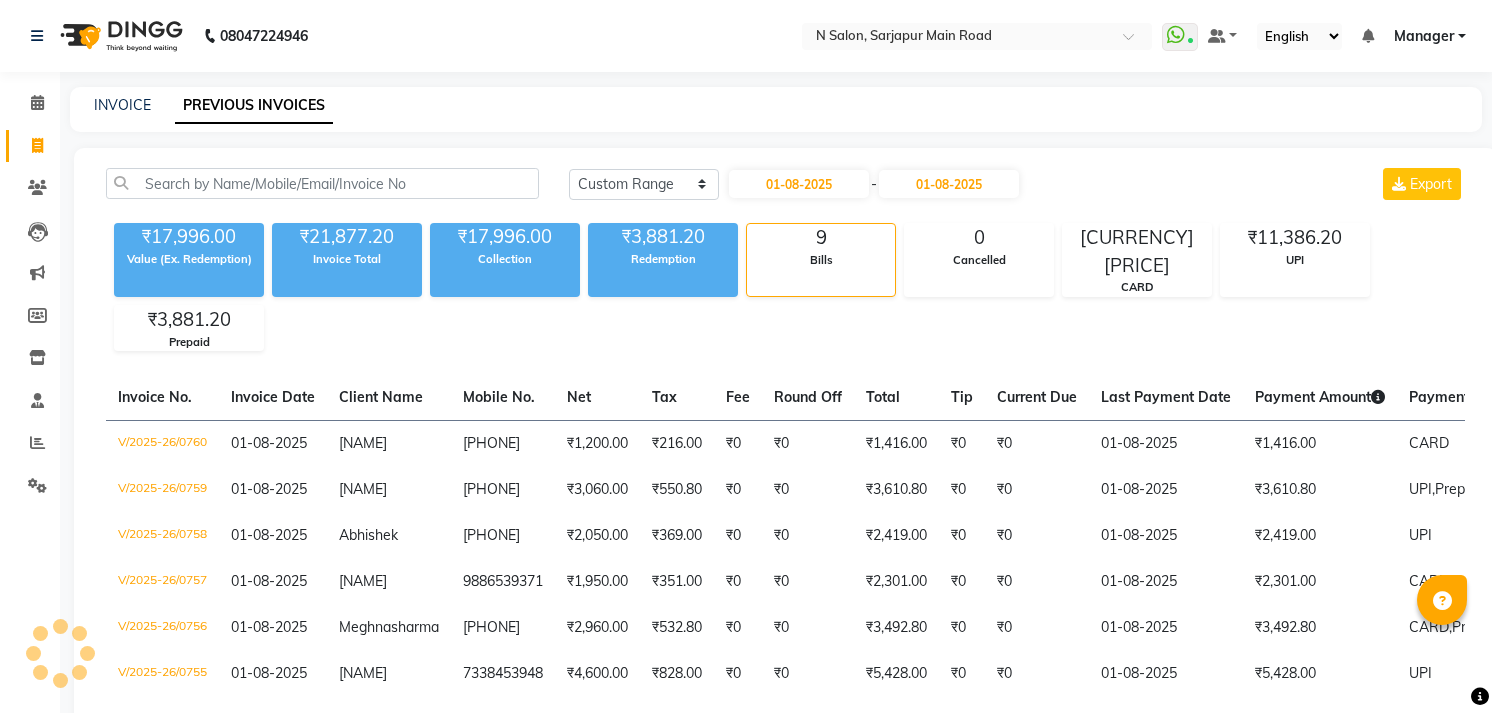 select on "range" 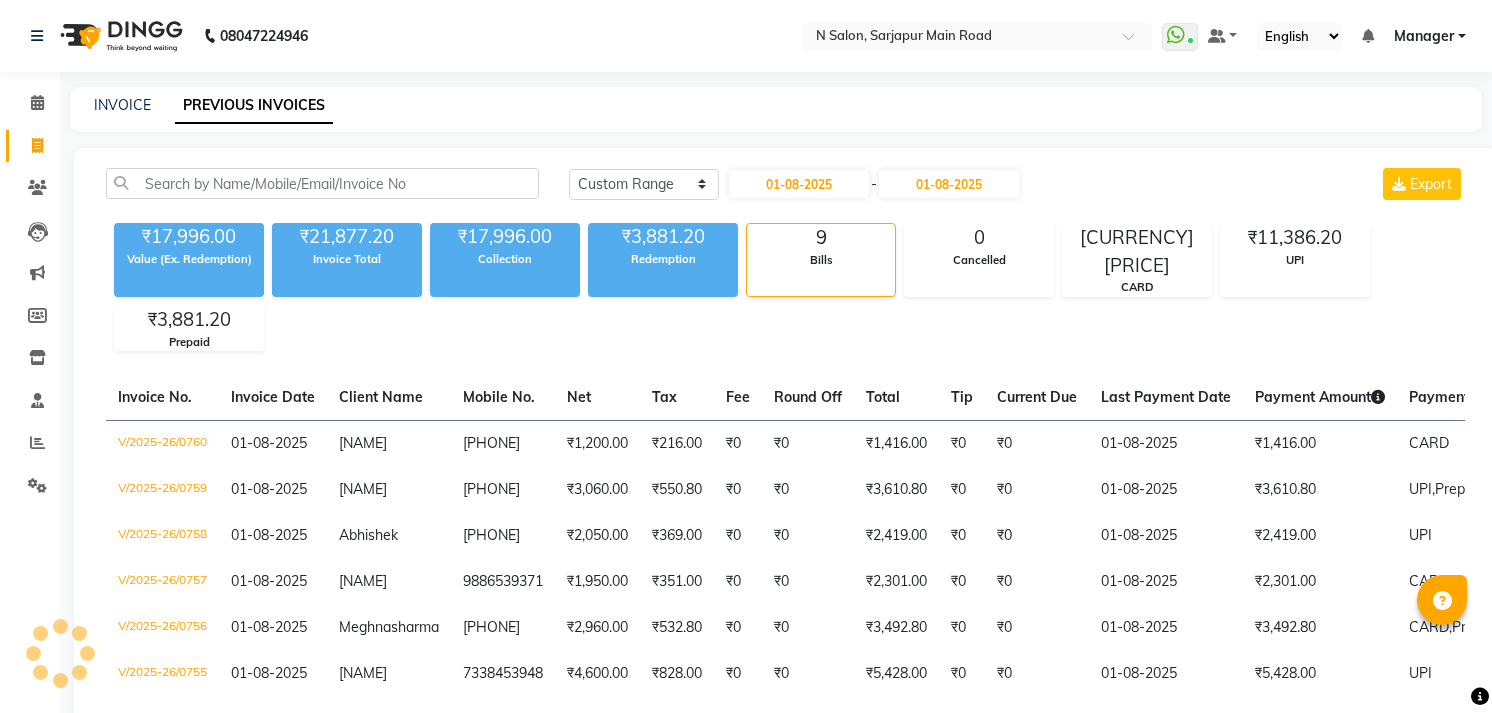 scroll, scrollTop: 0, scrollLeft: 0, axis: both 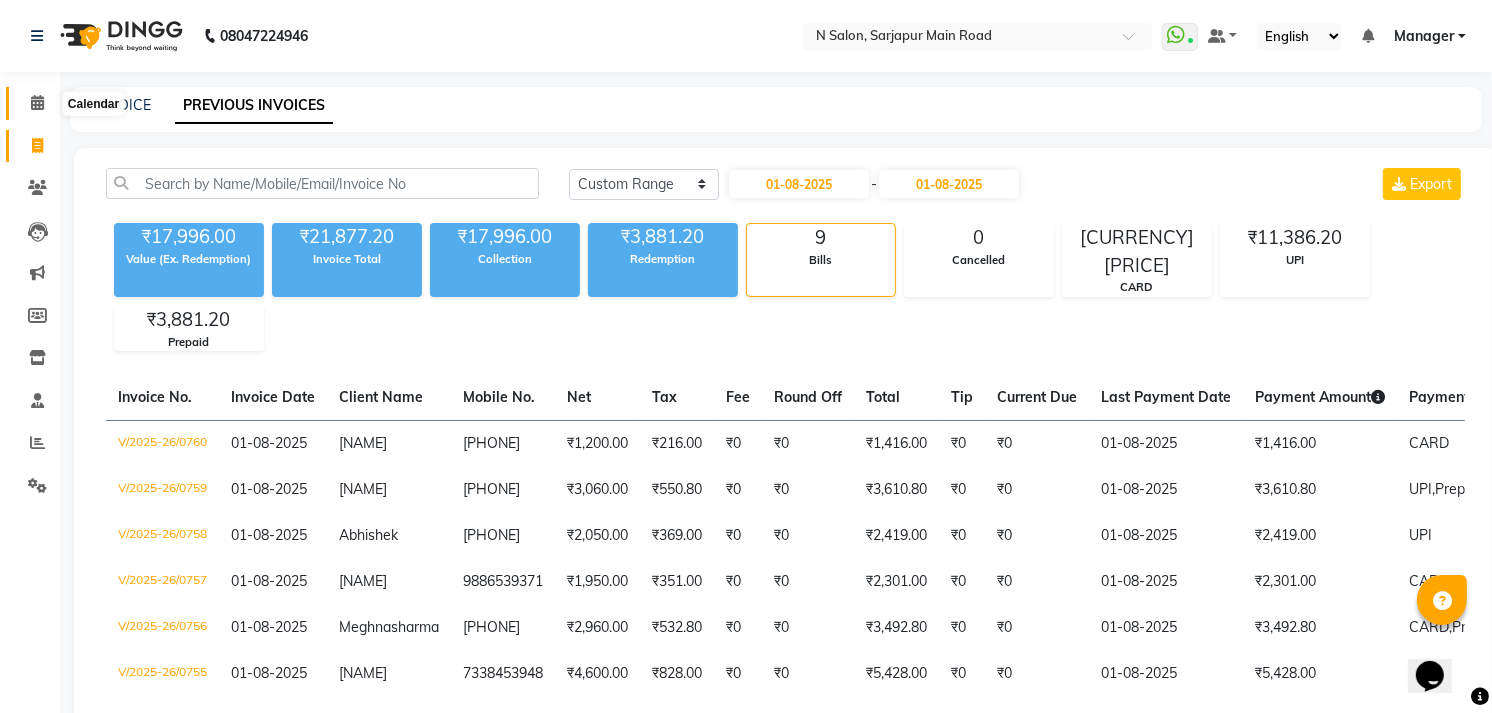click 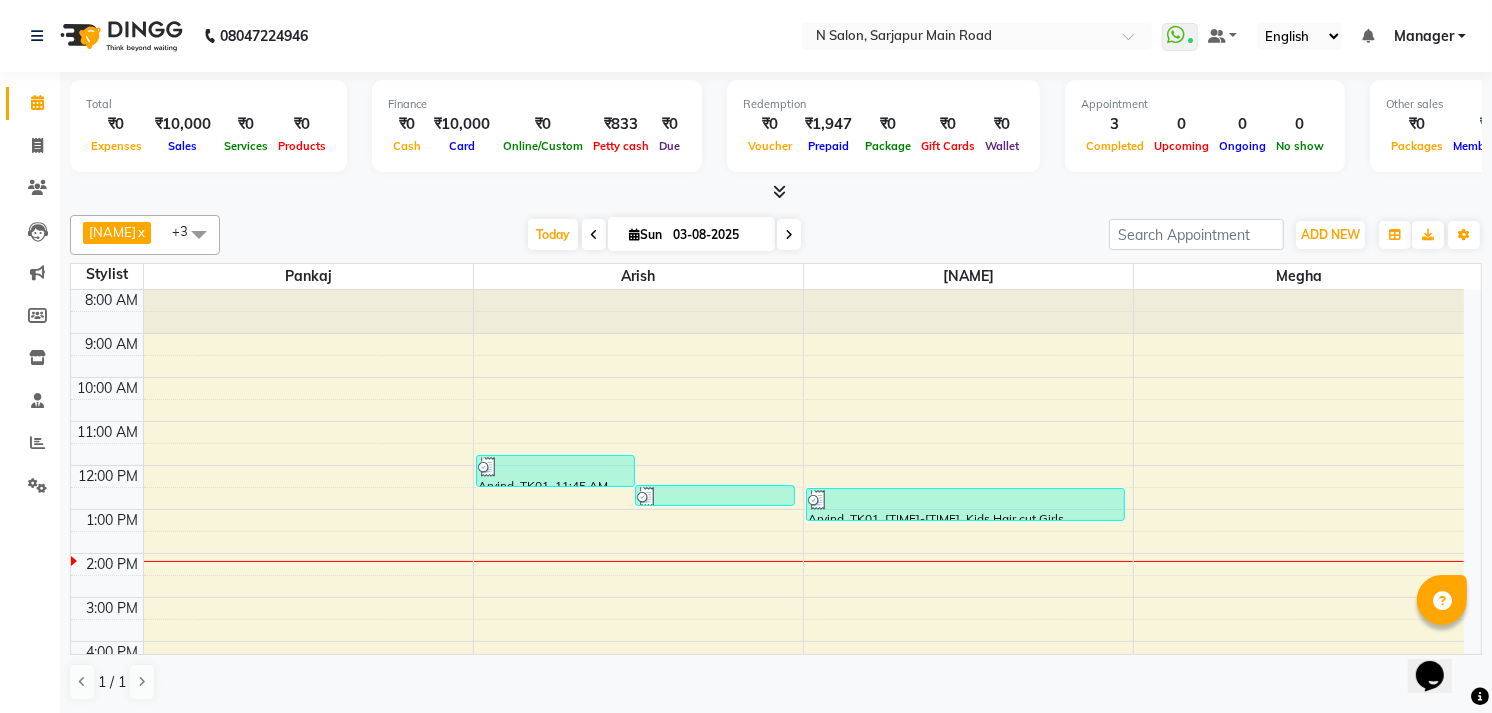 scroll, scrollTop: 111, scrollLeft: 0, axis: vertical 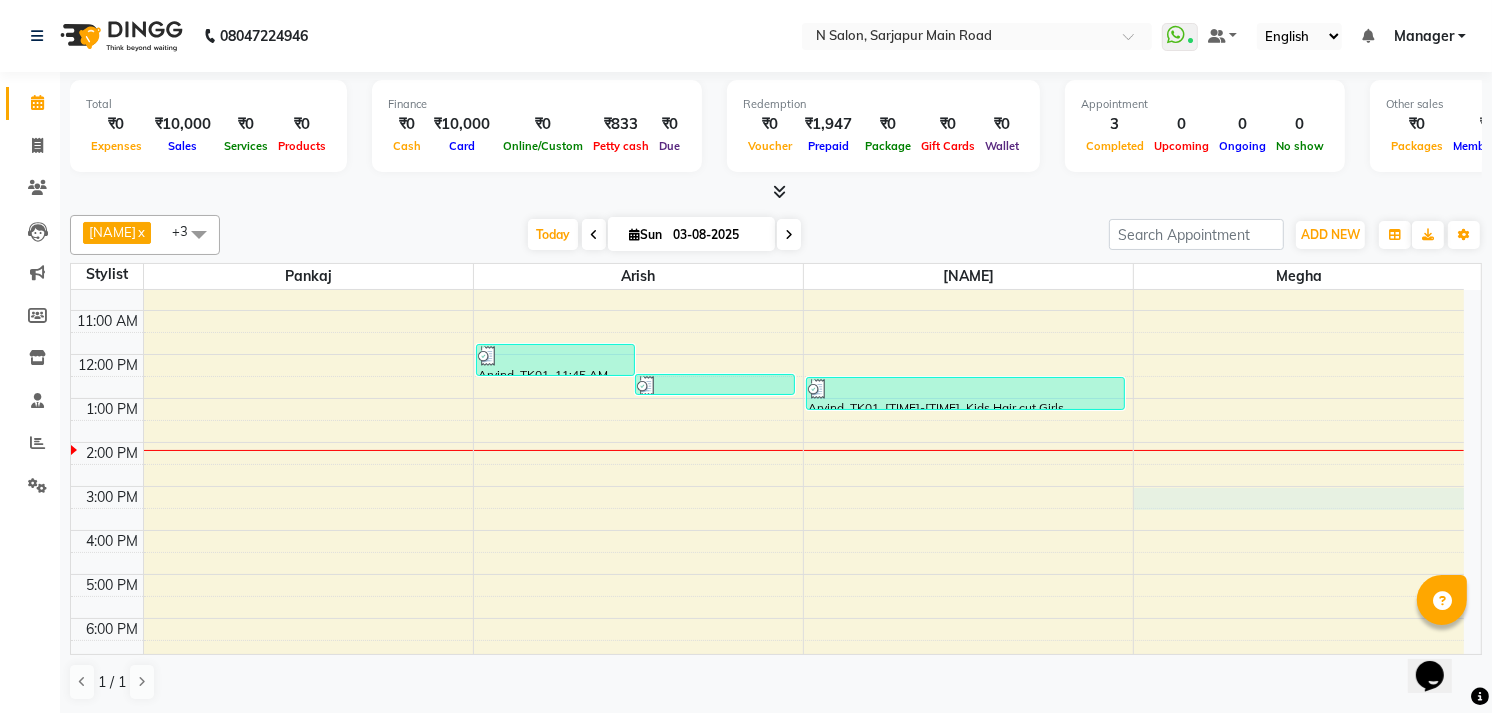 click on "Arvind, TK01, [TIME]-[TIME], Kids Hair cut Girls Garima, TK02, [TIME]-[TIME], Kids Boy Arvind, TK01, [TIME]-[TIME], Kids Hair cut Girls" at bounding box center (767, 464) 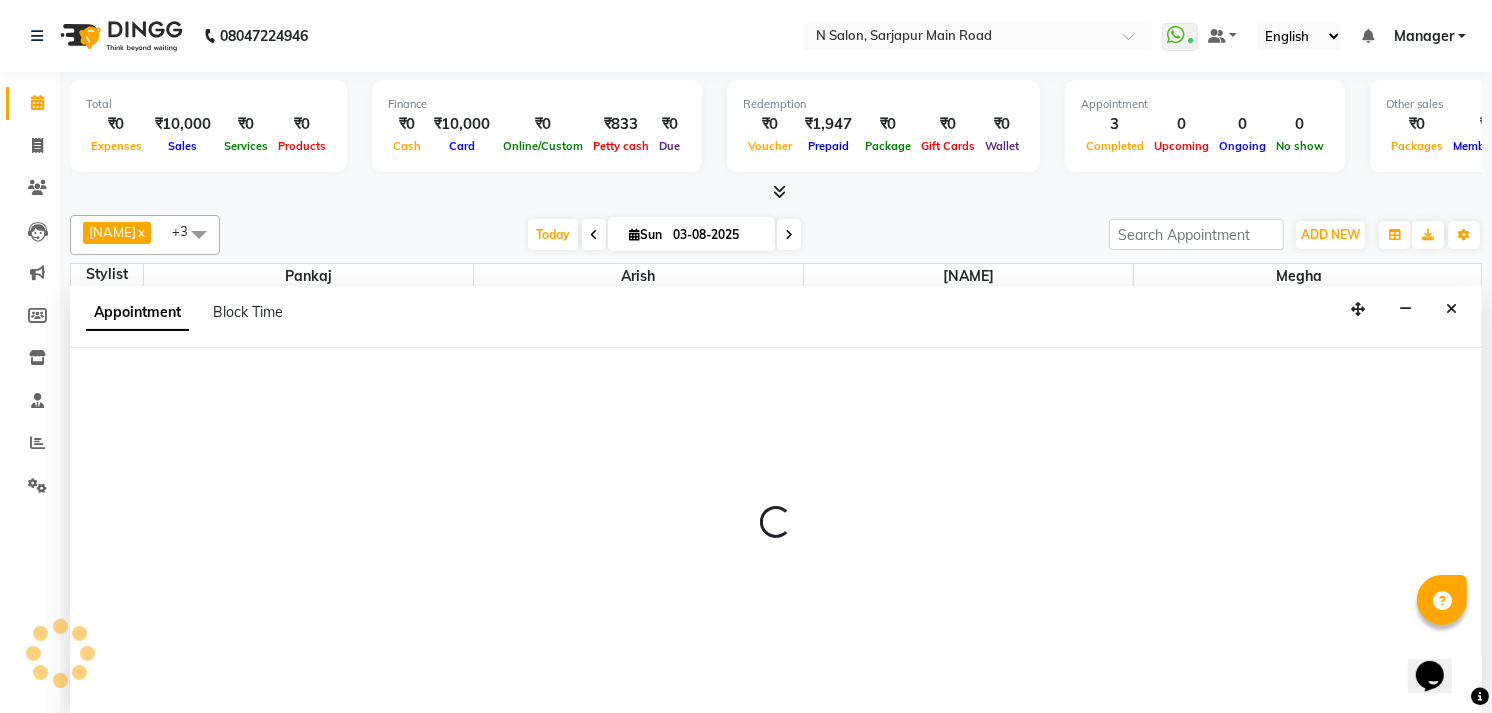 scroll, scrollTop: 1, scrollLeft: 0, axis: vertical 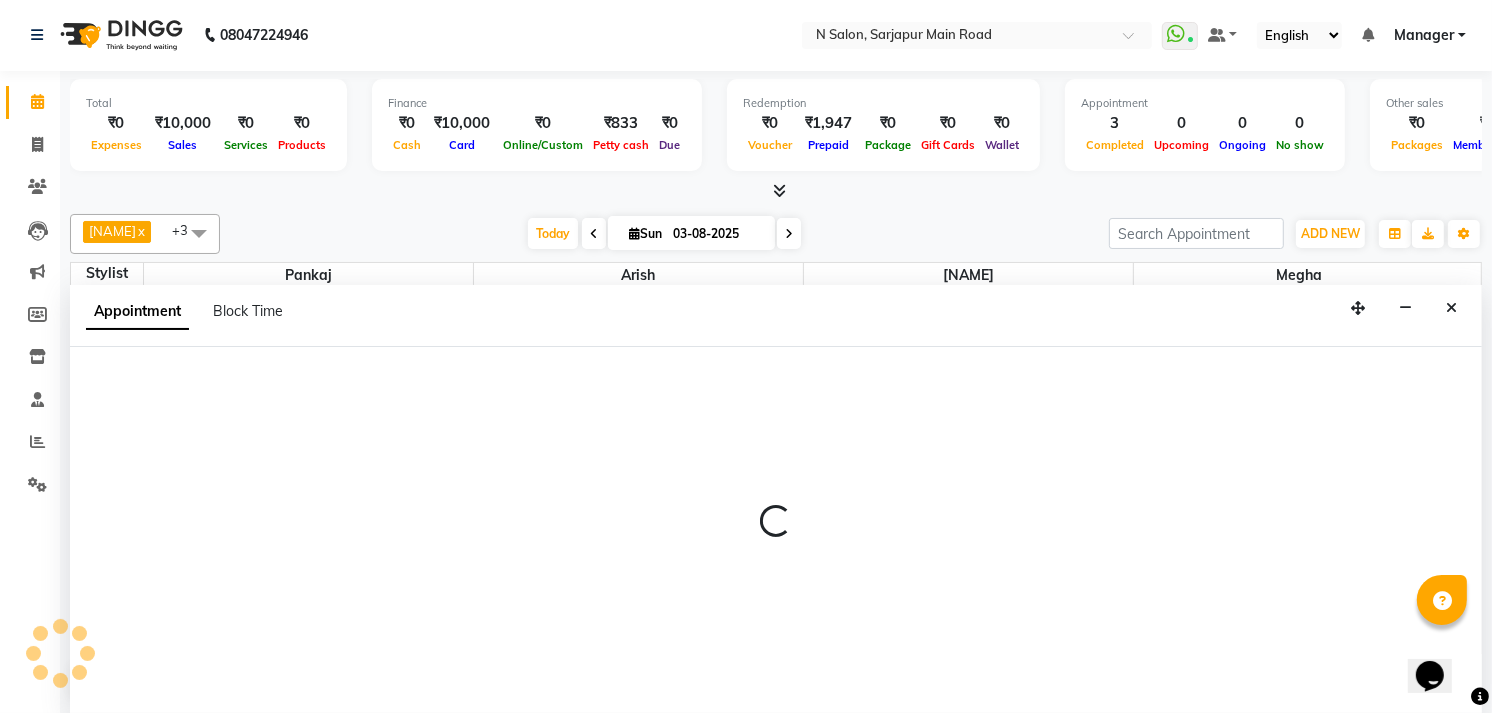 select on "79049" 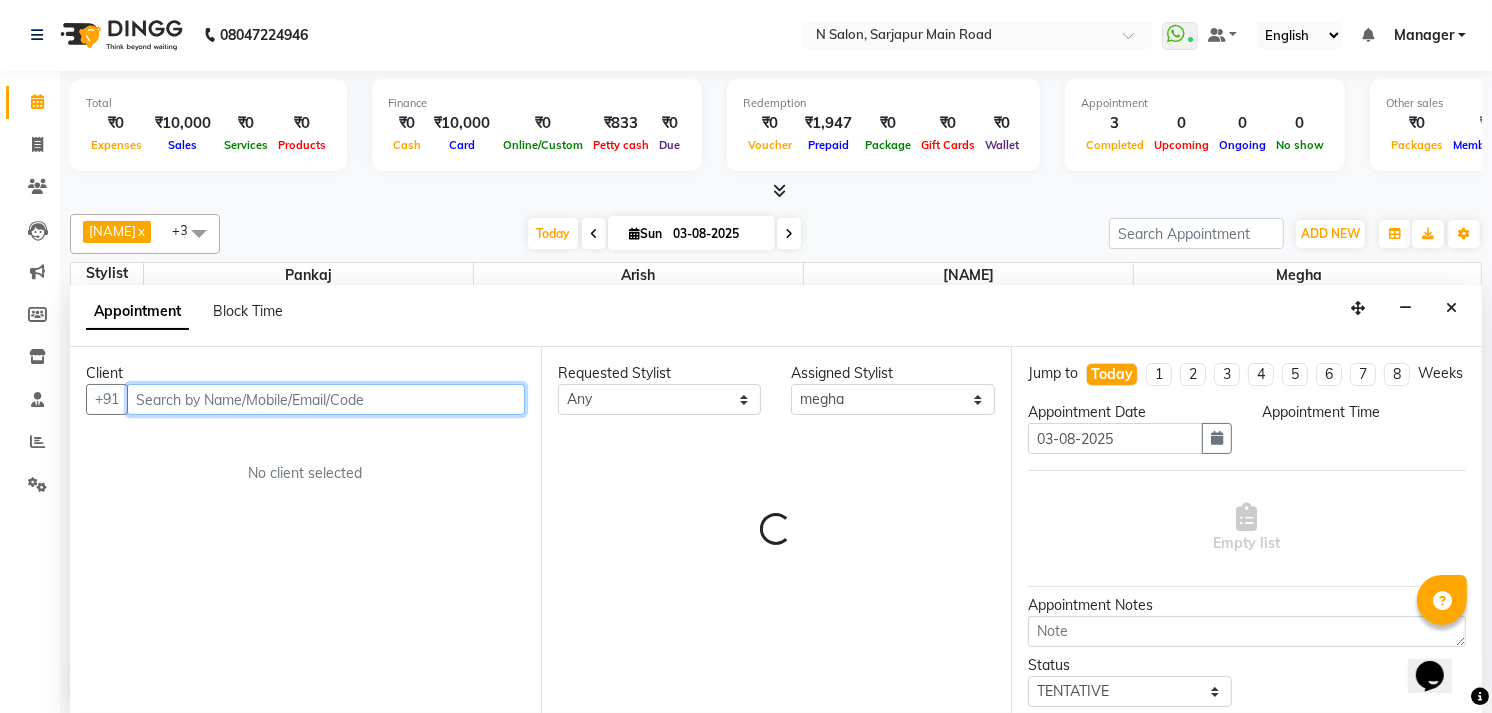 select on "900" 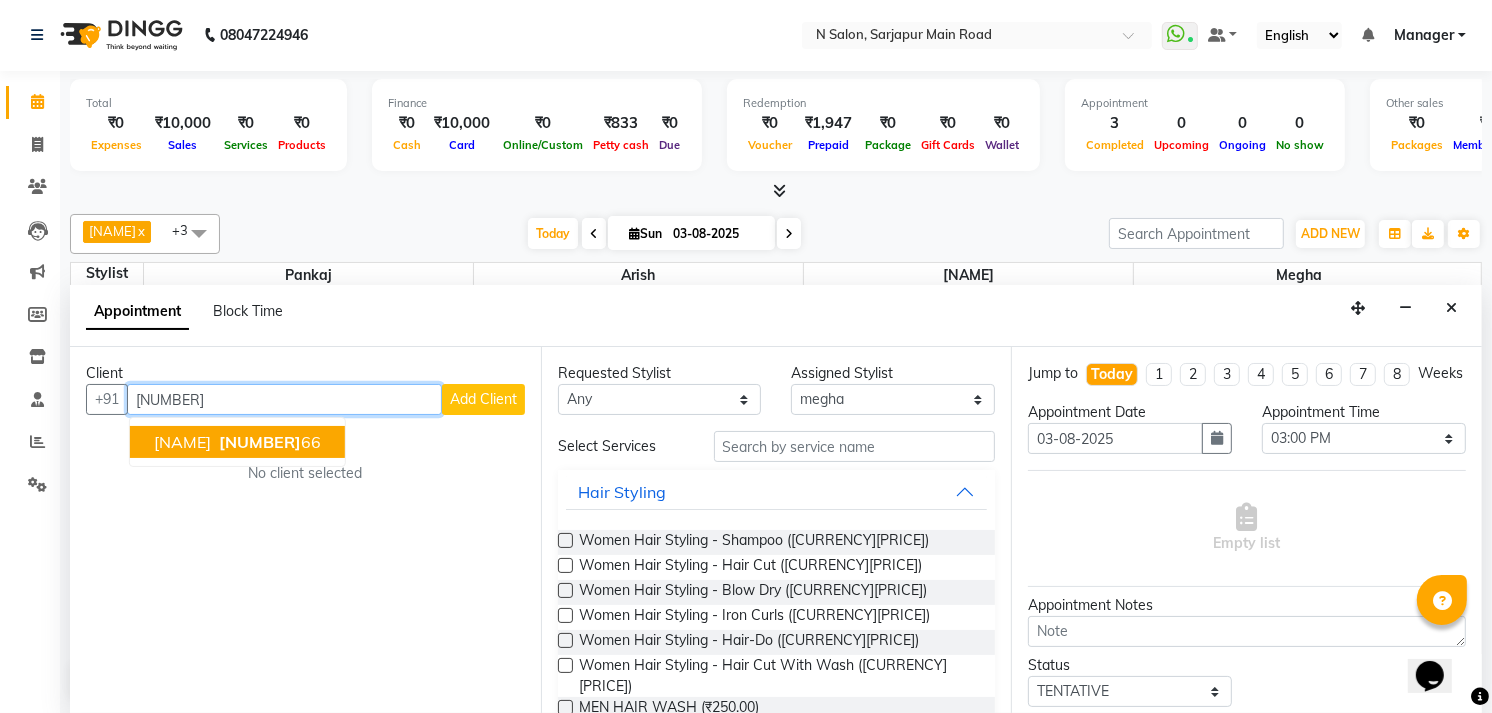 click on "[NAME] [NUMBER]" at bounding box center [237, 442] 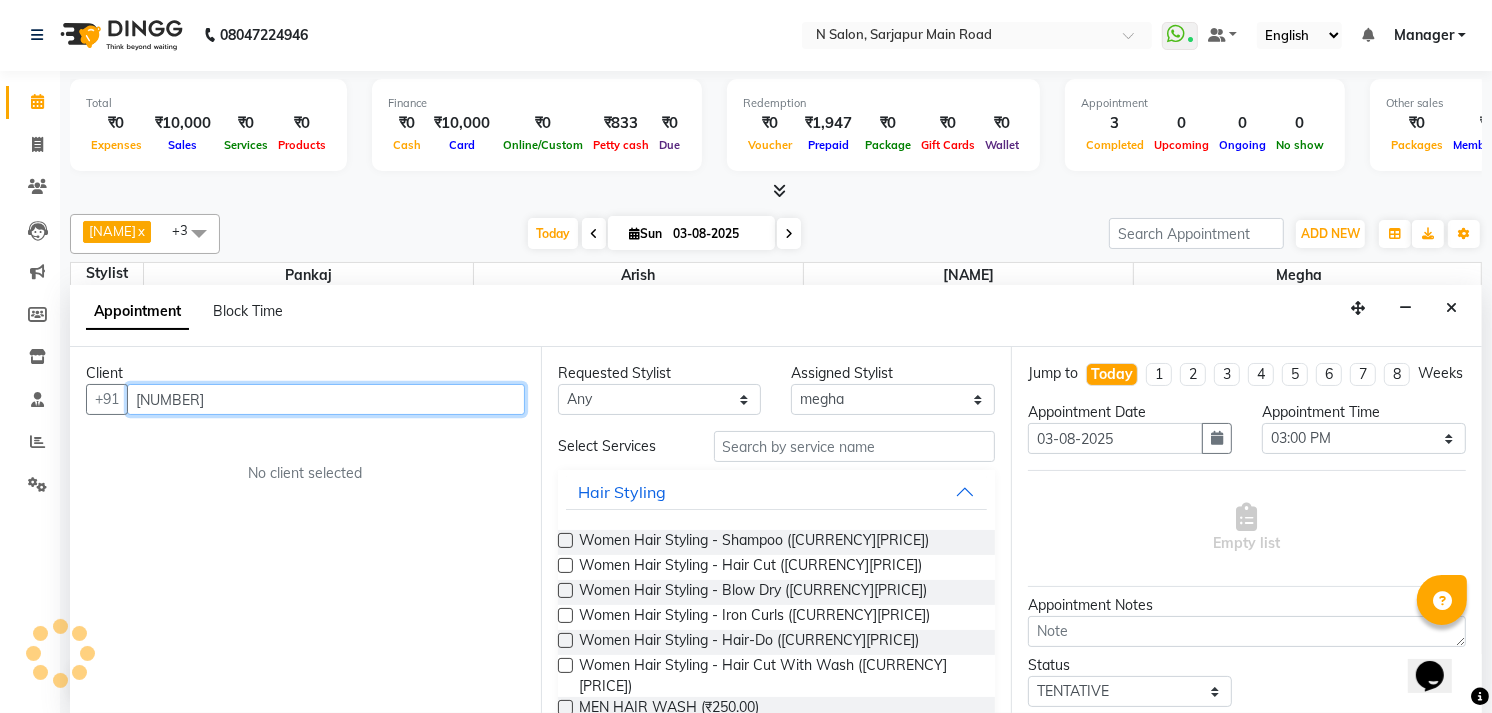 type on "[NUMBER]" 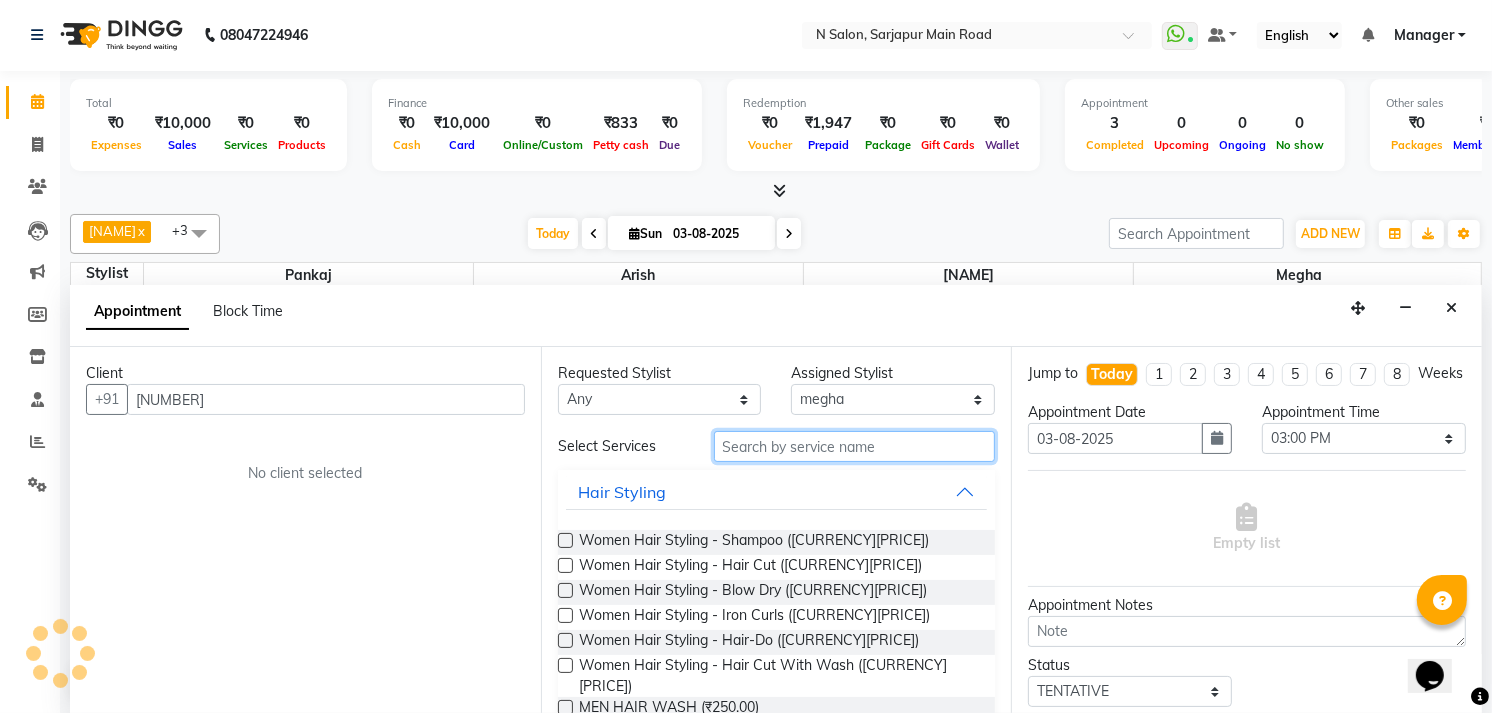 click at bounding box center [855, 446] 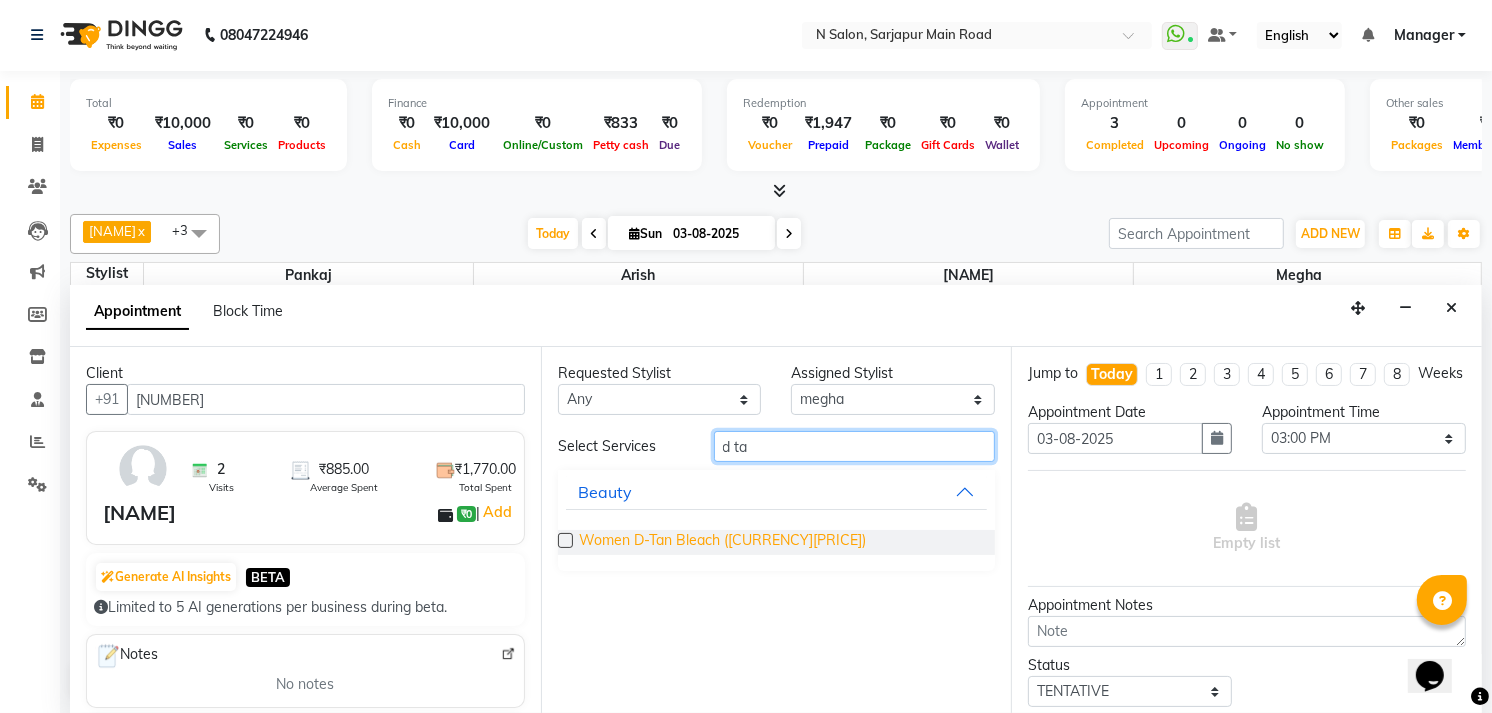 type on "d ta" 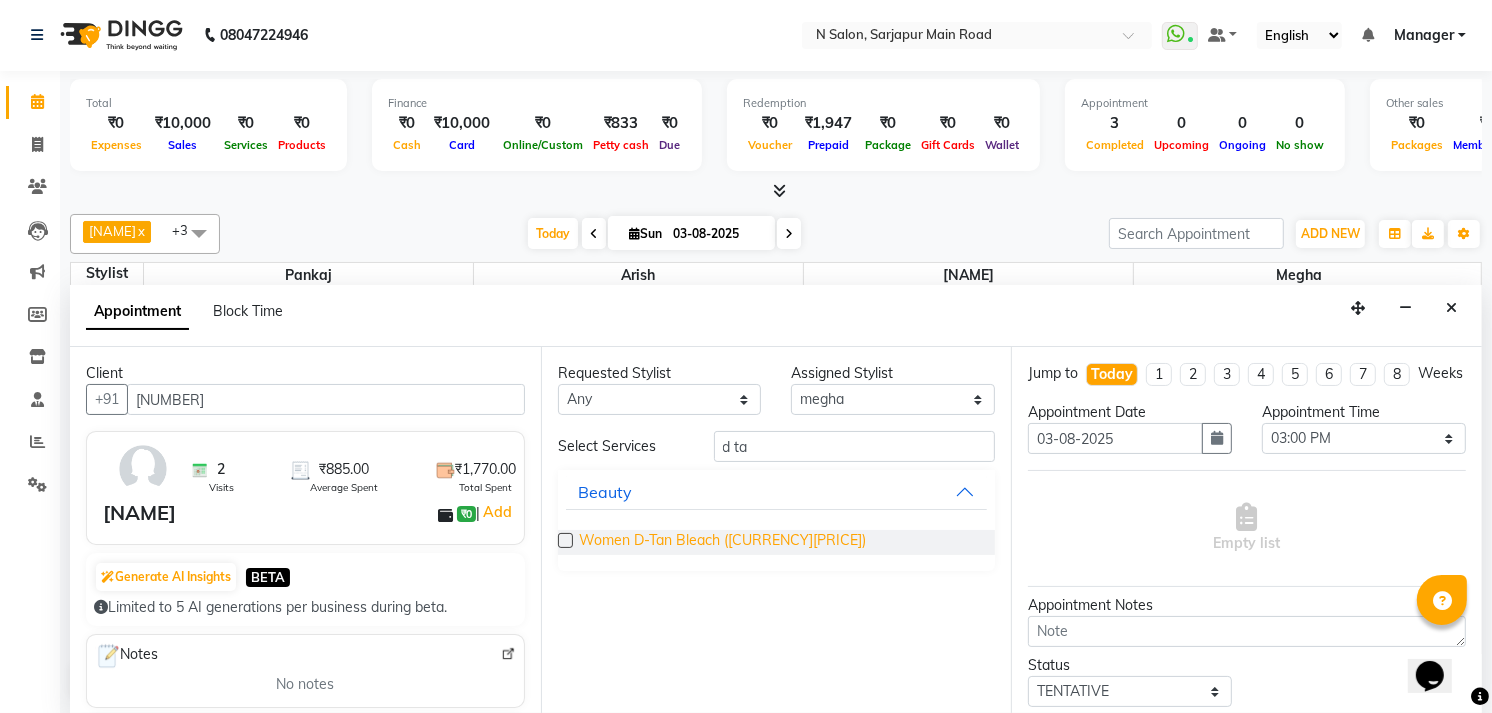 click on "Women D-Tan Bleach ([CURRENCY][PRICE])" at bounding box center (722, 542) 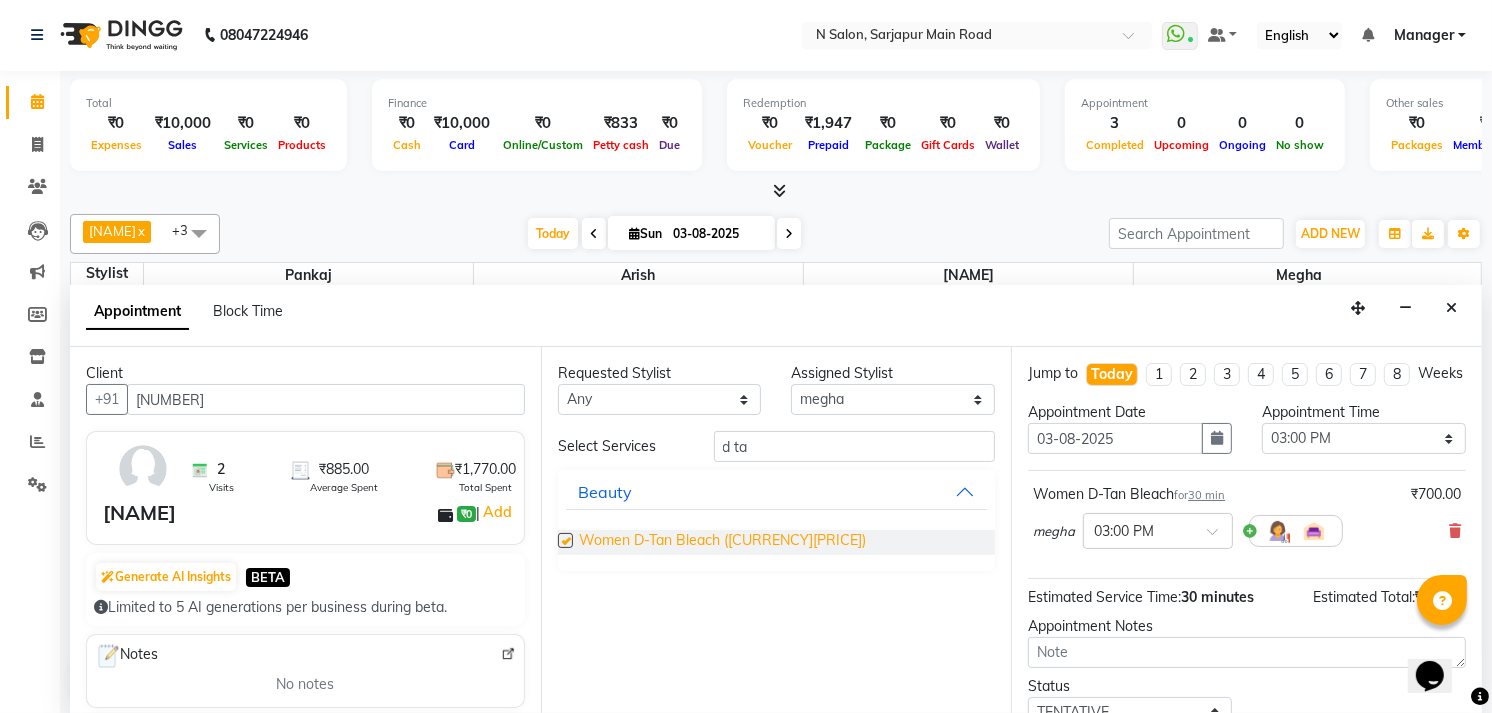 checkbox on "false" 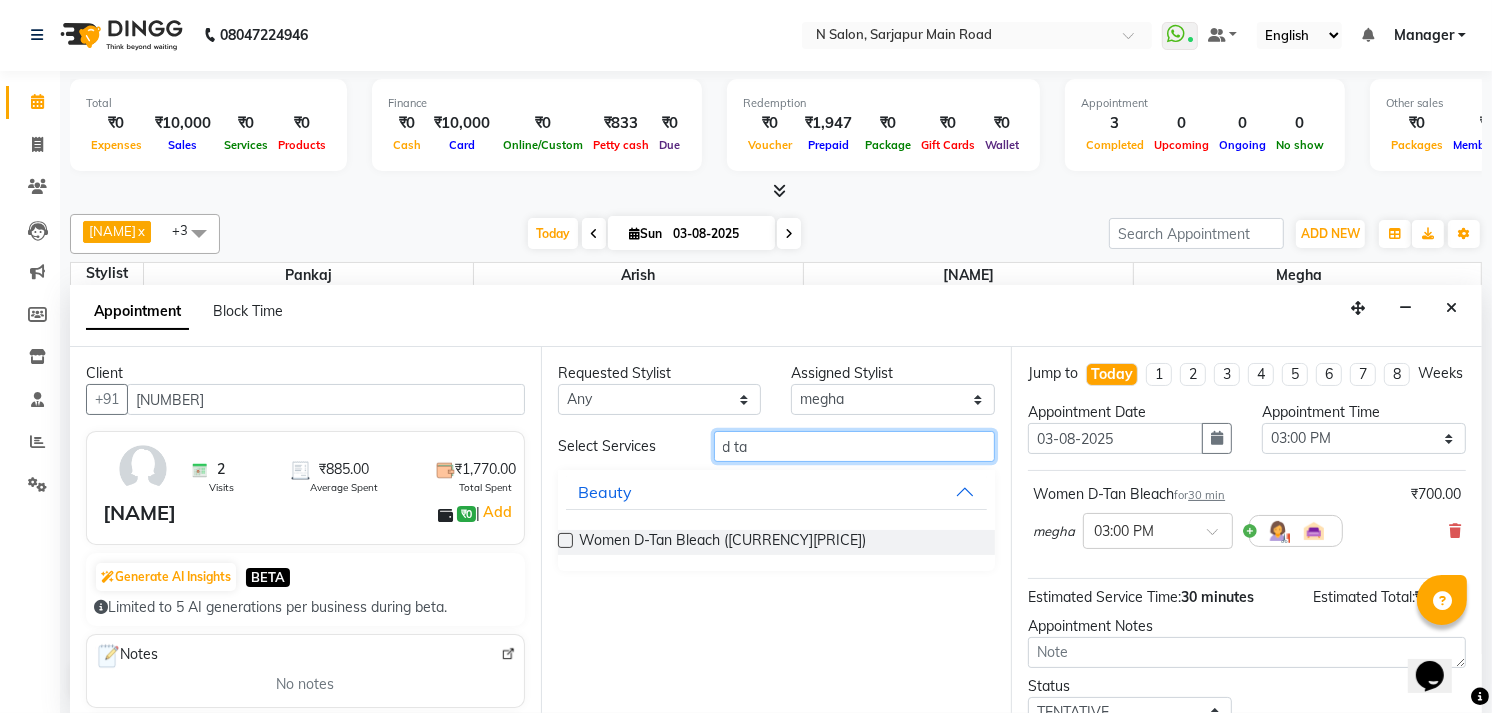 click on "d ta" at bounding box center [855, 446] 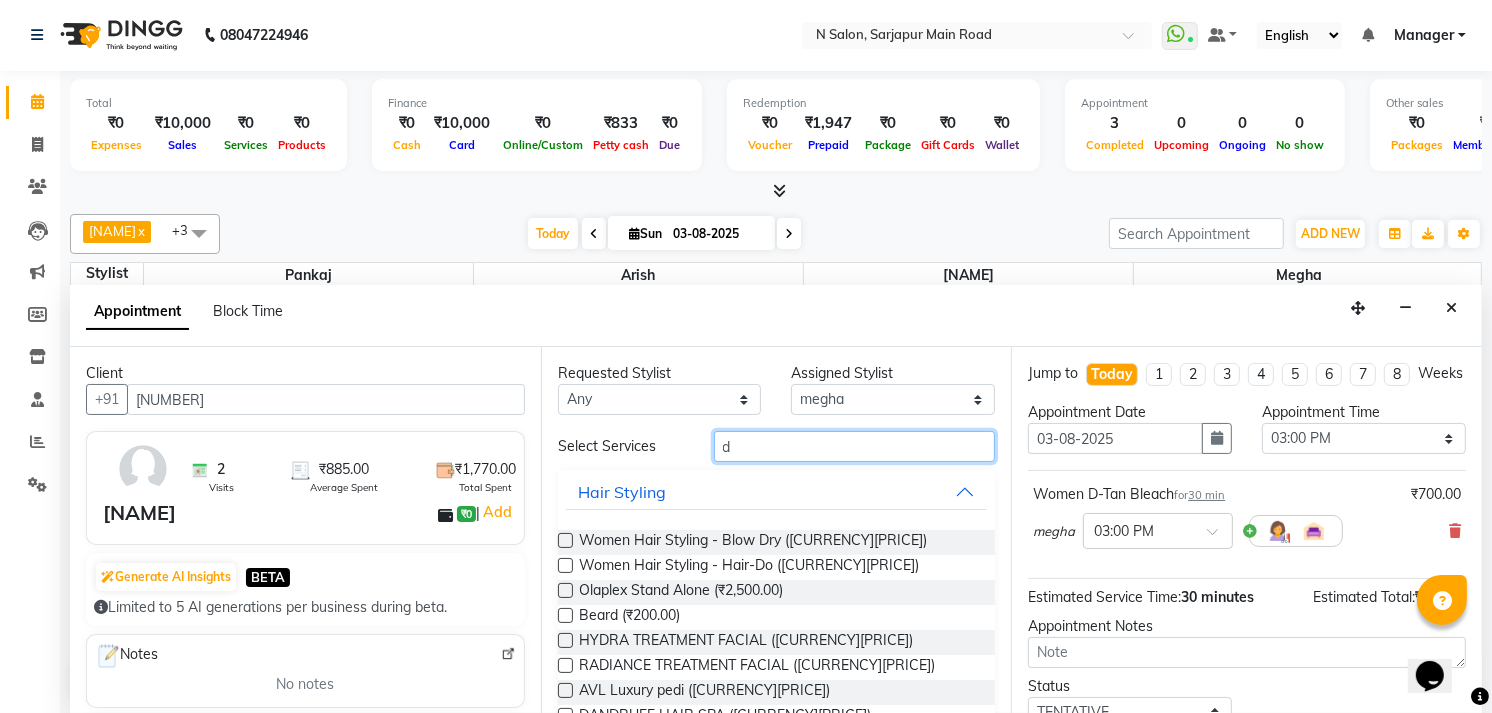 type on "d" 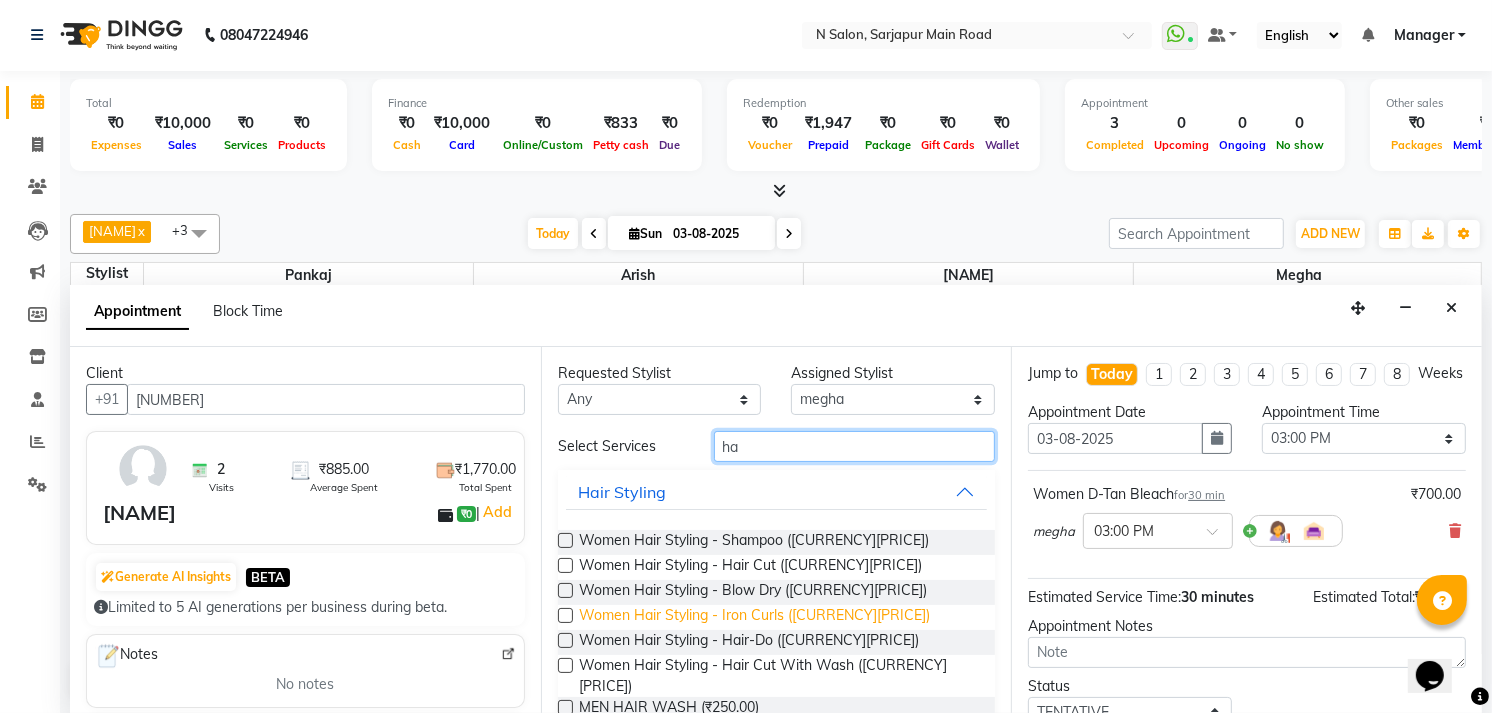 type on "h" 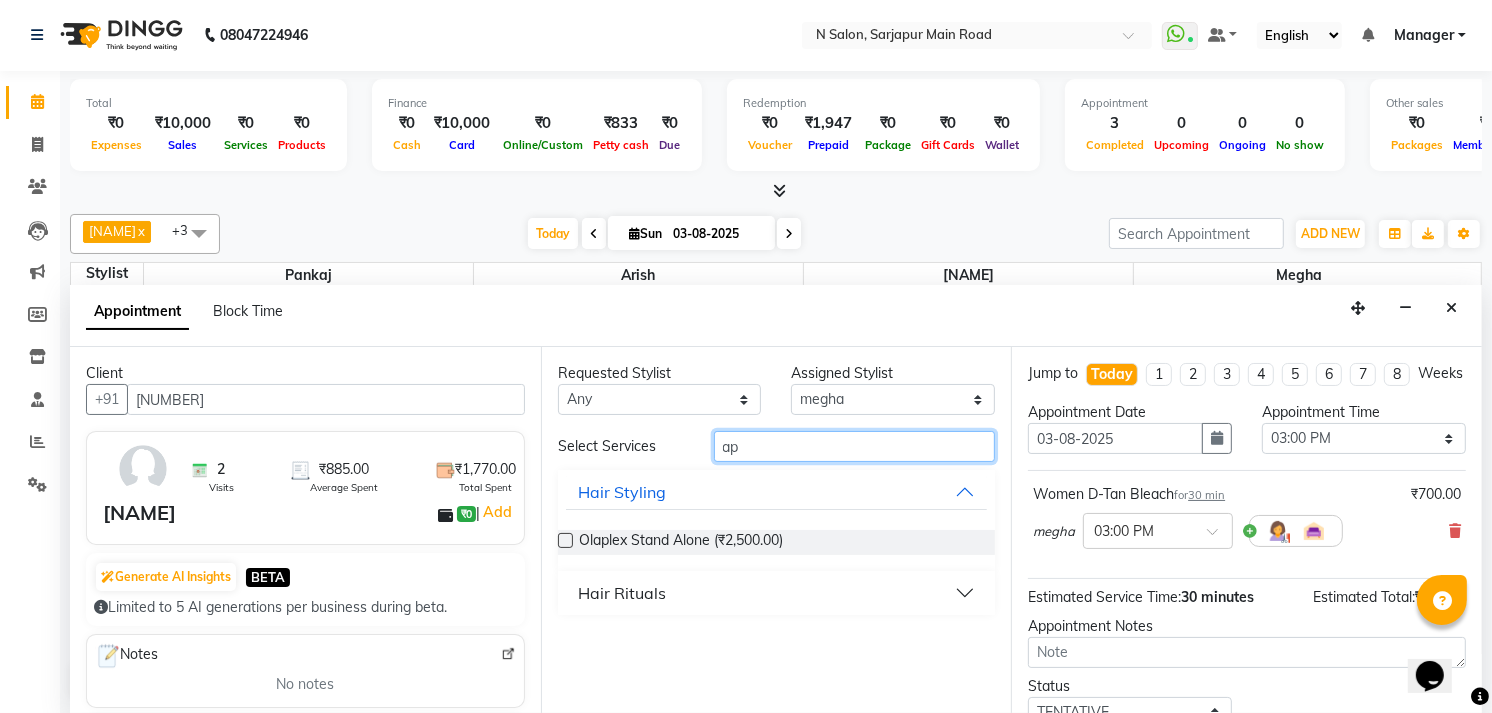 type on "a" 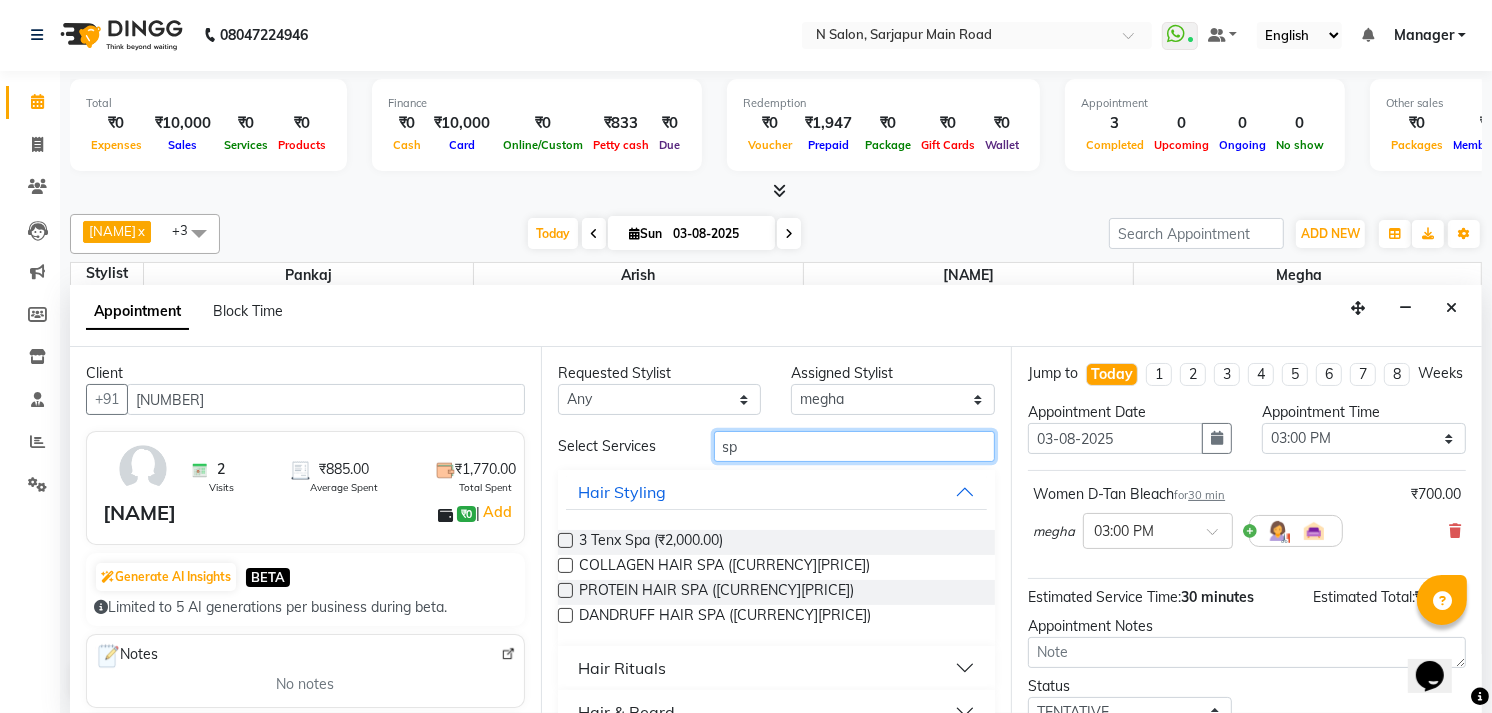 type on "sp" 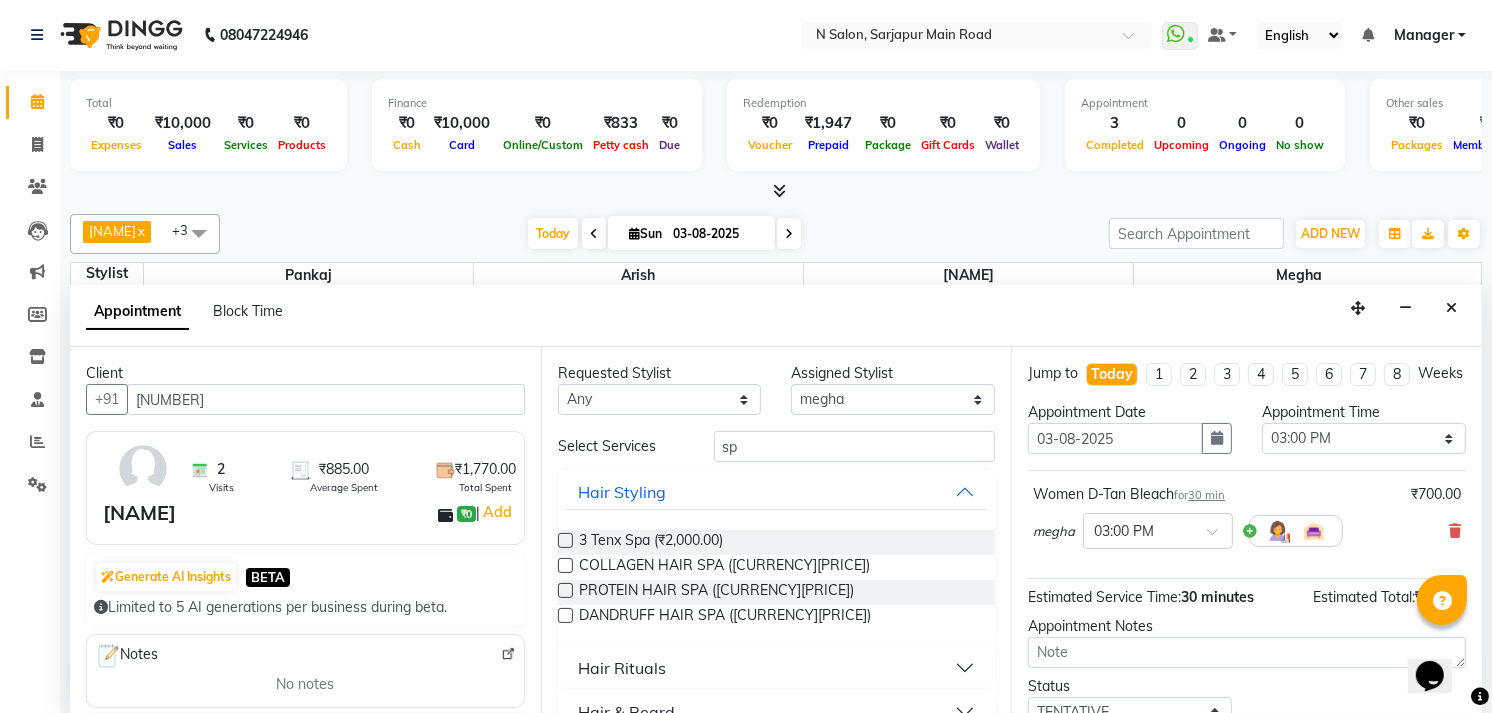 click on "Hair Rituals" at bounding box center (777, 668) 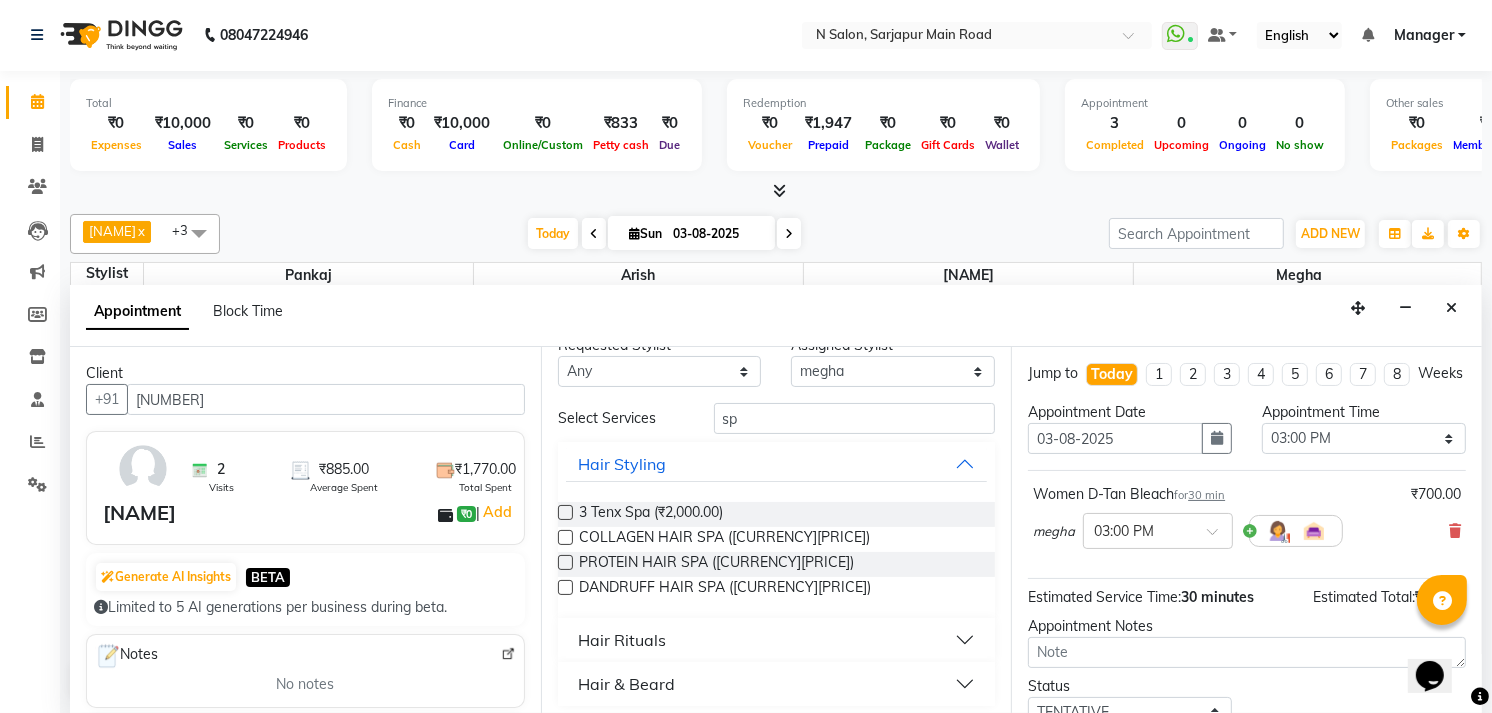 scroll, scrollTop: 36, scrollLeft: 0, axis: vertical 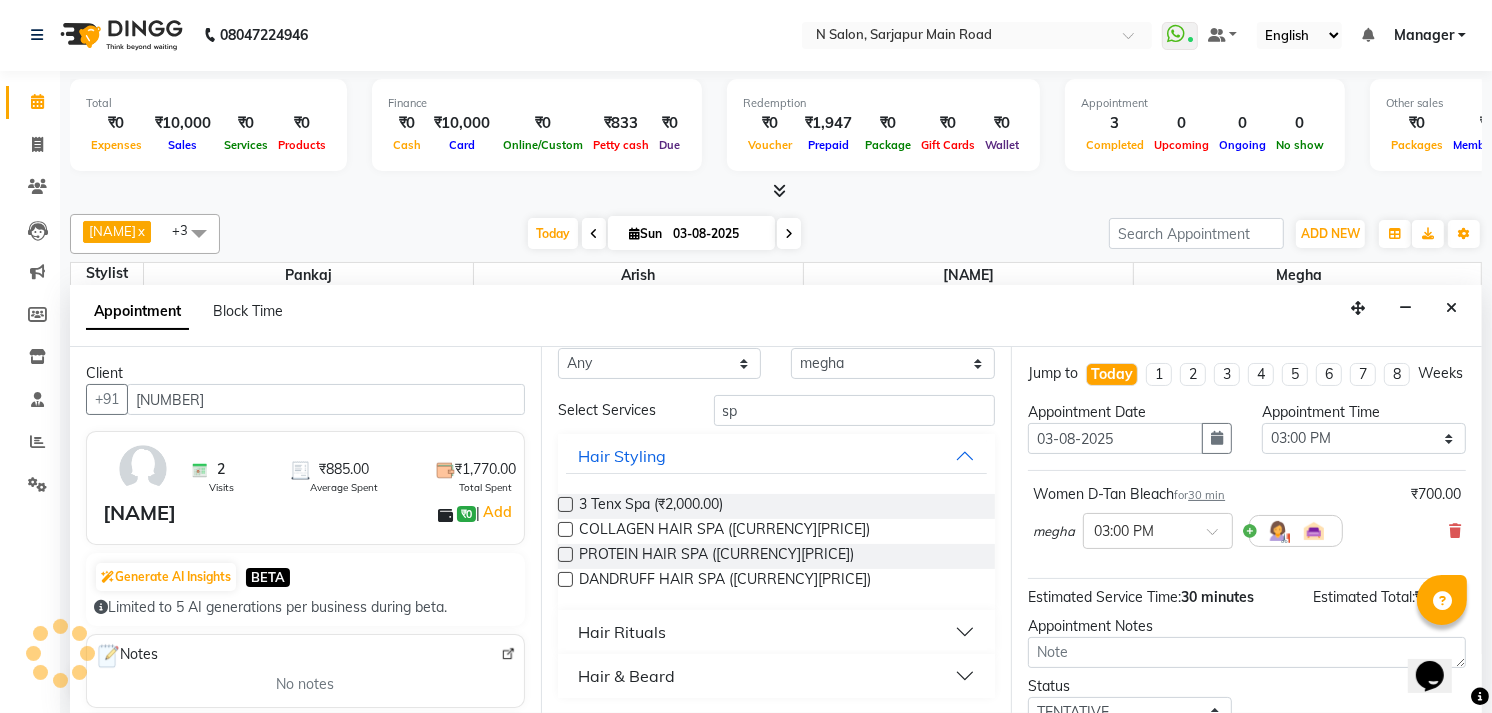 click on "Hair Rituals" at bounding box center [777, 632] 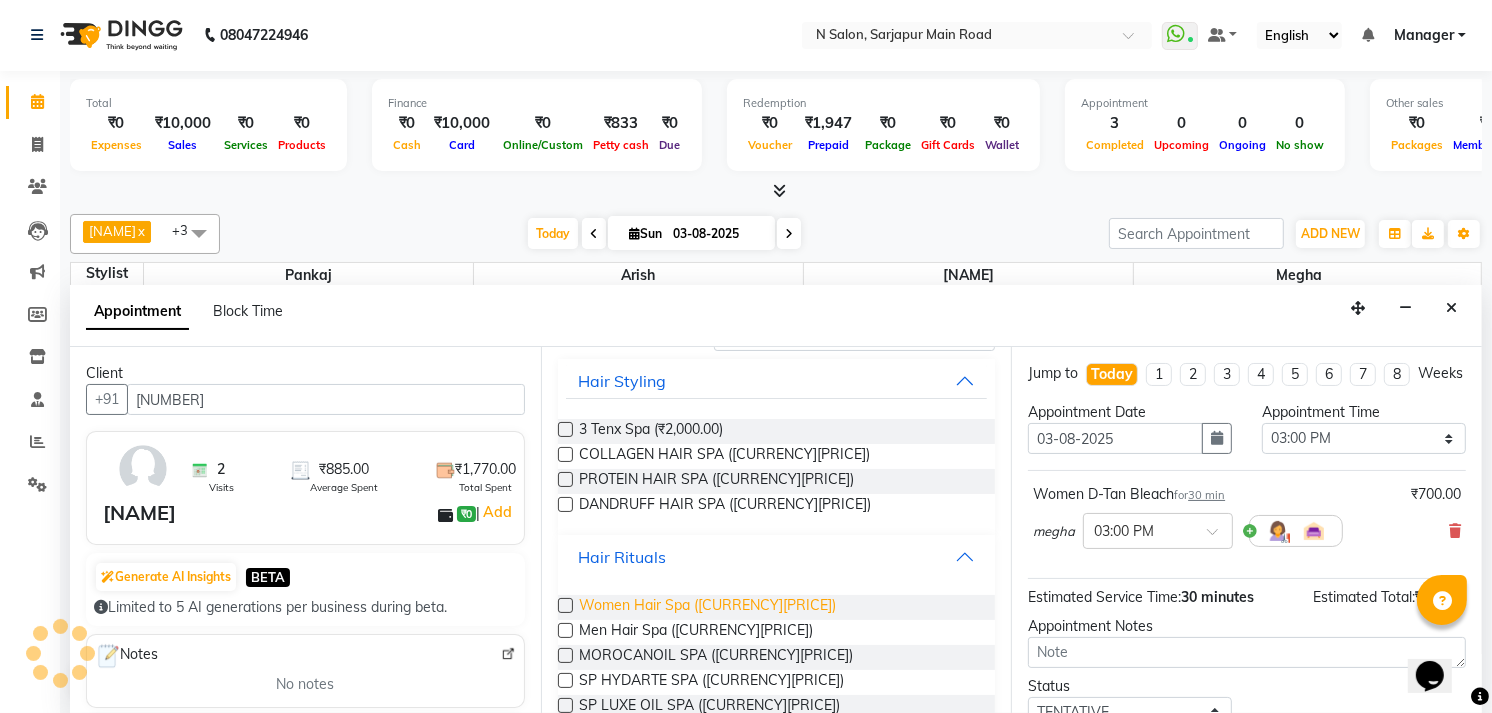 scroll, scrollTop: 243, scrollLeft: 0, axis: vertical 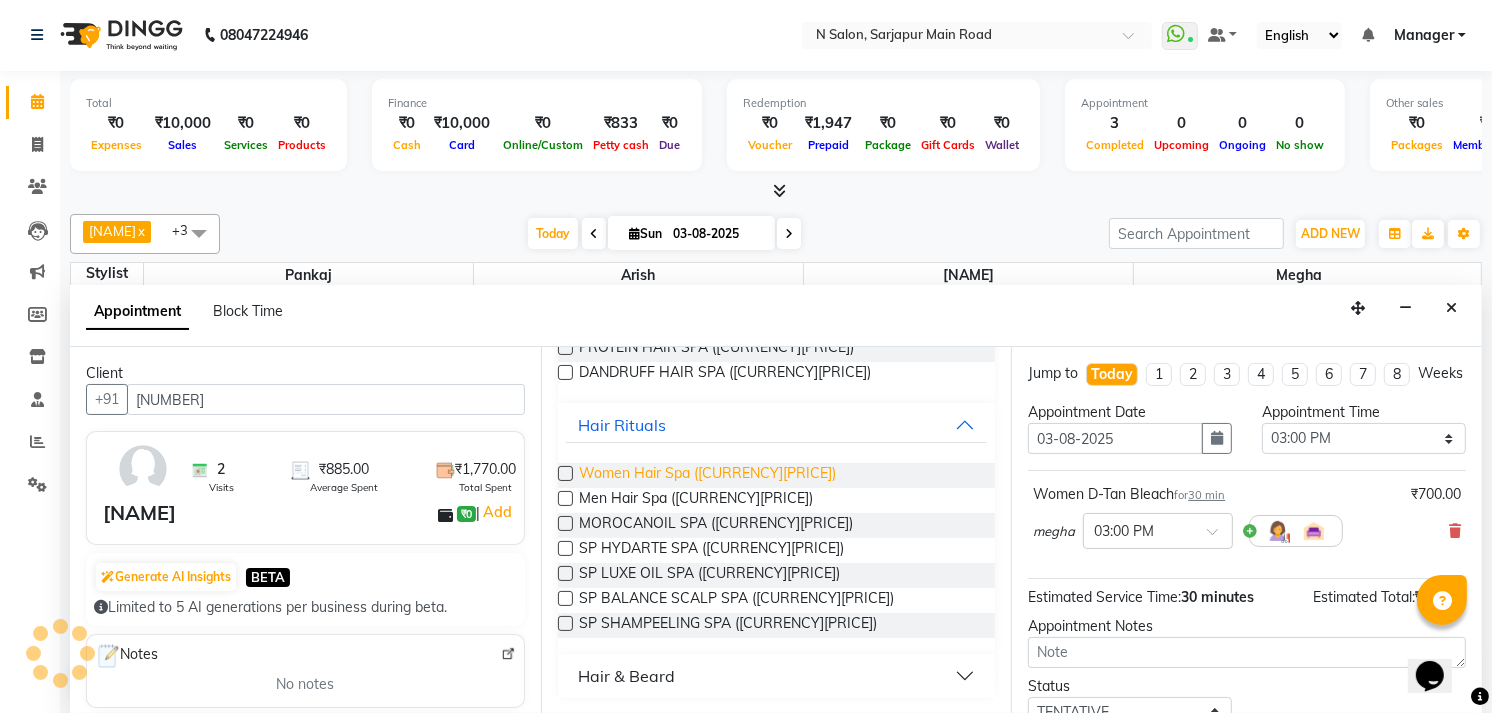 click on "Women Hair Spa ([CURRENCY][PRICE])" at bounding box center [707, 475] 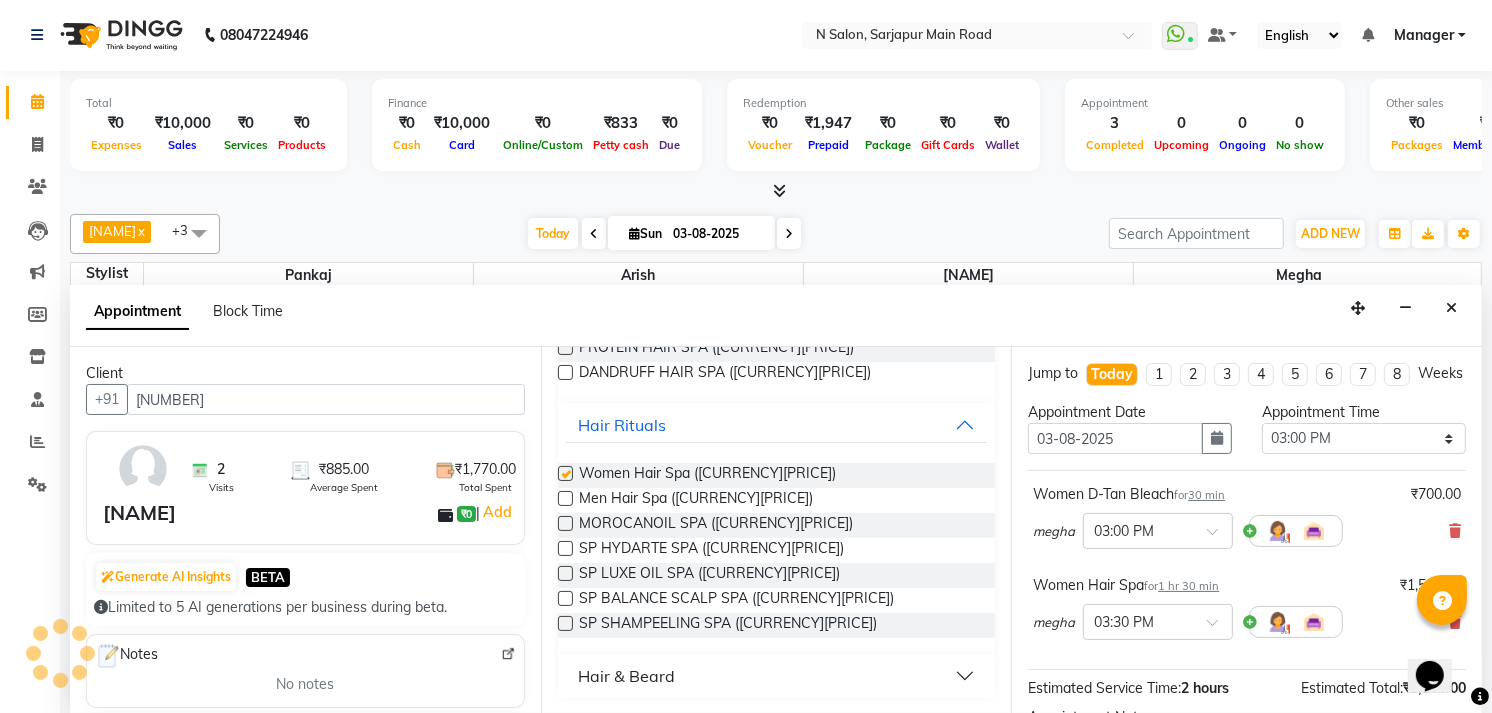 checkbox on "false" 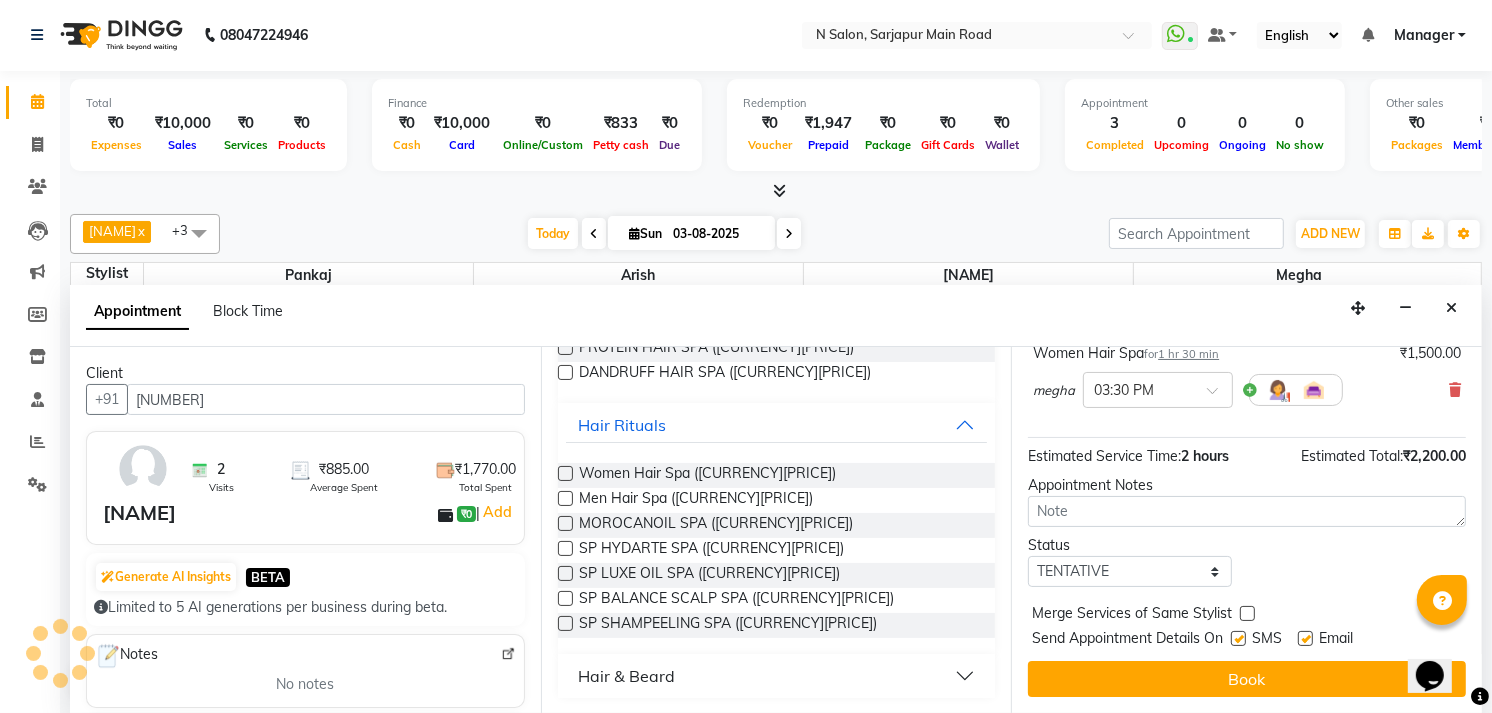 scroll, scrollTop: 251, scrollLeft: 0, axis: vertical 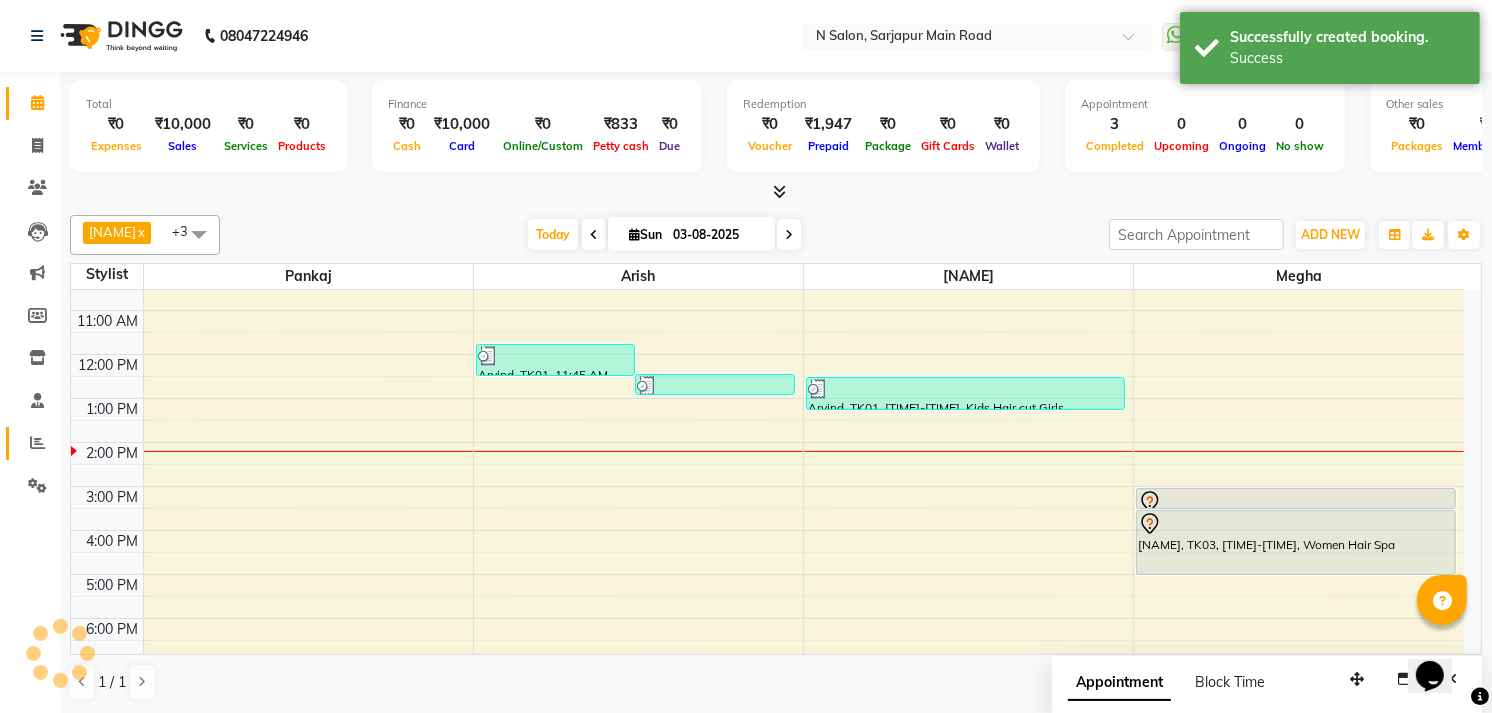 click 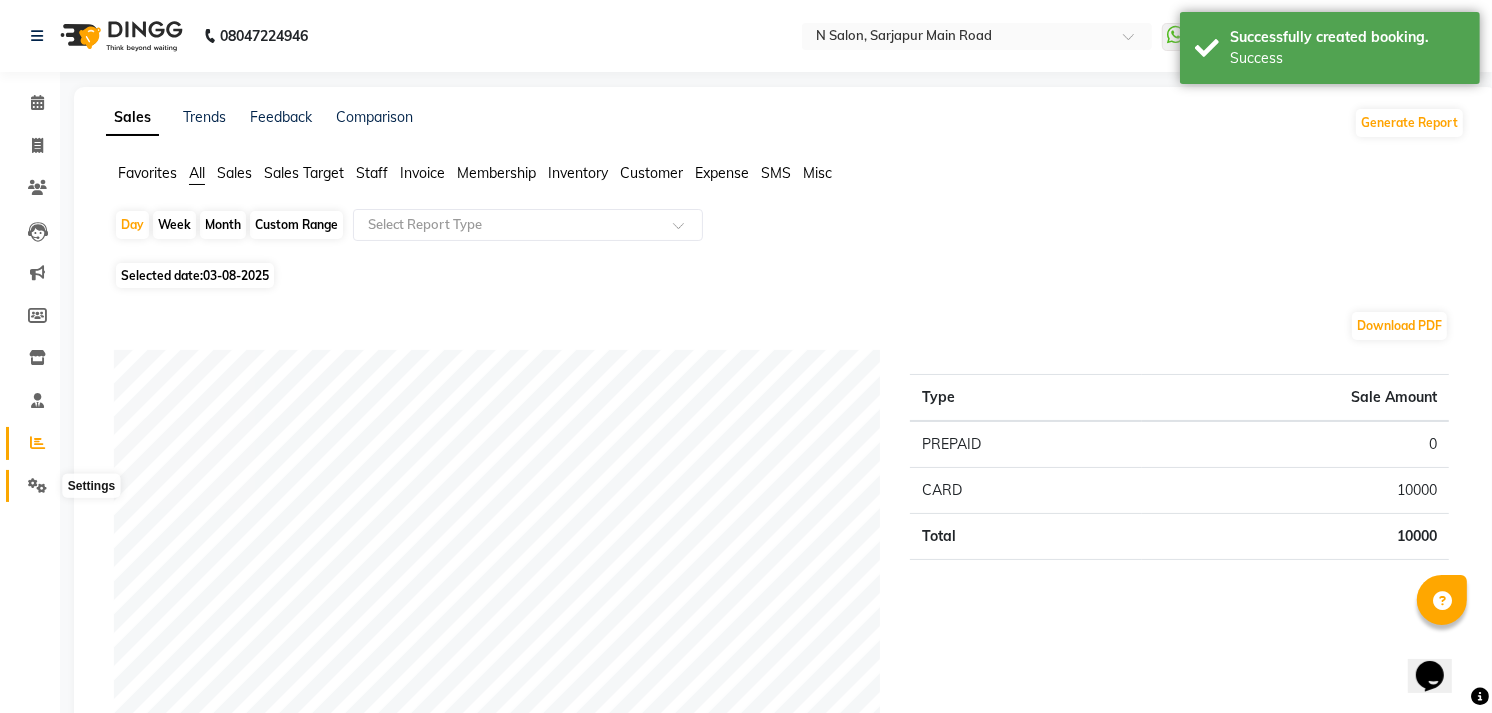 click 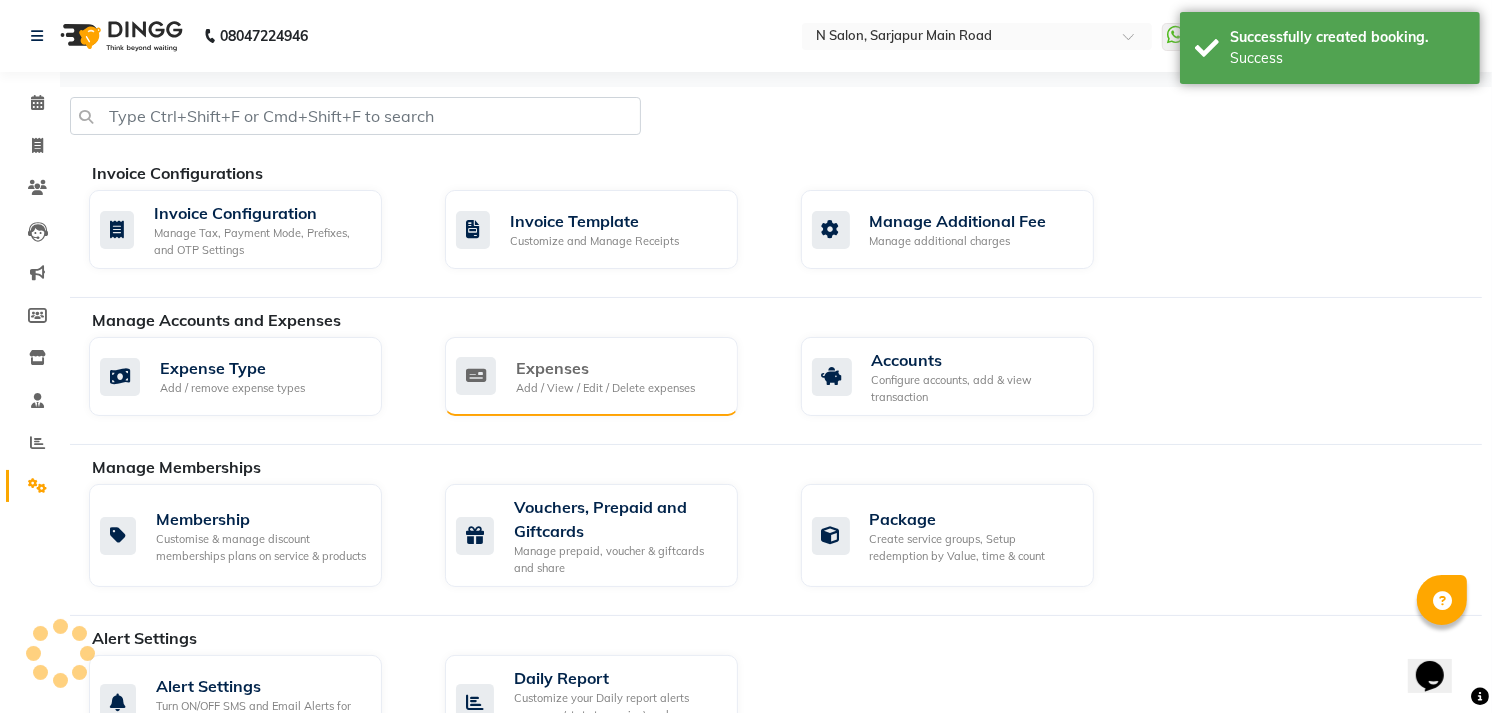 click on "Expenses Add / View / Edit / Delete expenses" 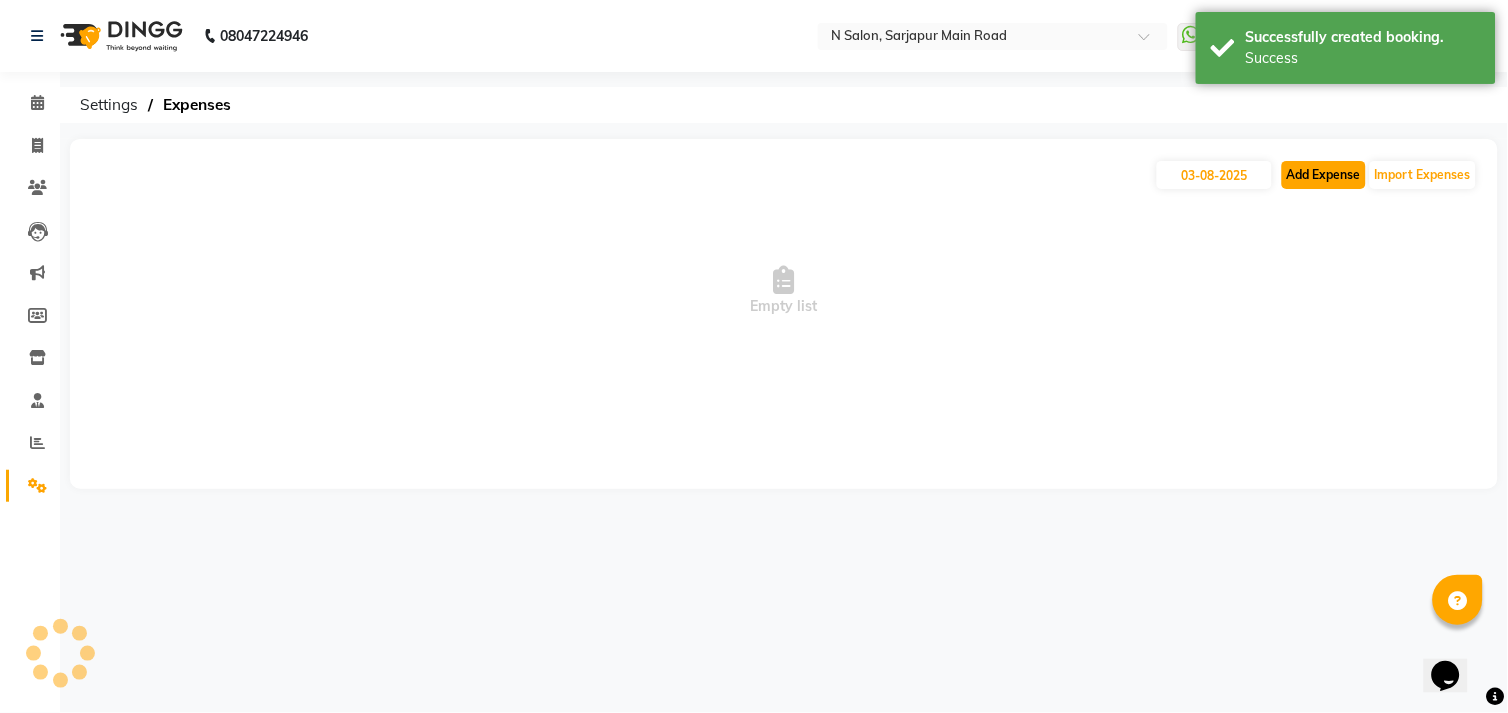 click on "Add Expense" 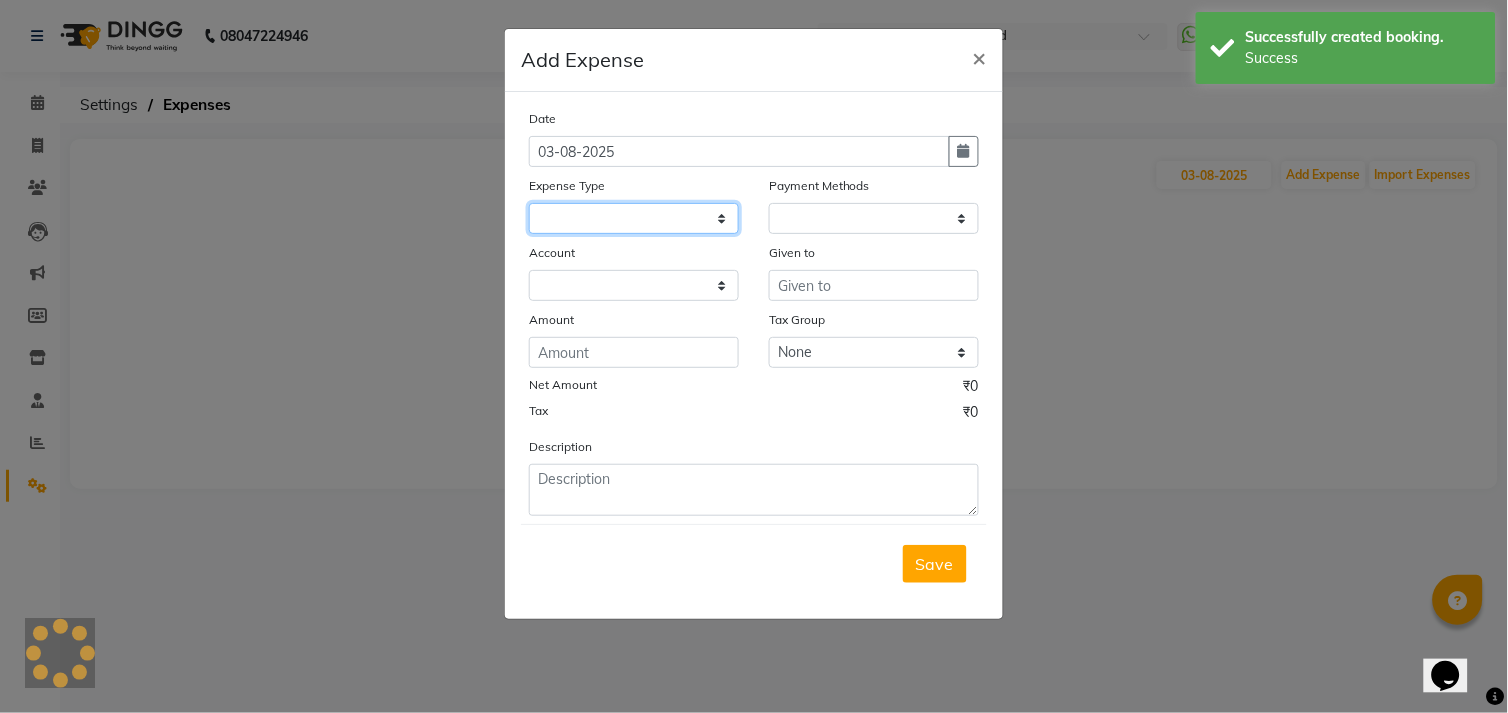 click 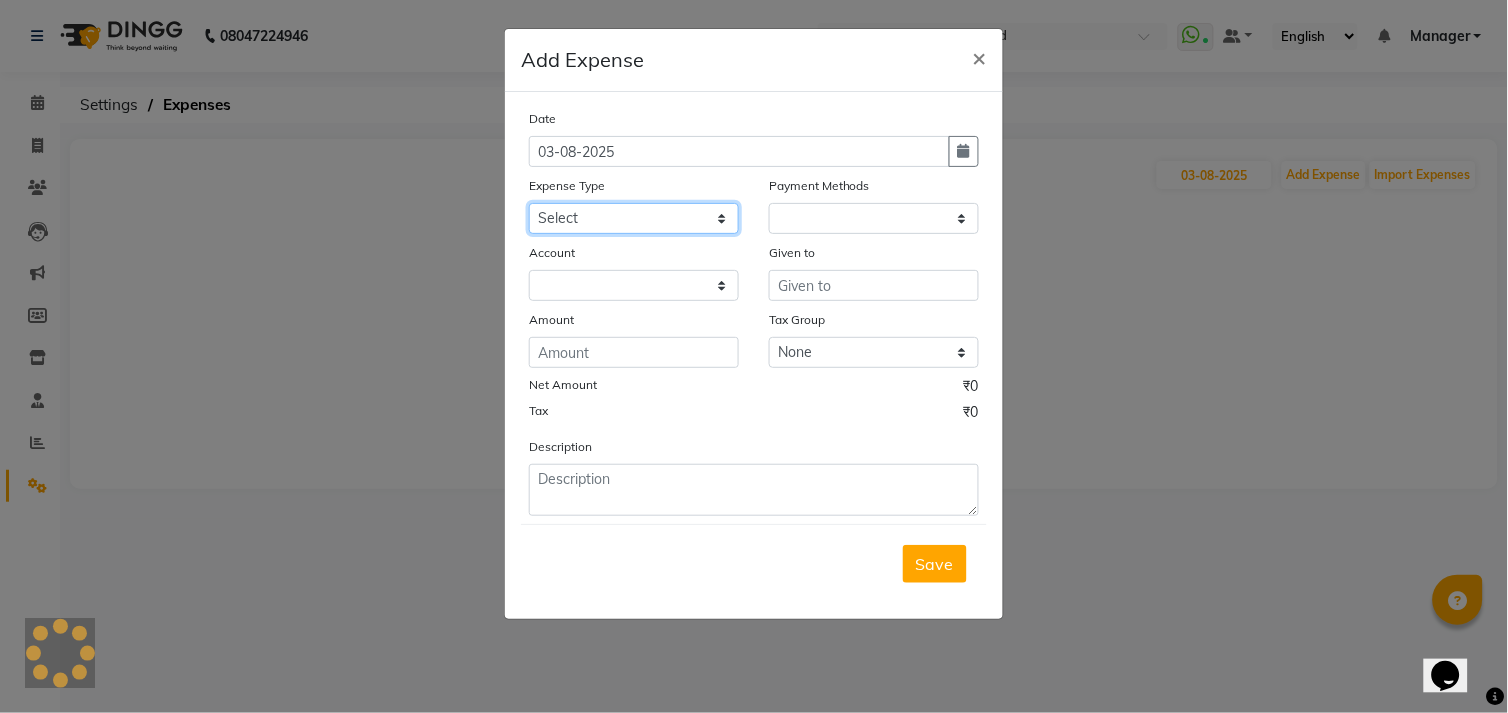 select on "1" 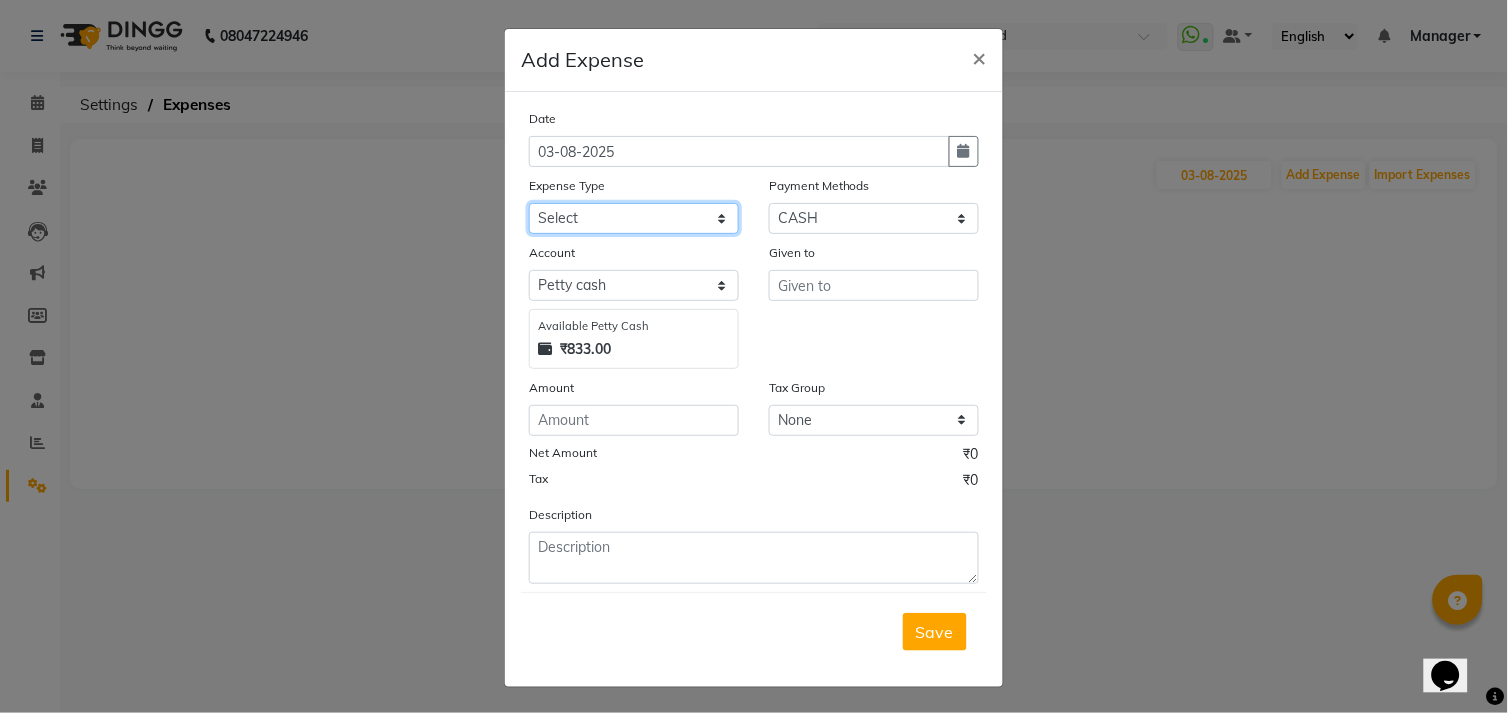 select on "21276" 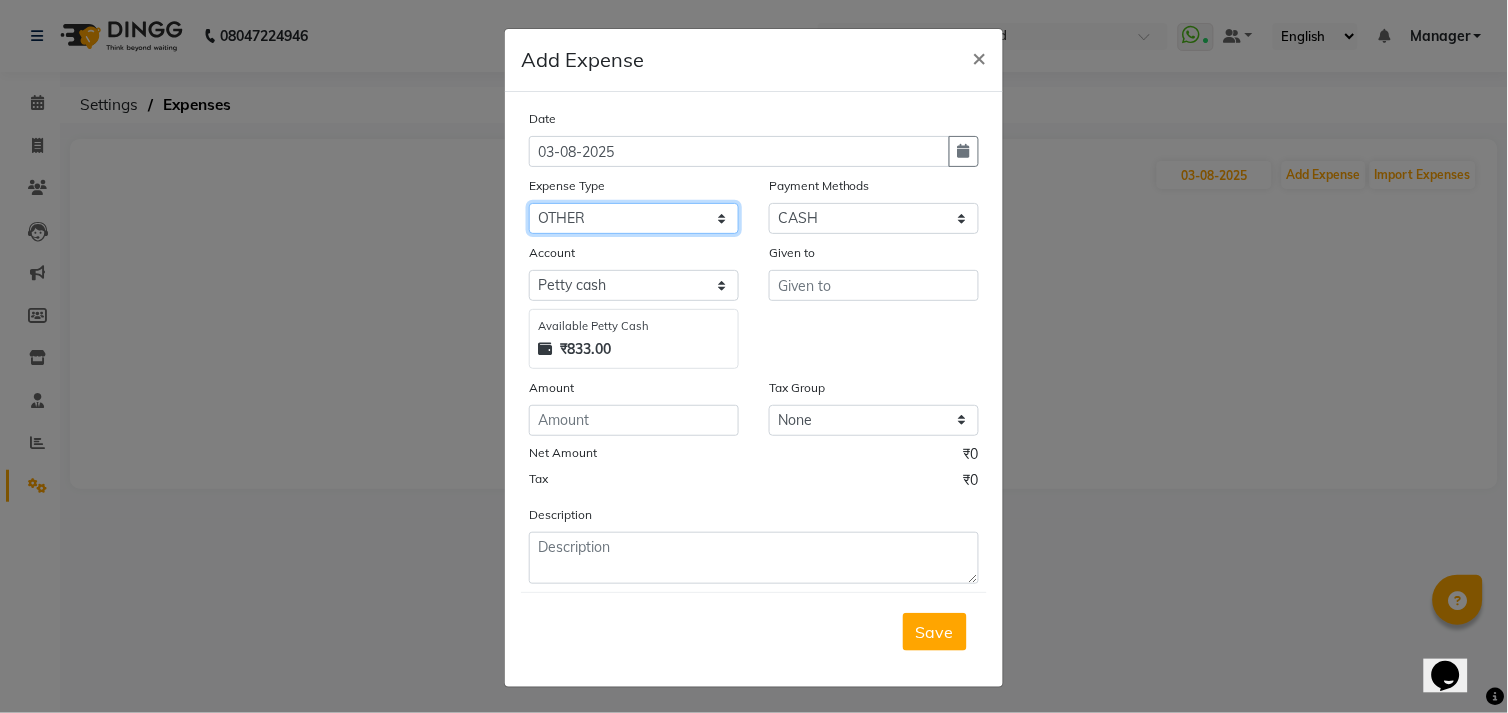 click on "Select advance salary BANK DEPOSIT building  maintenance Day target DIESEL electrician charges foil Fuel garbage HandOver Incentive Laundry lunch Maintenance majirel colour tube mandir Membership milk Miscellaneous office expense OT OTHER overtime OWNER Pantry pedicure incentive phone bill plumber charges Poter Product Rent room freshner Salary salon stock Tea & Refreshment tip TIPS FOR STAFF WATER water charges" 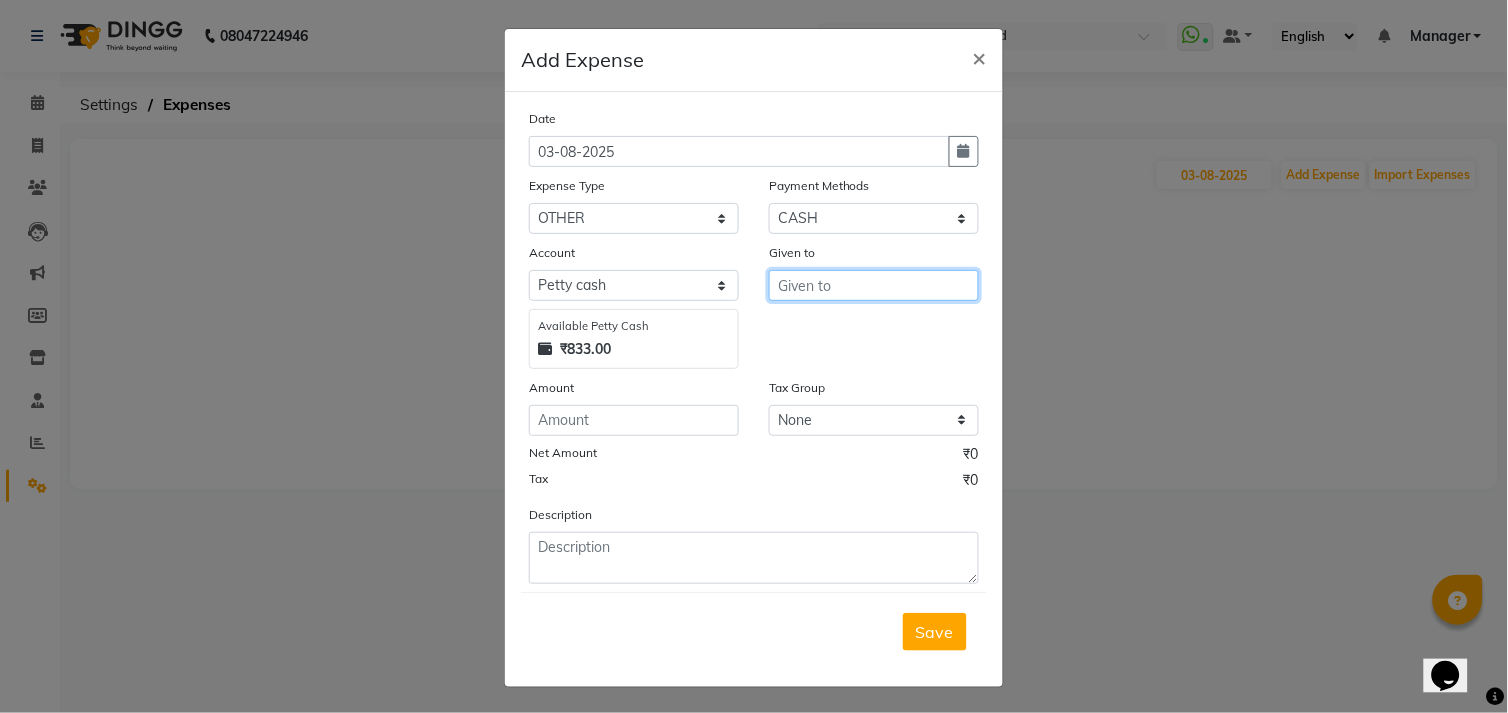 click at bounding box center (874, 285) 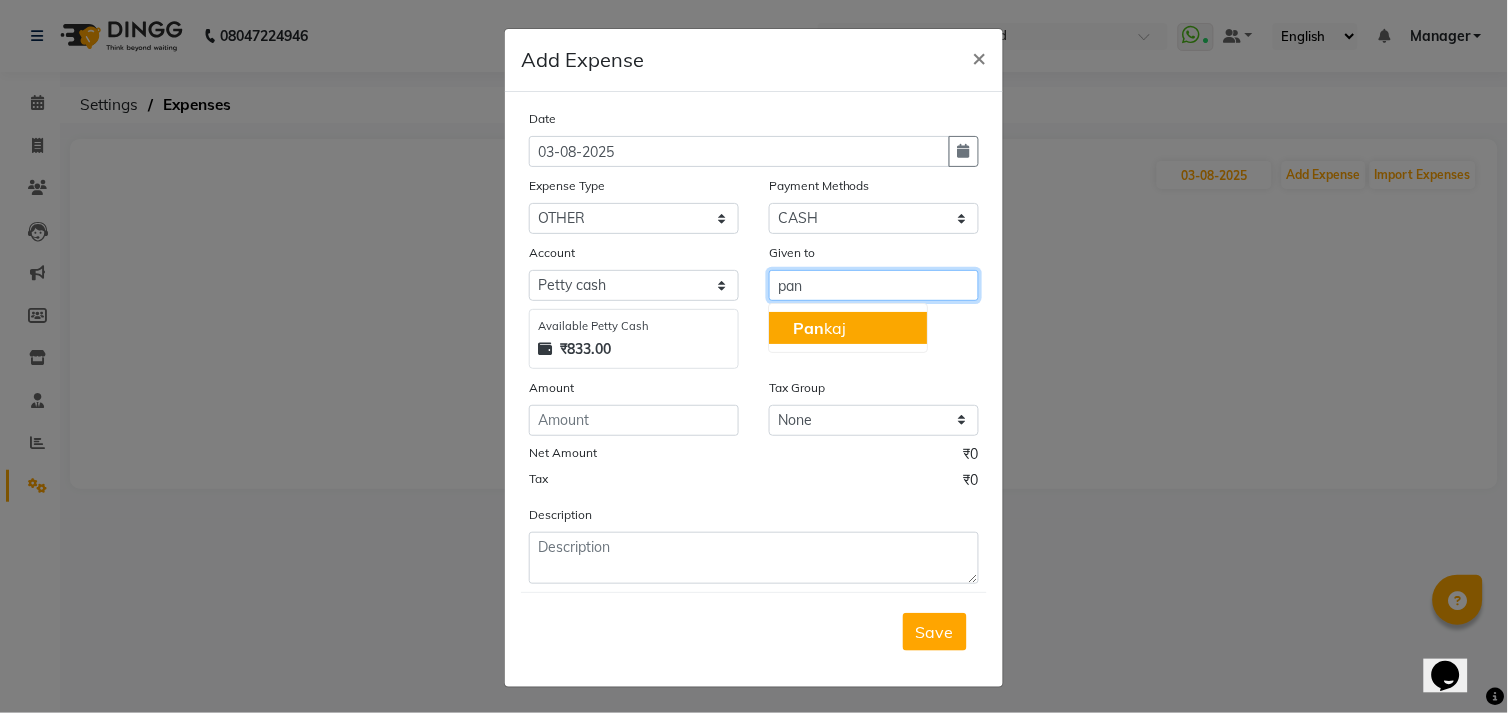 click on "Pan kaj" at bounding box center (819, 328) 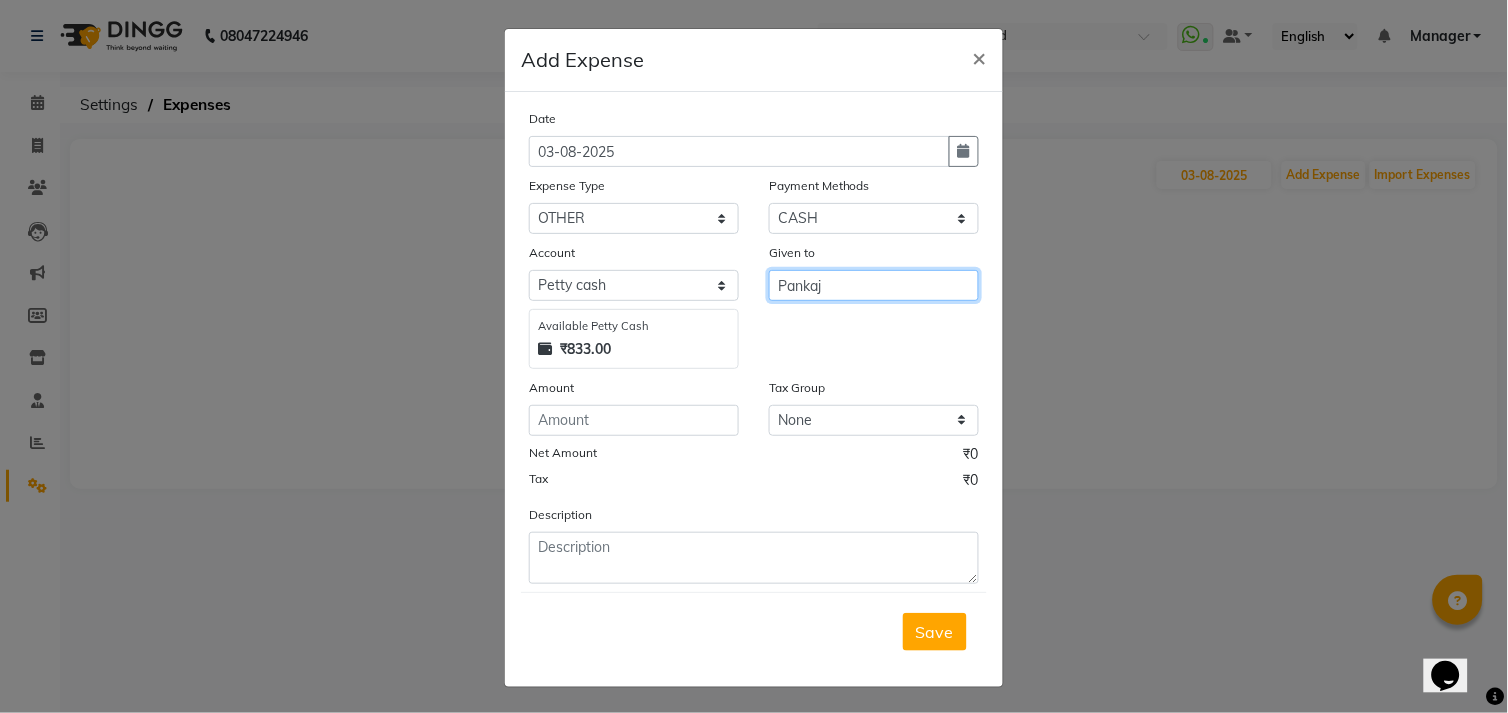 type on "Pankaj" 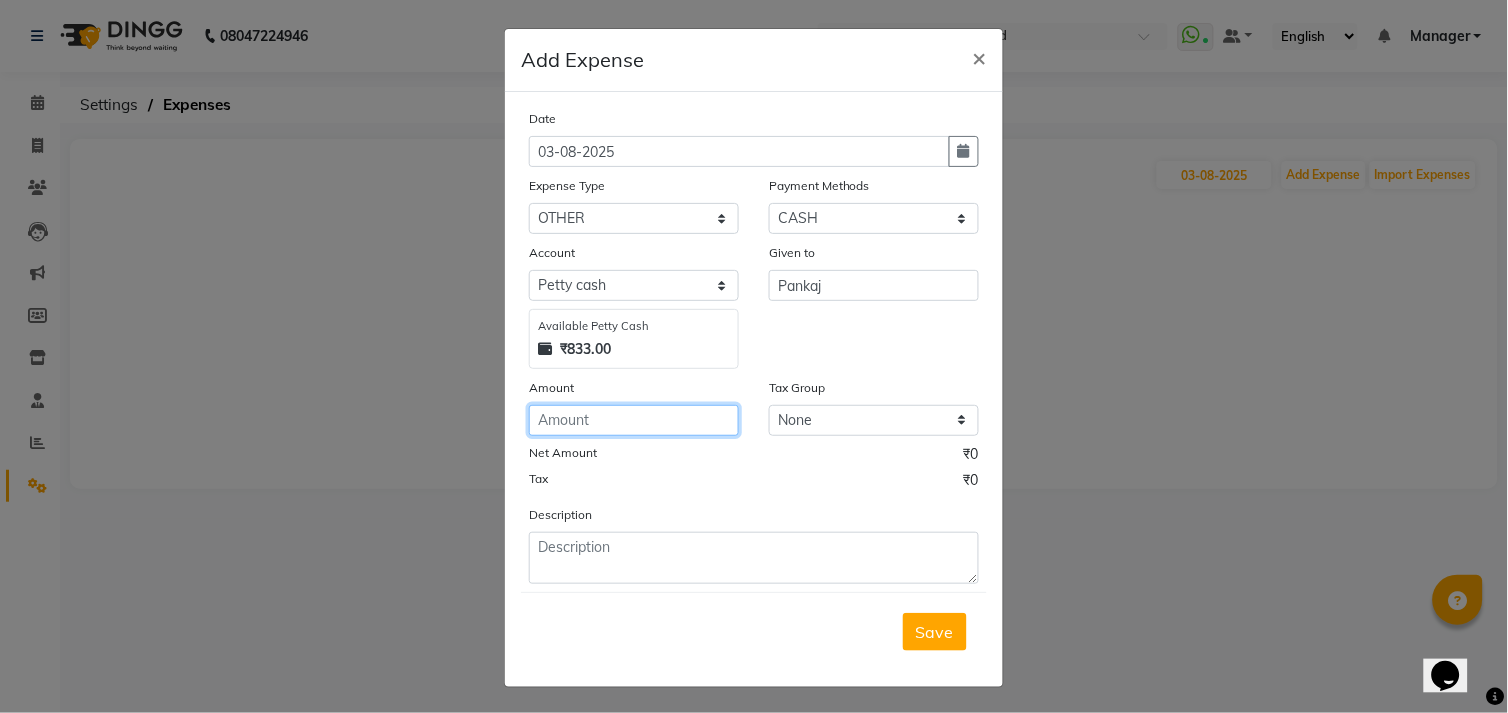 click 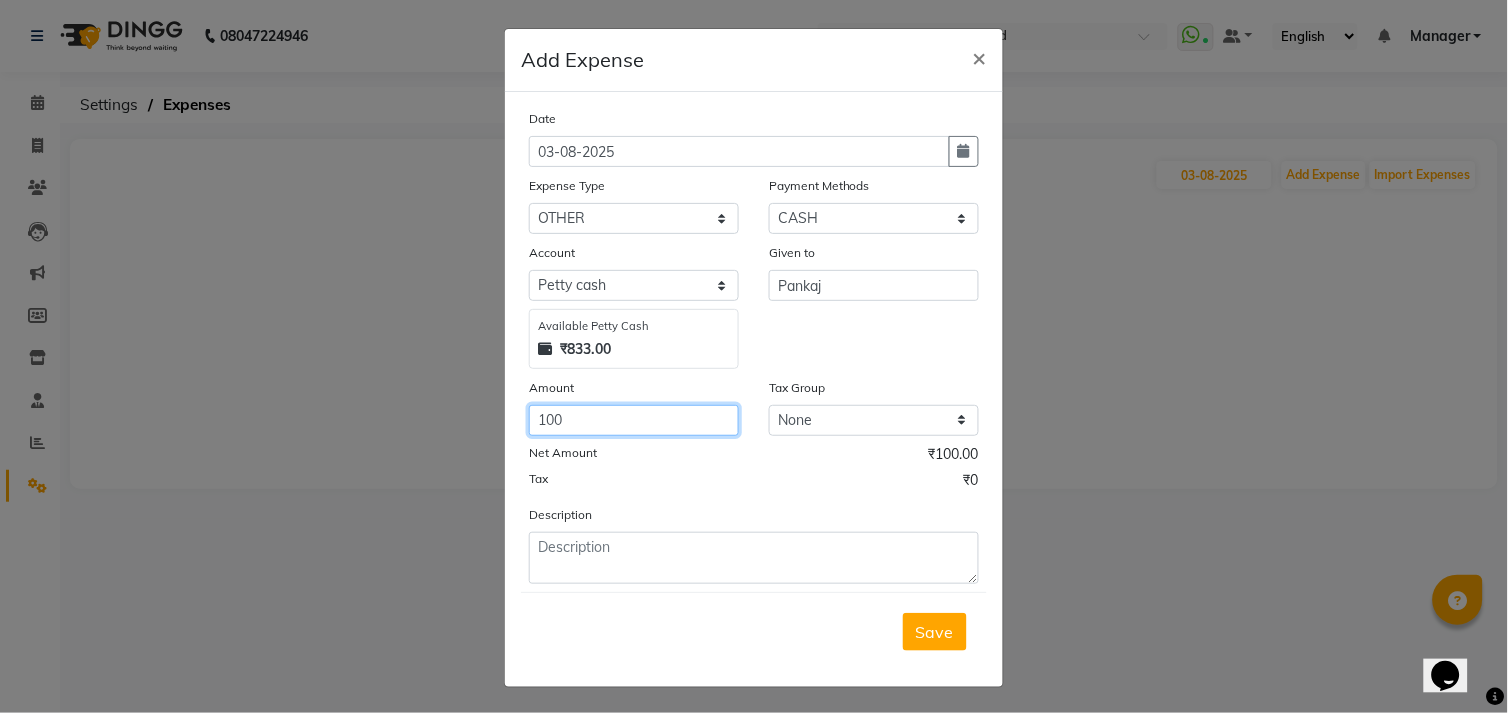 type on "100" 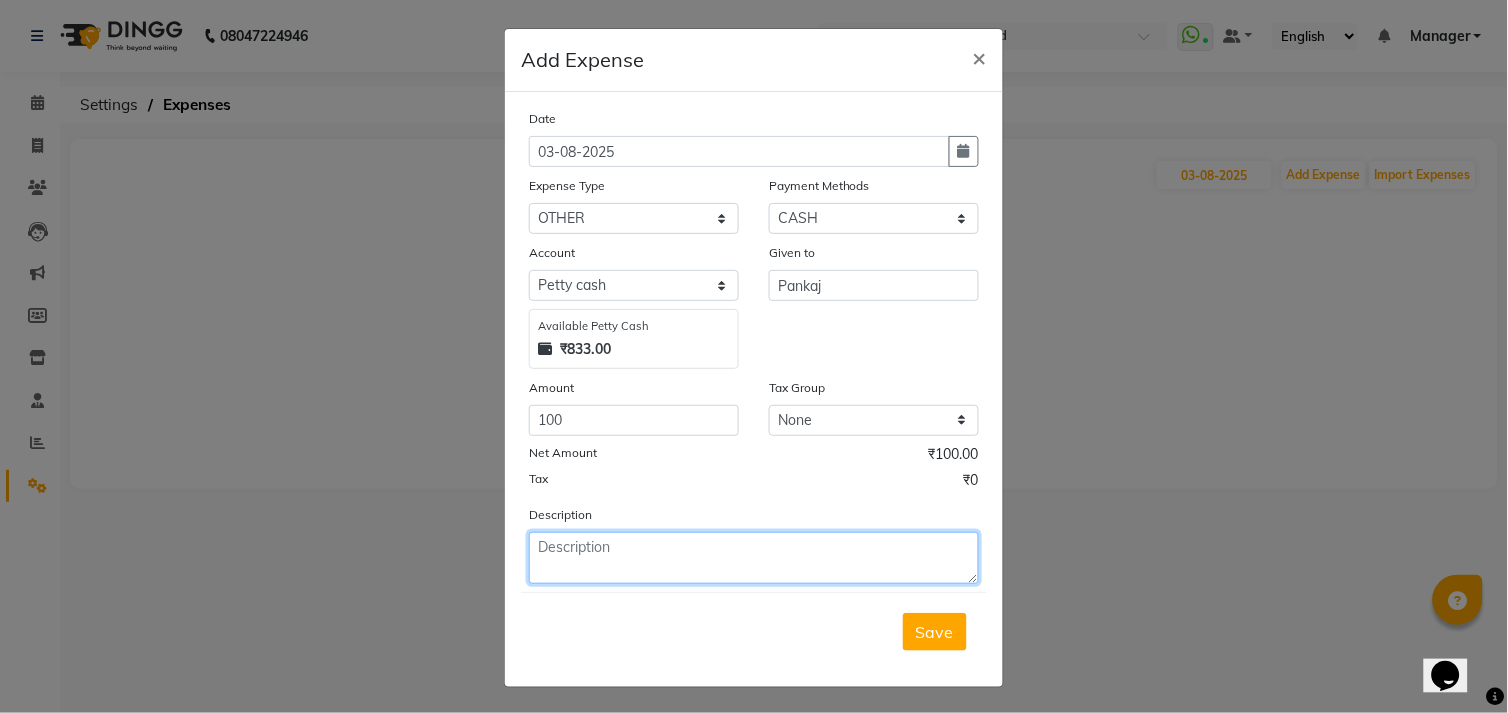 click 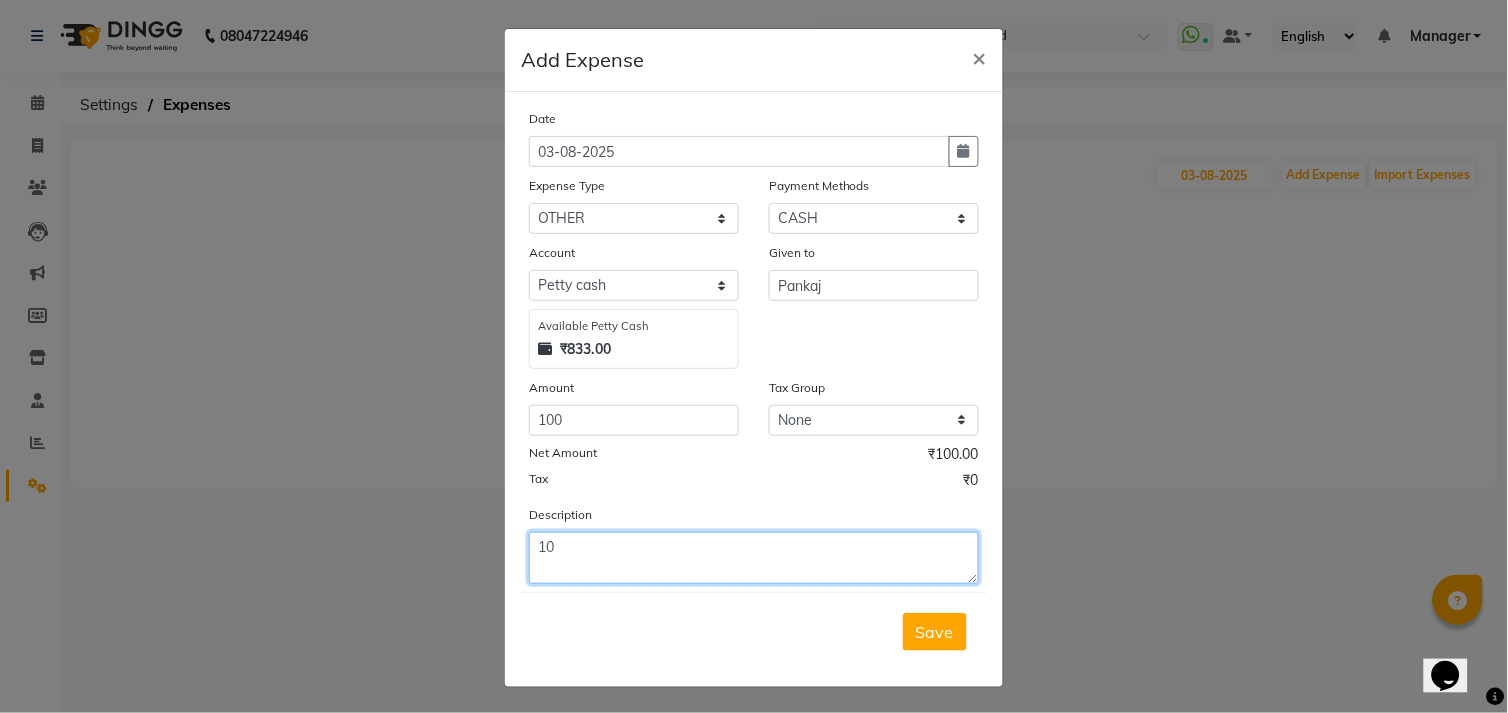 type on "1" 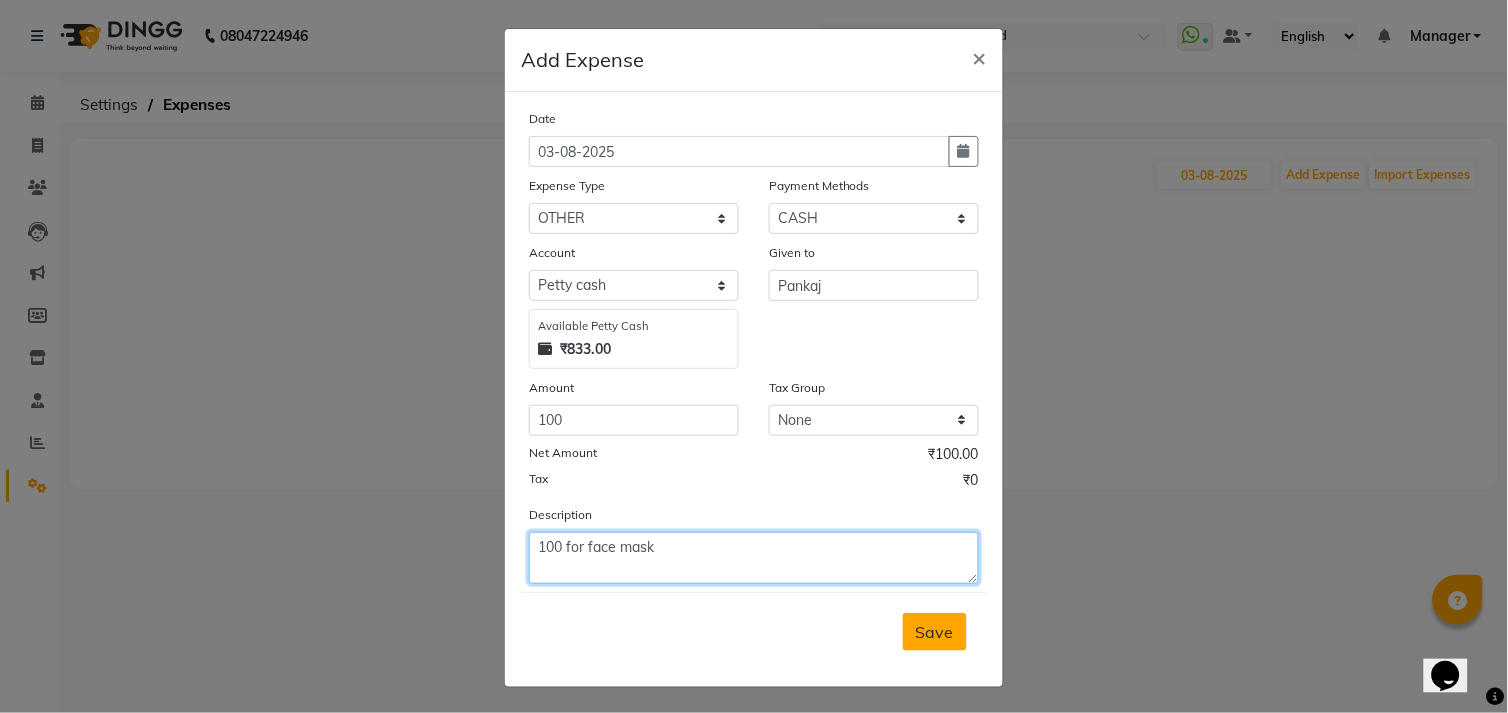 type on "100 for face mask" 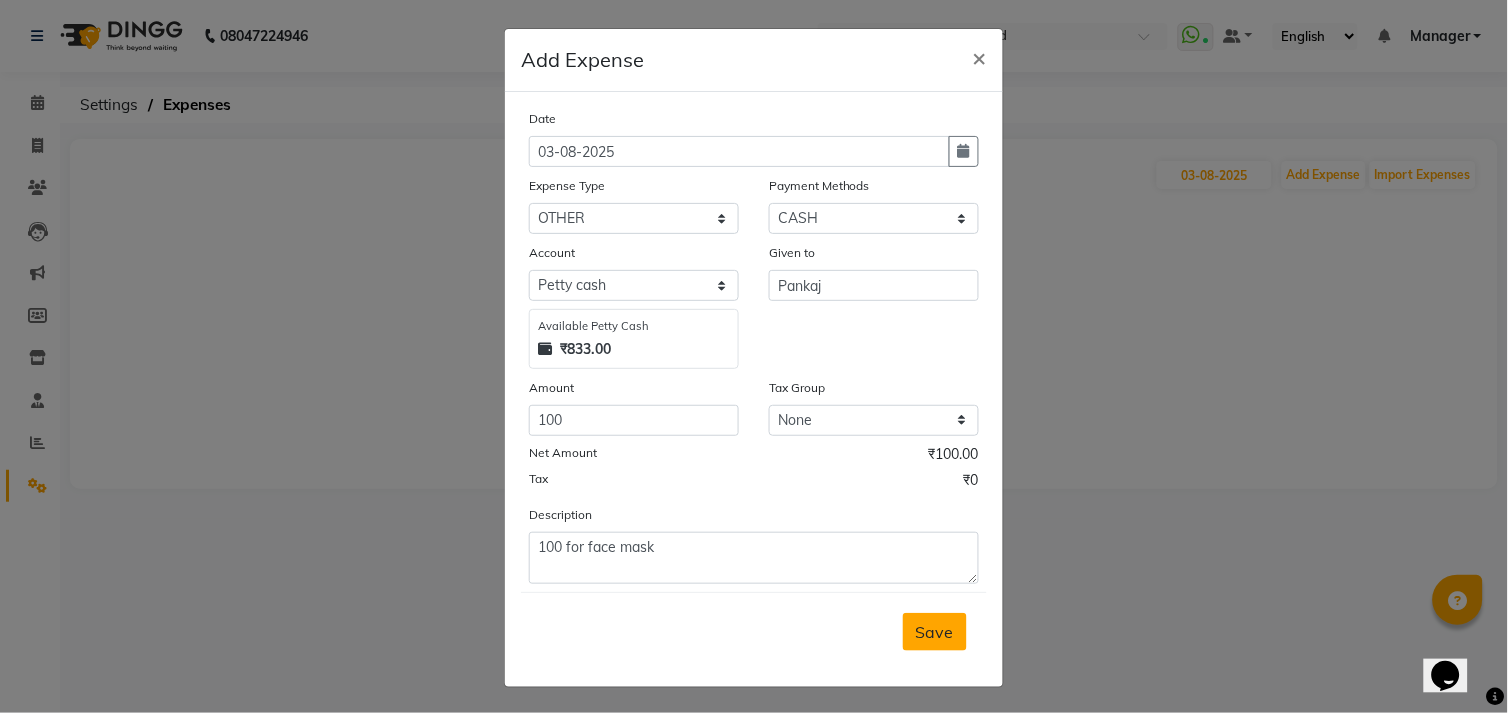 click on "Save" at bounding box center (935, 632) 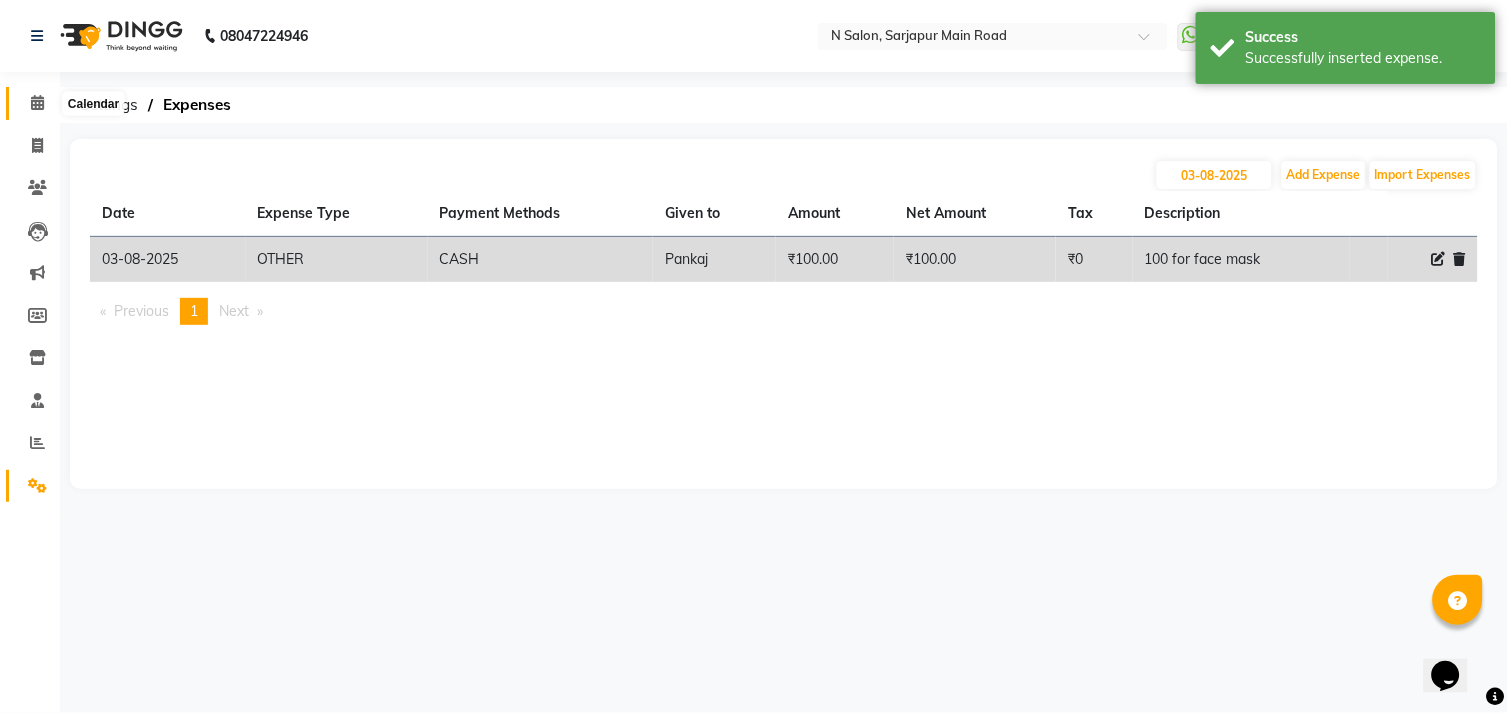 click 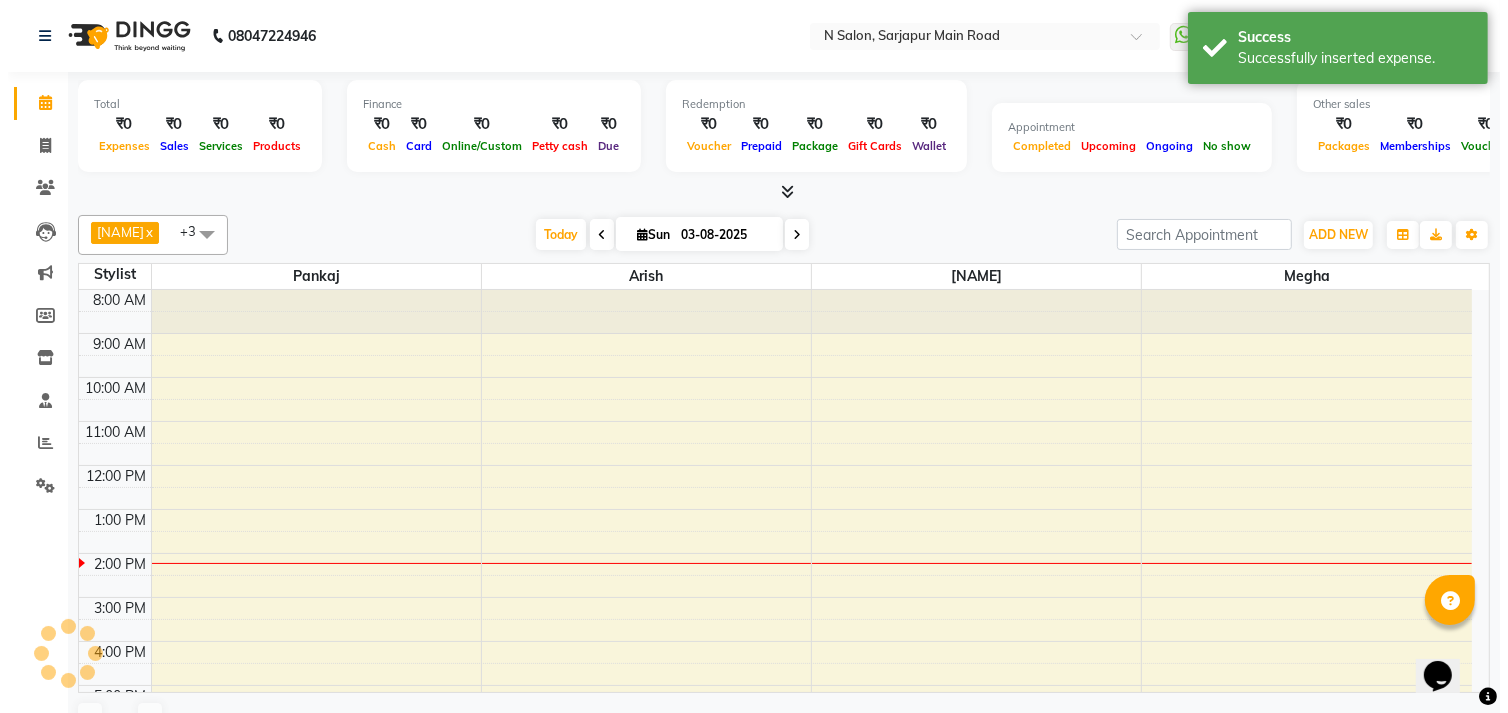 scroll, scrollTop: 0, scrollLeft: 0, axis: both 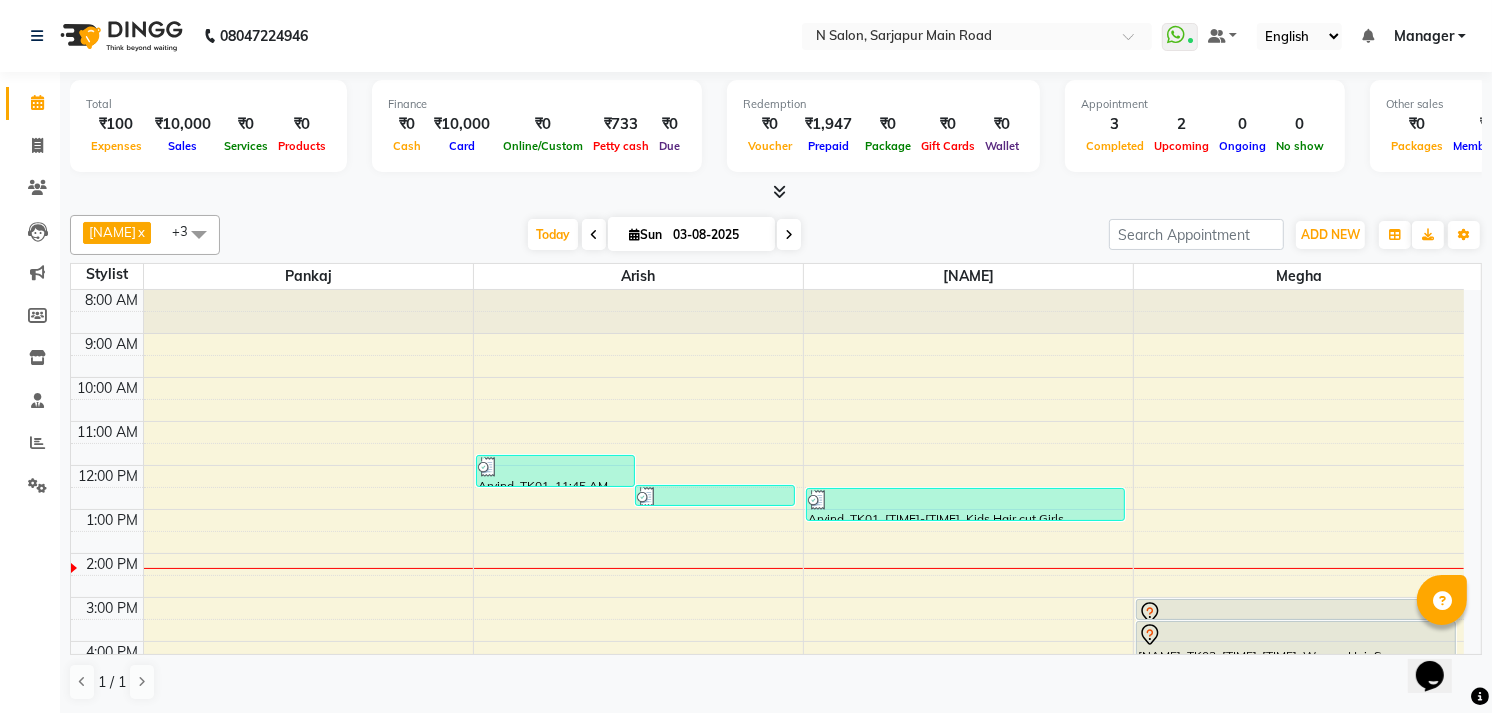 click at bounding box center (776, 192) 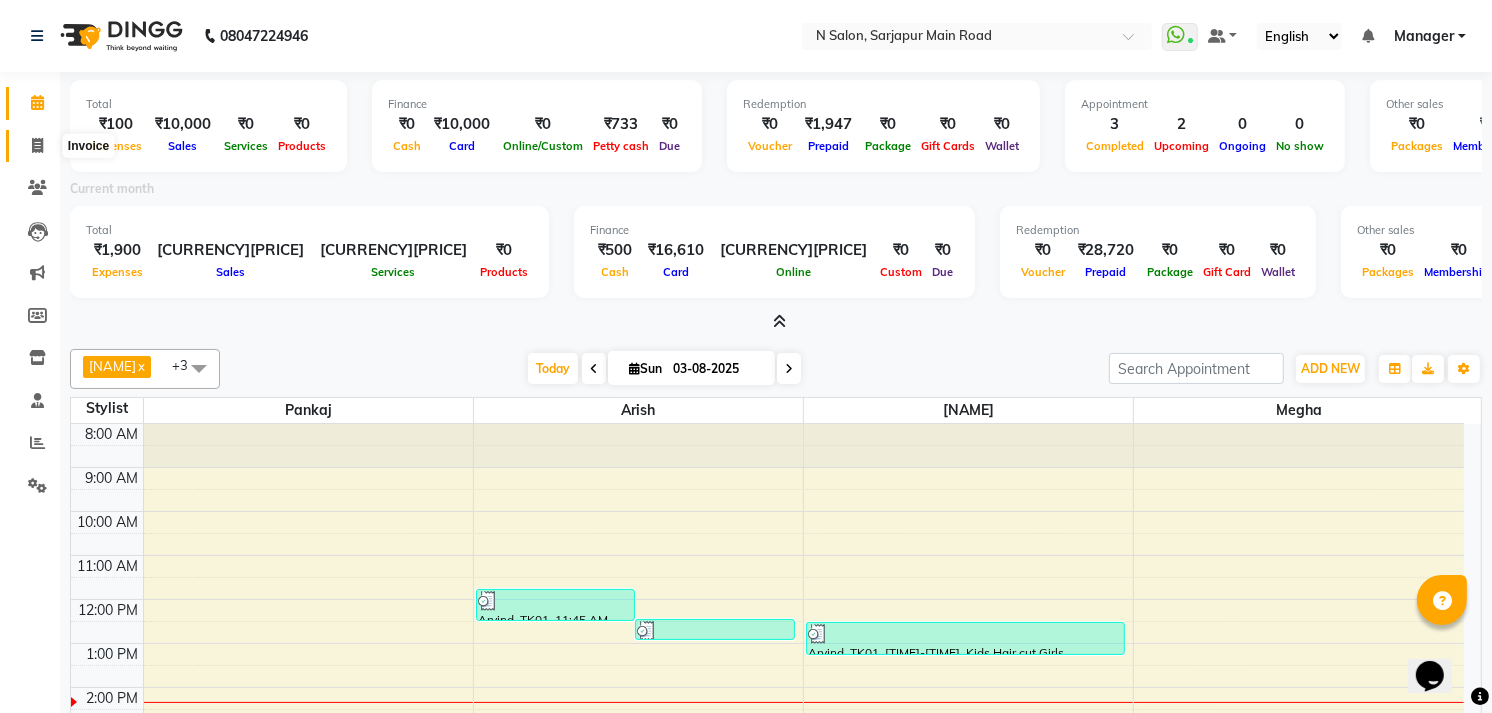 click 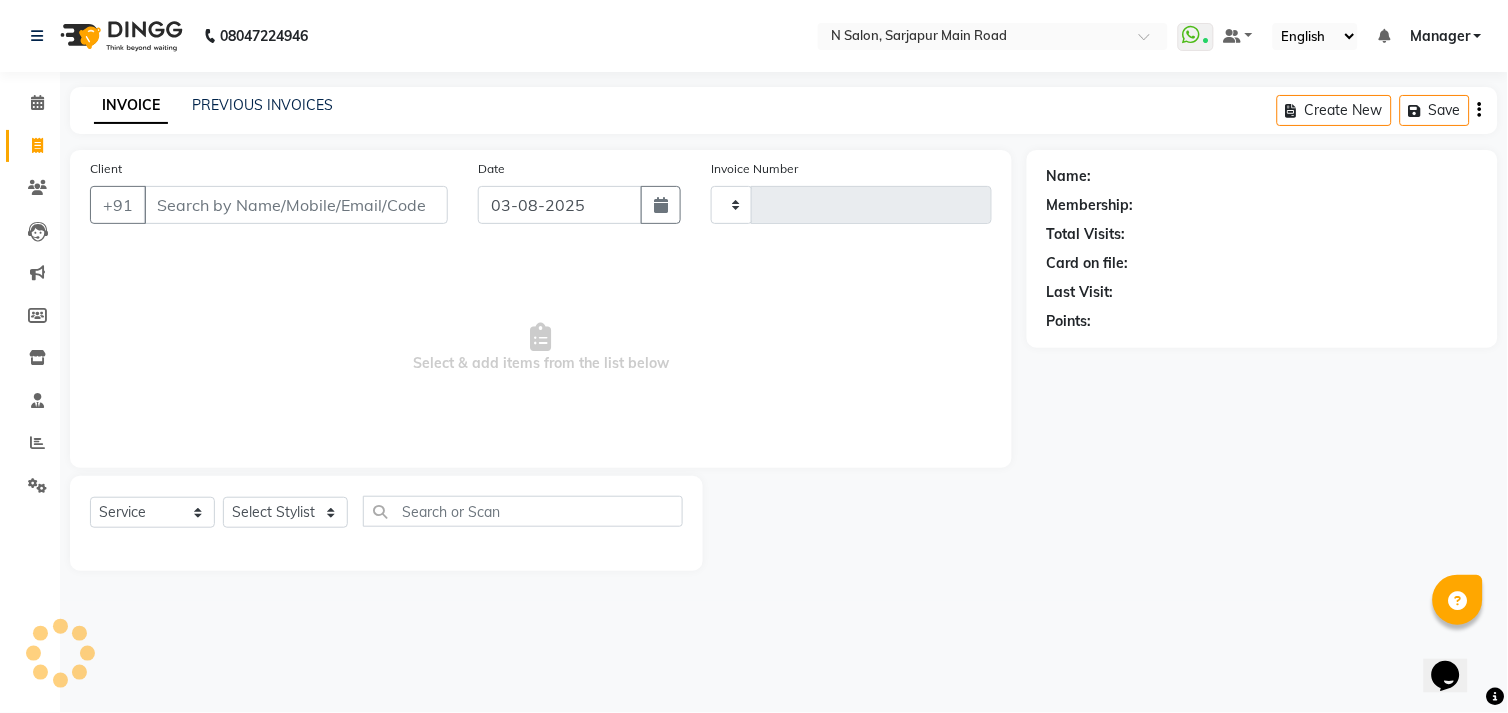 click on "INVOICE PREVIOUS INVOICES Create New   Save" 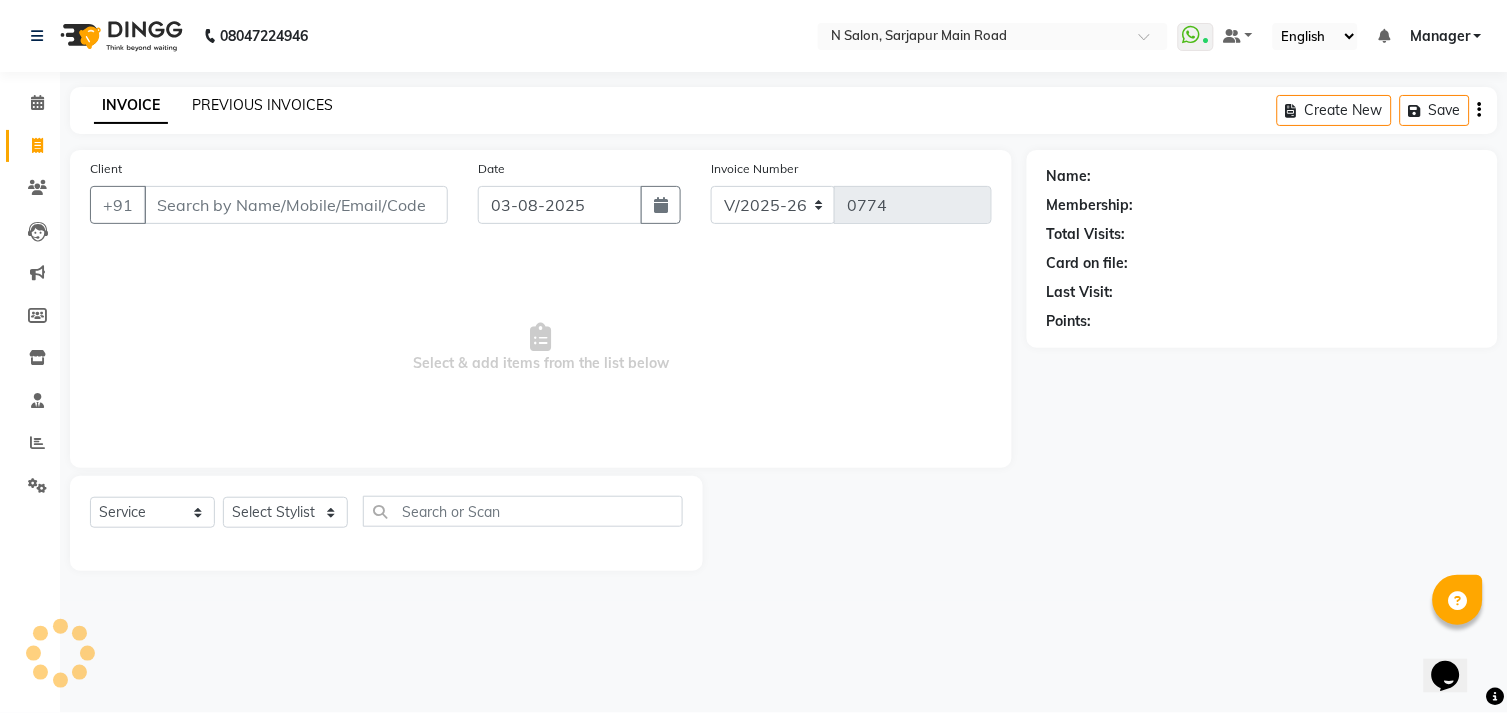 click on "PREVIOUS INVOICES" 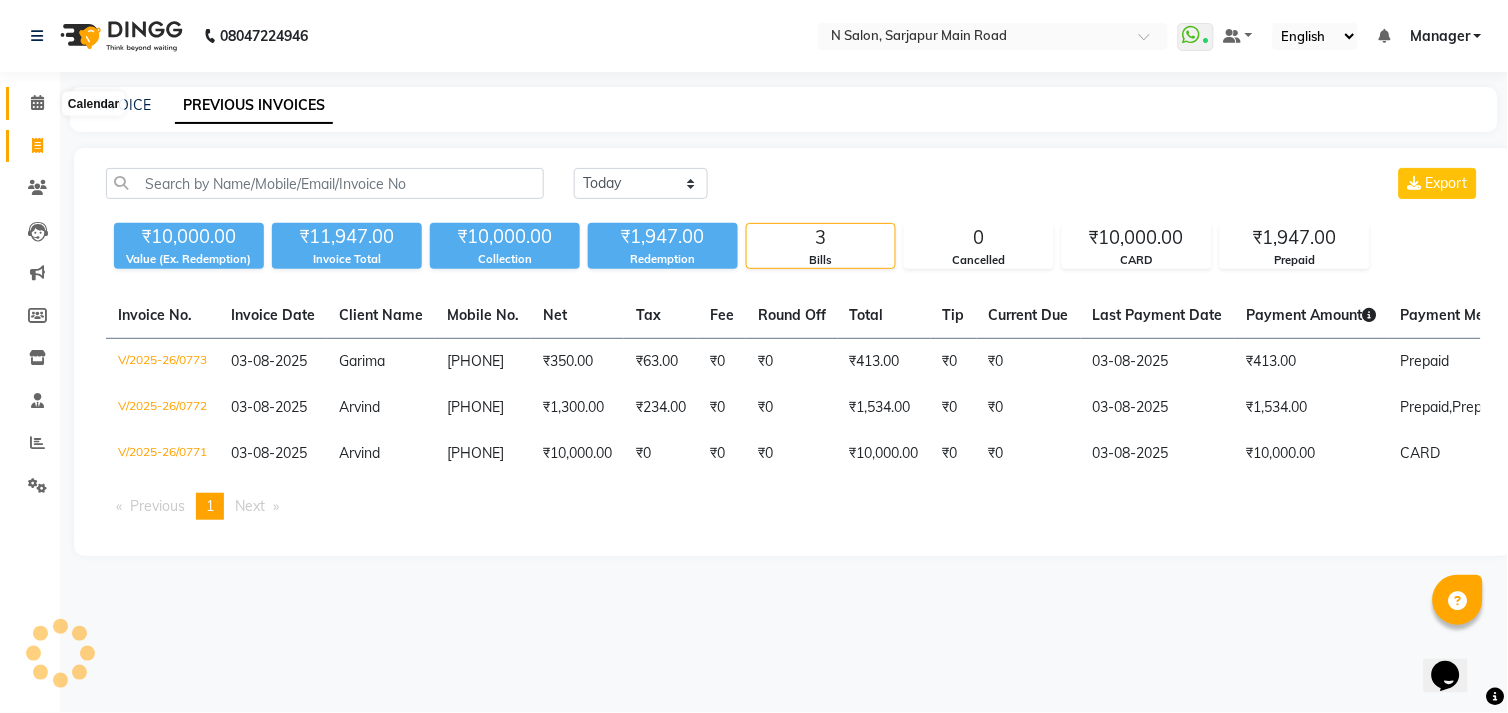click 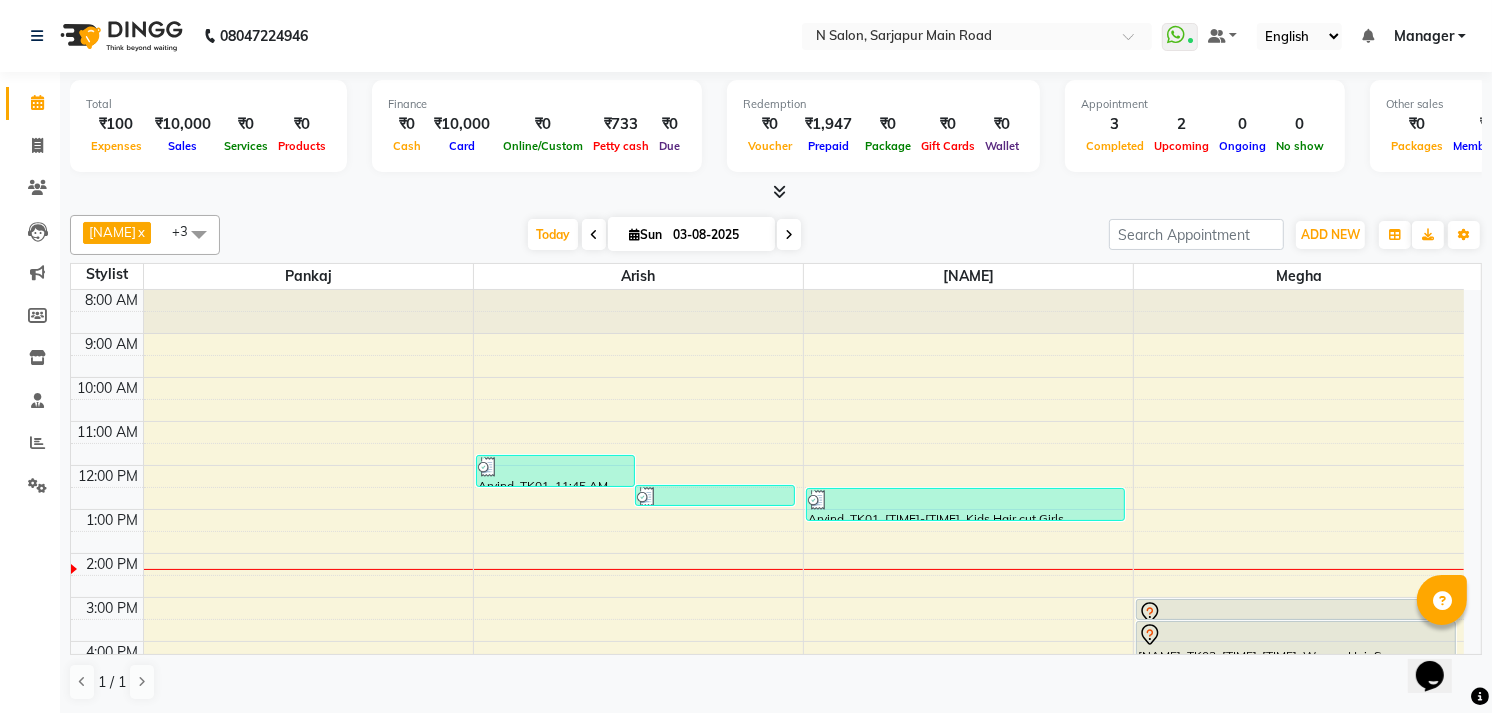 scroll, scrollTop: 111, scrollLeft: 0, axis: vertical 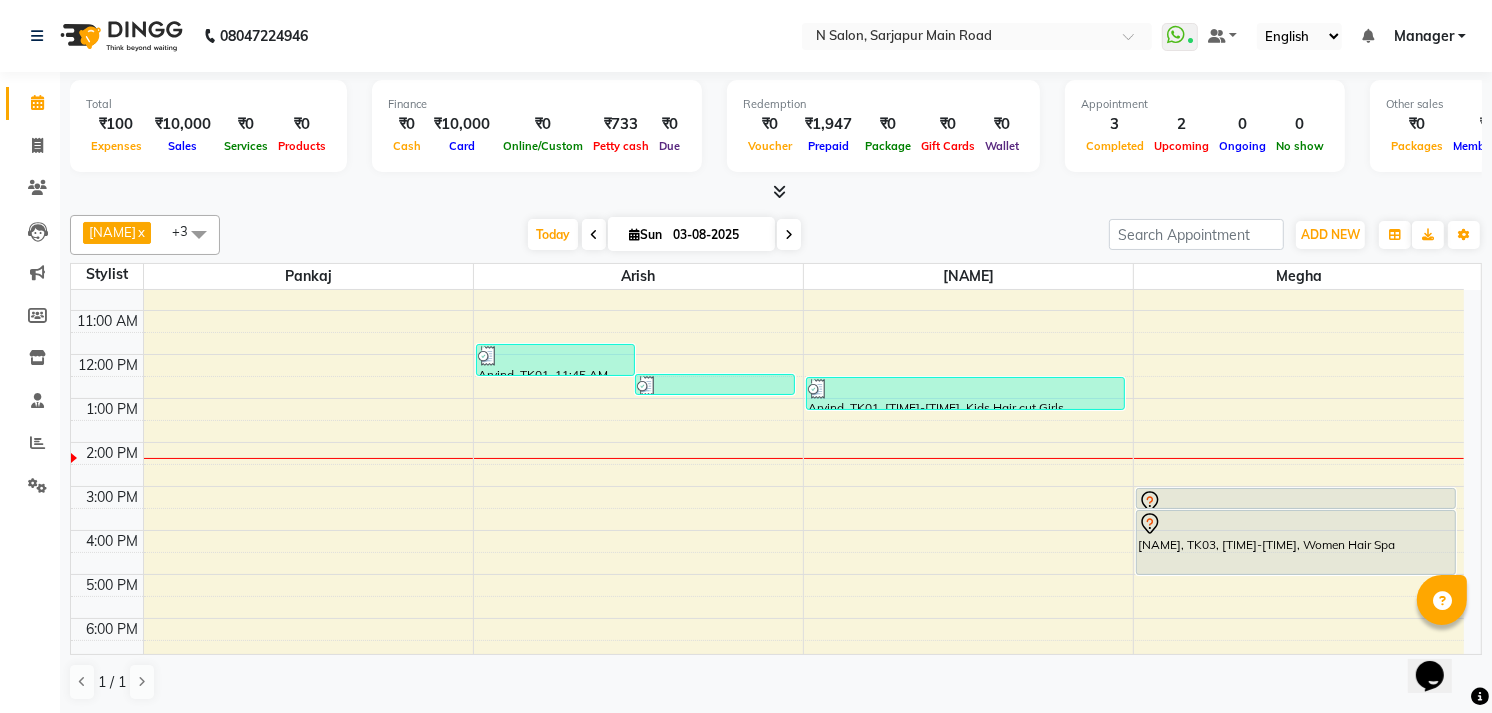 click at bounding box center (199, 234) 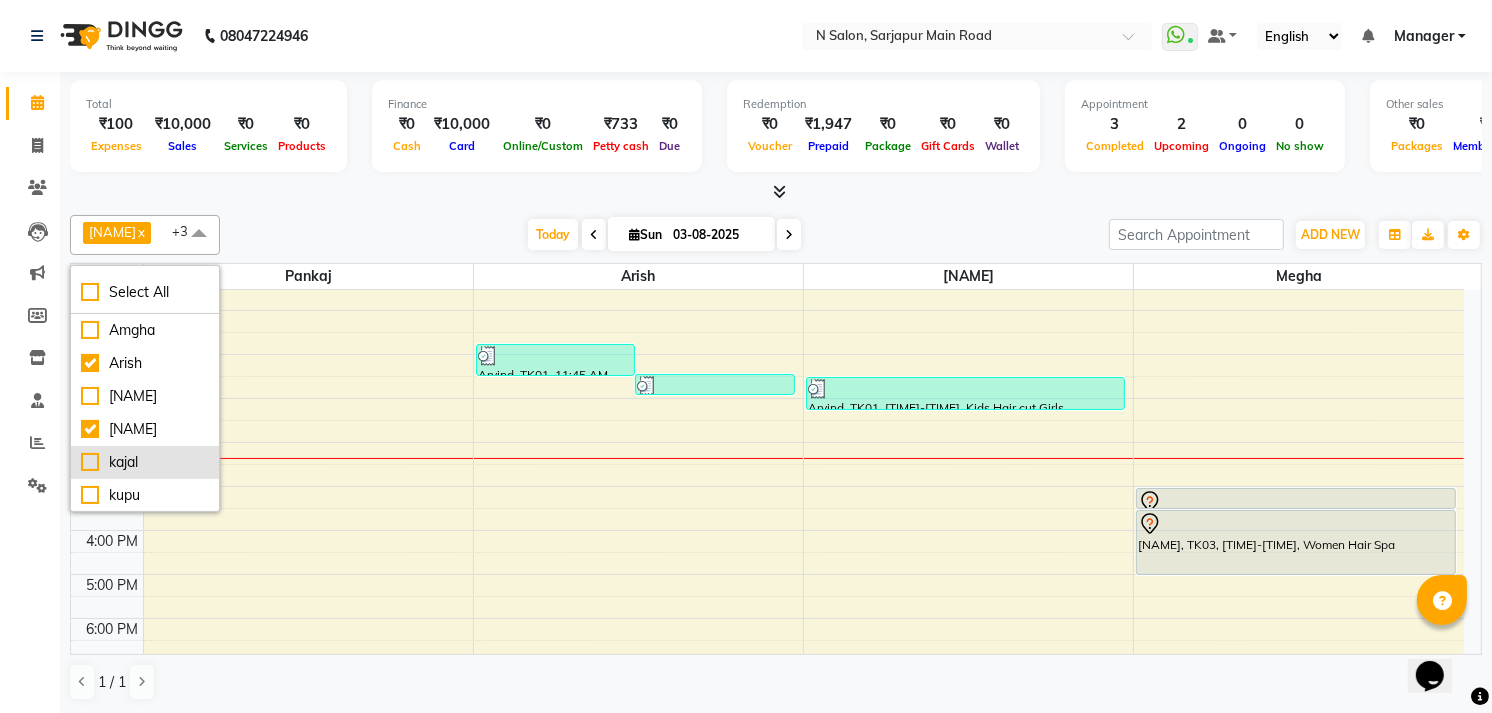 click on "kajal" at bounding box center (145, 462) 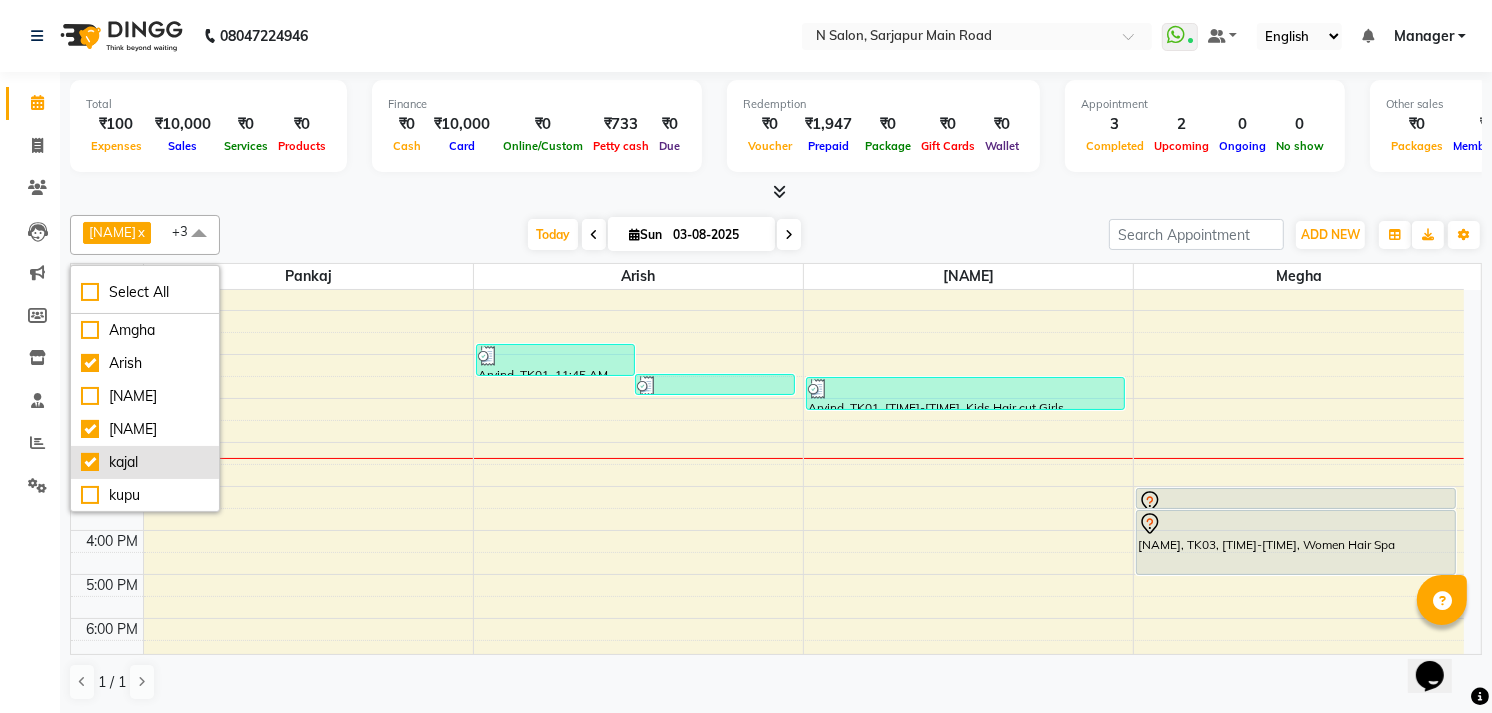 checkbox on "true" 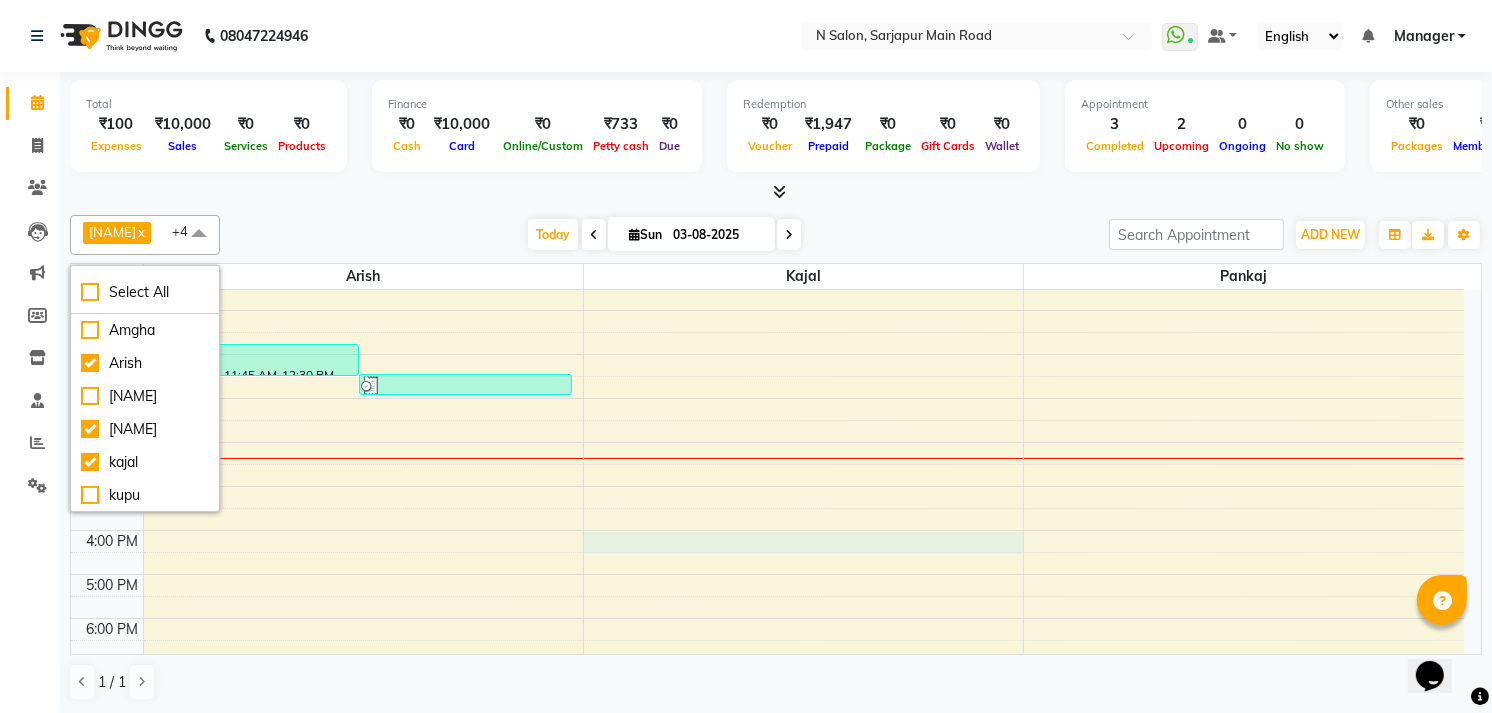 click on "Arvind, TK01, [TIME]-[TIME], Kids Hair cut Girls Garima, TK02, [TIME]-[TIME], Kids Boy" at bounding box center [767, 464] 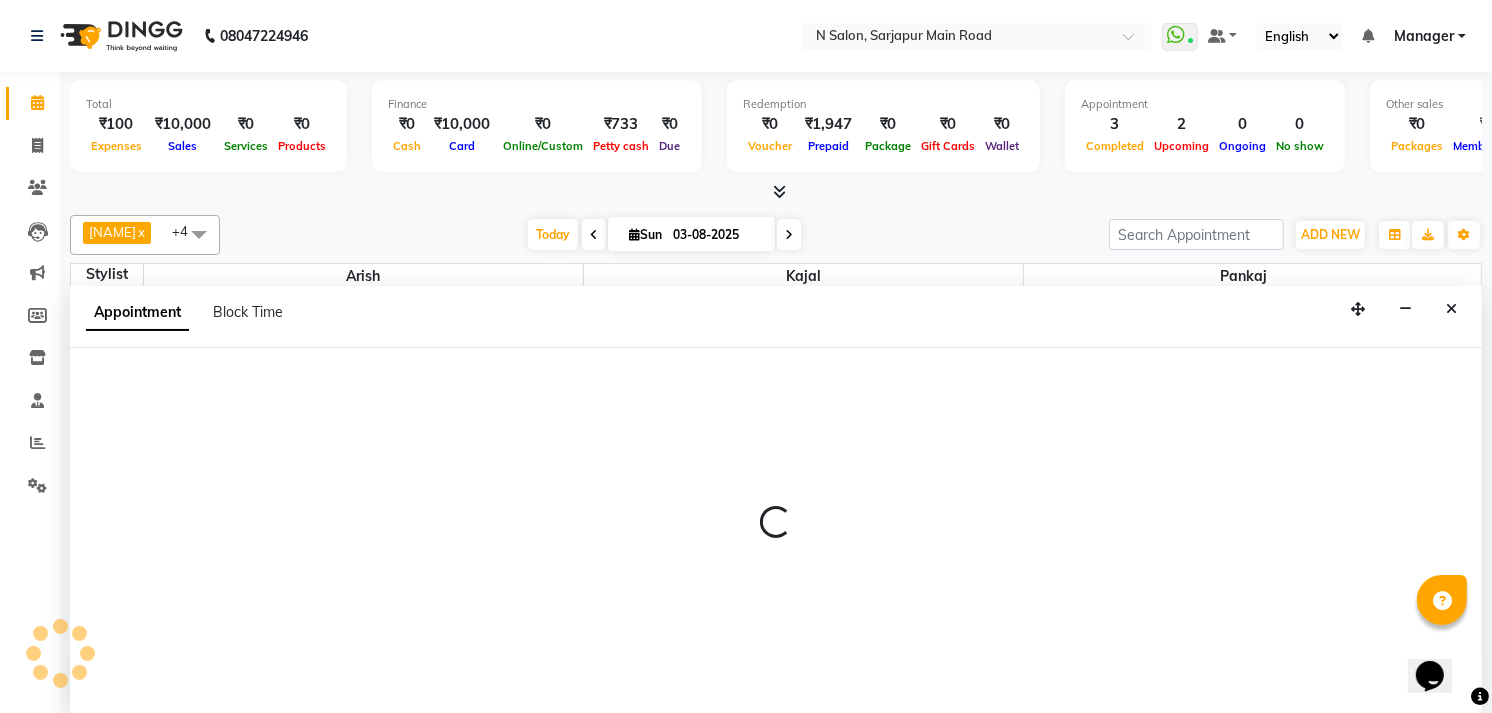 scroll, scrollTop: 1, scrollLeft: 0, axis: vertical 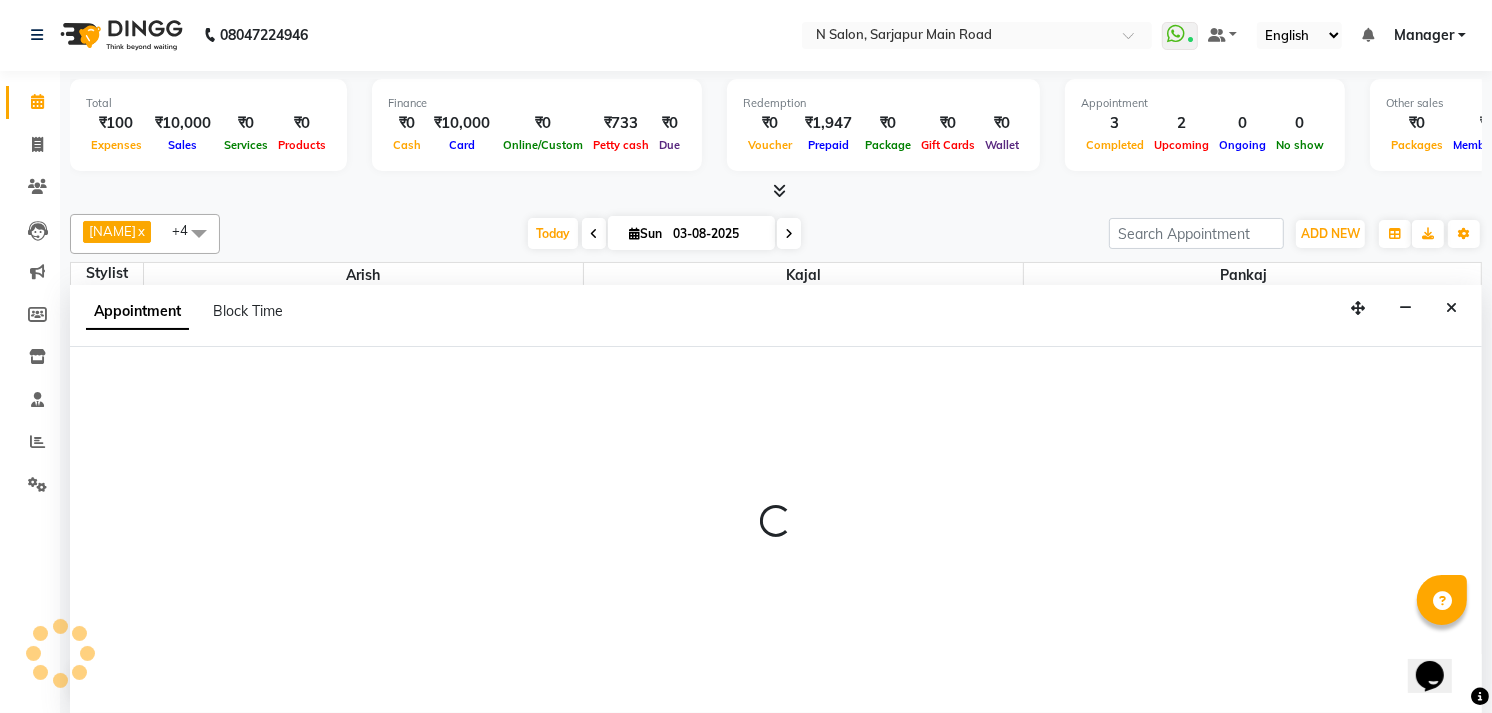 select on "[NUMBER]" 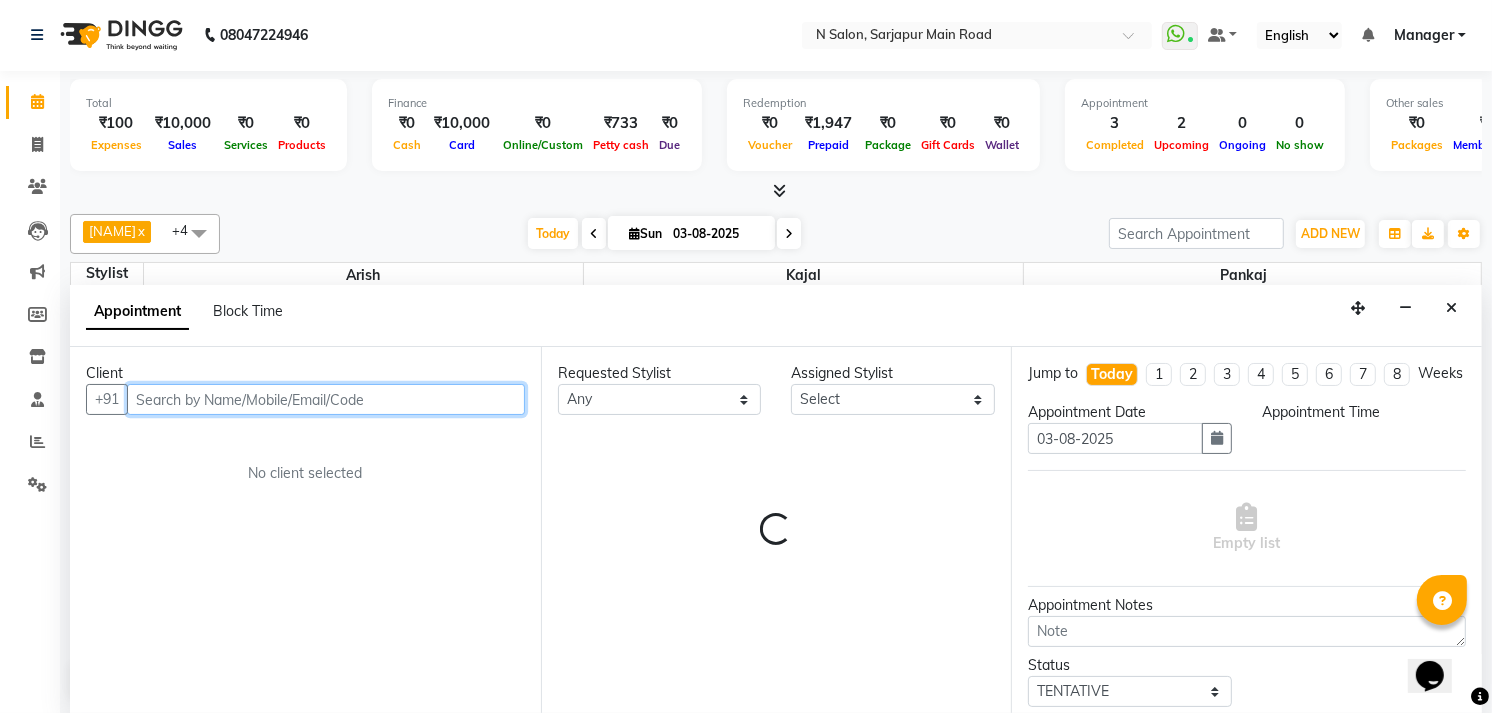 select on "960" 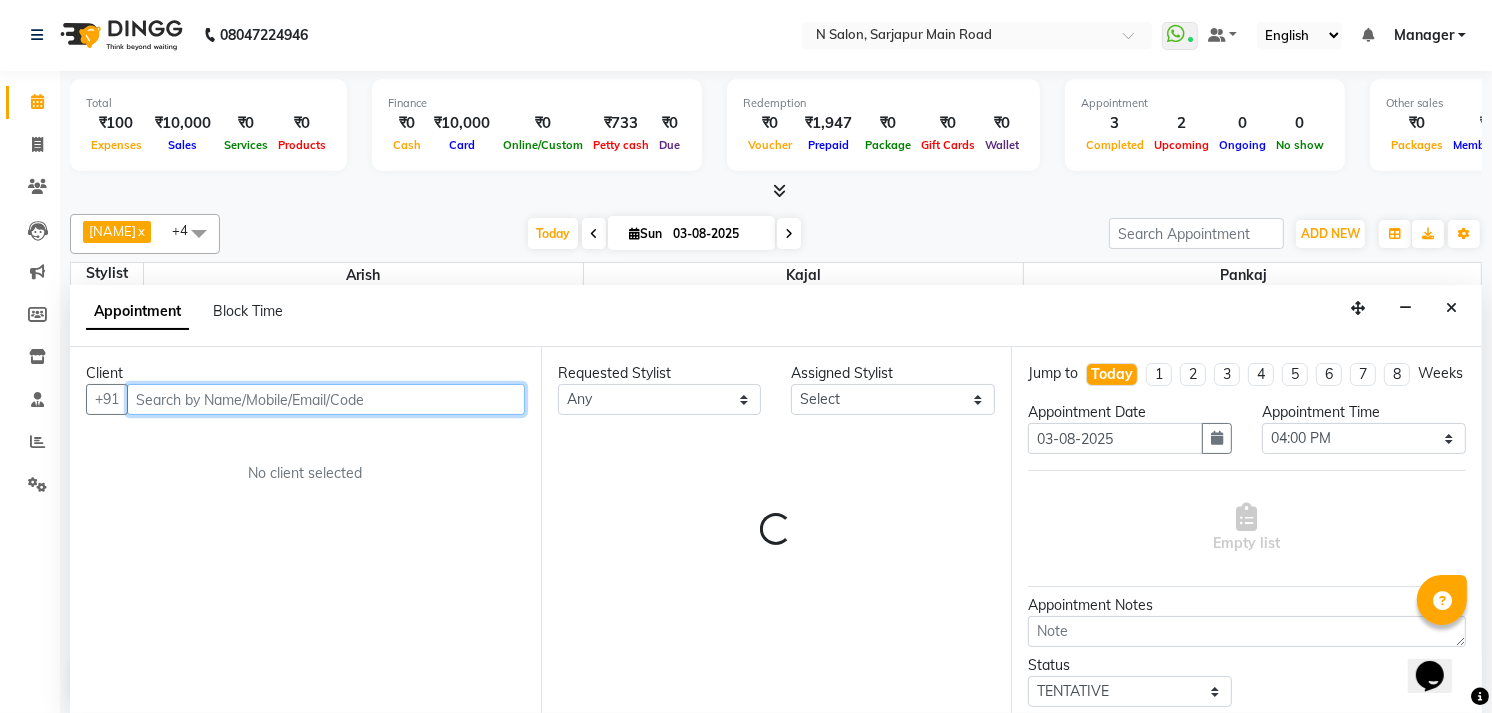 click at bounding box center (326, 399) 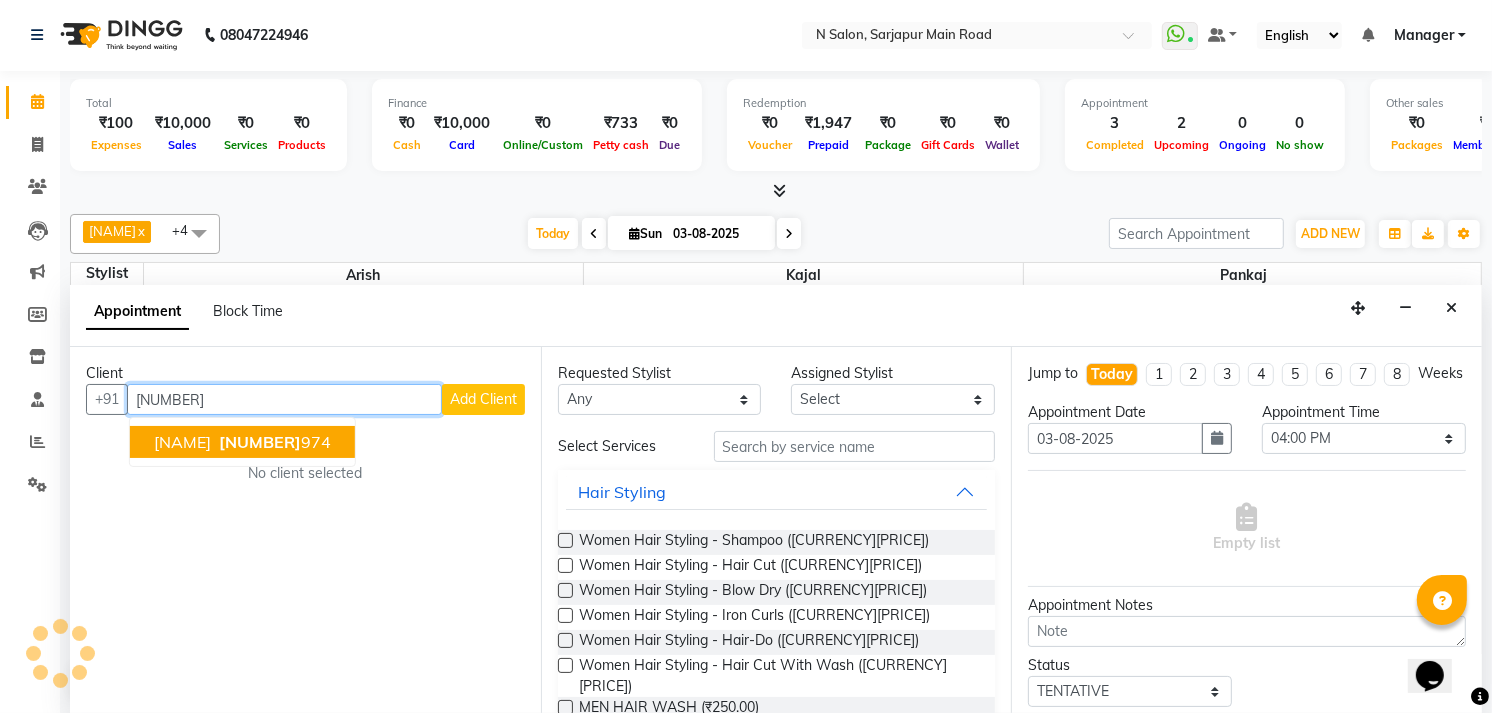 click on "[NUMBER]" at bounding box center [260, 442] 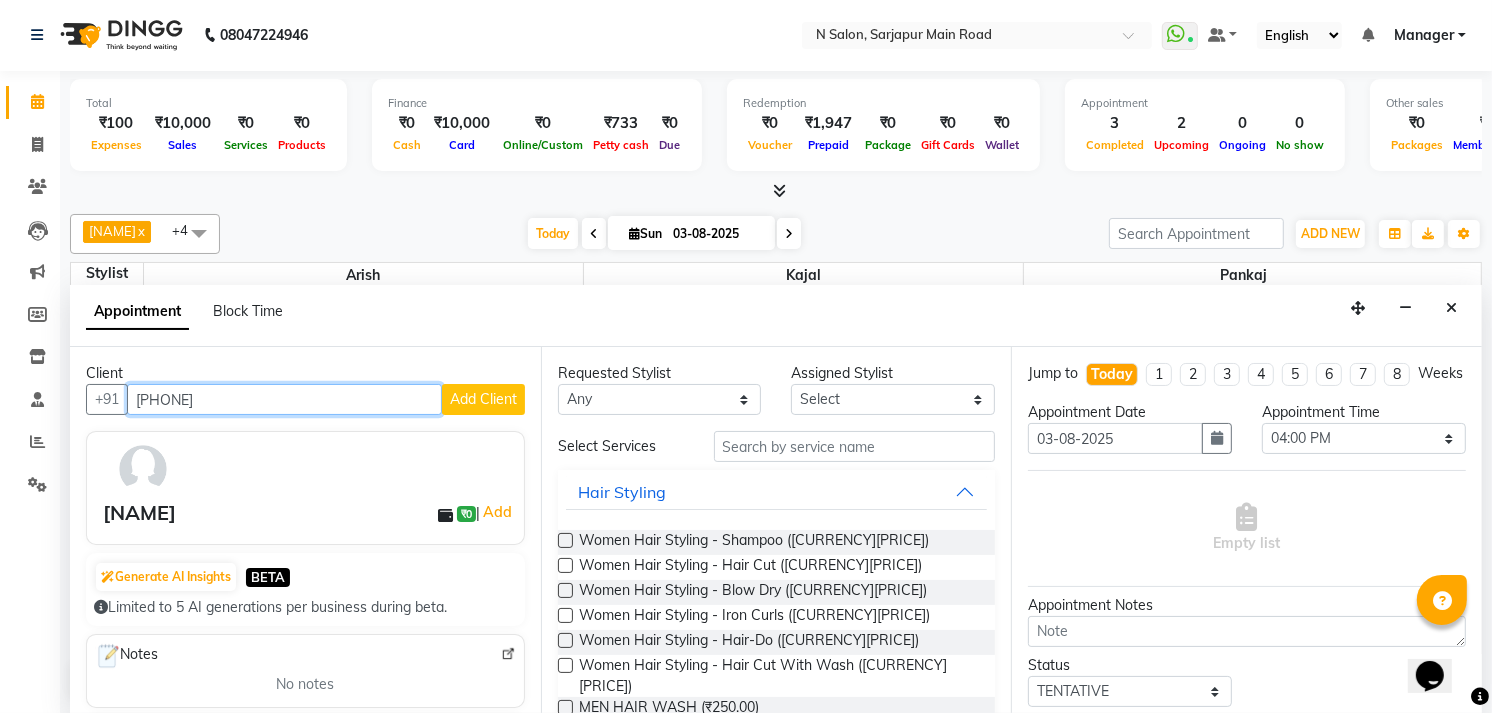 type on "[PHONE]" 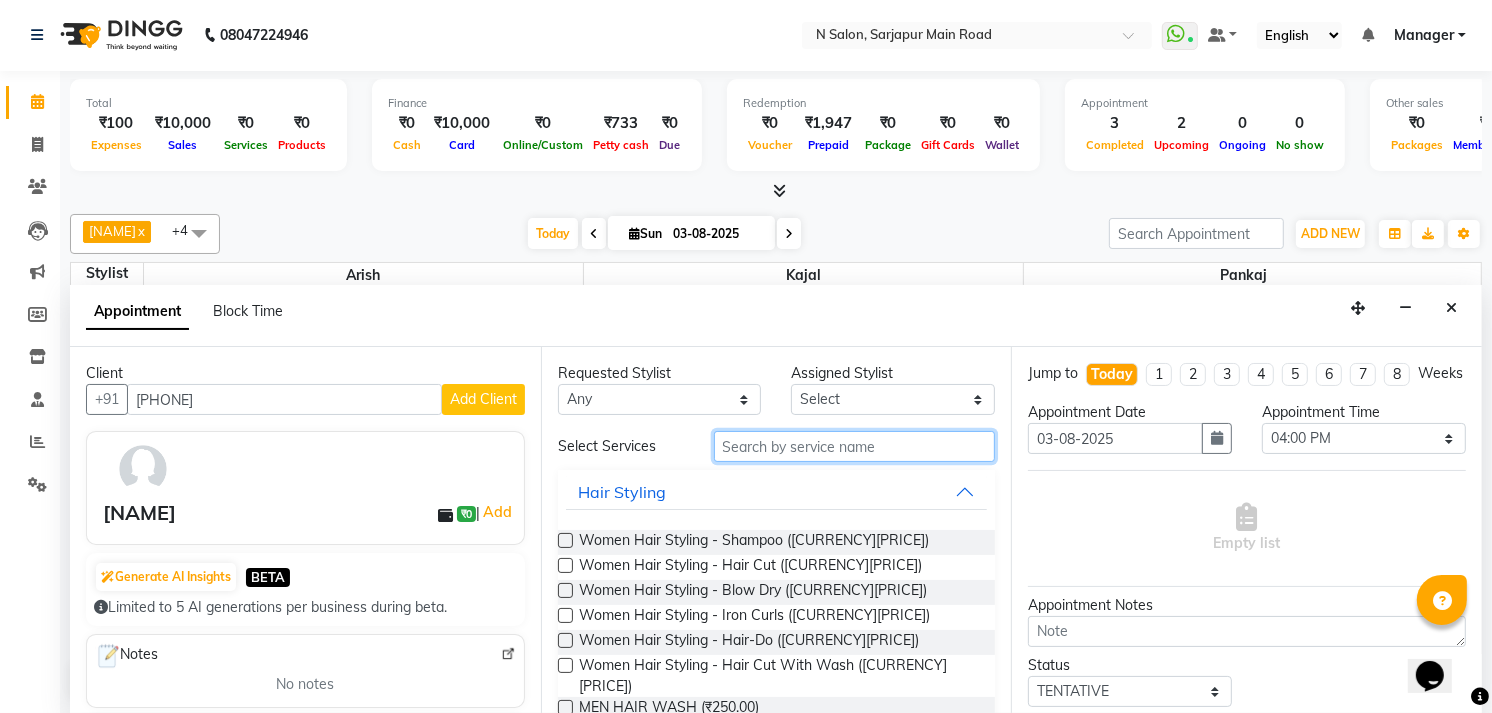 click at bounding box center [855, 446] 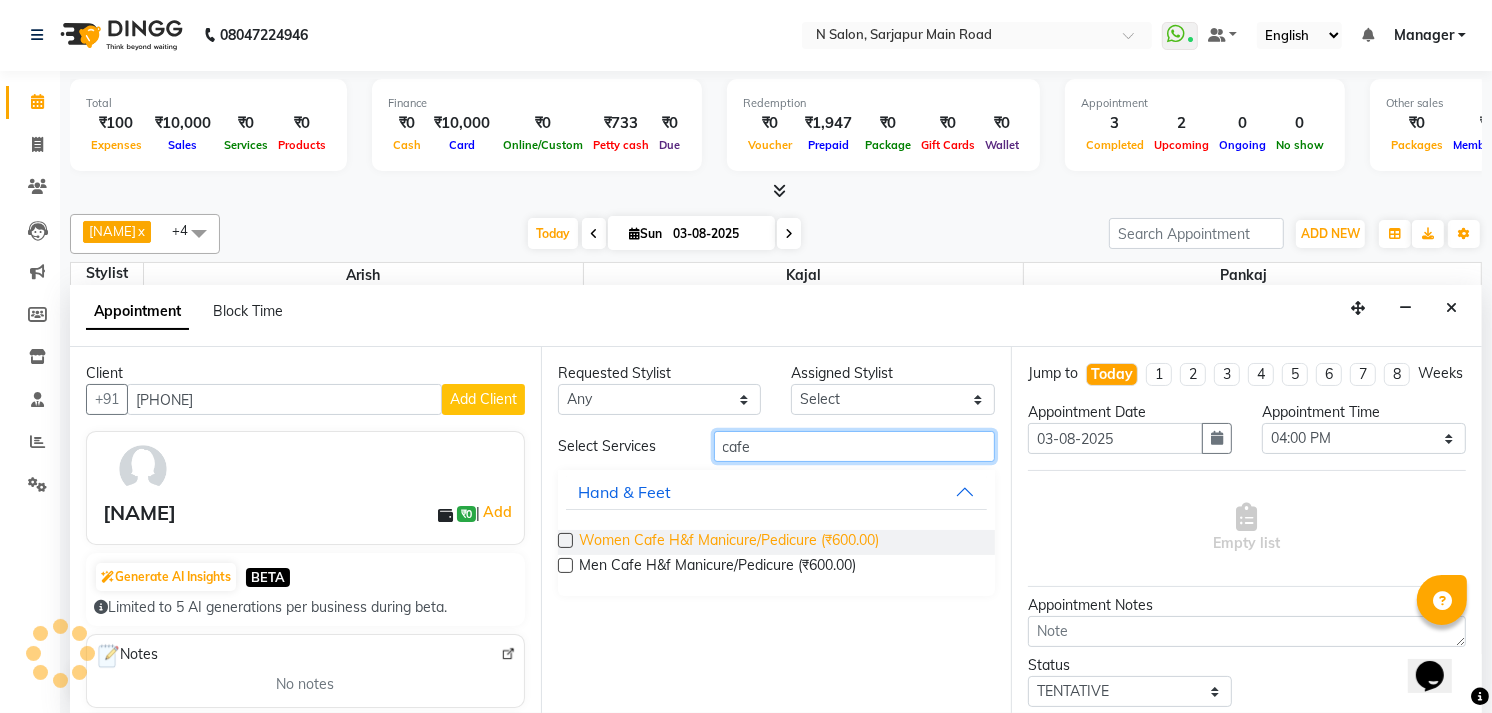 type on "cafe" 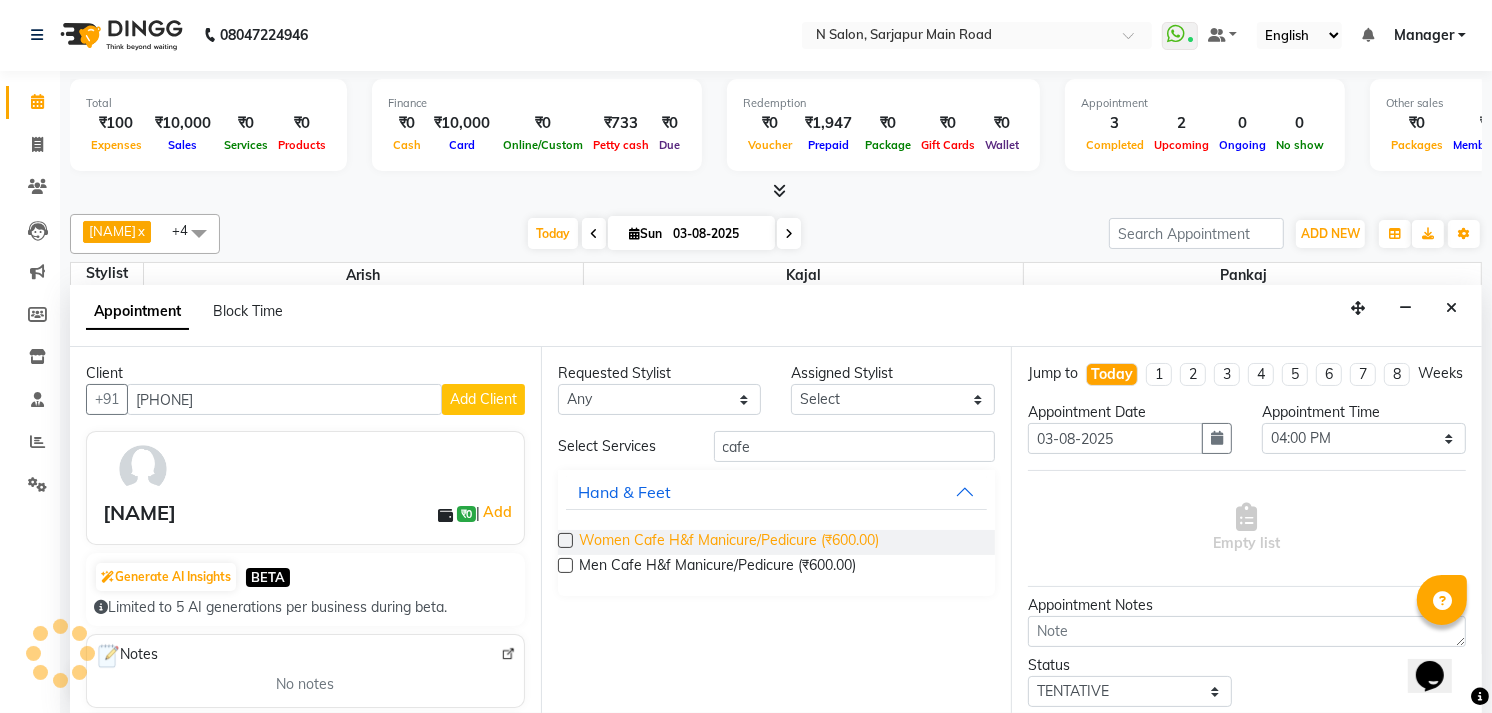 click on "Women Cafe H&f Manicure/Pedicure (₹600.00)" at bounding box center [729, 542] 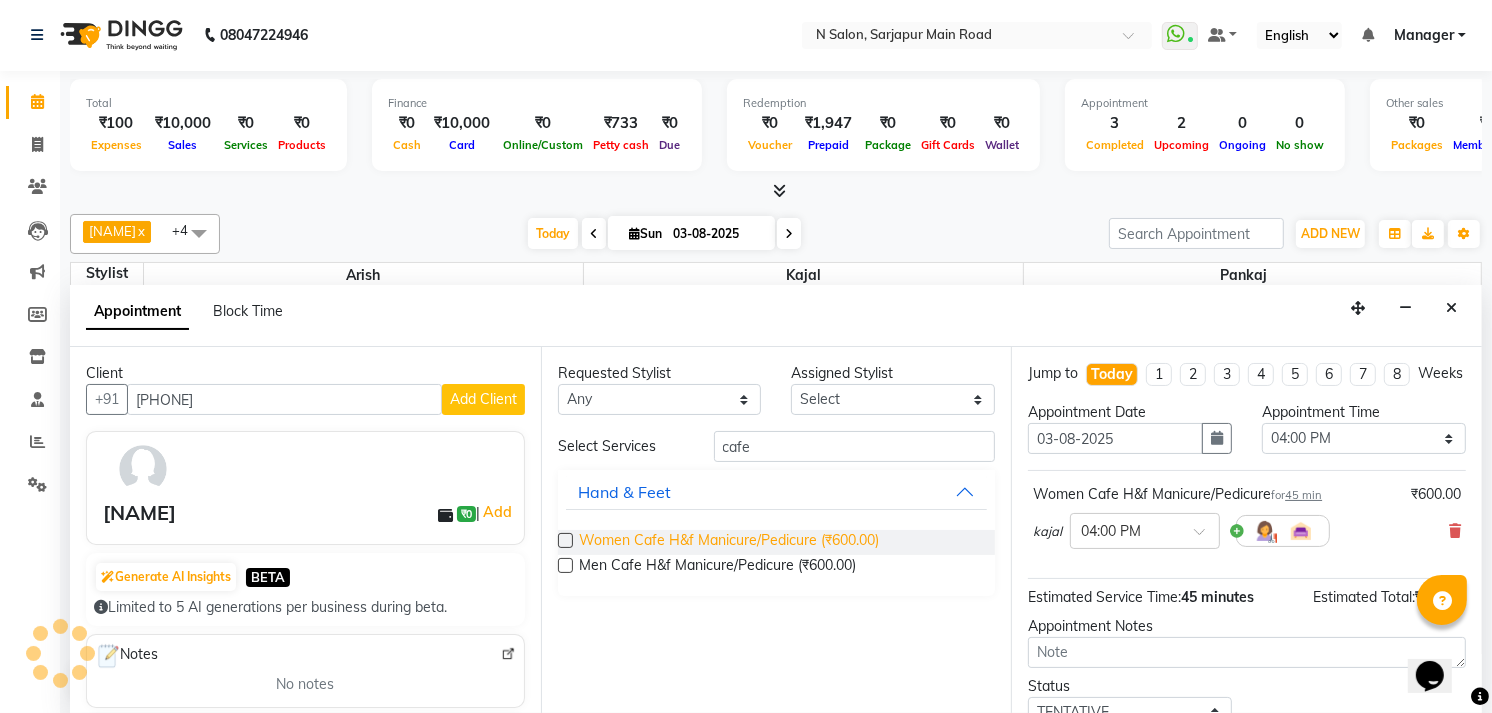 click on "Women Cafe H&f Manicure/Pedicure (₹600.00)" at bounding box center [729, 542] 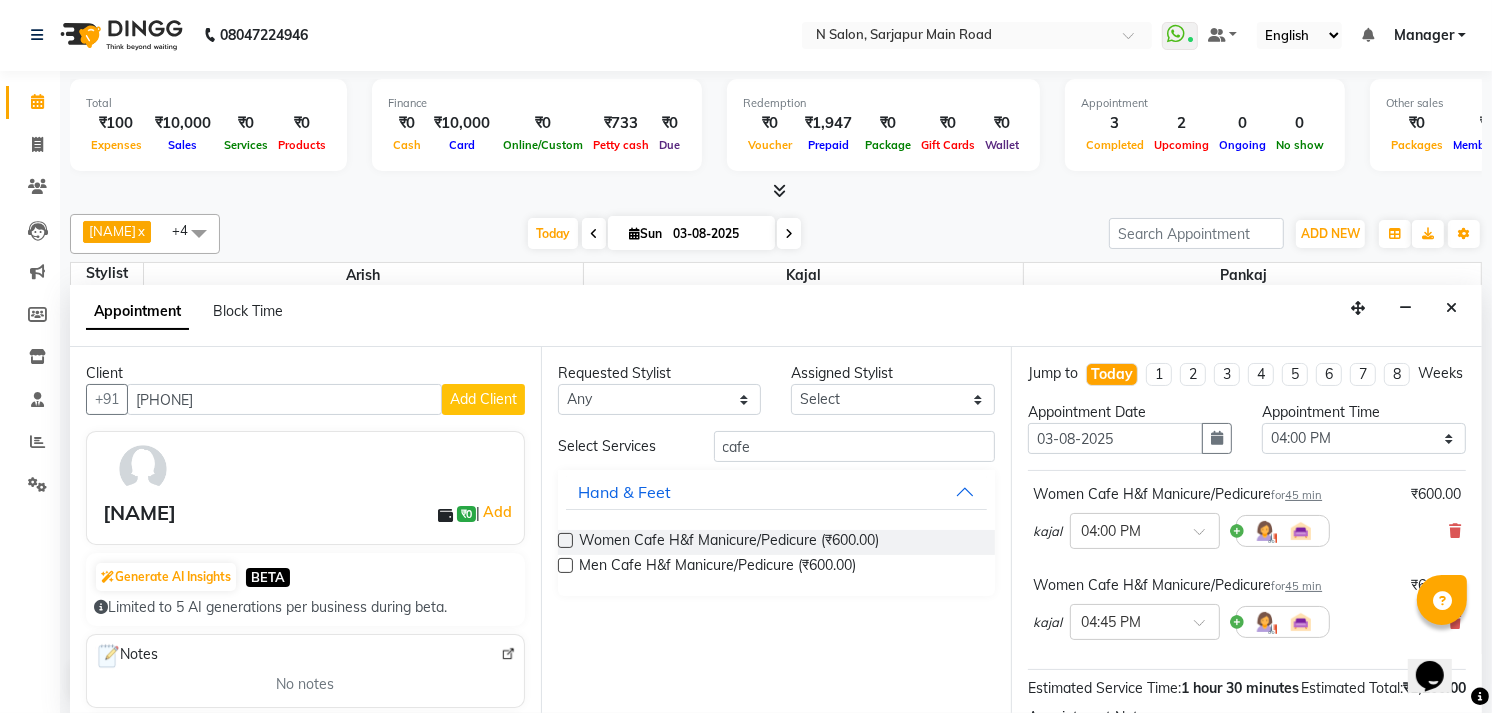 click on "Women Cafe H&f Manicure/Pedicure (₹600.00)" at bounding box center (777, 542) 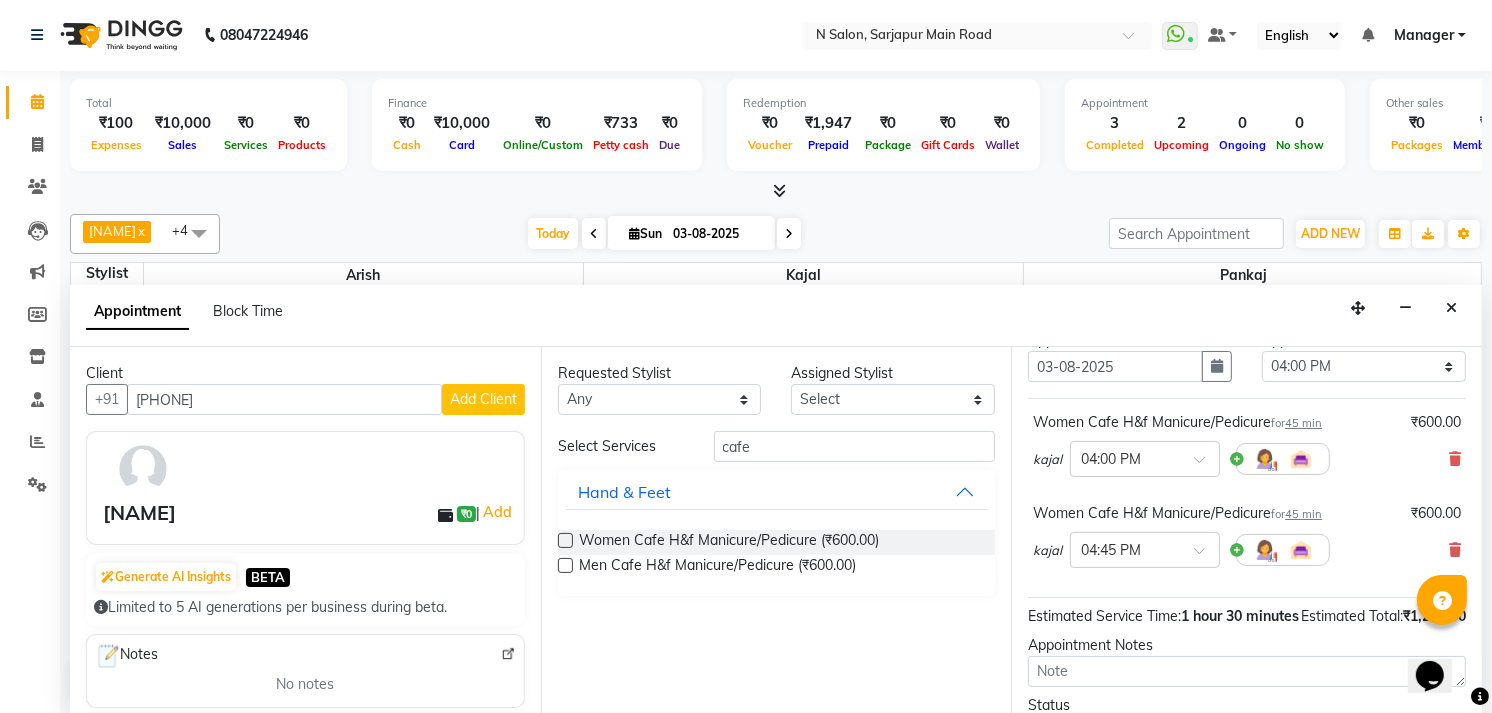 scroll, scrollTop: 111, scrollLeft: 0, axis: vertical 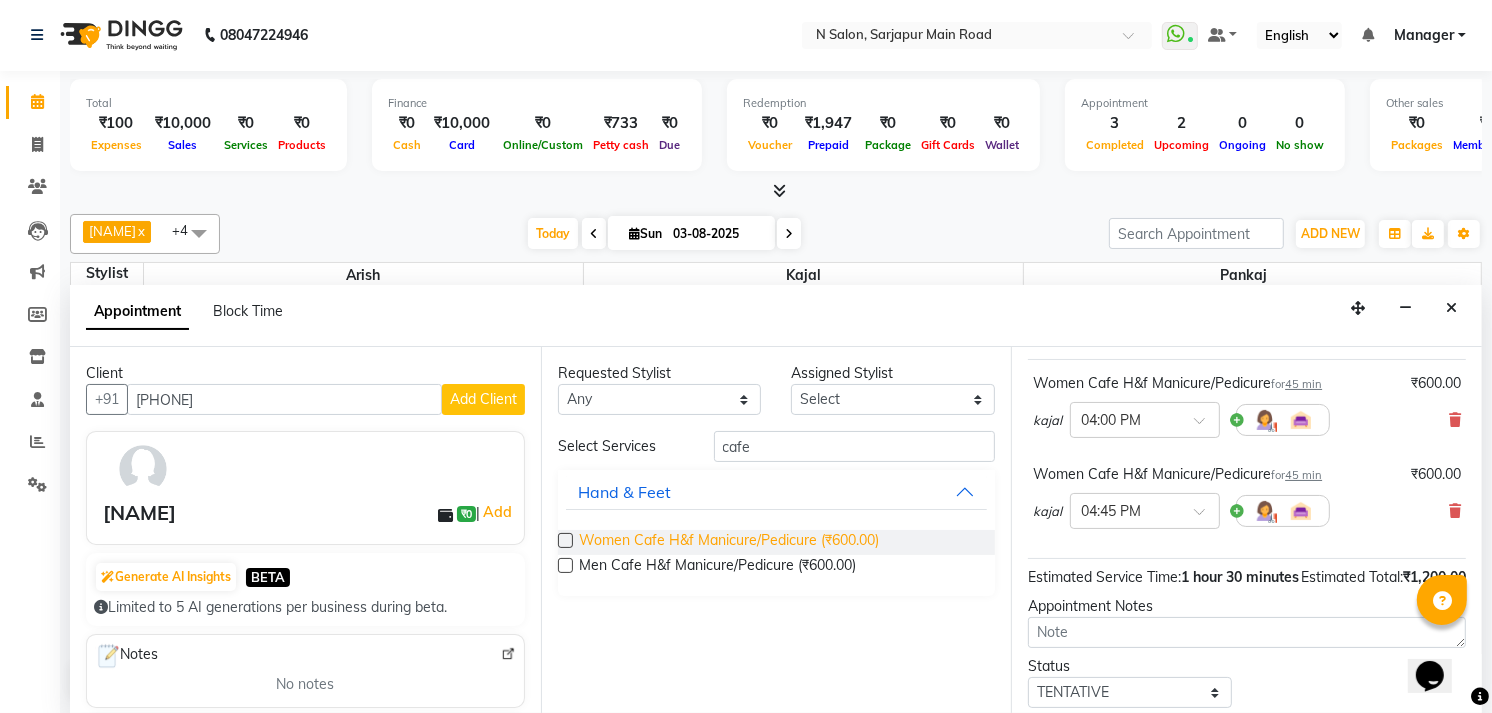click on "Women Cafe H&f Manicure/Pedicure (₹600.00)" at bounding box center (729, 542) 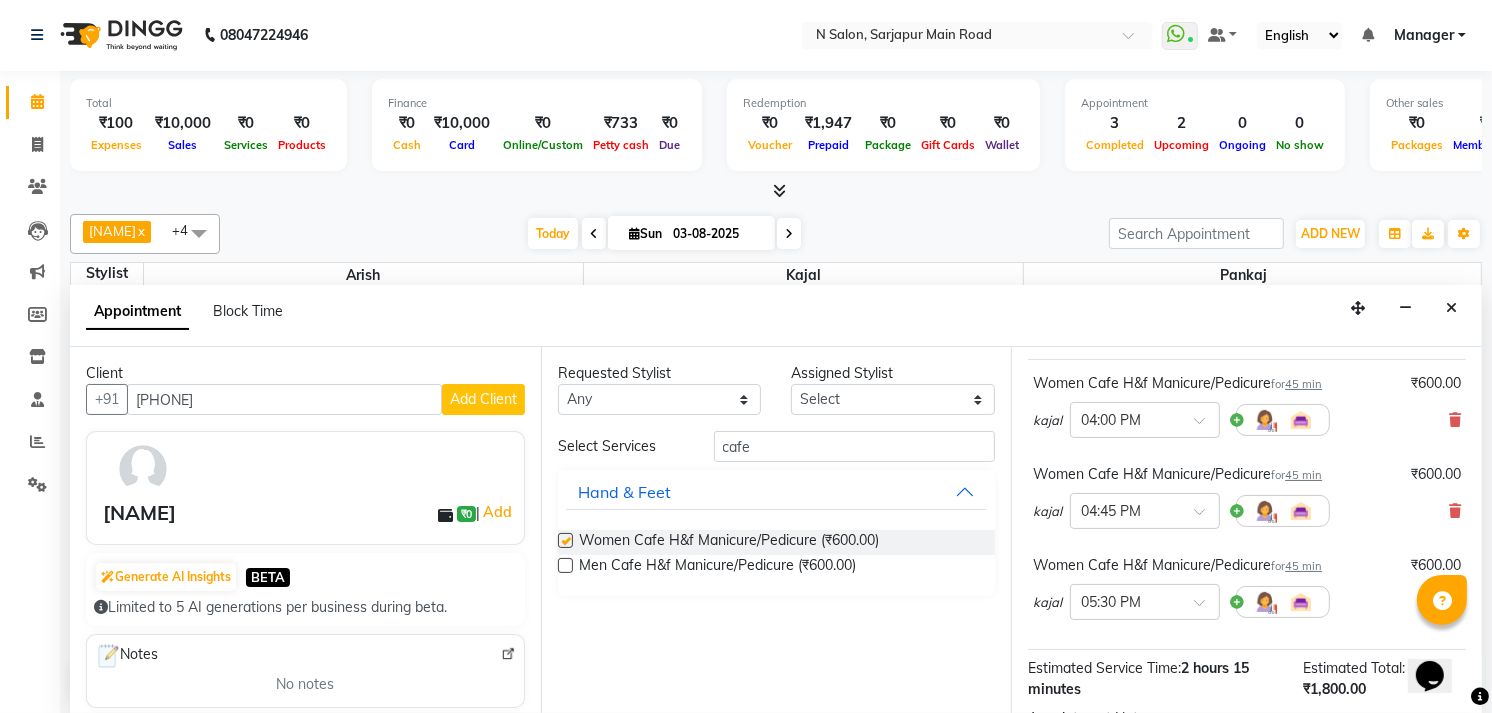 checkbox on "false" 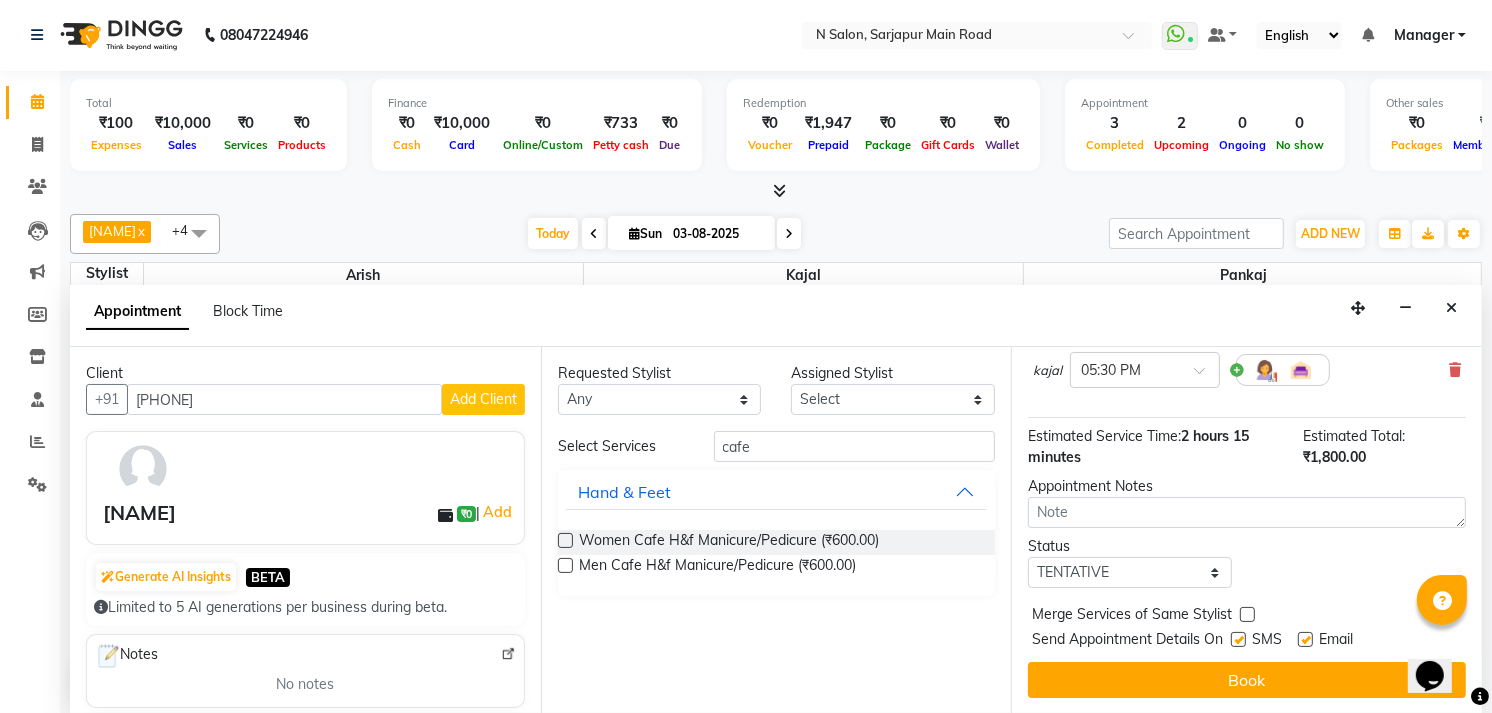 scroll, scrollTop: 362, scrollLeft: 0, axis: vertical 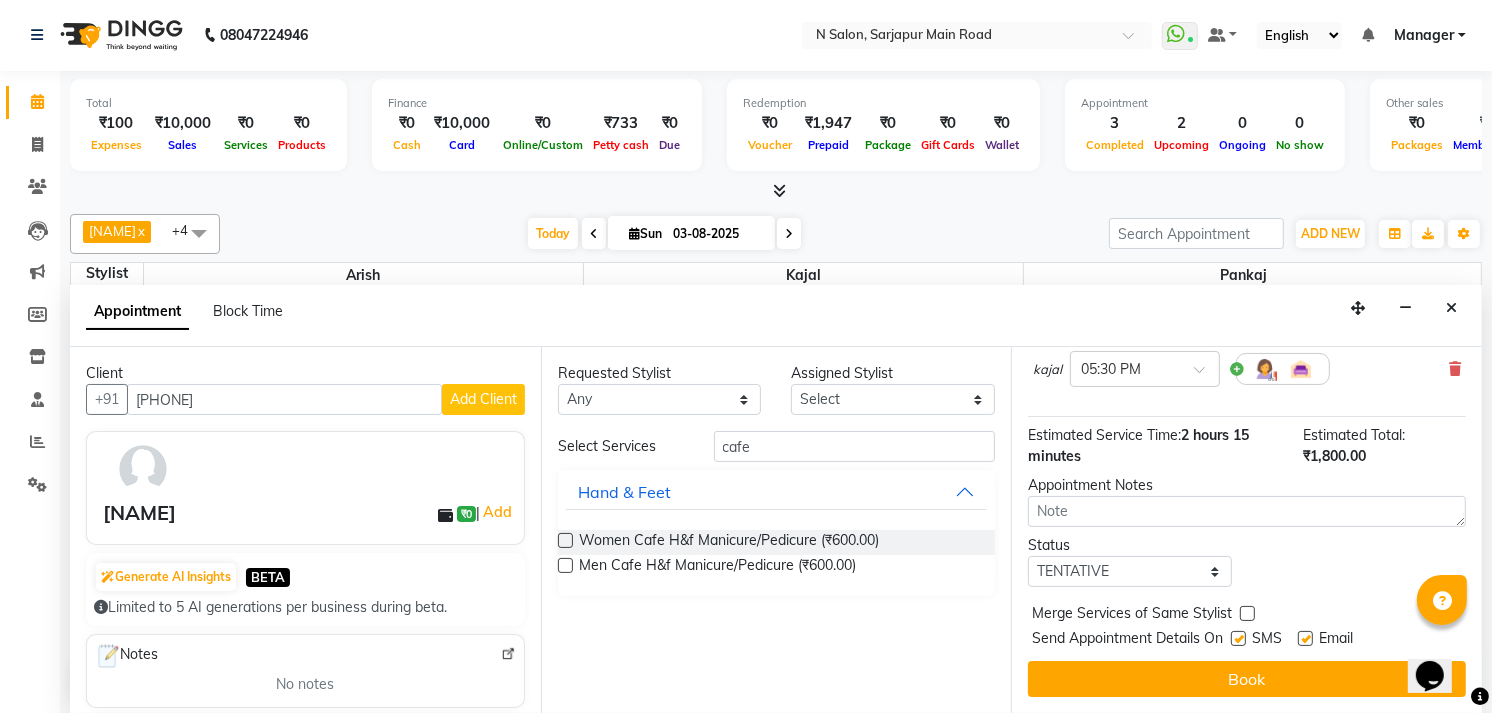 click on "Book" at bounding box center (1247, 679) 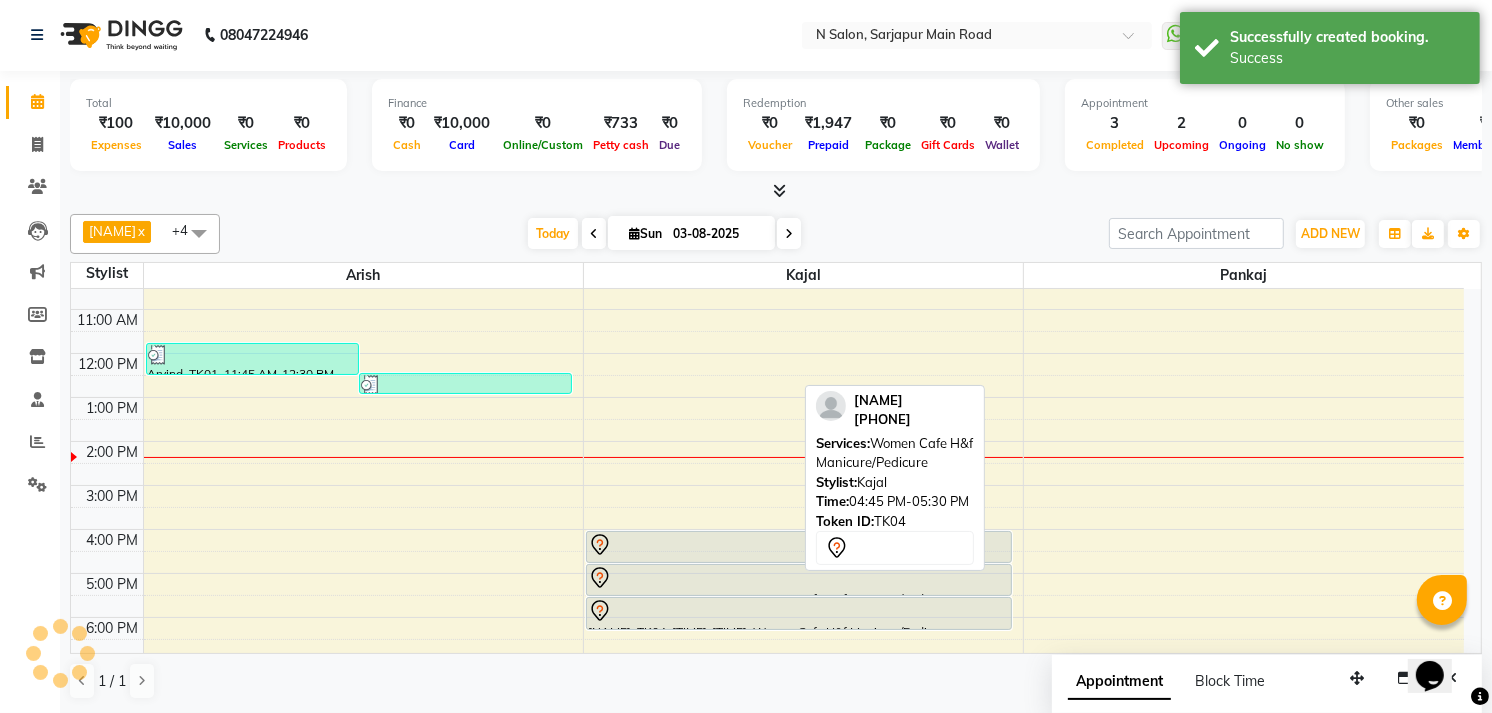 scroll, scrollTop: 0, scrollLeft: 0, axis: both 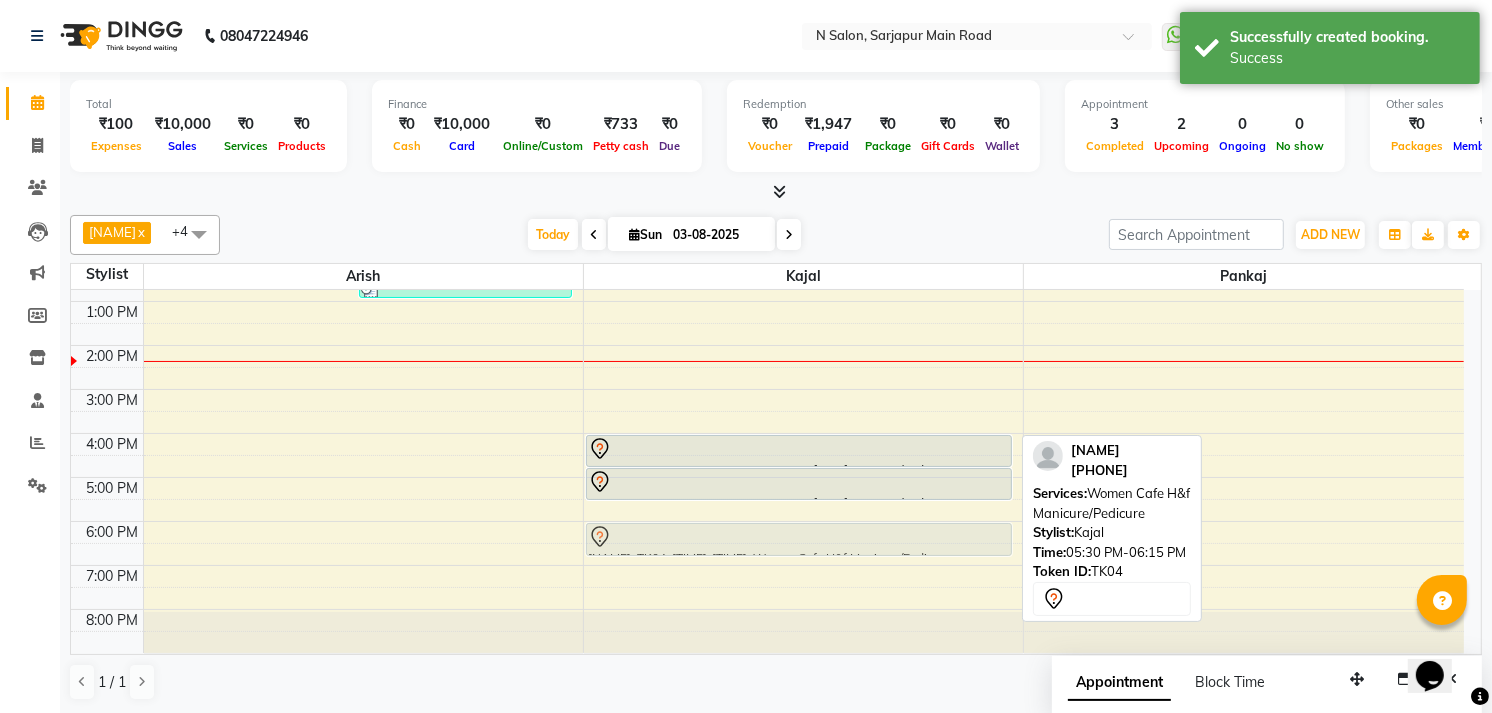 drag, startPoint x: 658, startPoint y: 526, endPoint x: 681, endPoint y: 540, distance: 26.925823 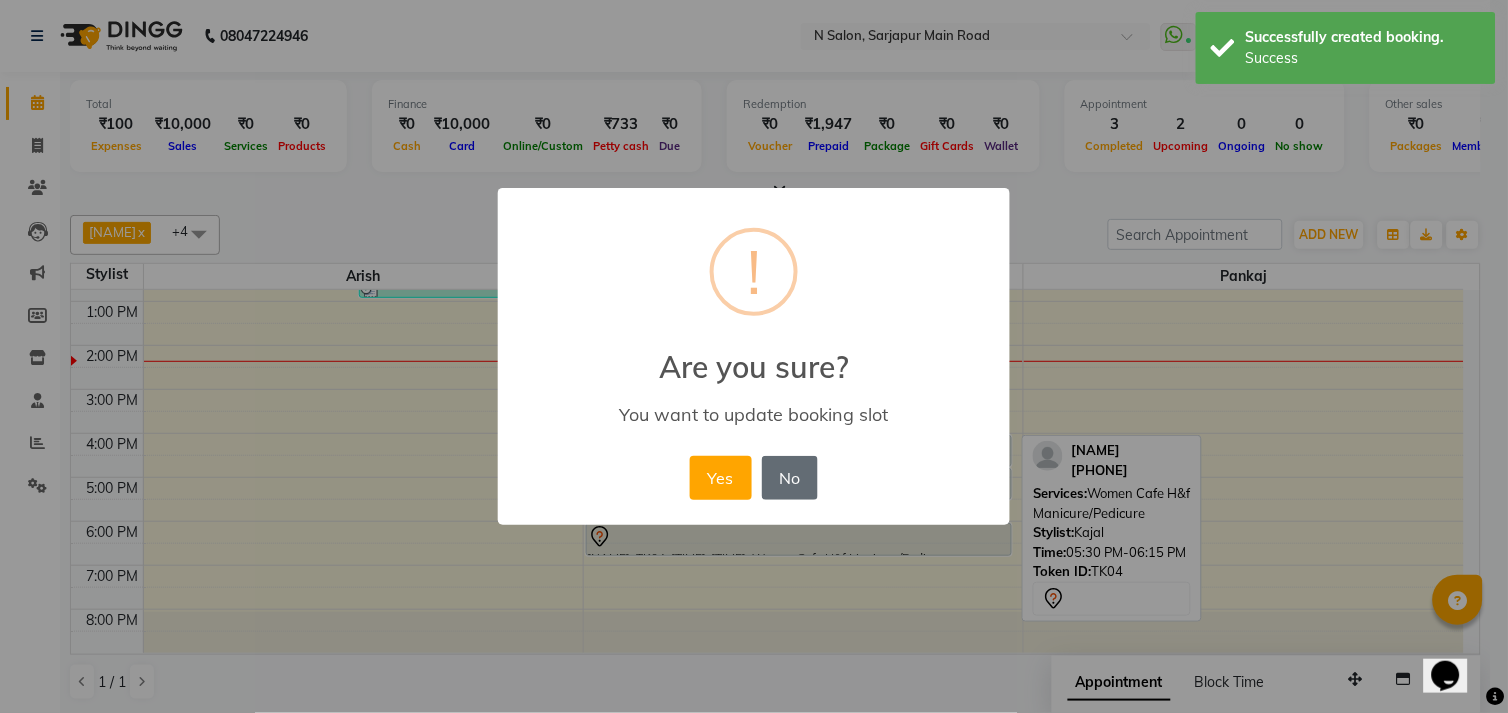 click on "No" at bounding box center [790, 478] 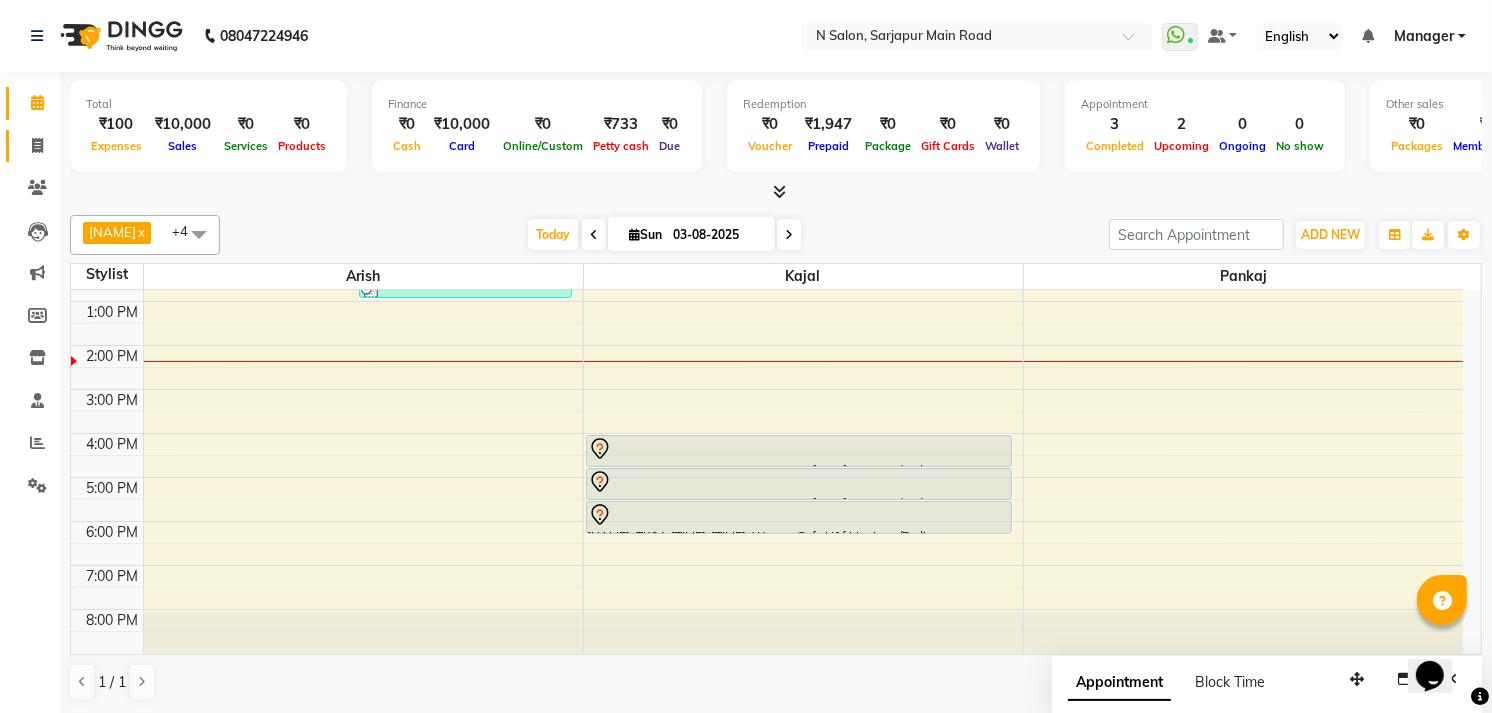 click on "Invoice" 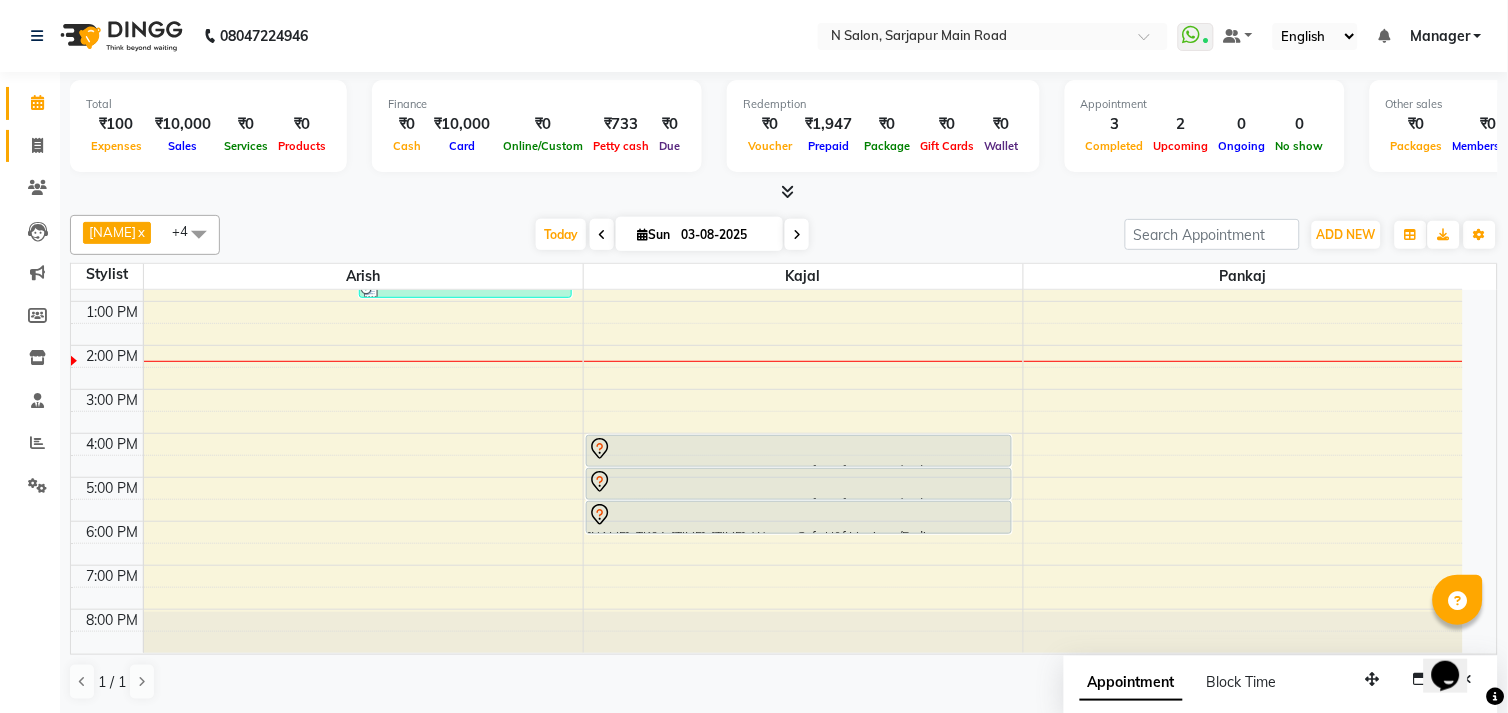 select on "service" 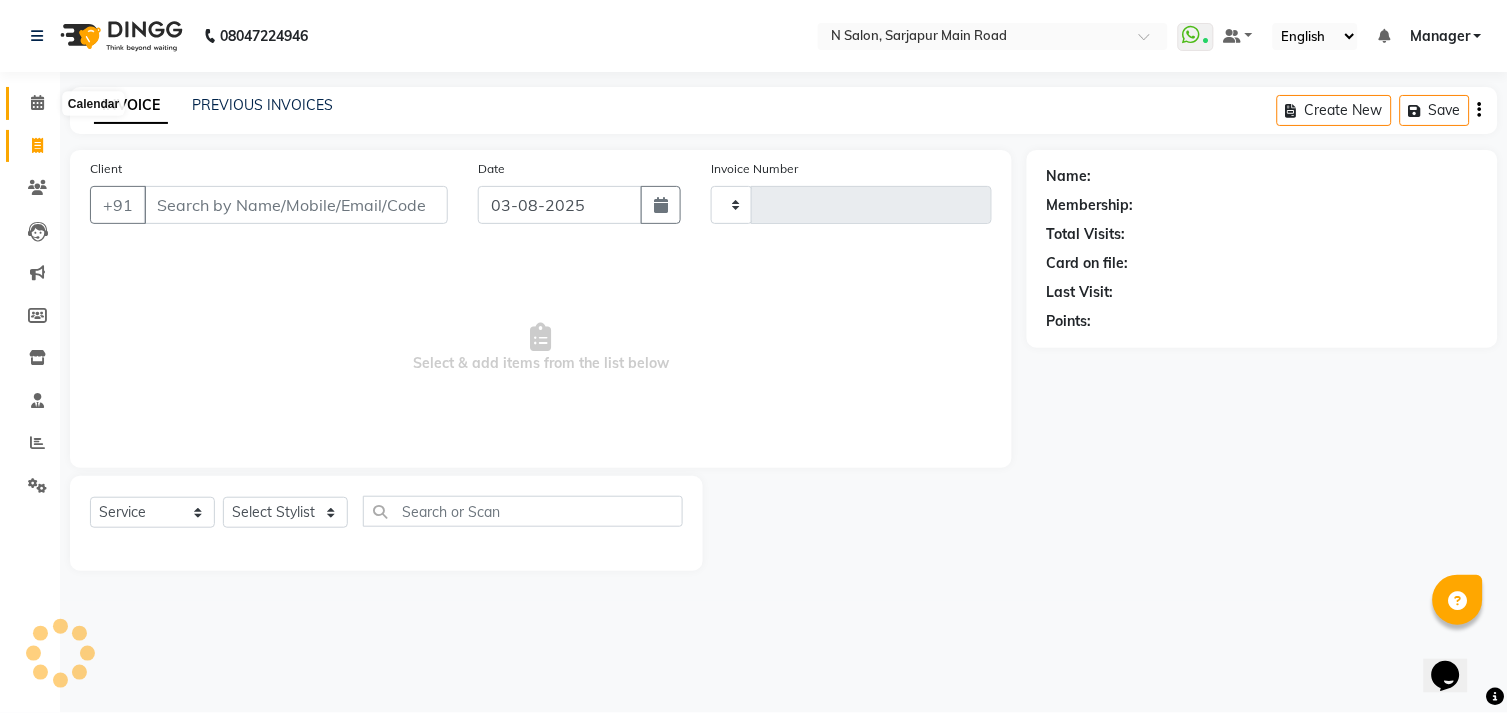 type on "0774" 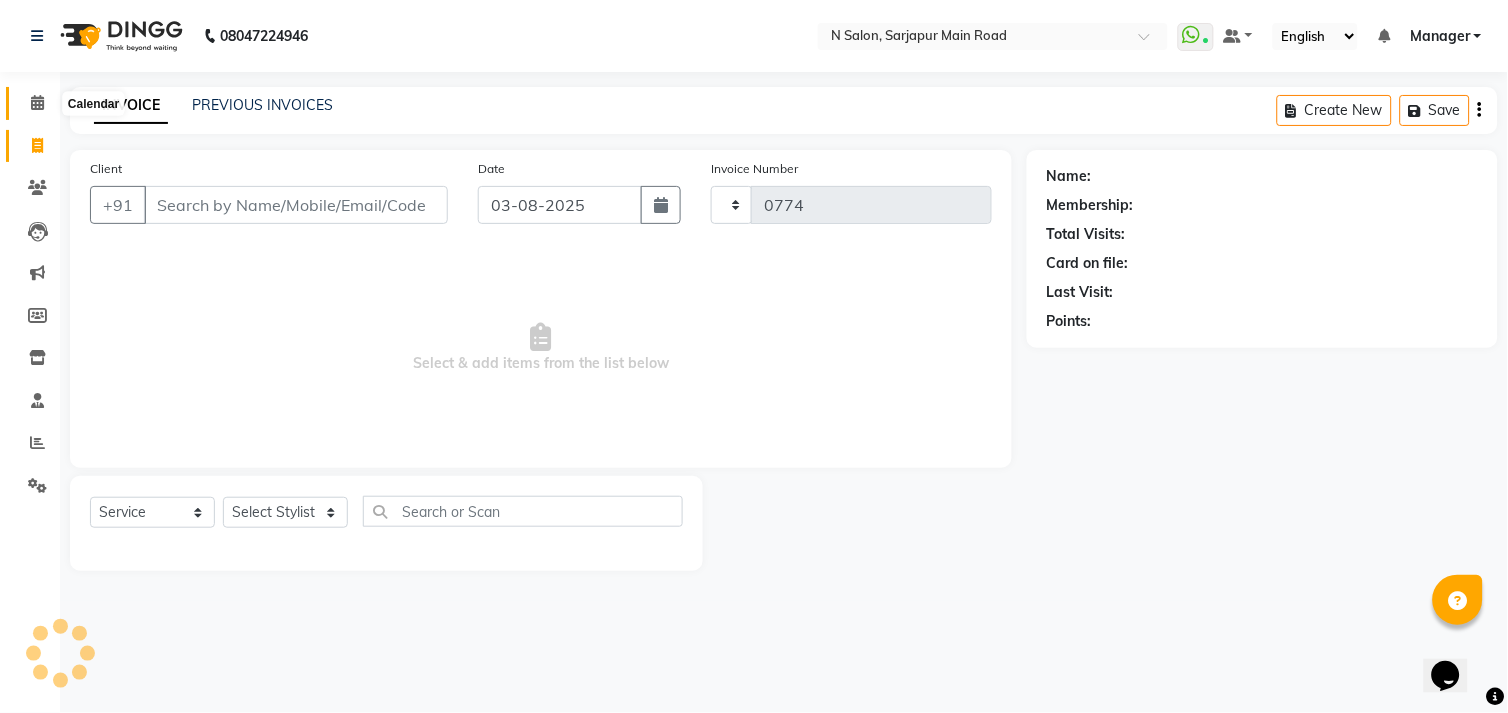 select on "7871" 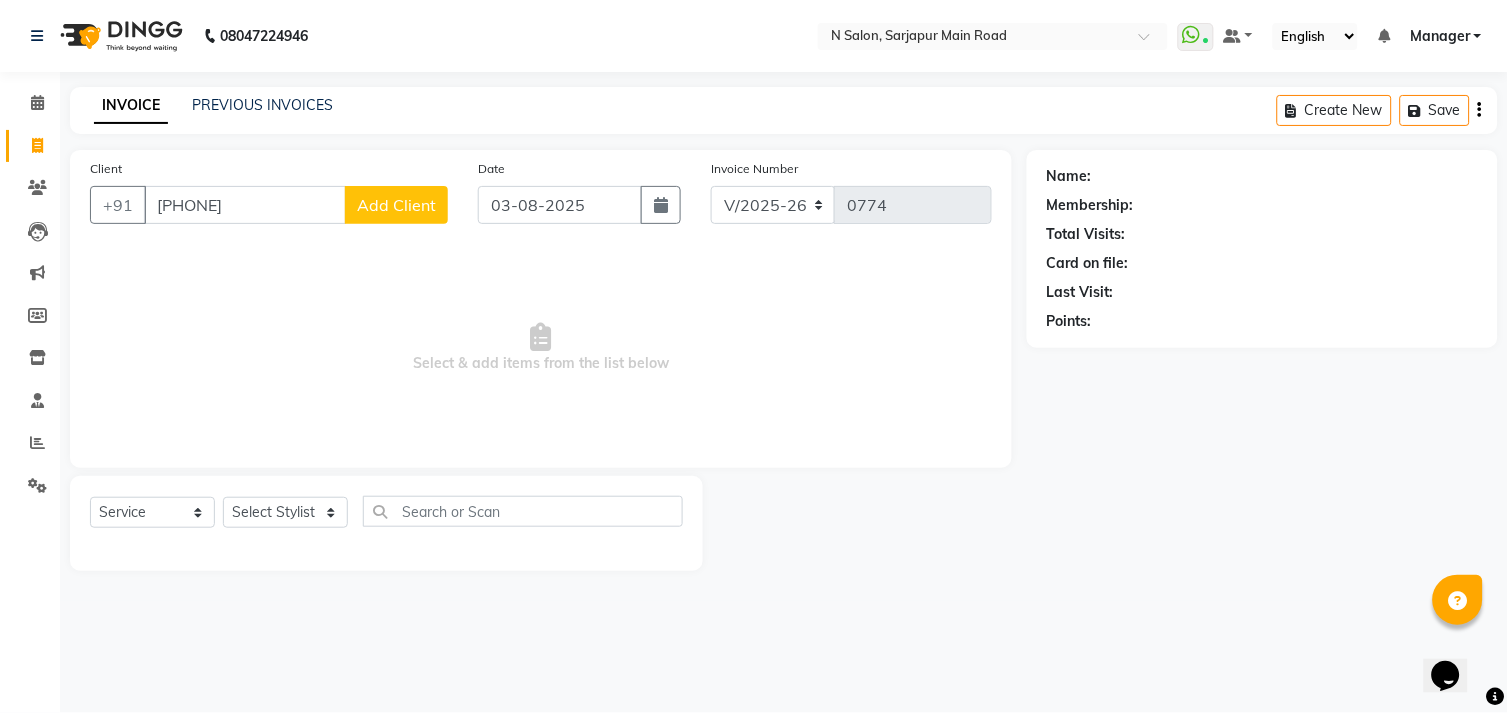 type on "[PHONE]" 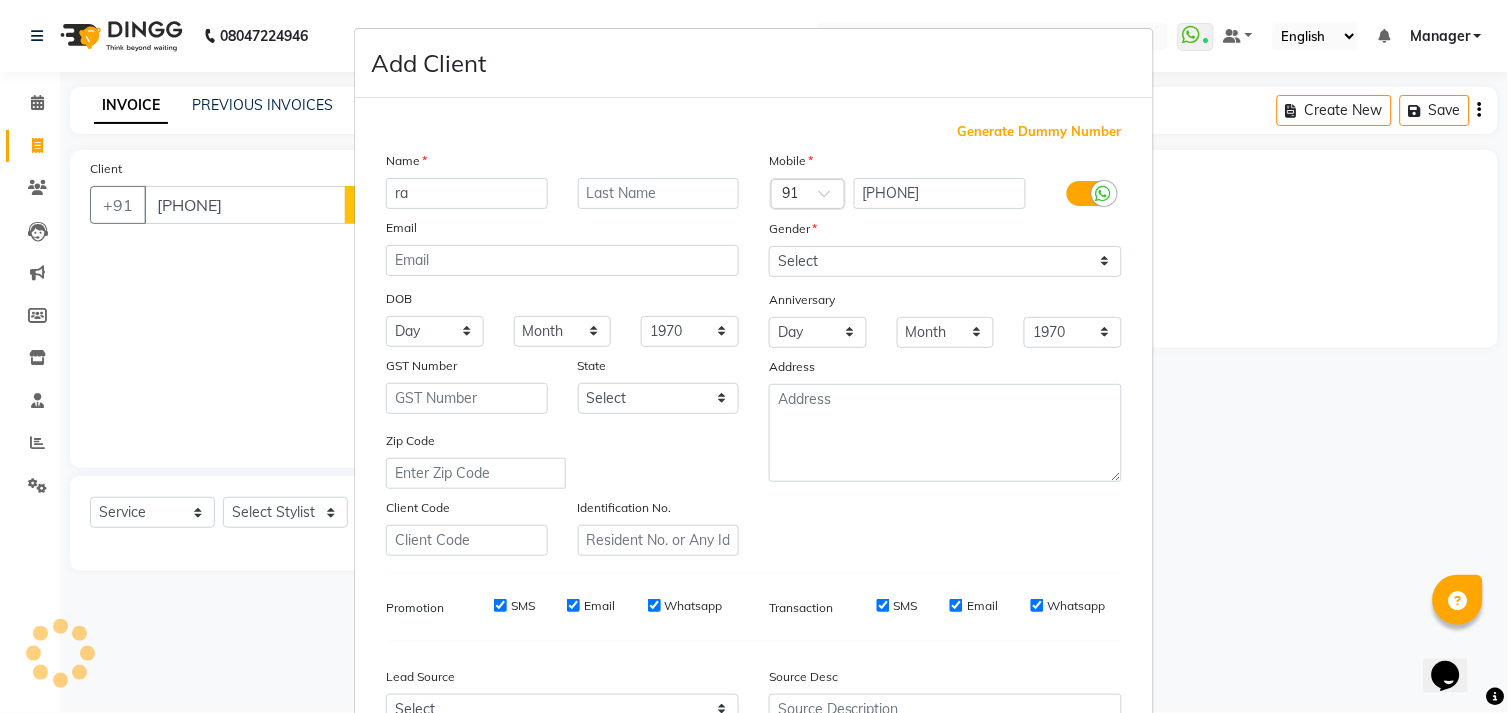 type on "r" 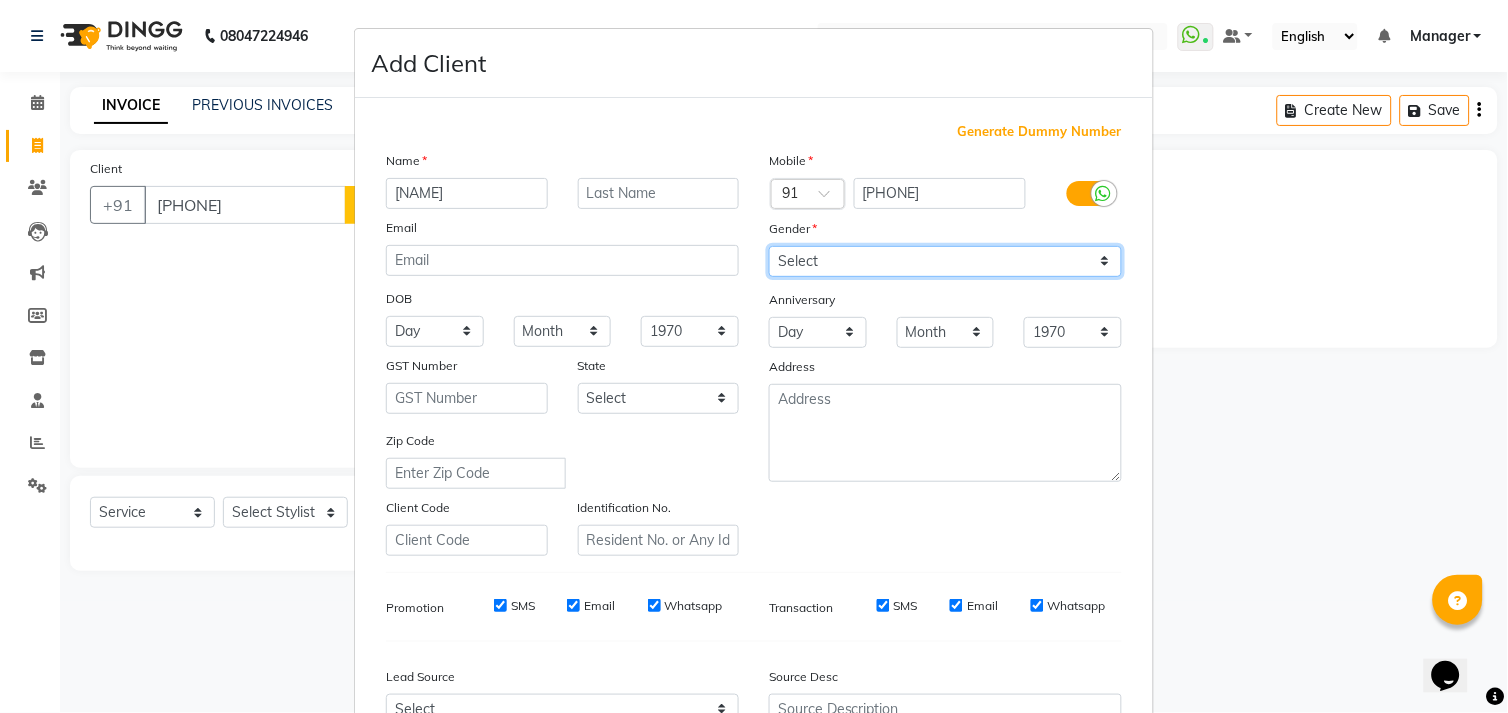 click on "Select Male Female Other Prefer Not To Say" at bounding box center (945, 261) 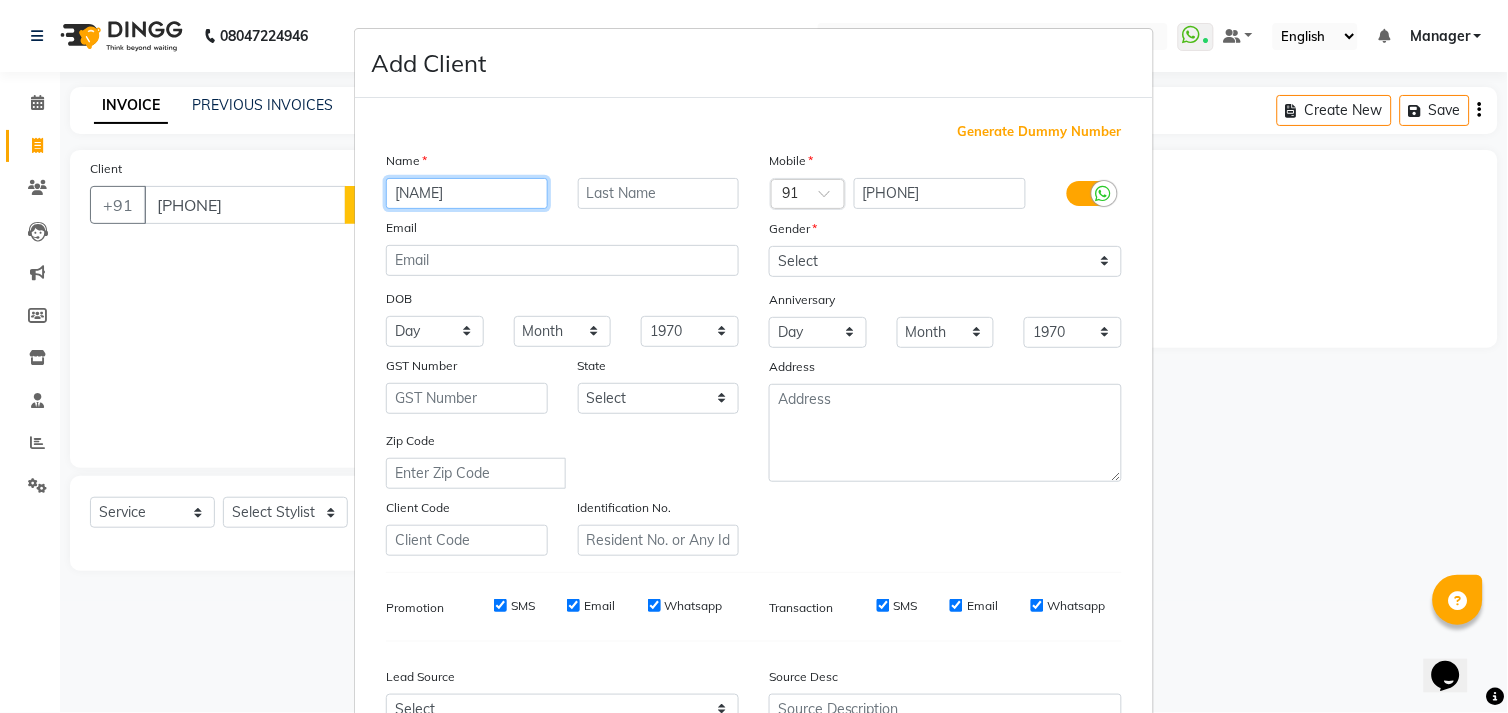 click on "[NAME]" at bounding box center [467, 193] 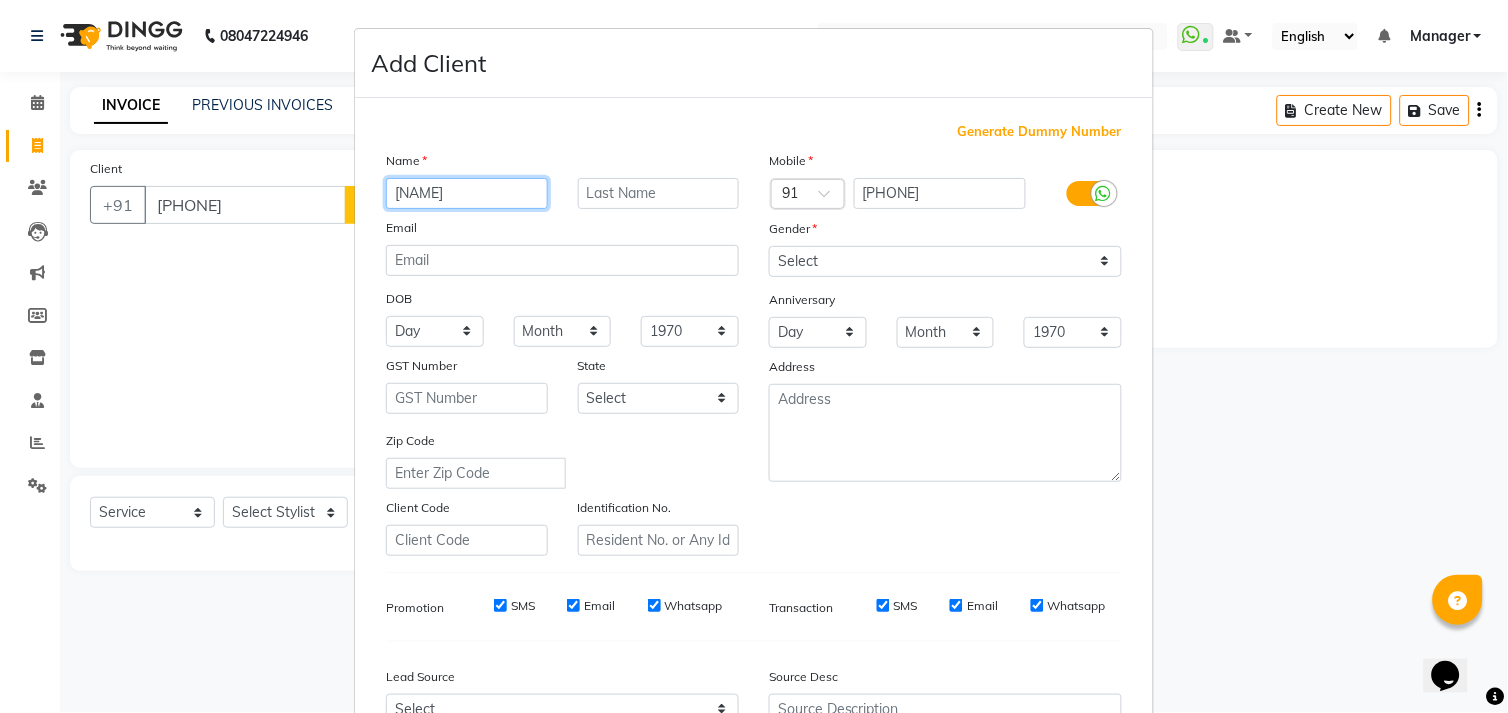type on "[NAME]" 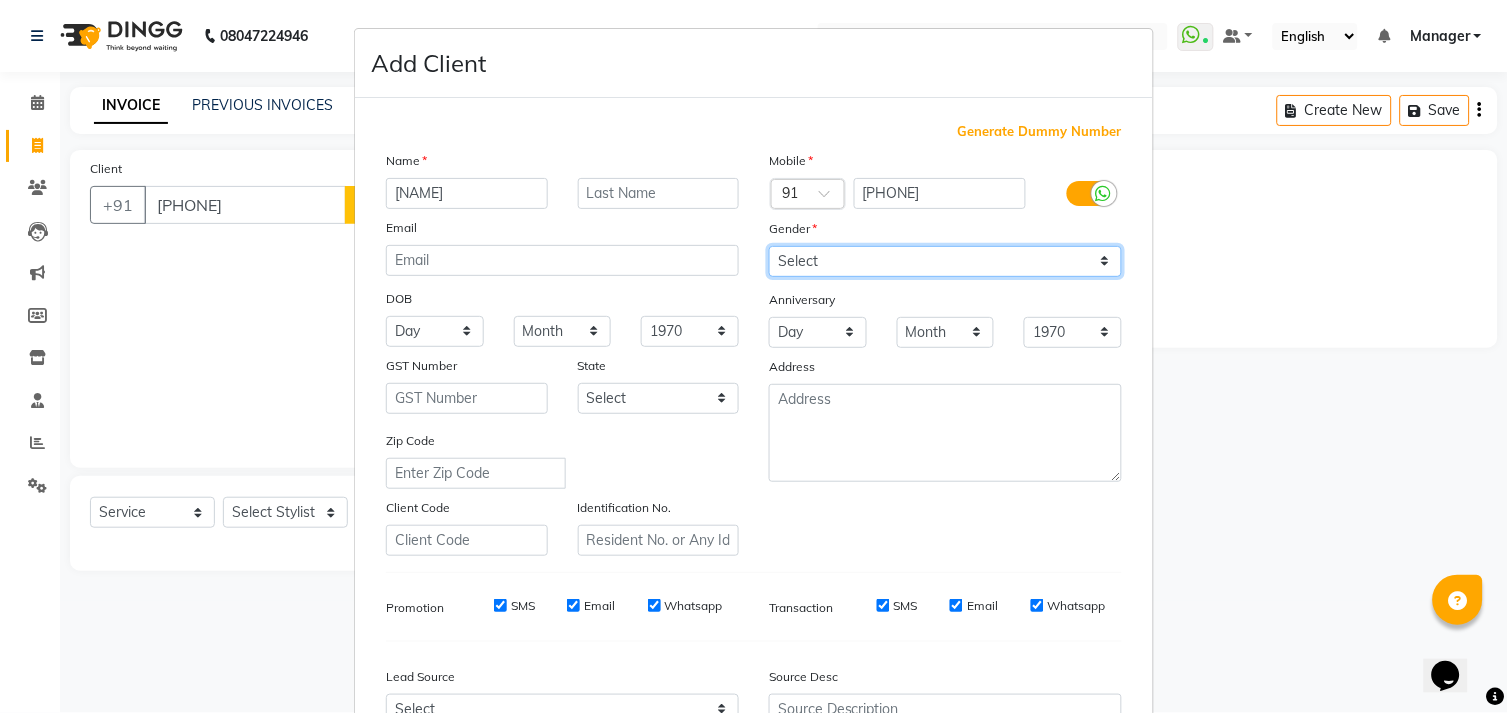 click on "Select Male Female Other Prefer Not To Say" at bounding box center (945, 261) 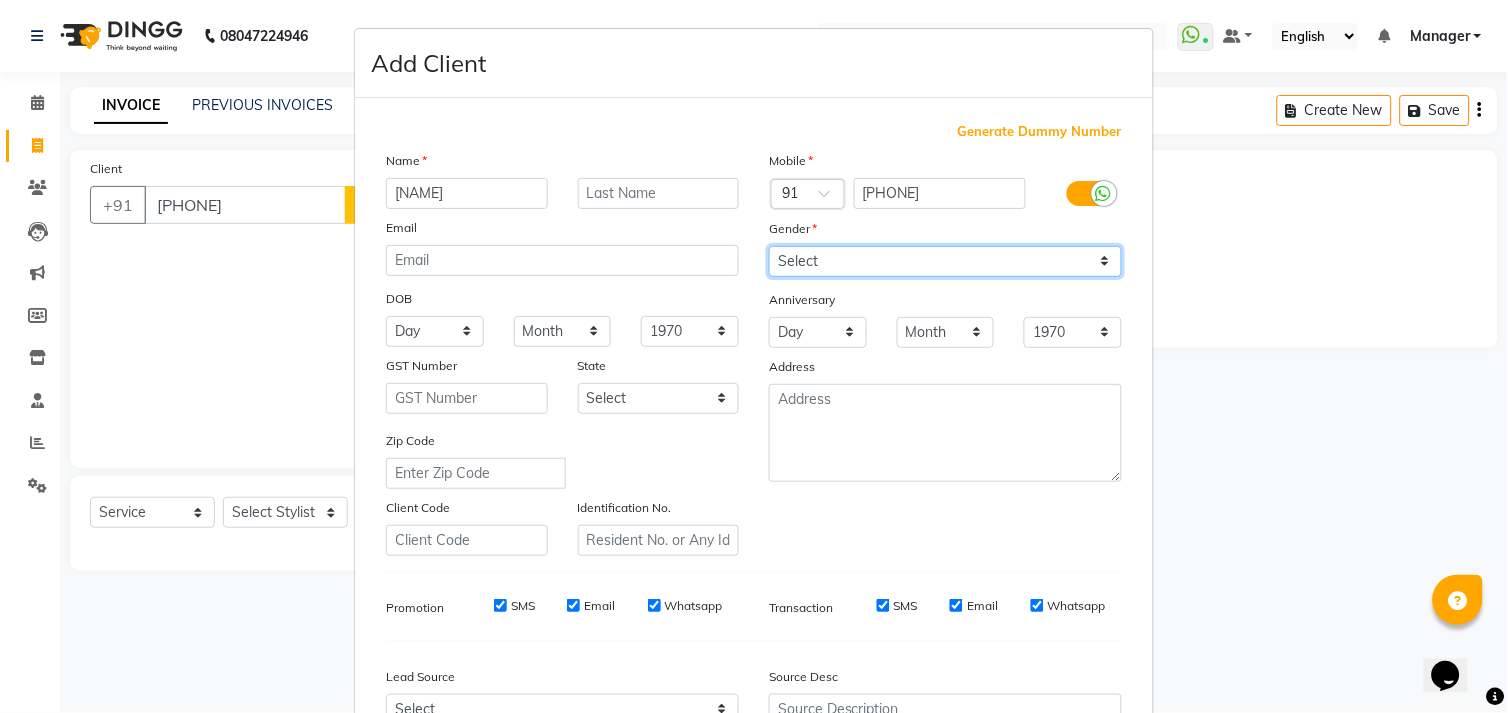 select on "male" 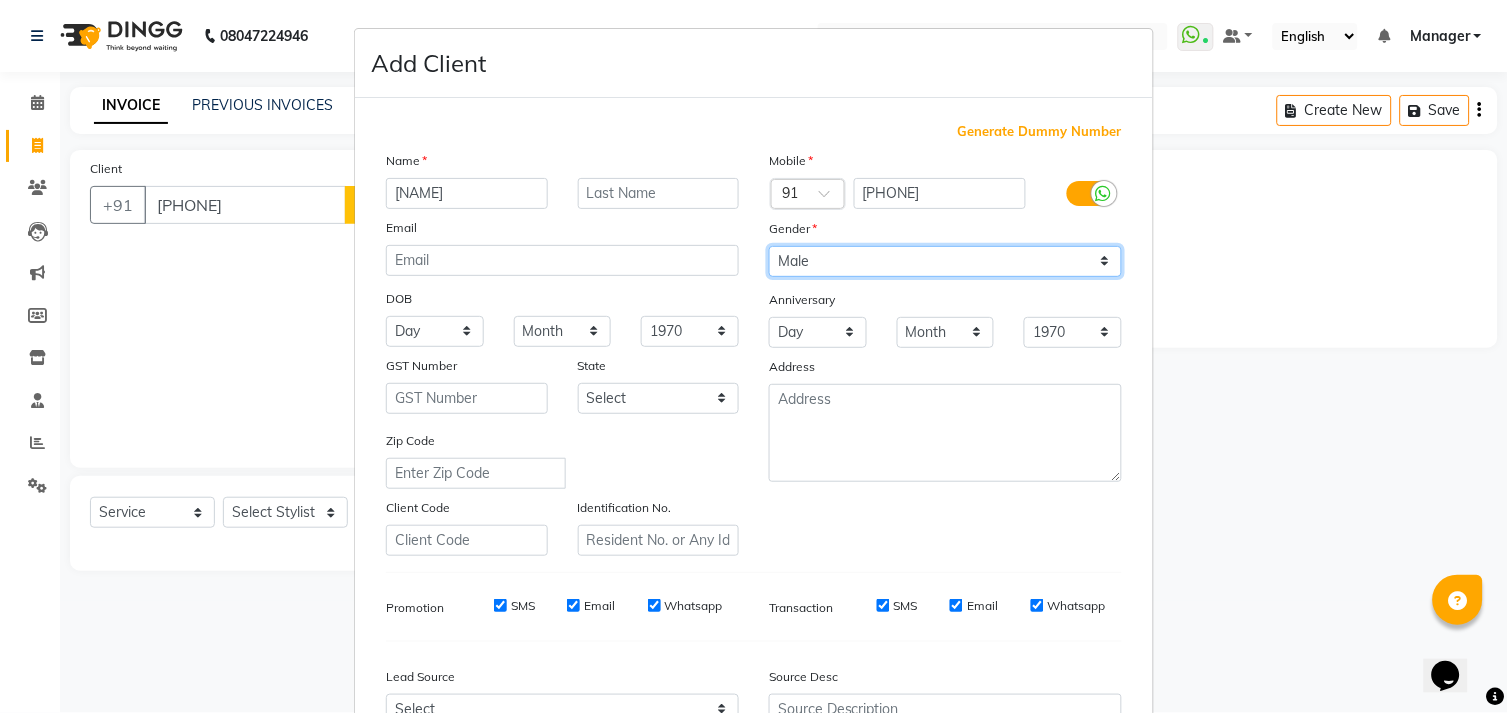 click on "Select Male Female Other Prefer Not To Say" at bounding box center (945, 261) 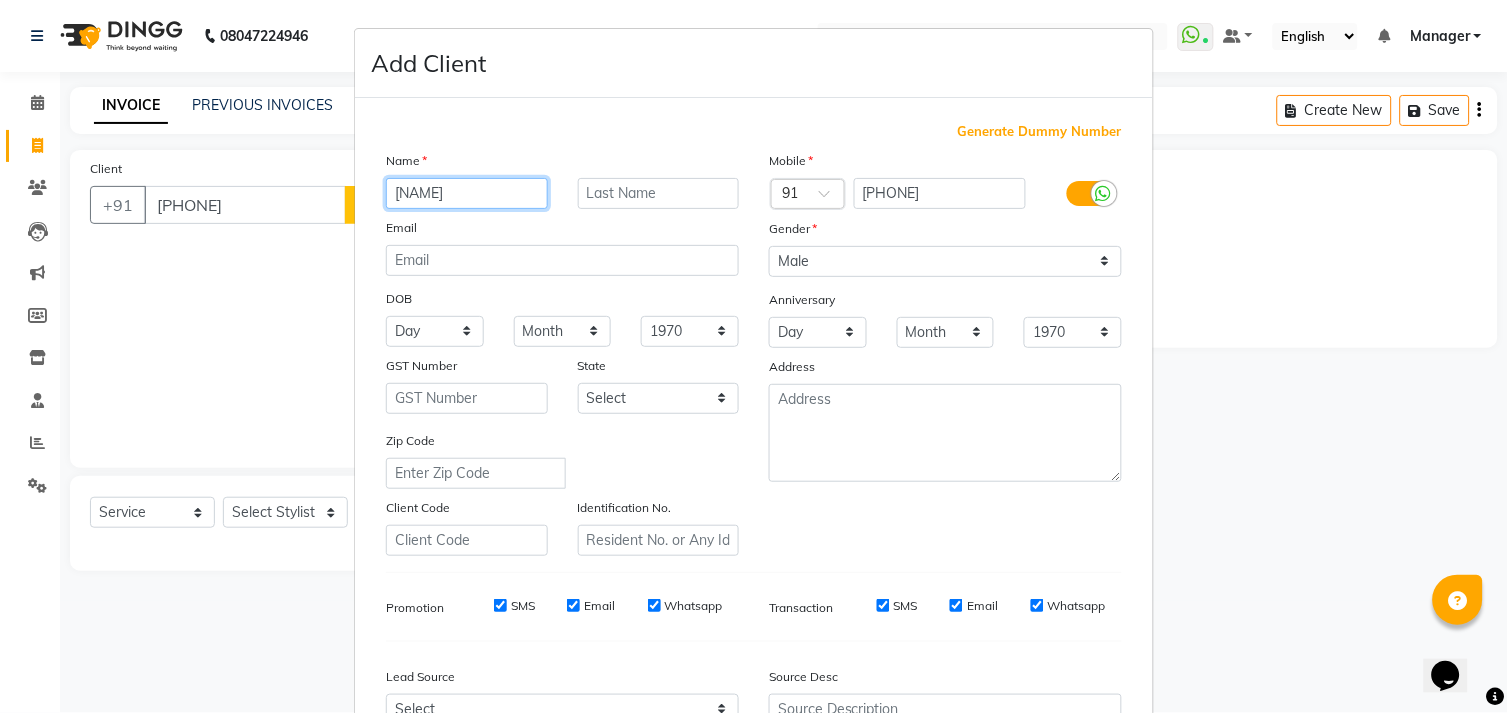 click on "[NAME]" at bounding box center [467, 193] 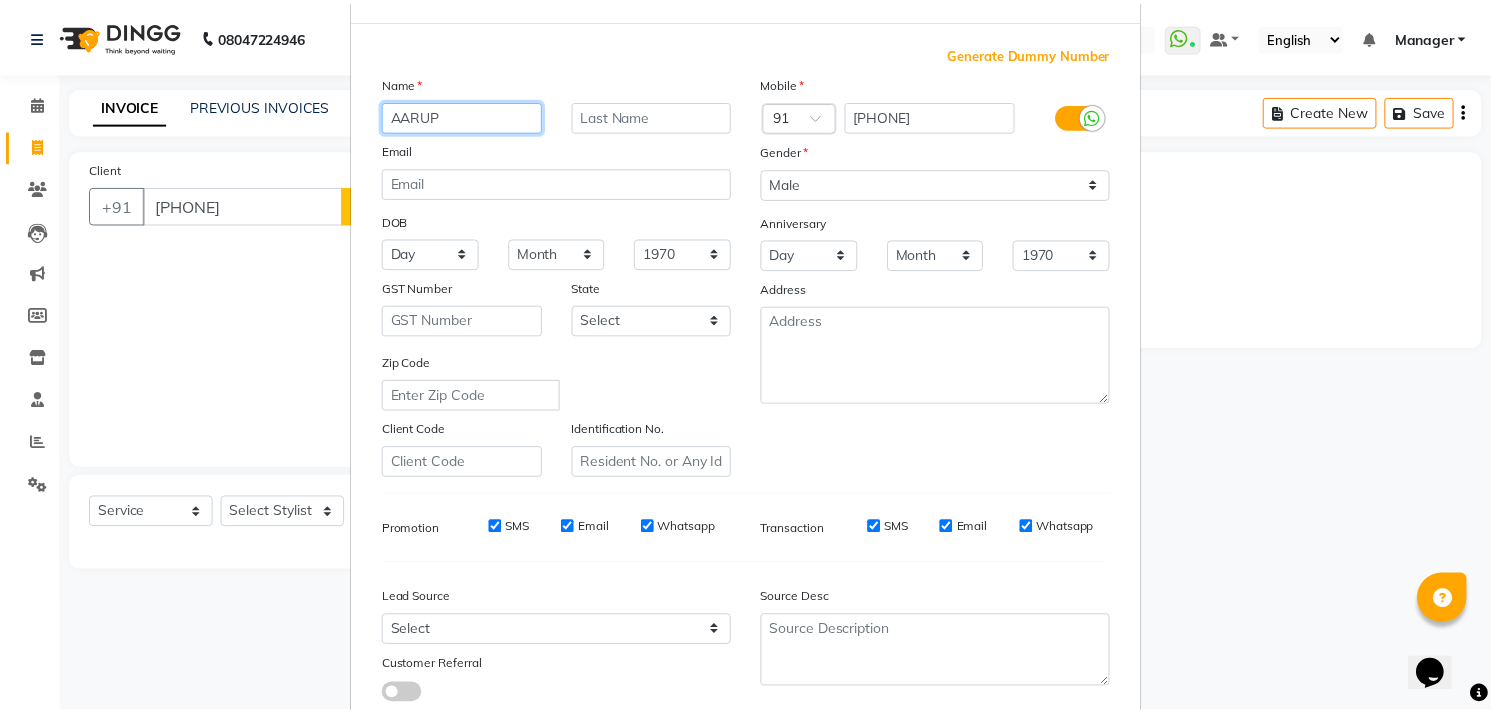 scroll, scrollTop: 211, scrollLeft: 0, axis: vertical 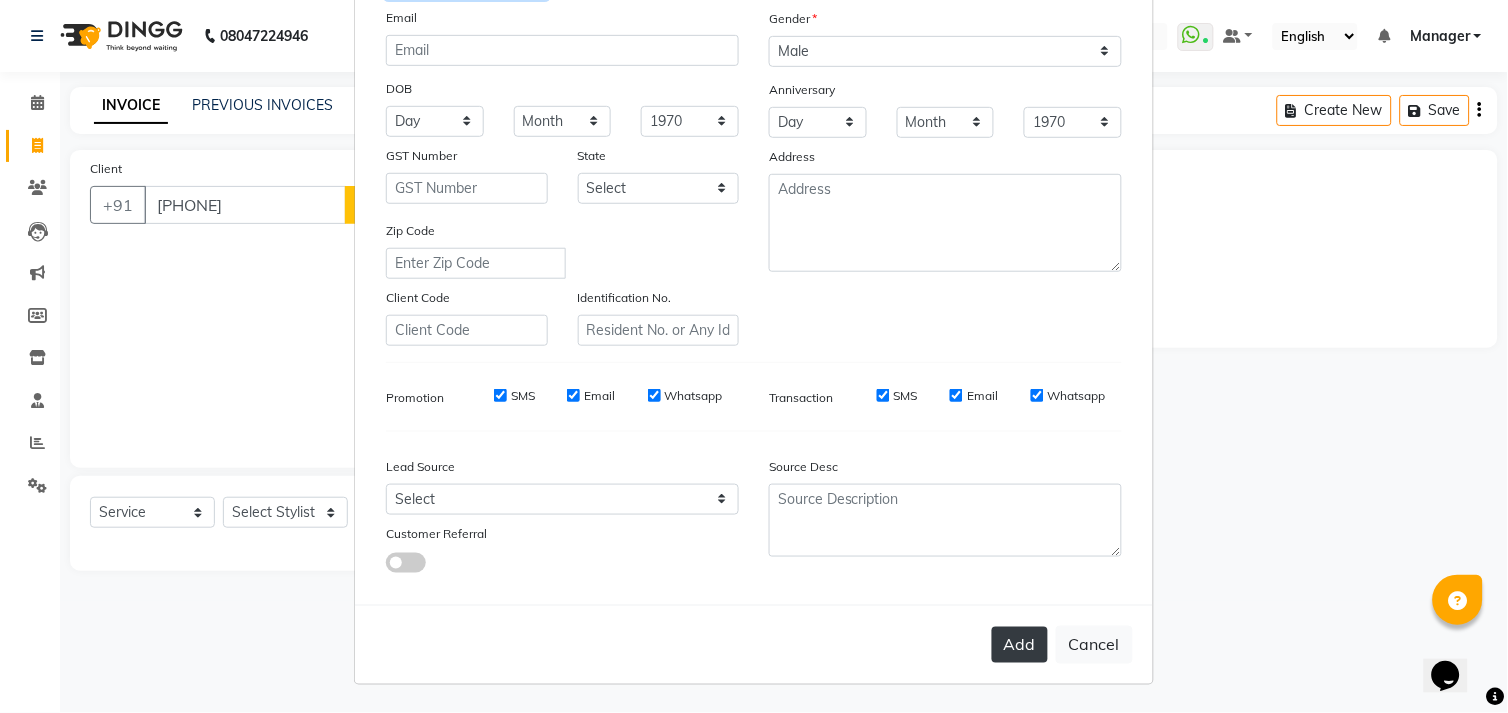 type on "AARUP" 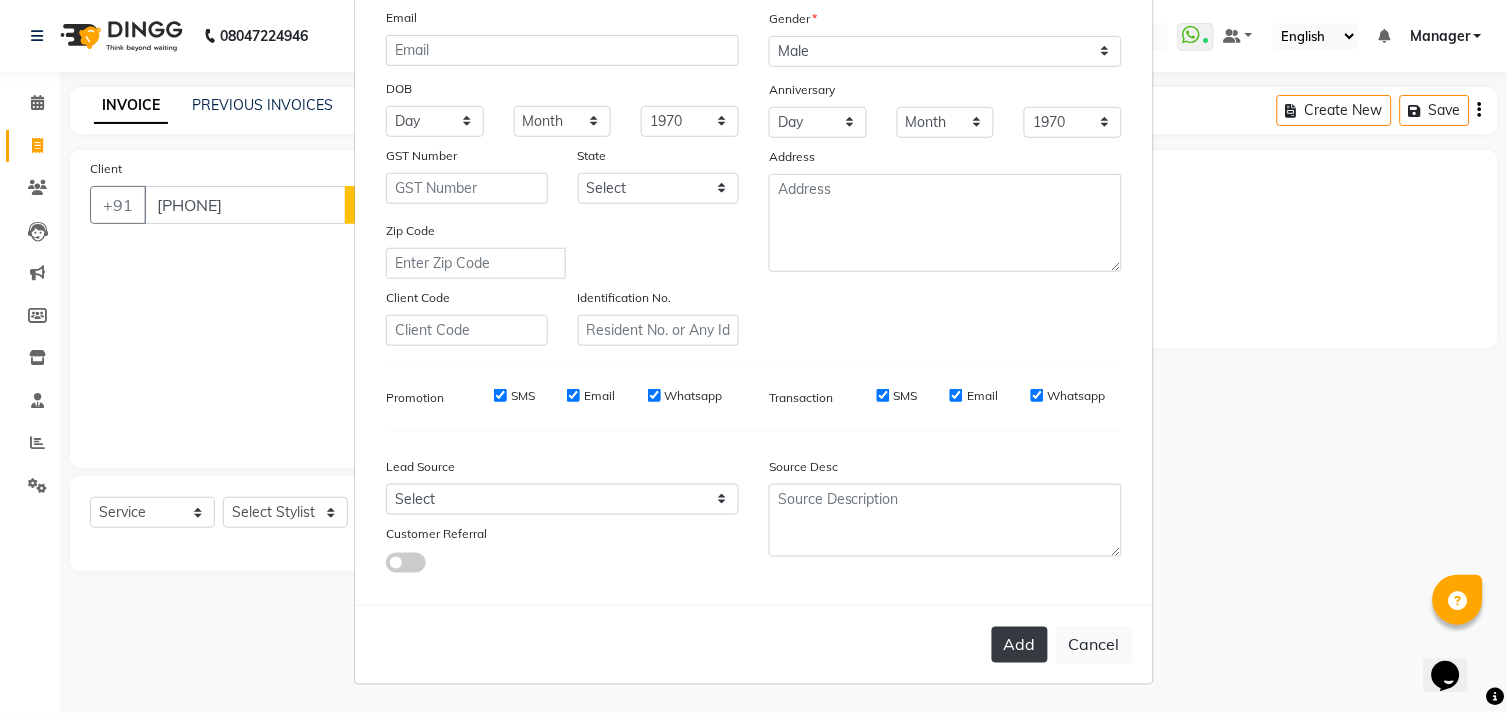 click on "Add" at bounding box center (1020, 645) 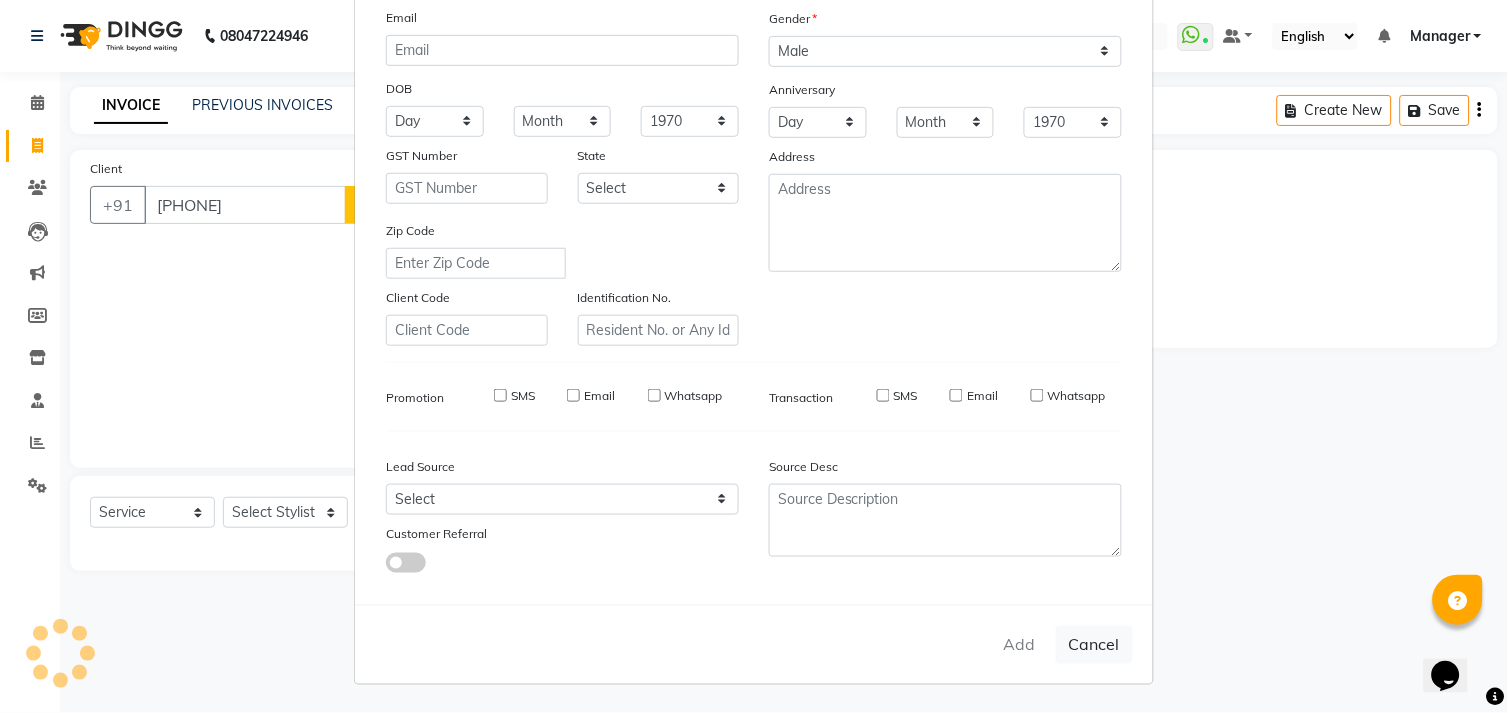 type 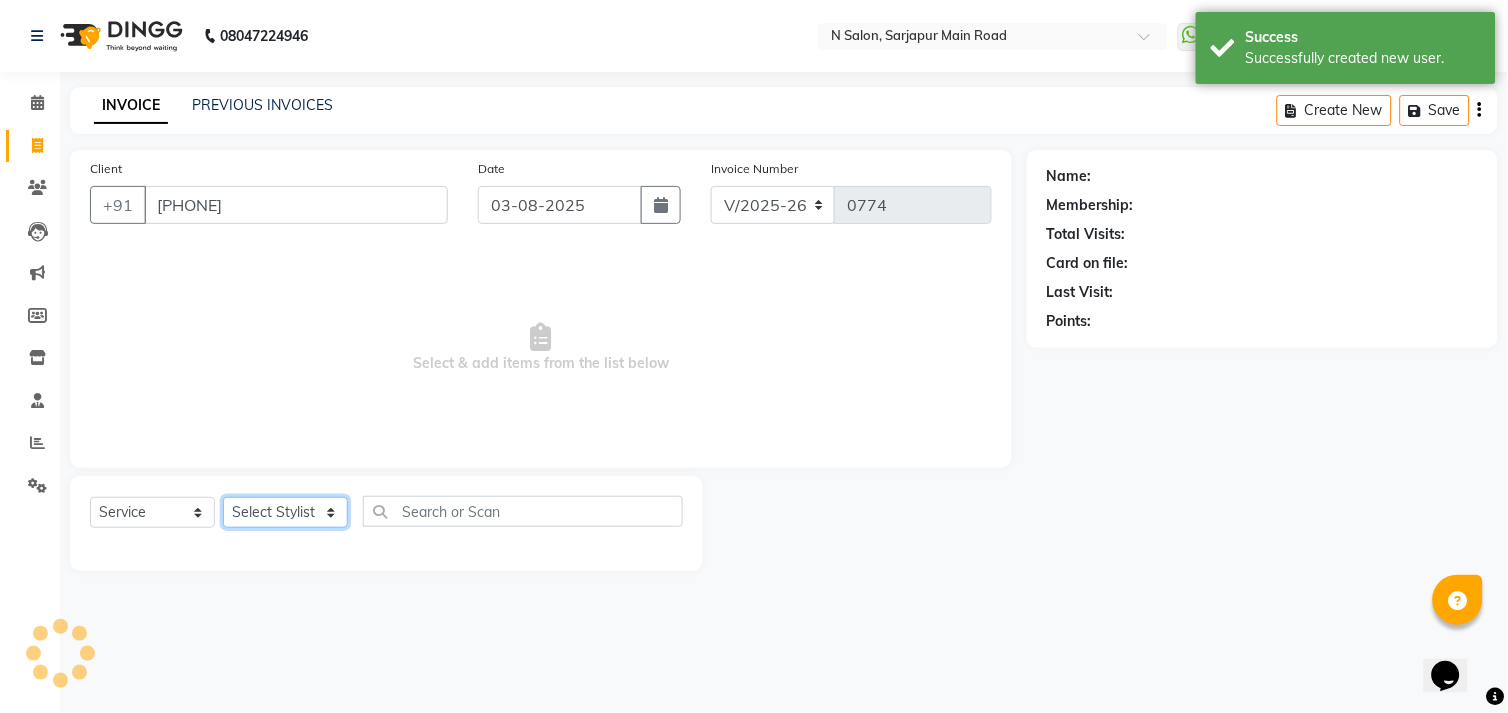 click on "Select Stylist Amgha Arish CHANDU DIPEN kajal kupu  Manager megha Mukul Aggarwal NIRJALA Owner Pankaj Rahul Sir shradha" 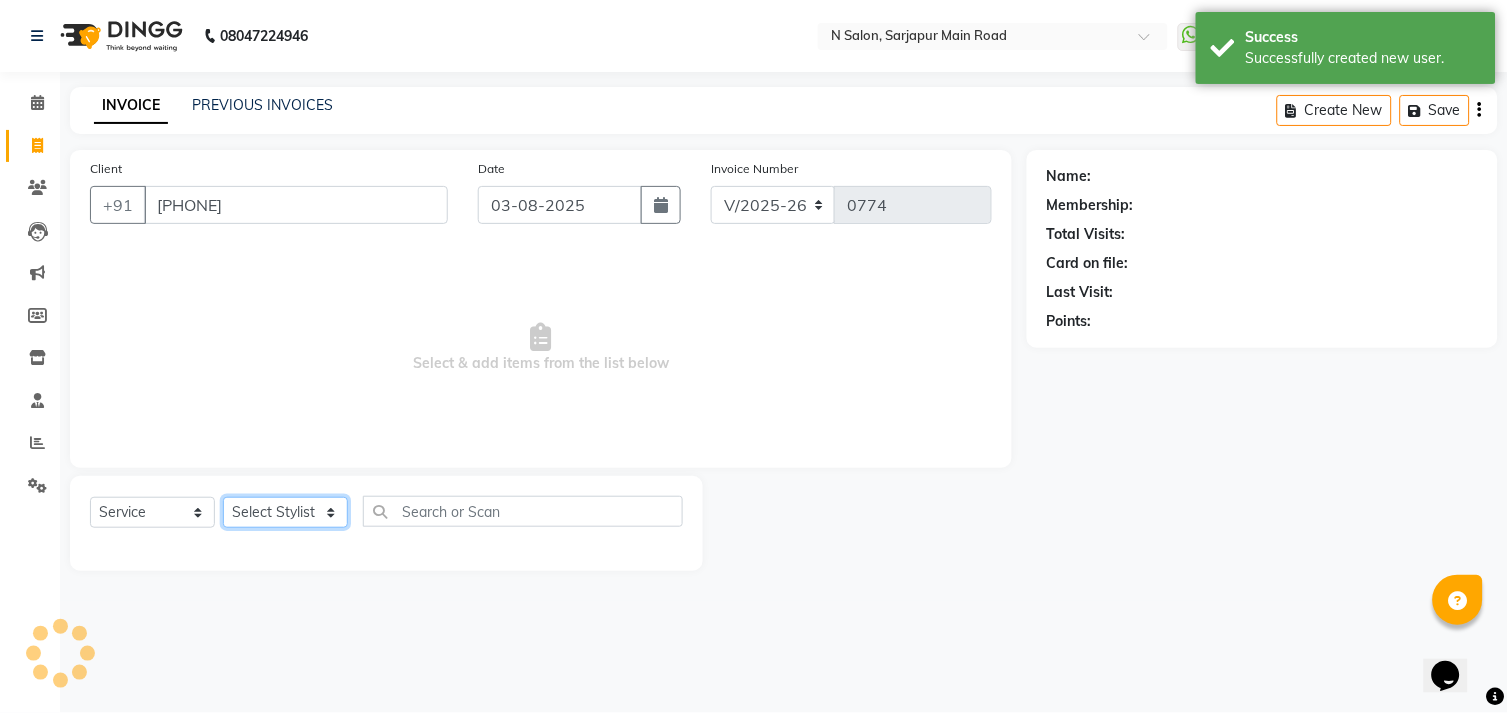 select on "70687" 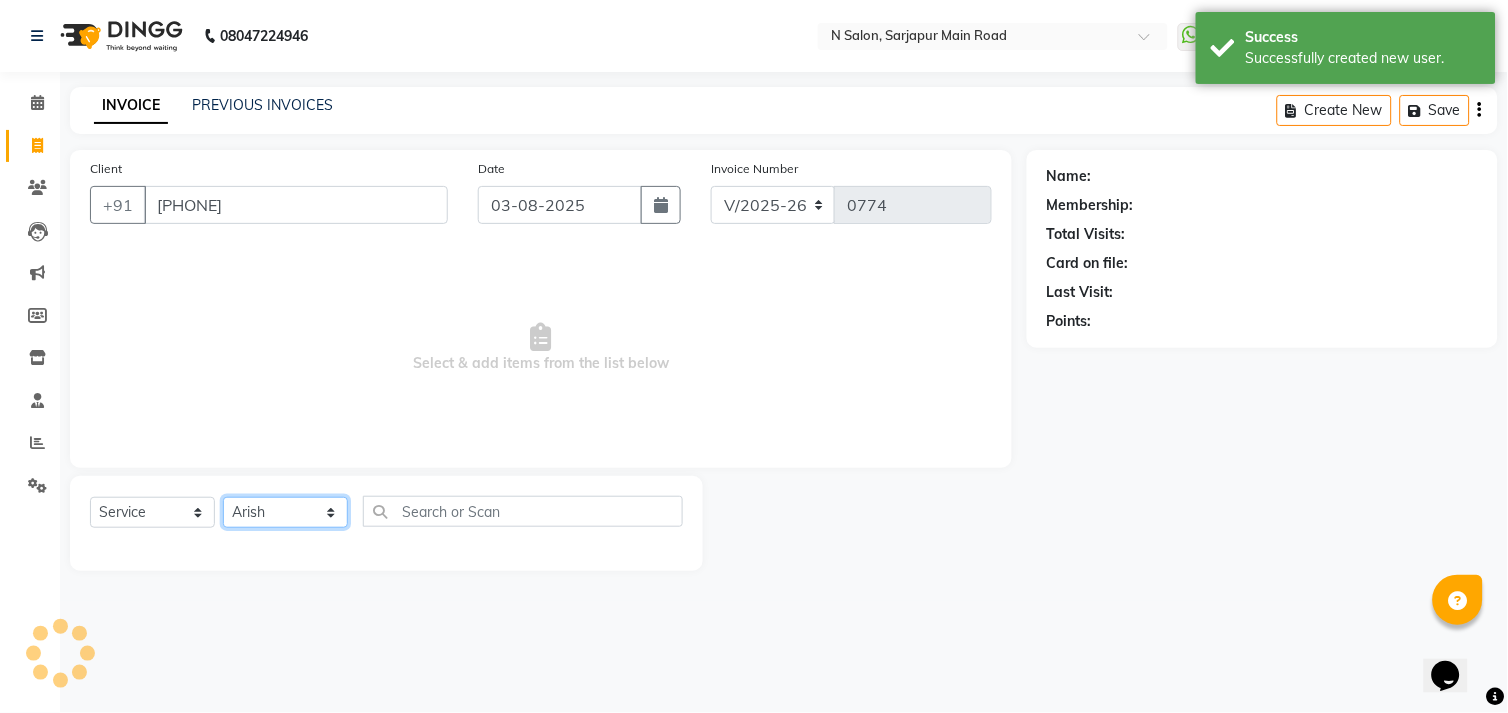 click on "Select Stylist Amgha Arish CHANDU DIPEN kajal kupu  Manager megha Mukul Aggarwal NIRJALA Owner Pankaj Rahul Sir shradha" 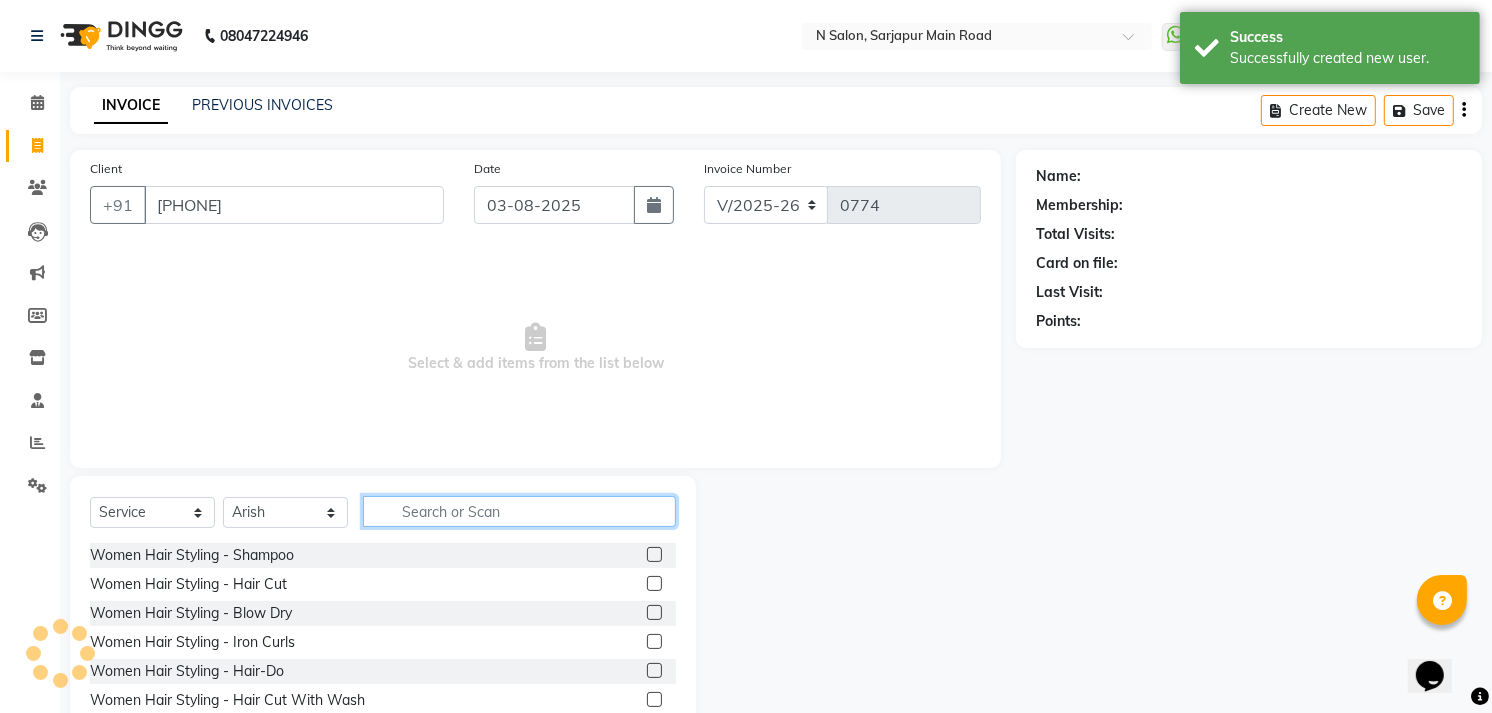 click 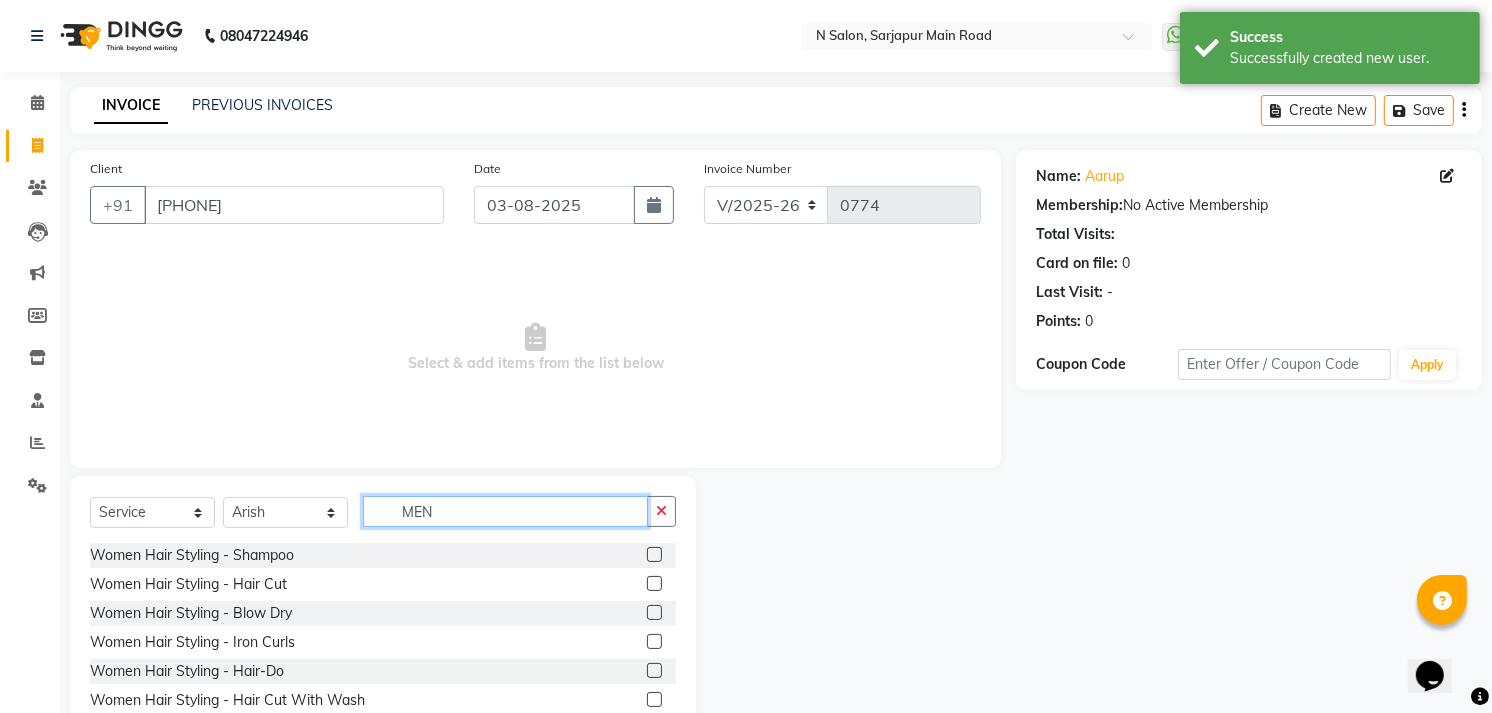 scroll, scrollTop: 87, scrollLeft: 0, axis: vertical 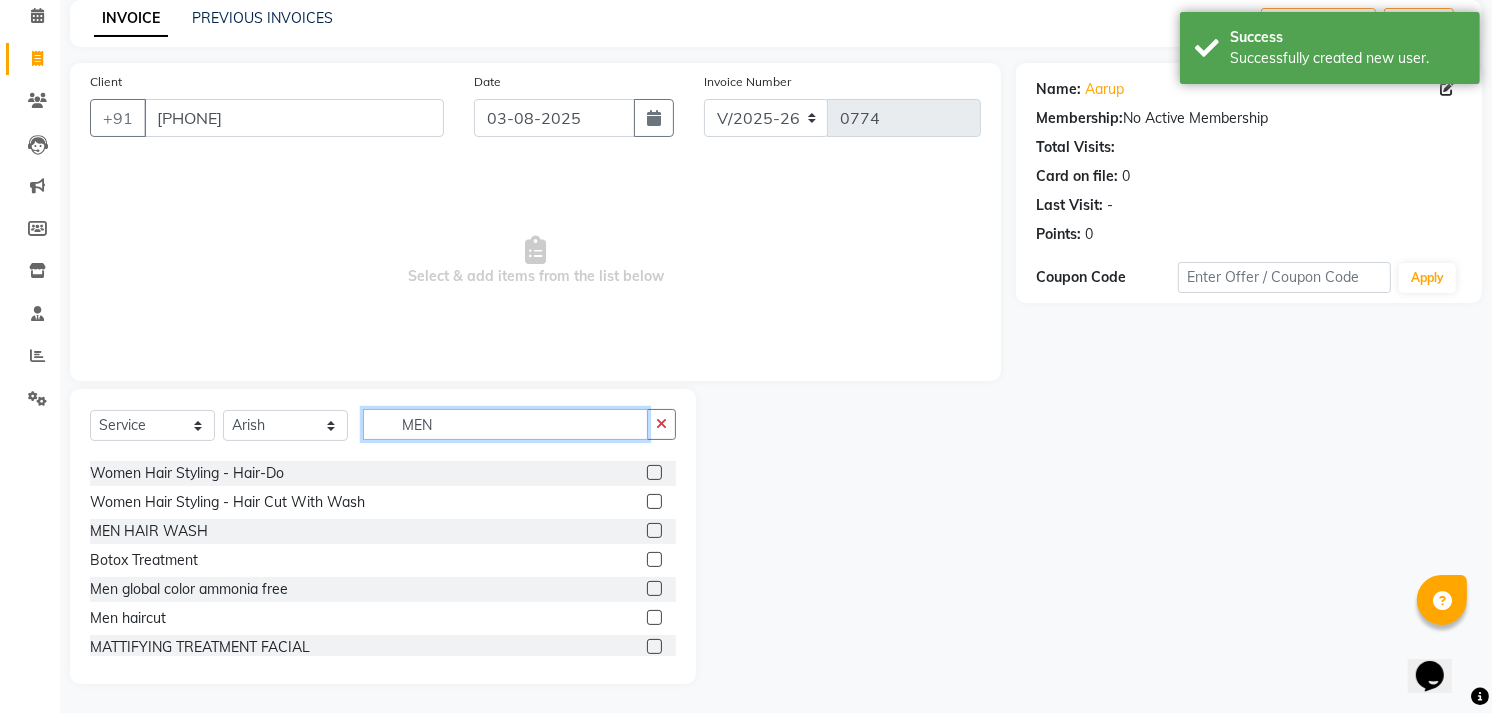 type on "MEN" 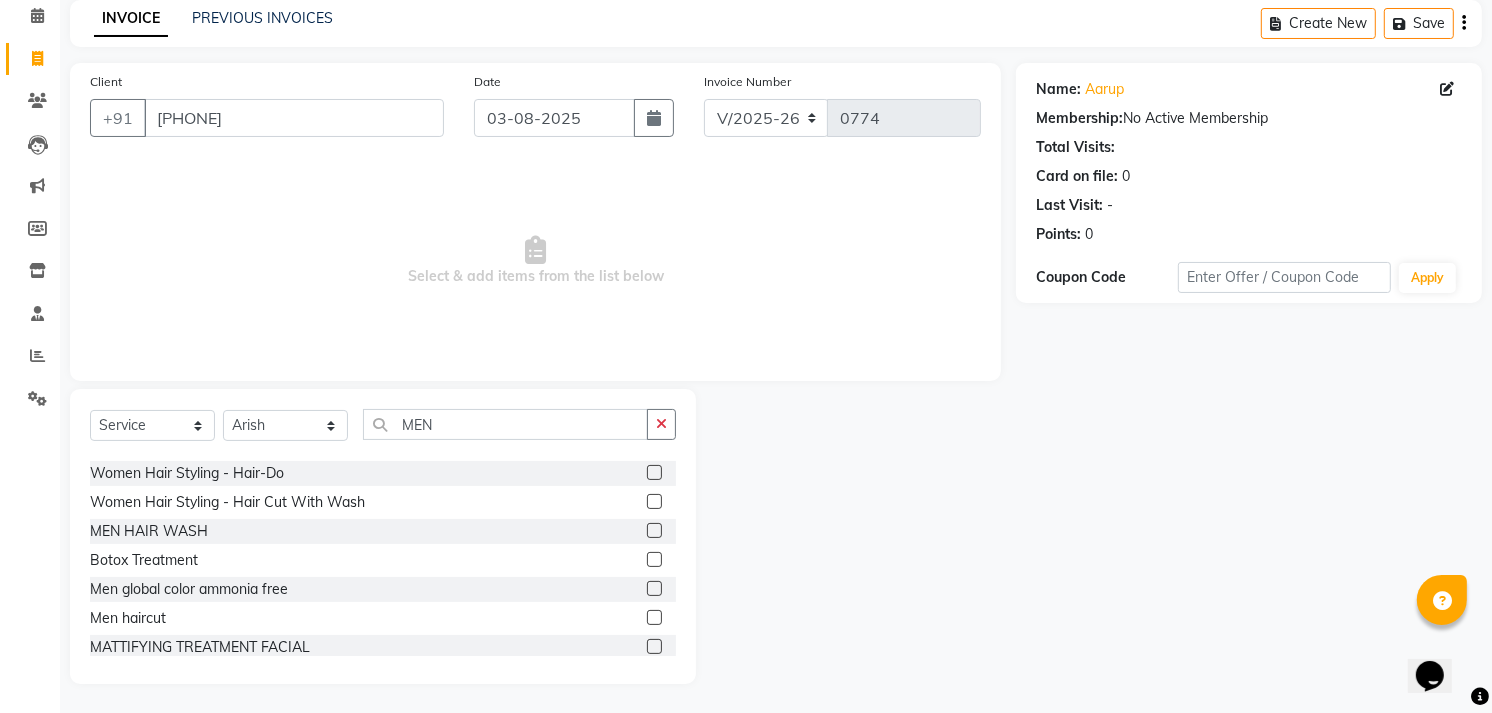 click 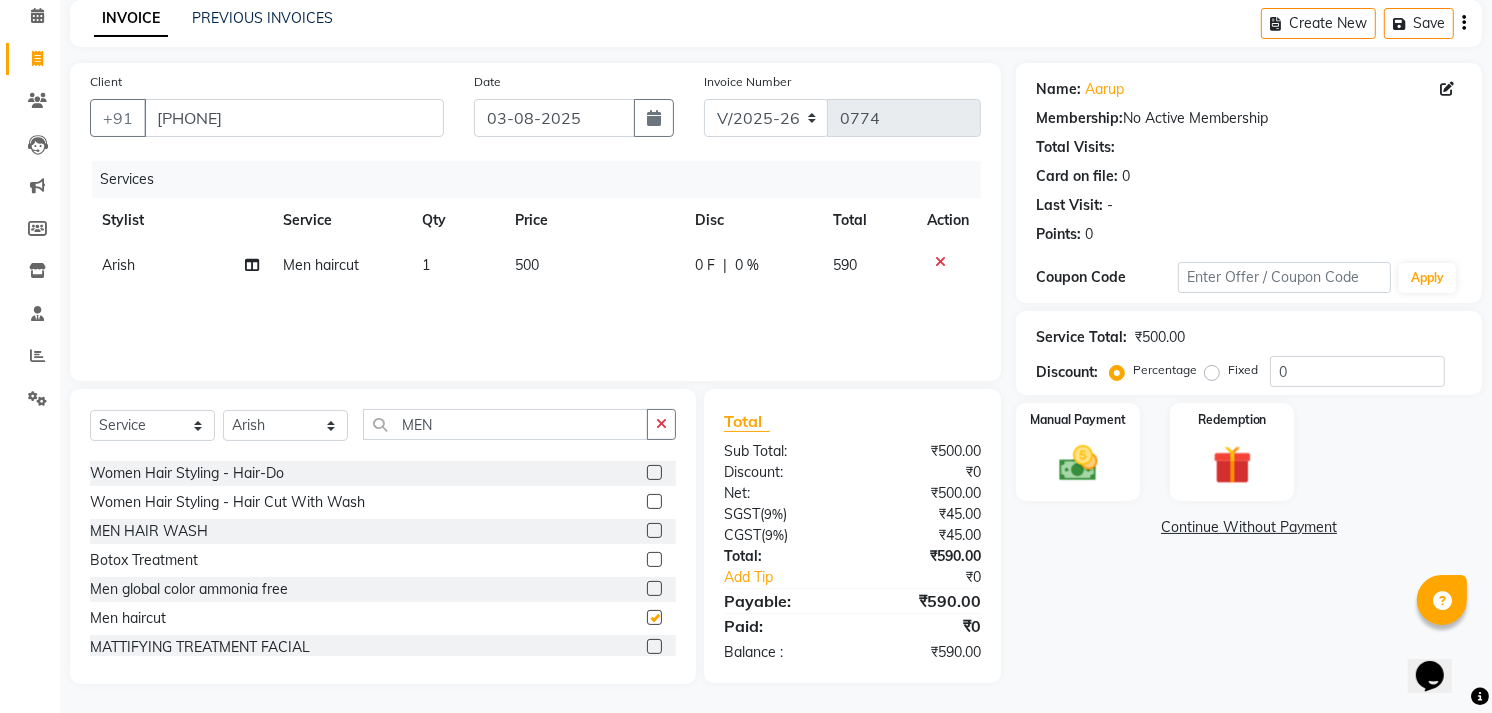 checkbox on "false" 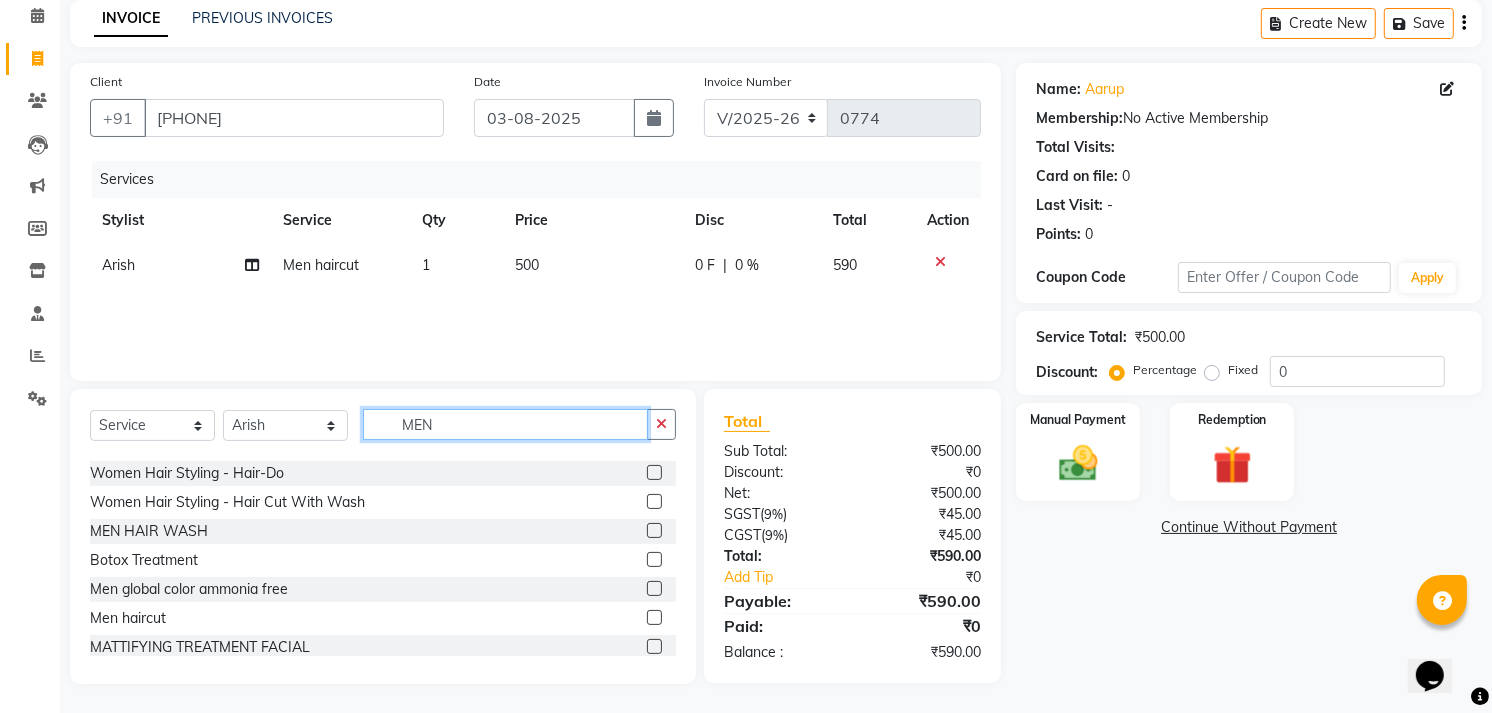 click on "MEN" 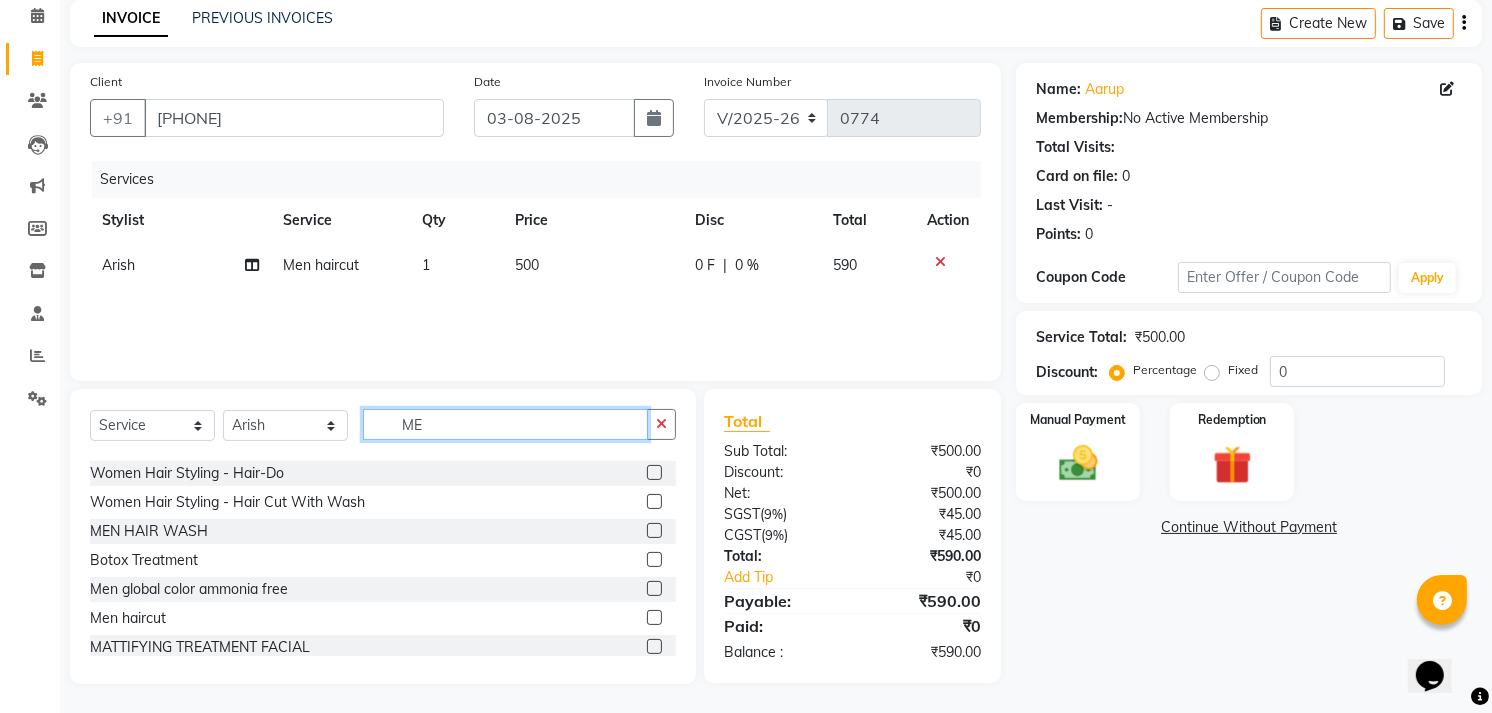 type on "M" 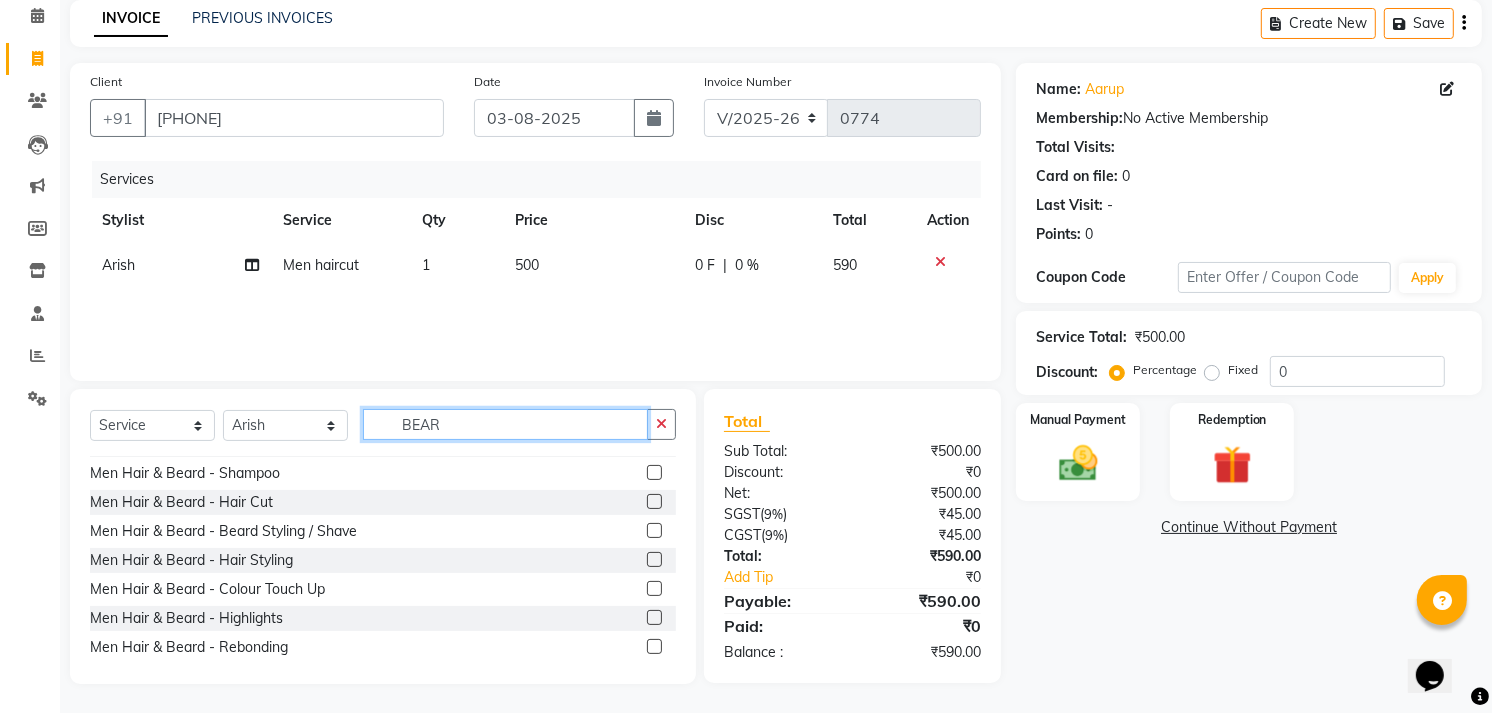 scroll, scrollTop: 0, scrollLeft: 0, axis: both 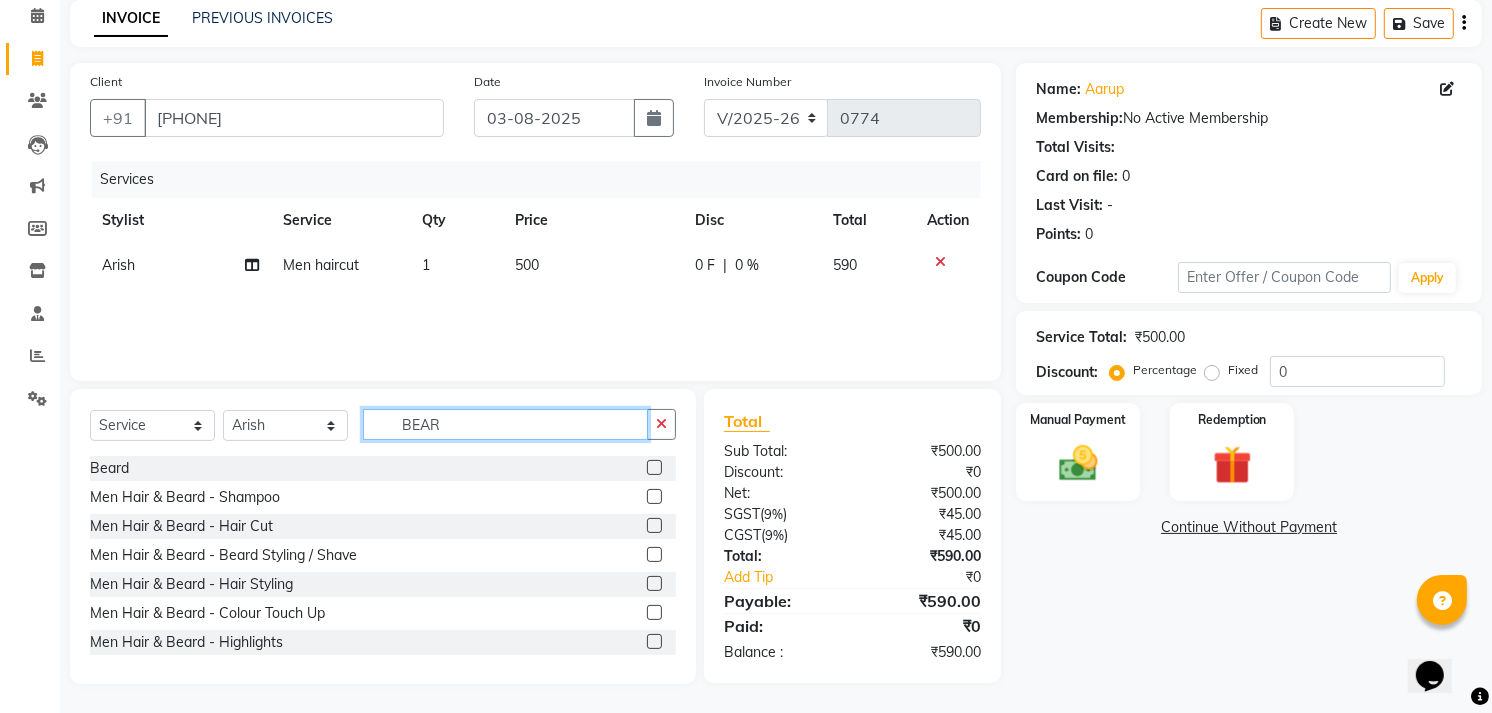type on "BEAR" 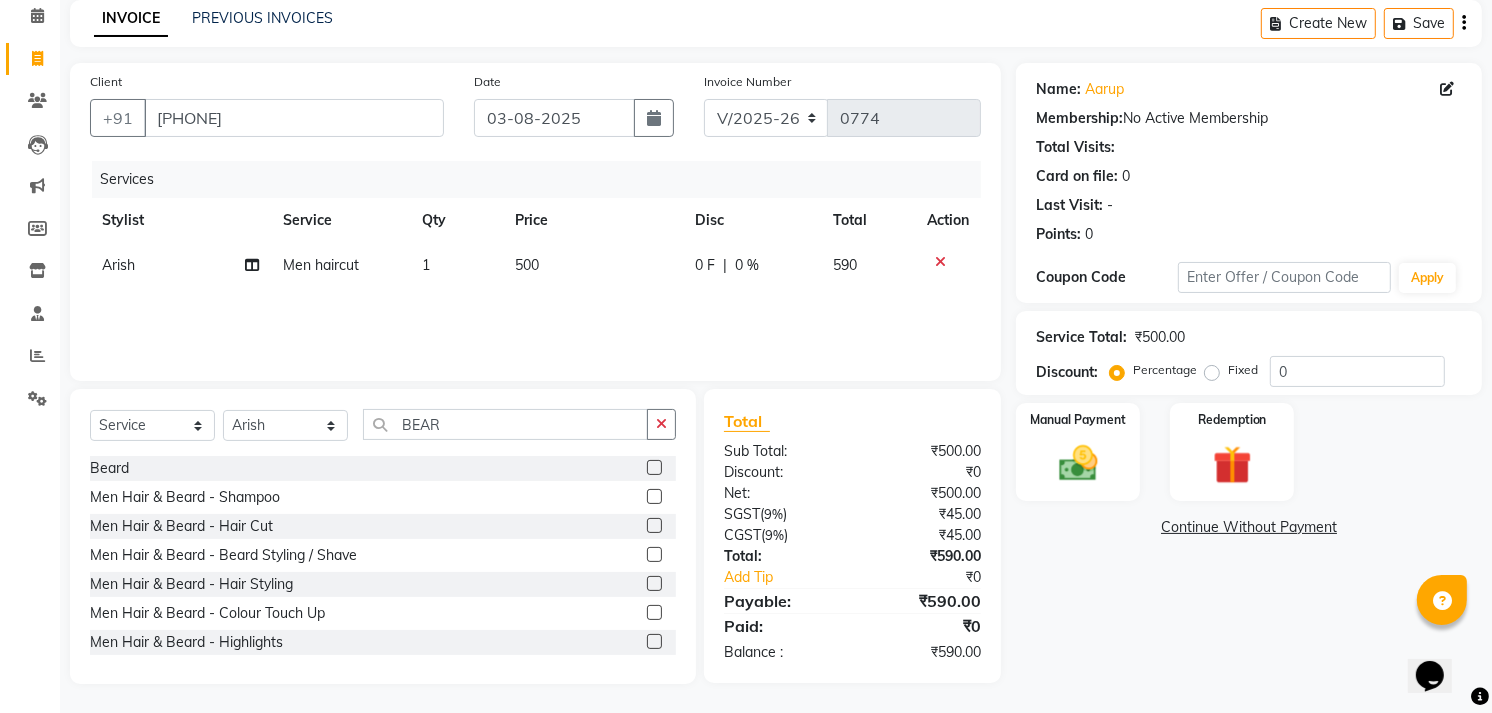 drag, startPoint x: 645, startPoint y: 465, endPoint x: 611, endPoint y: 437, distance: 44.04543 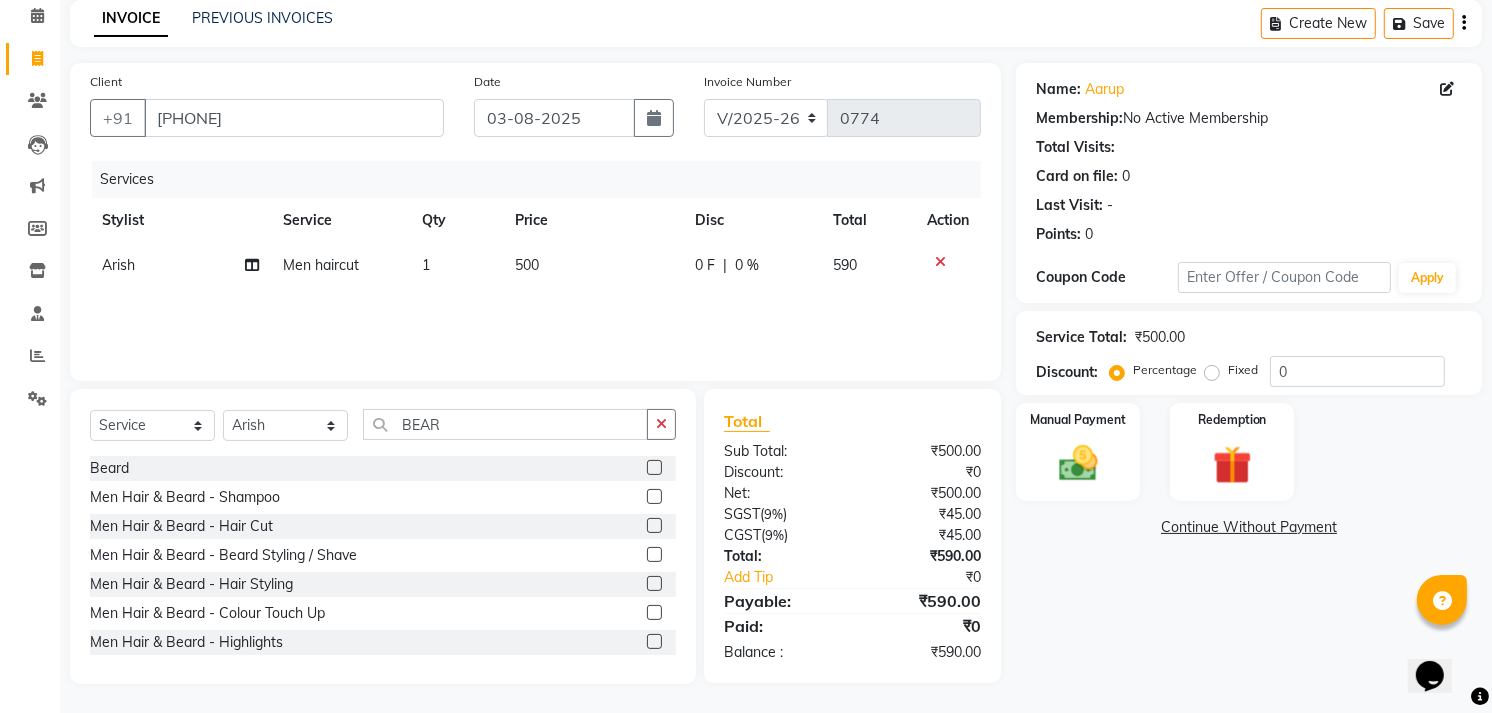 drag, startPoint x: 641, startPoint y: 461, endPoint x: 606, endPoint y: 435, distance: 43.60046 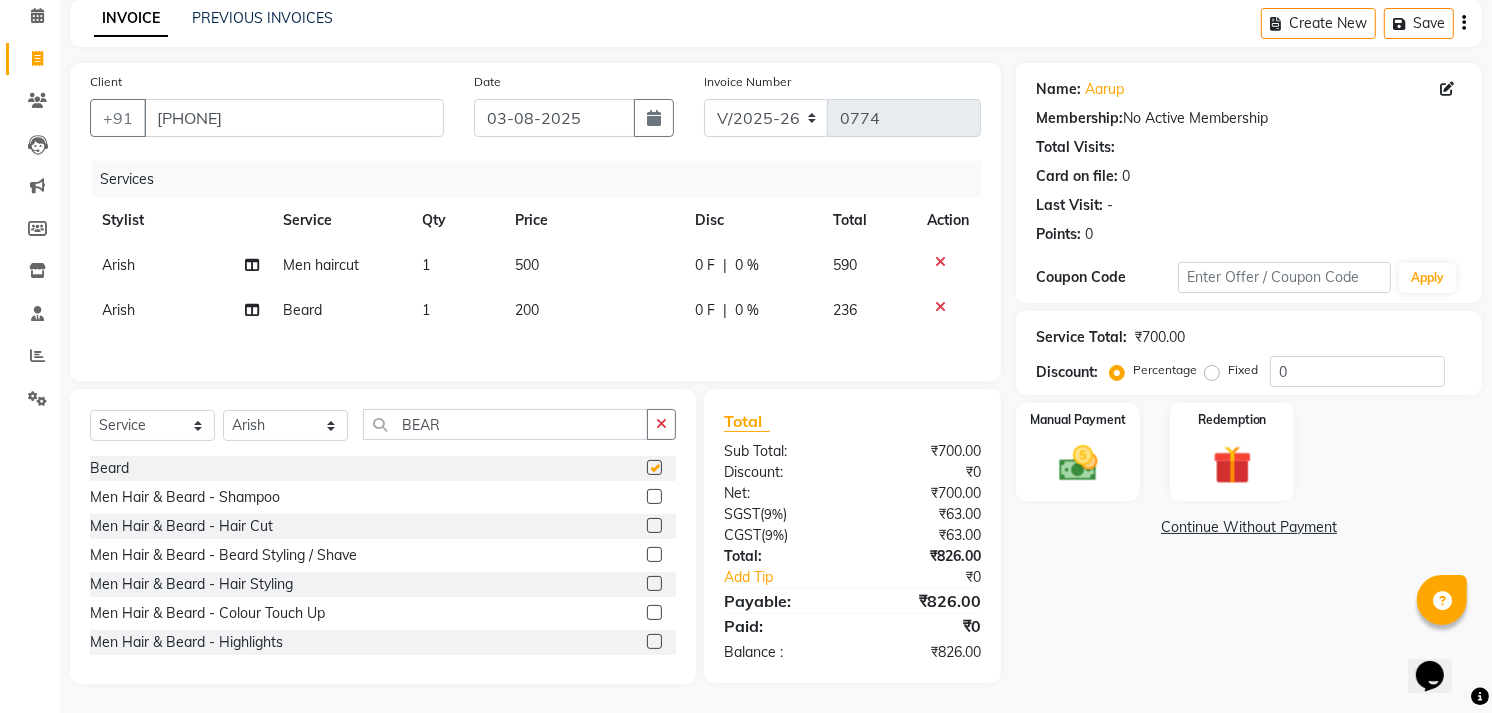 checkbox on "false" 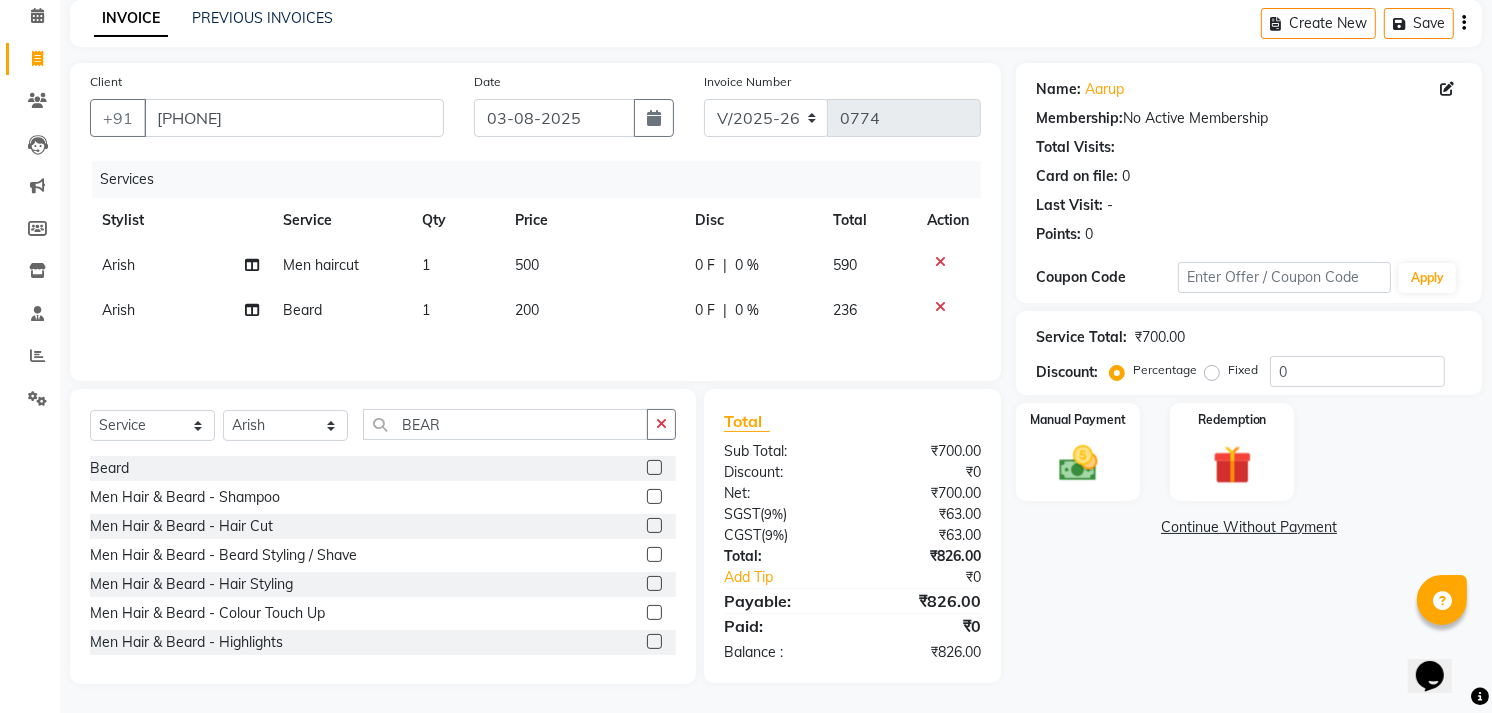 click on "200" 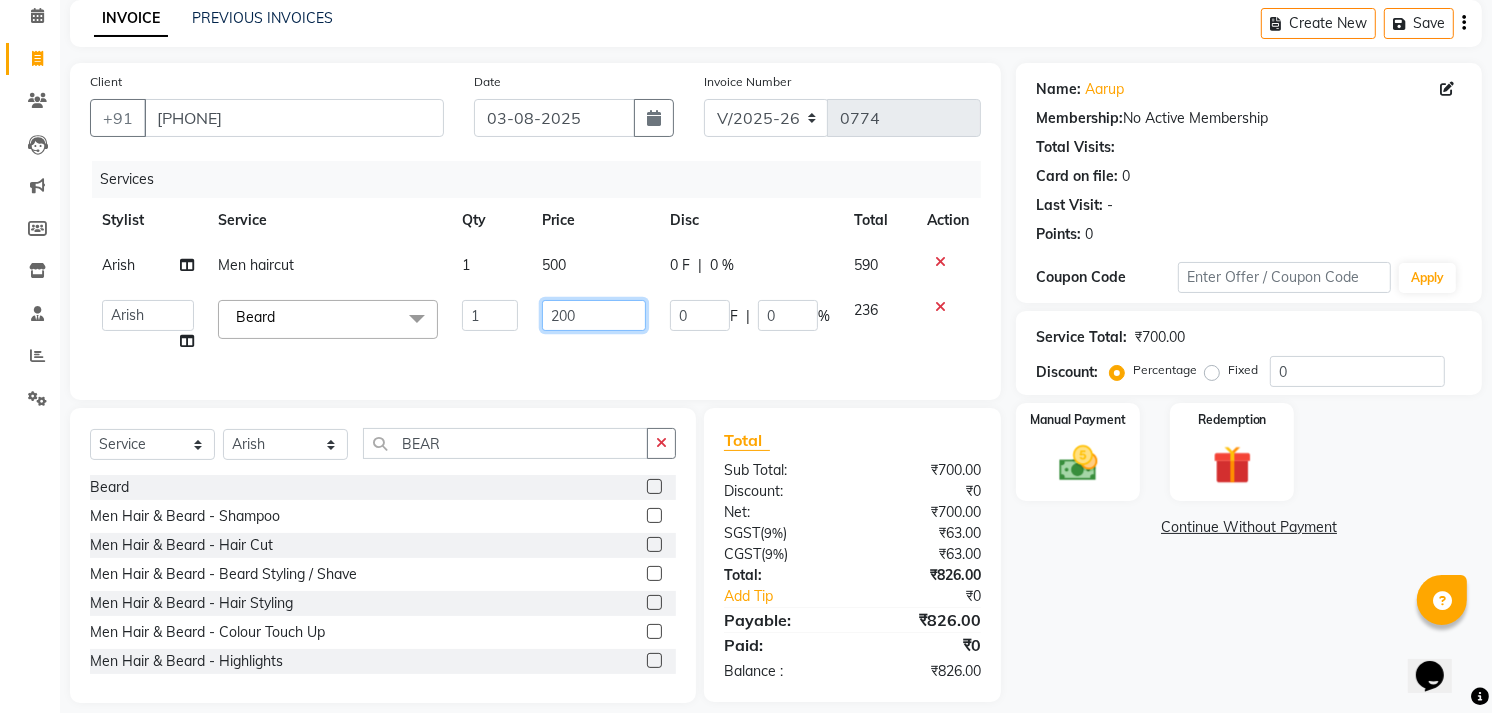 click on "200" 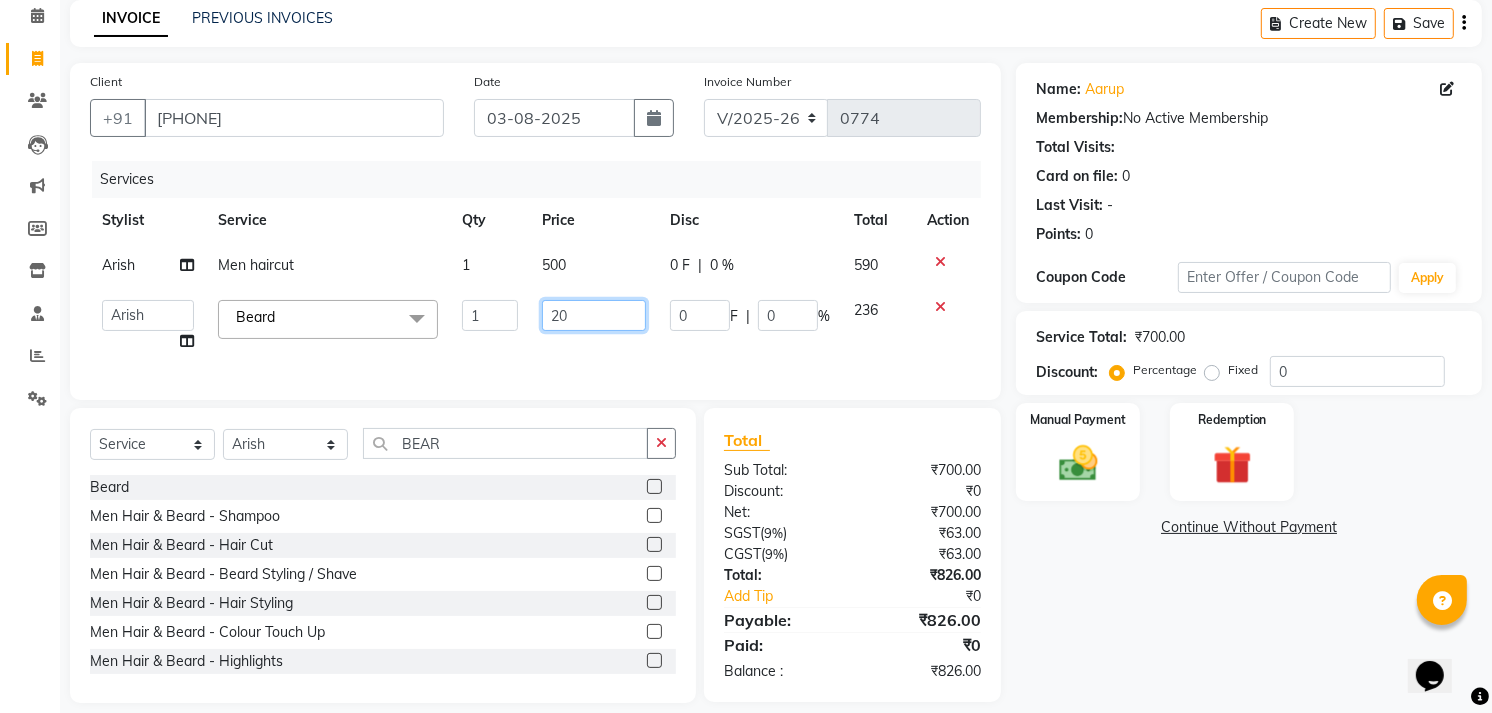 type on "2" 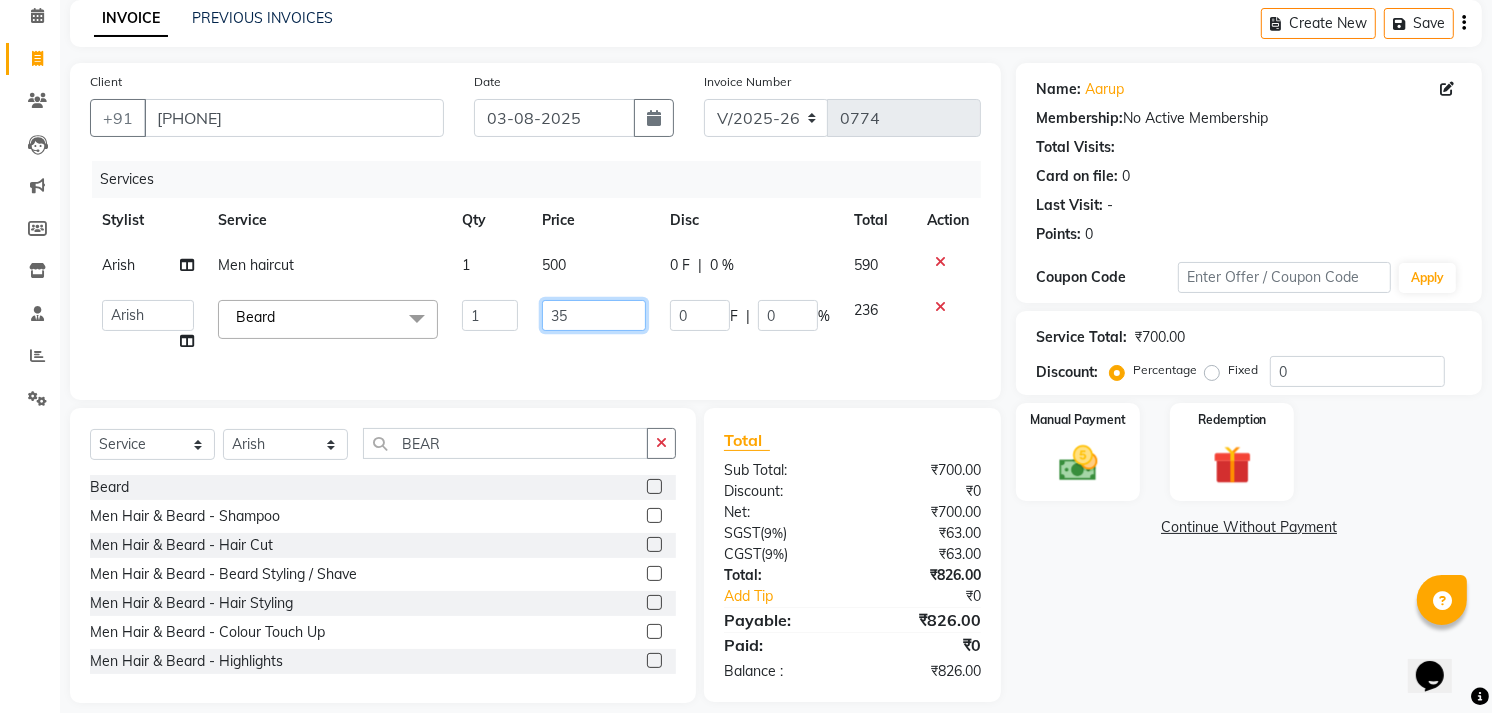 type on "350" 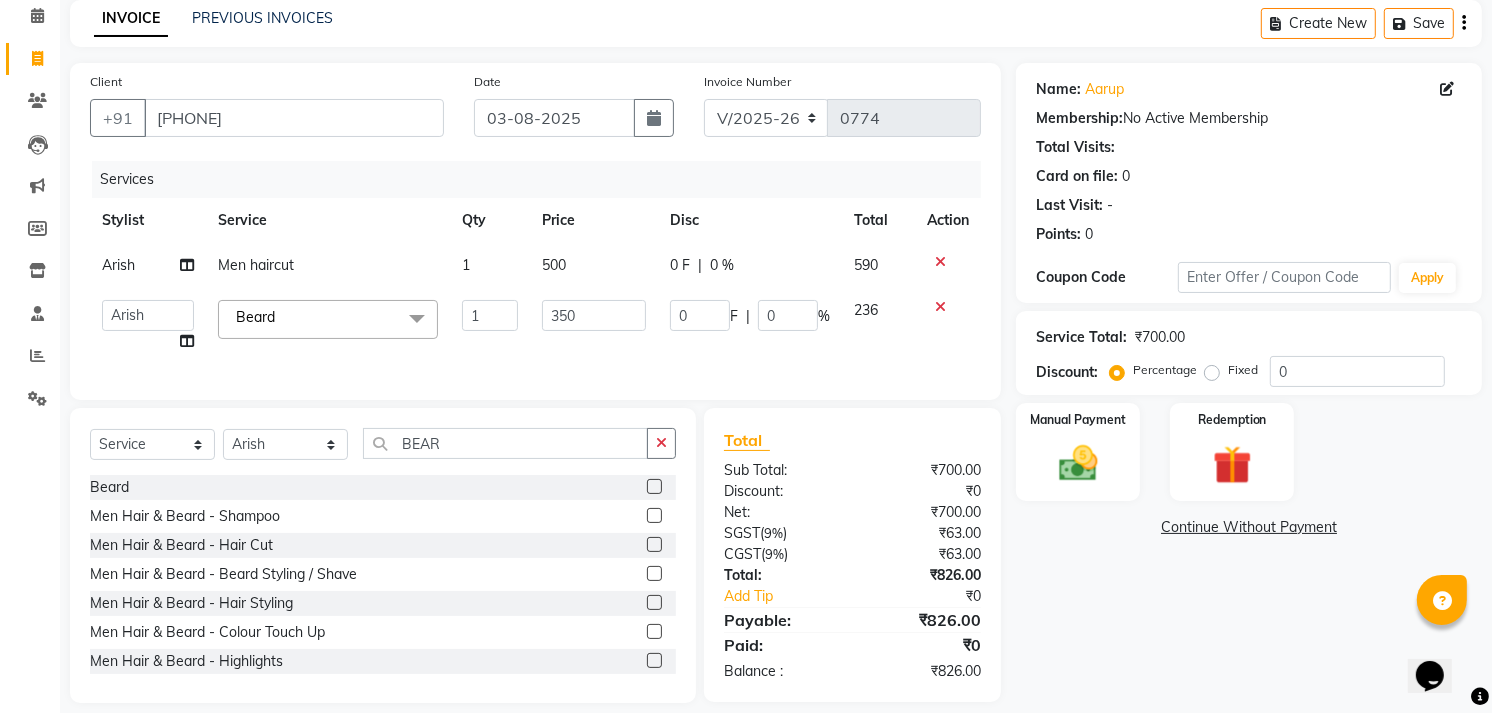 click on "Name: [NAME] Membership: No Active Membership Total Visits: Card on file: 0 Last Visit: - Points: 0 Coupon Code Apply Service Total: [CURRENCY][PRICE] Discount: Percentage Fixed 0 Manual Payment Redemption Continue Without Payment" 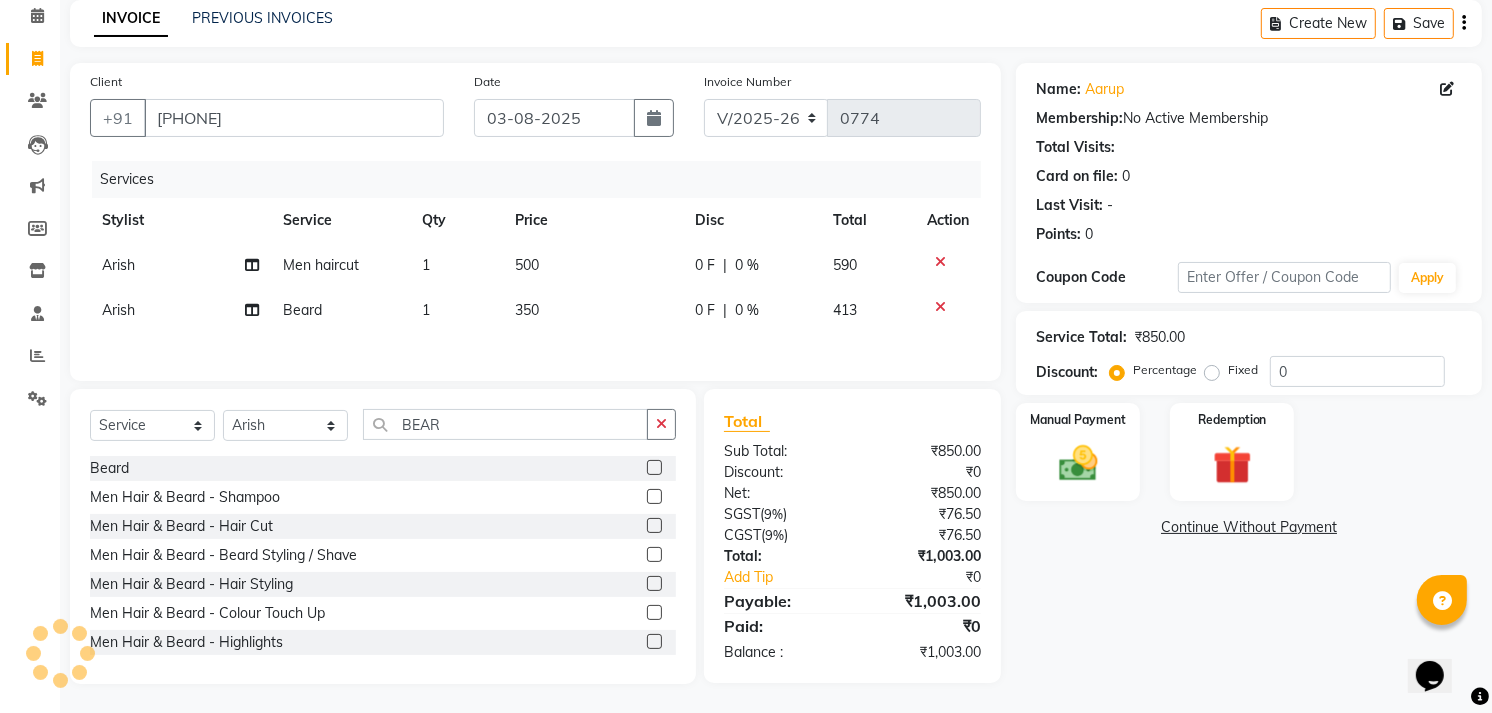 scroll, scrollTop: 92, scrollLeft: 0, axis: vertical 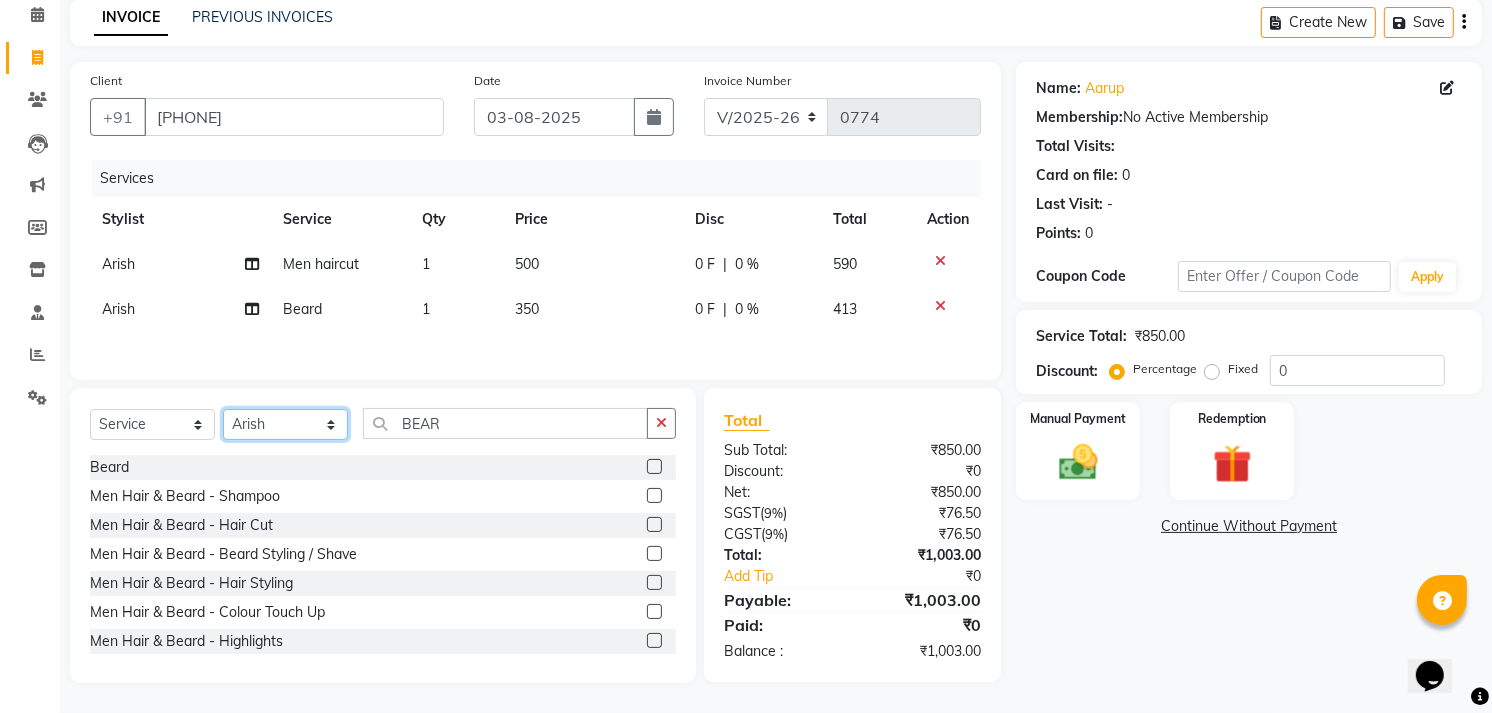 click on "Select Stylist Amgha Arish CHANDU DIPEN kajal kupu  Manager megha Mukul Aggarwal NIRJALA Owner Pankaj Rahul Sir shradha" 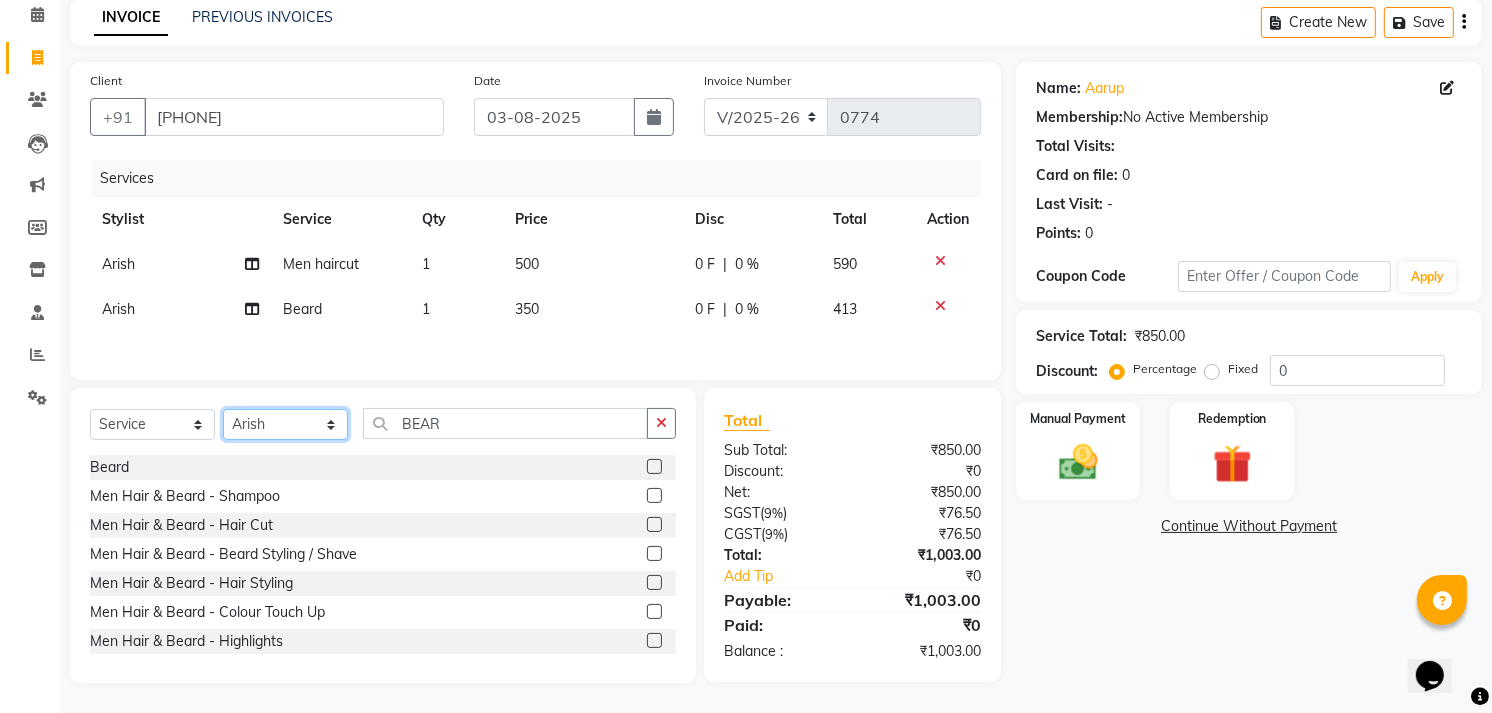 select on "70686" 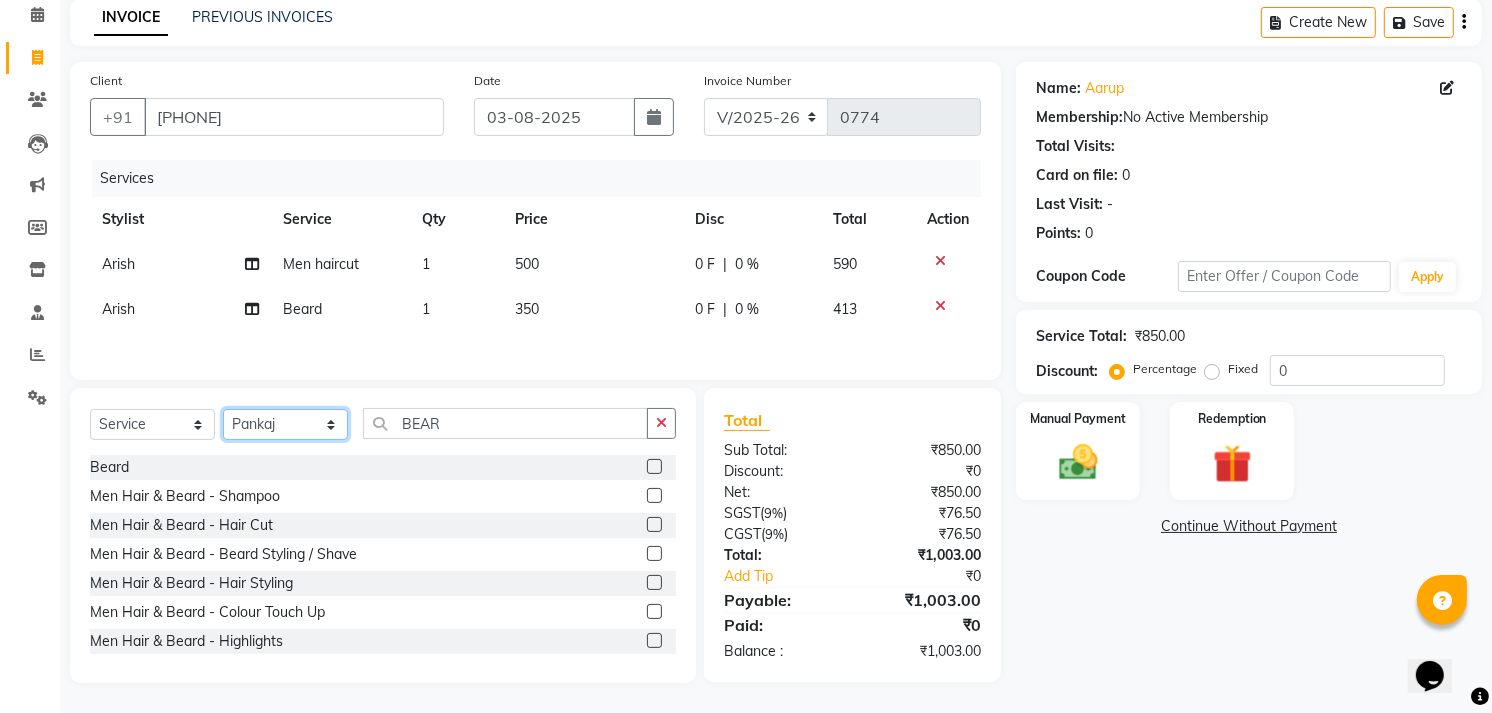 click on "Select Stylist Amgha Arish CHANDU DIPEN kajal kupu  Manager megha Mukul Aggarwal NIRJALA Owner Pankaj Rahul Sir shradha" 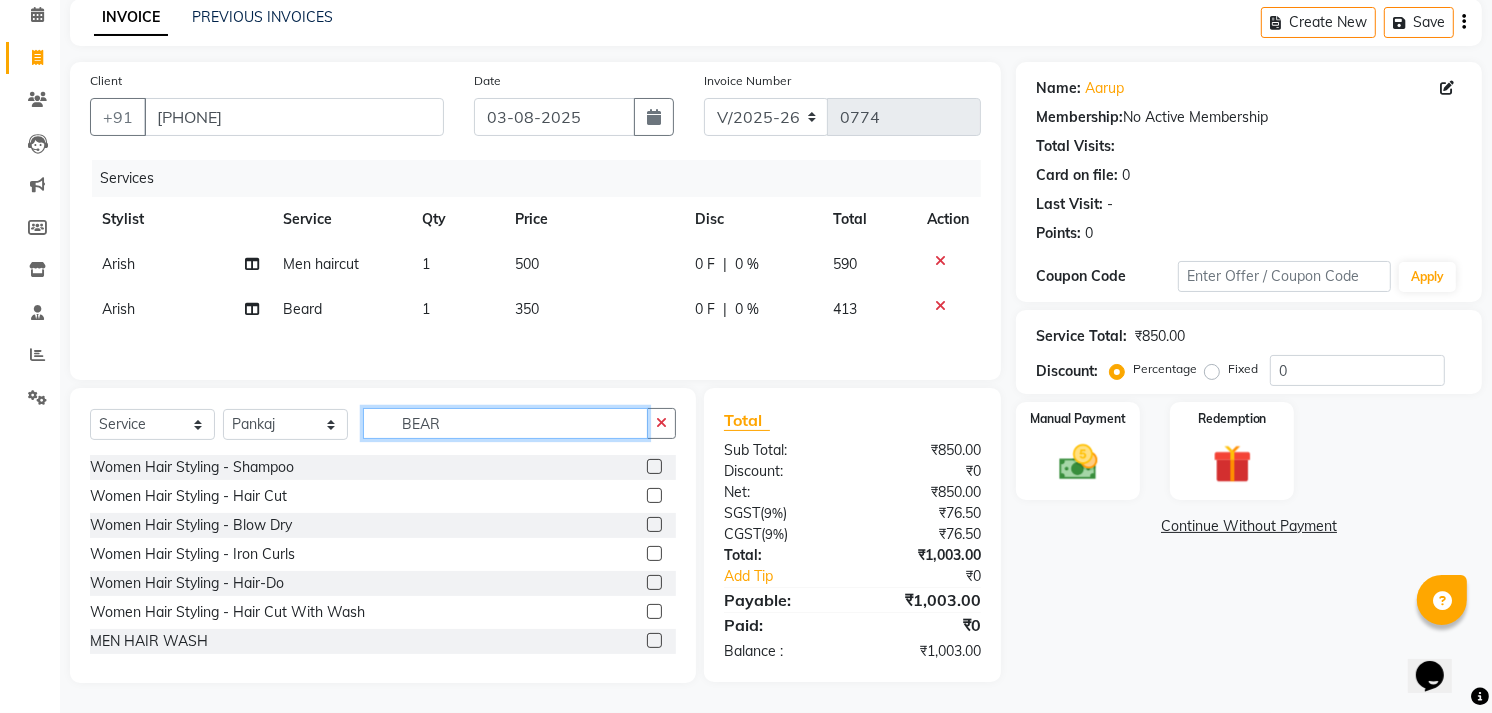 click on "BEAR" 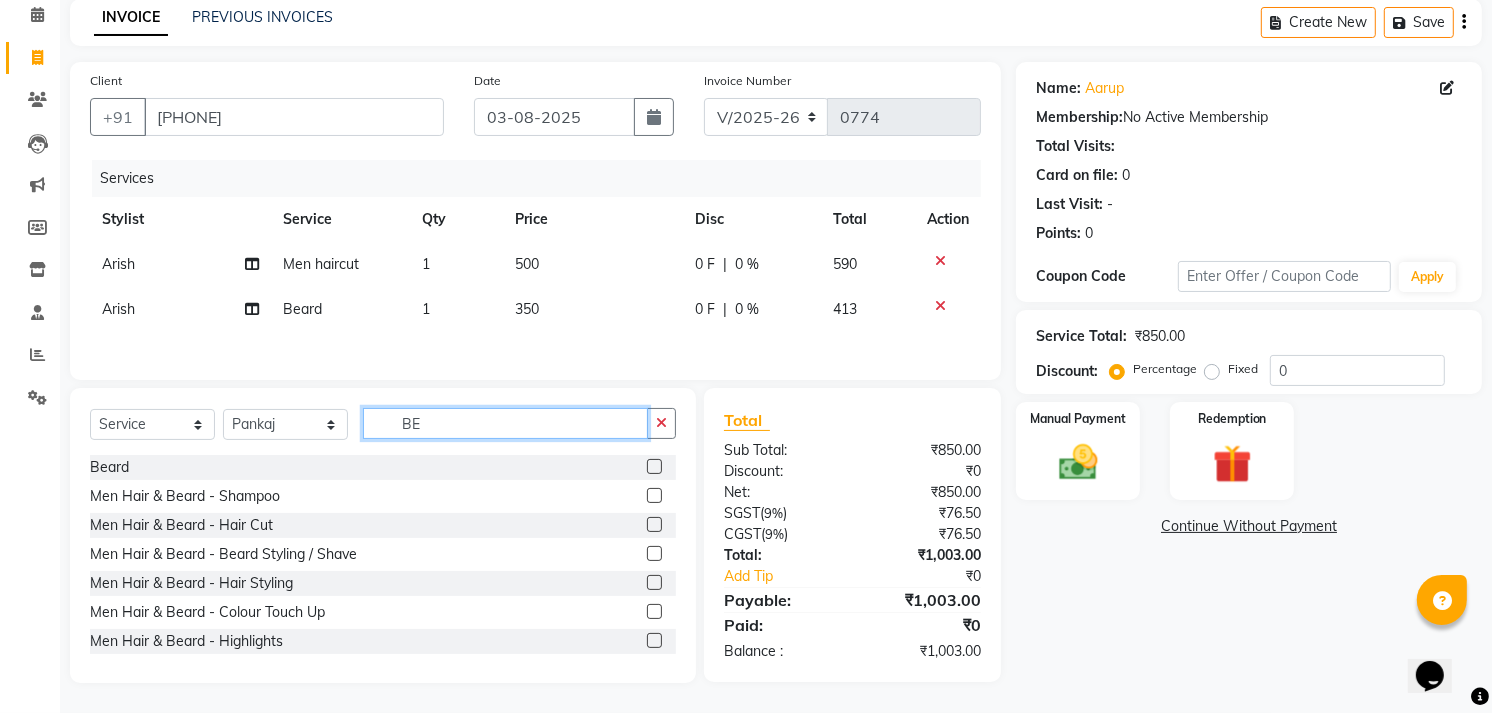 type on "B" 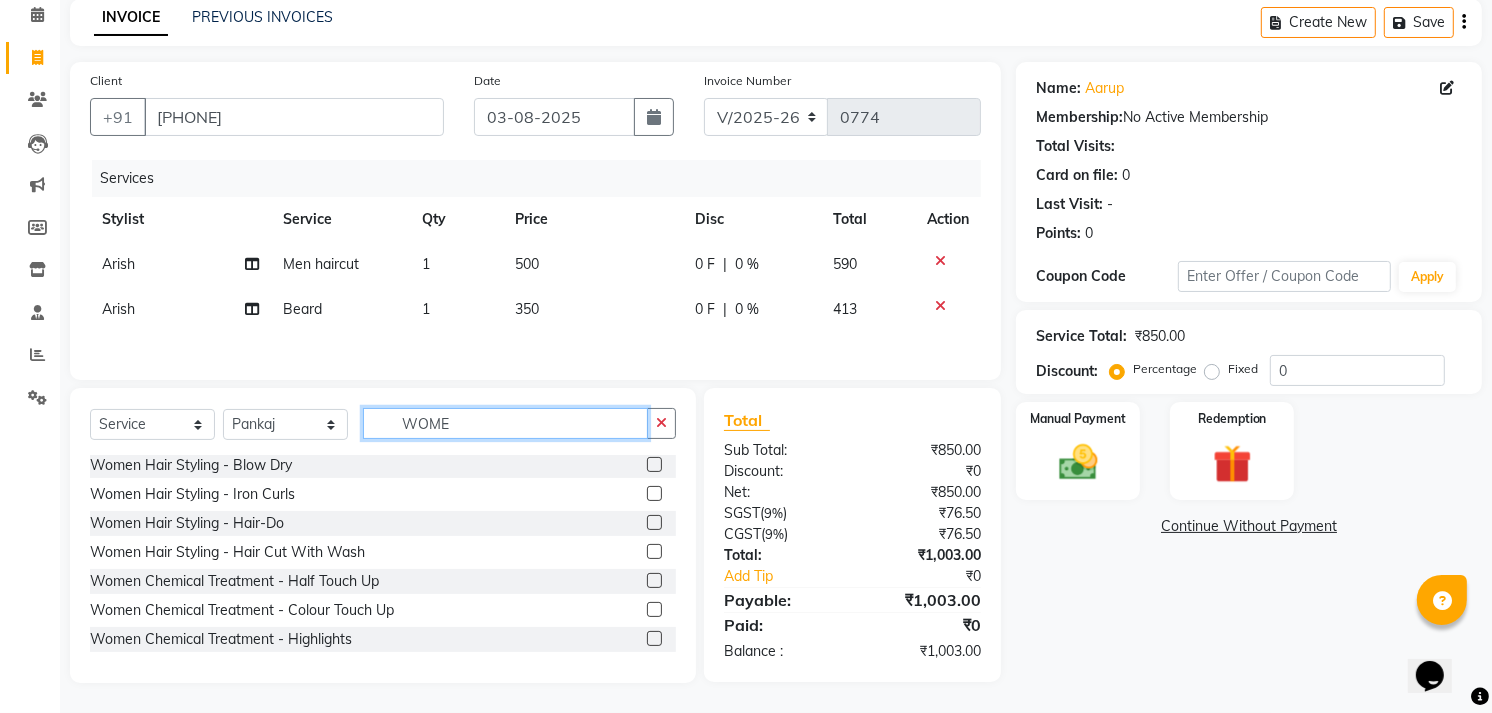 scroll, scrollTop: 111, scrollLeft: 0, axis: vertical 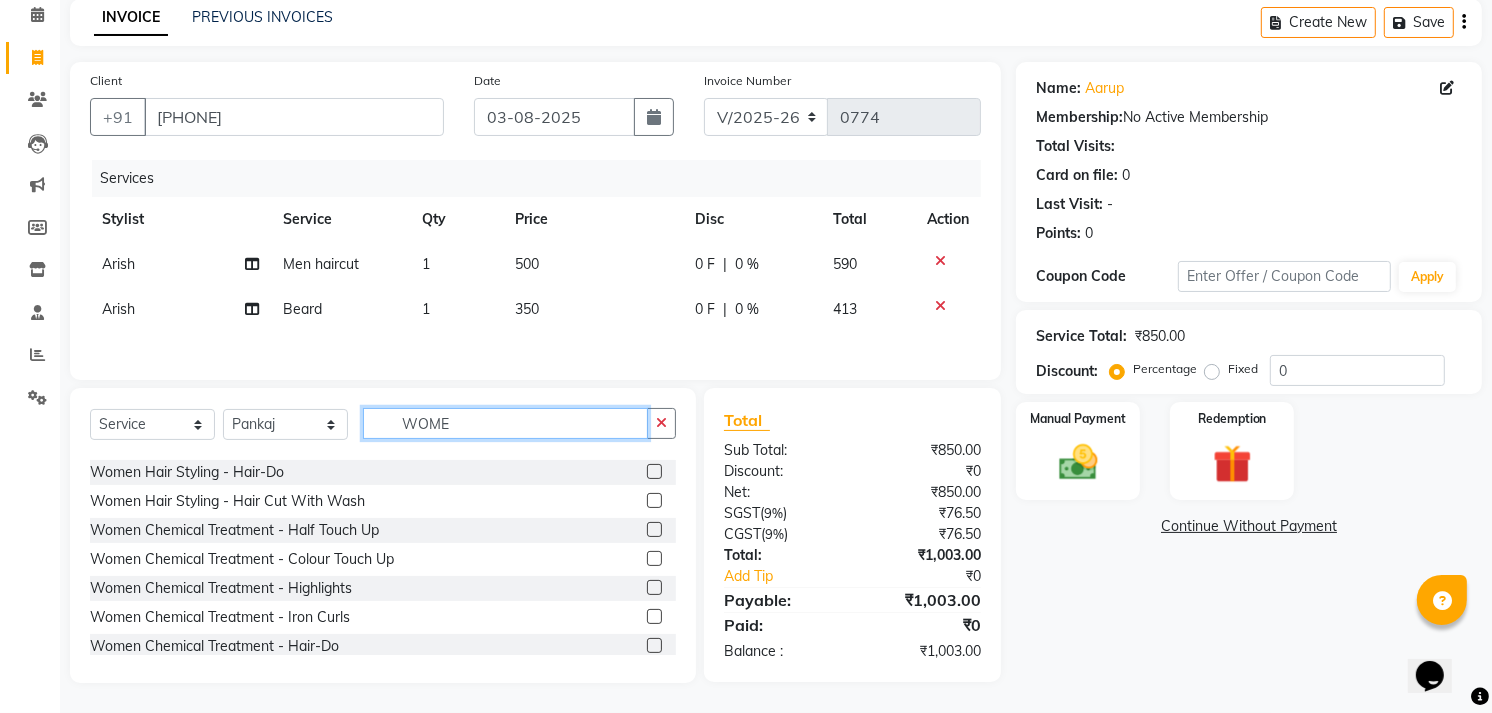 type on "WOME" 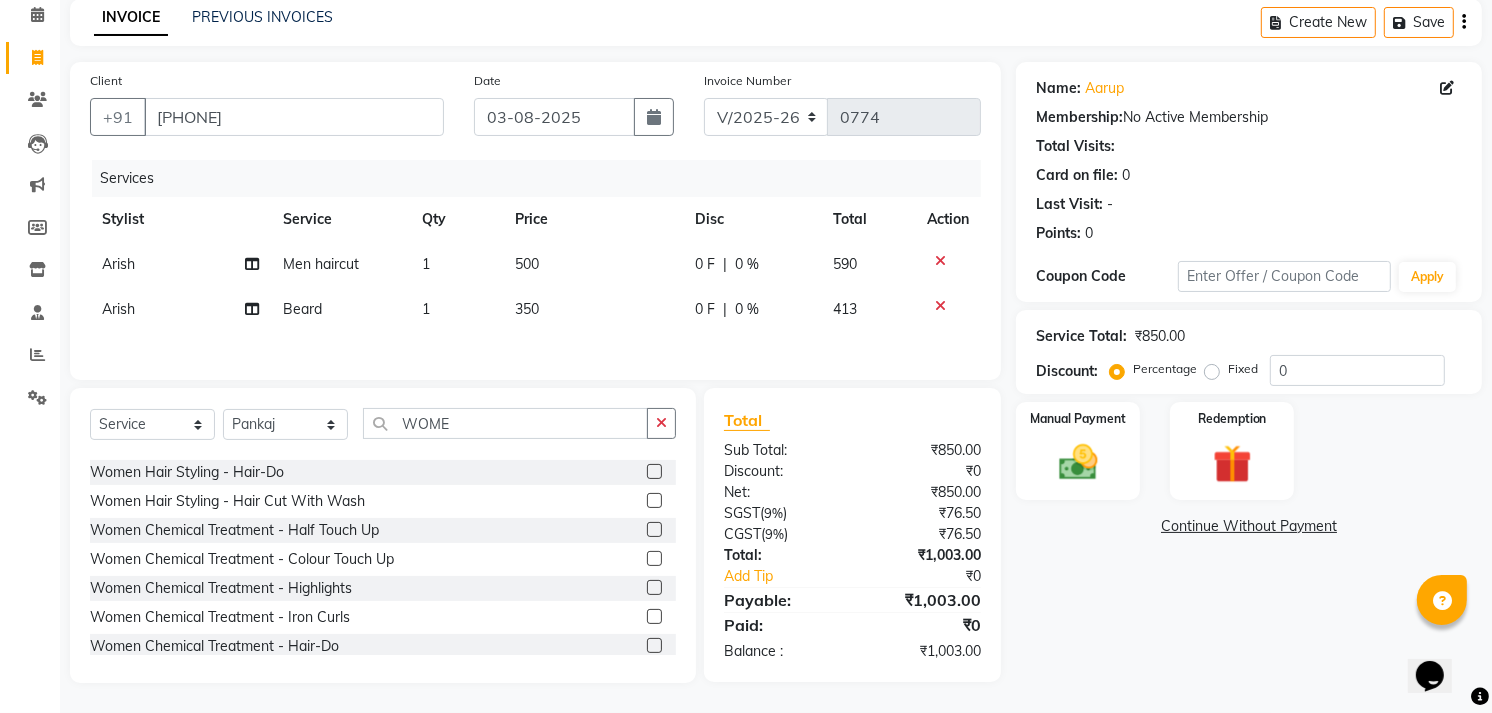 click 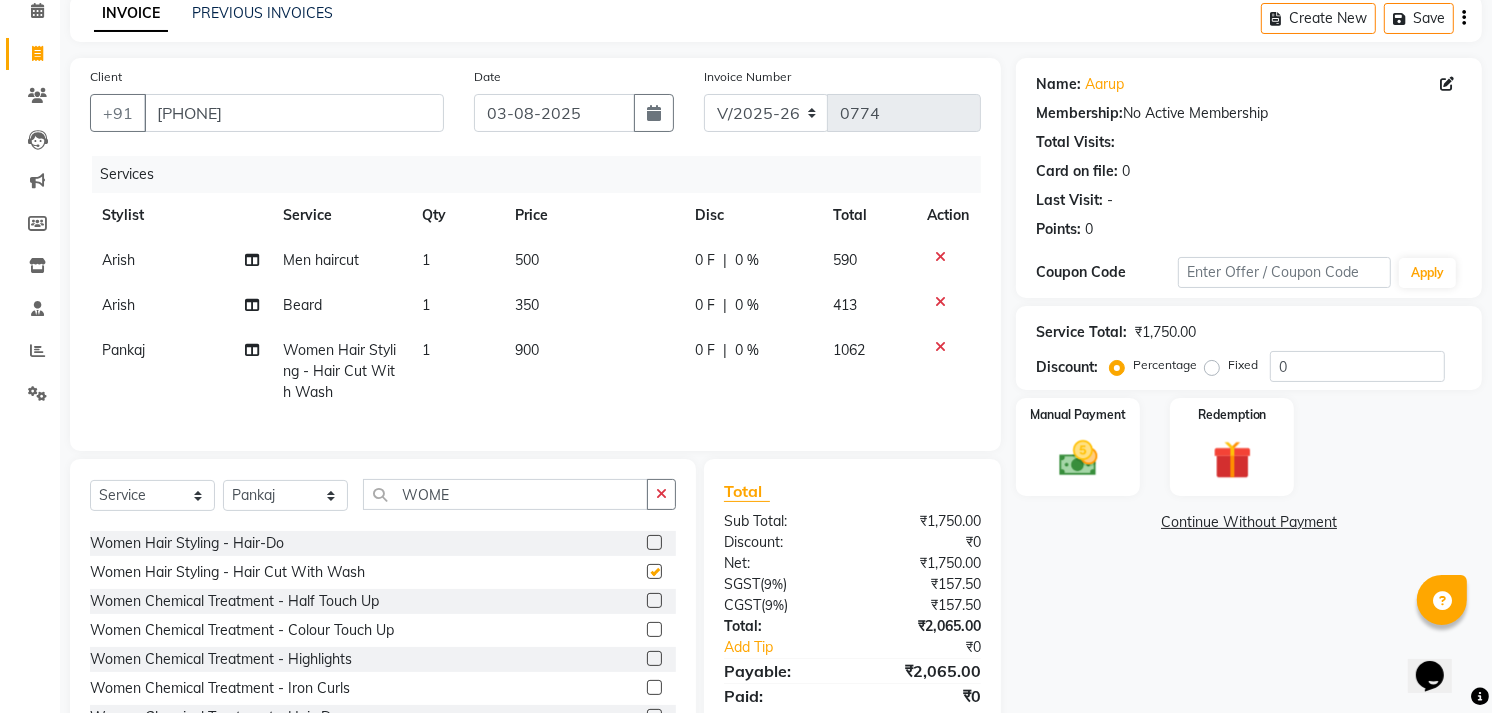 checkbox on "false" 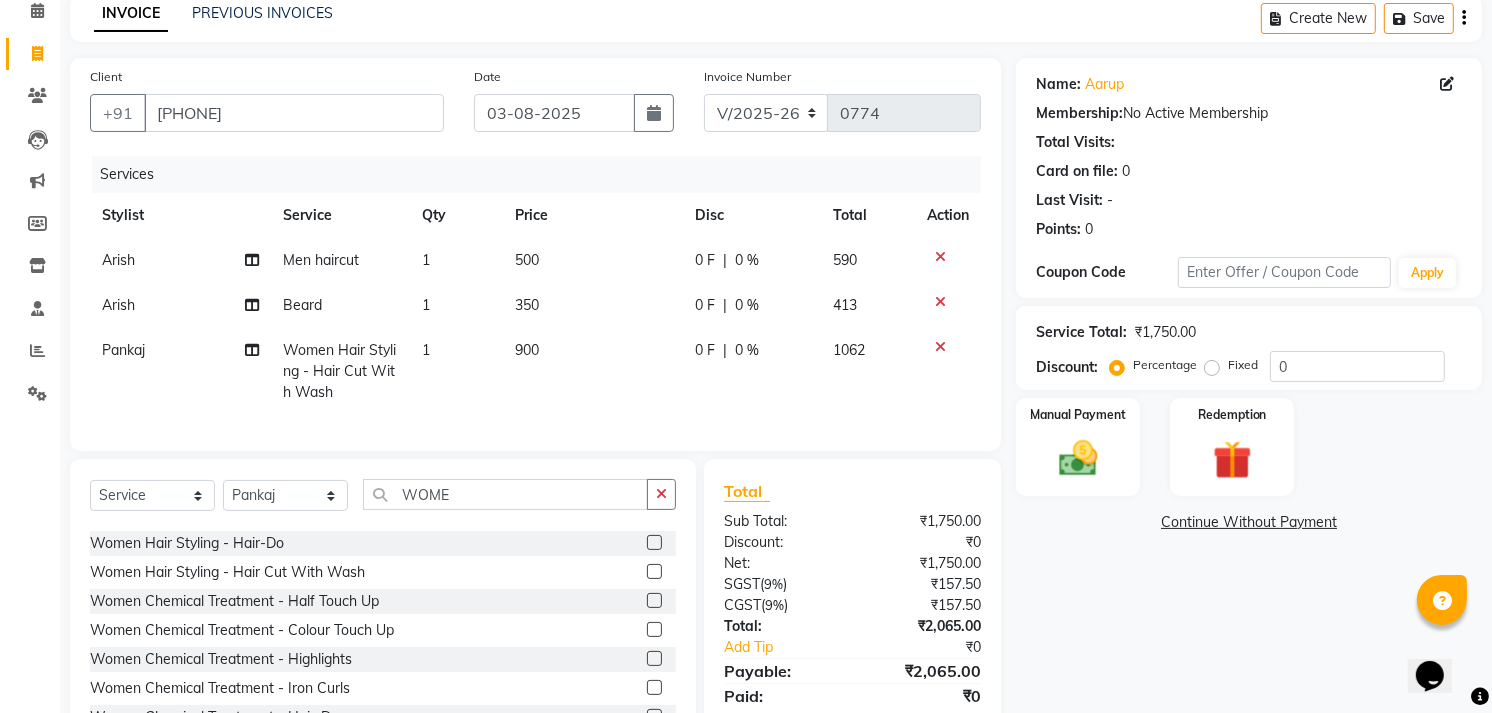 click on "900" 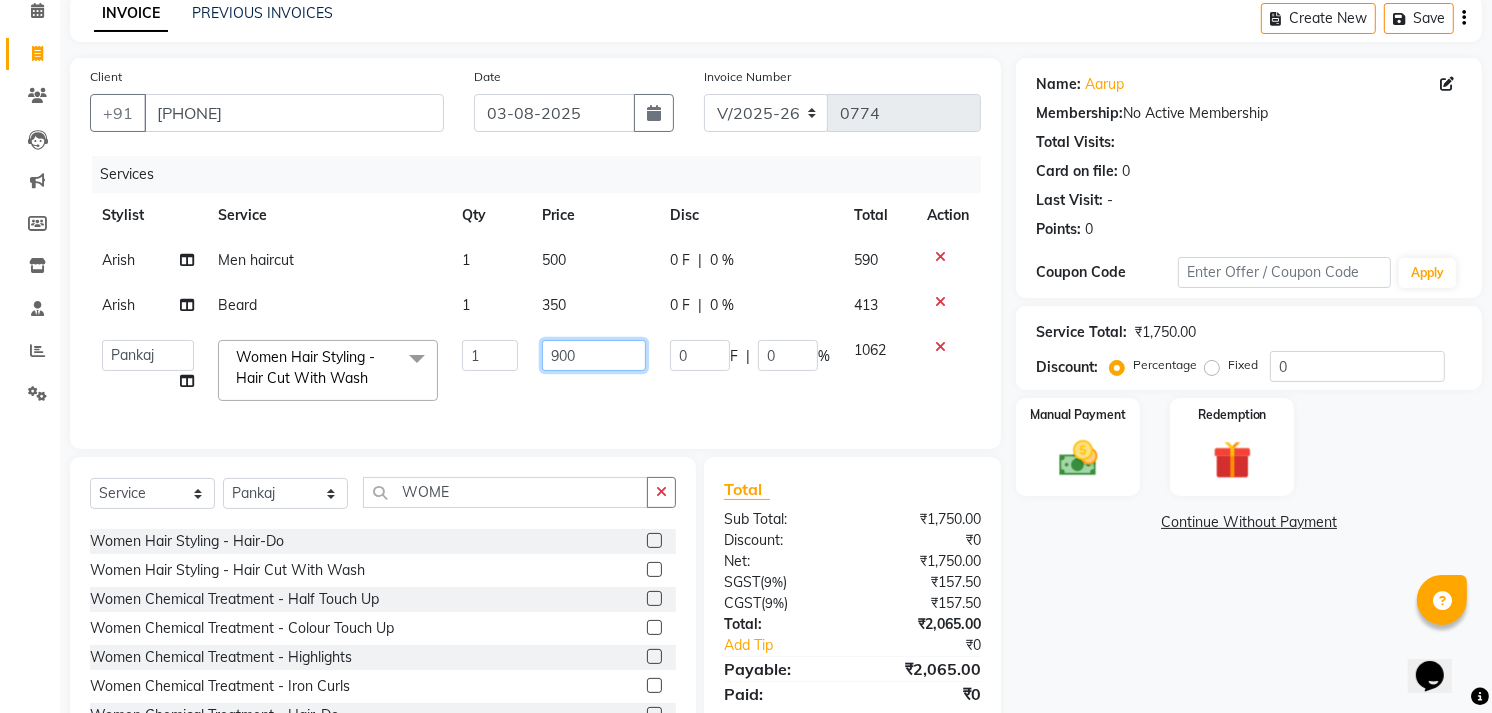 click on "900" 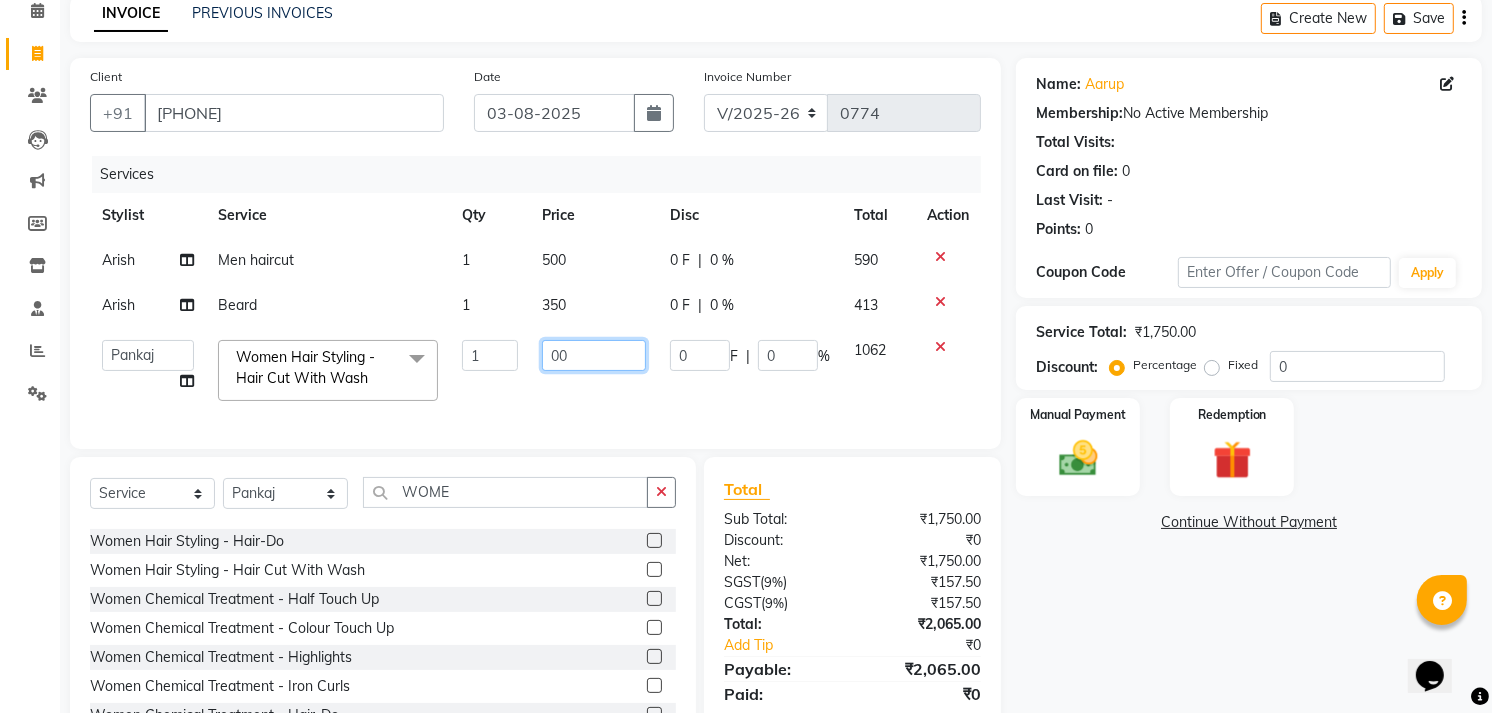 type on "100" 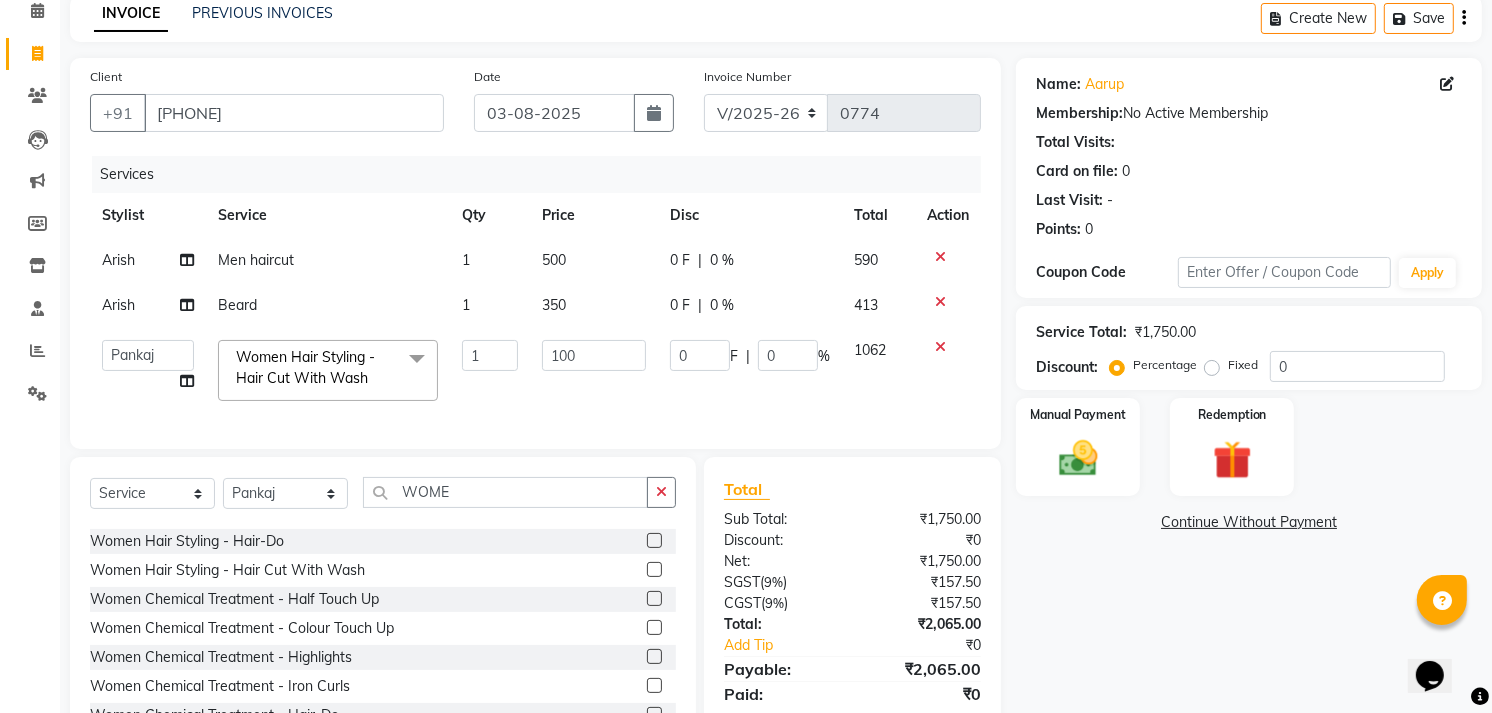 click on "Name: [NAME] Membership: No Active Membership Total Visits: Card on file: 0 Last Visit: - Points: 0 Coupon Code Apply Service Total: [CURRENCY][PRICE] Discount: Percentage Fixed 0 Manual Payment Redemption Continue Without Payment" 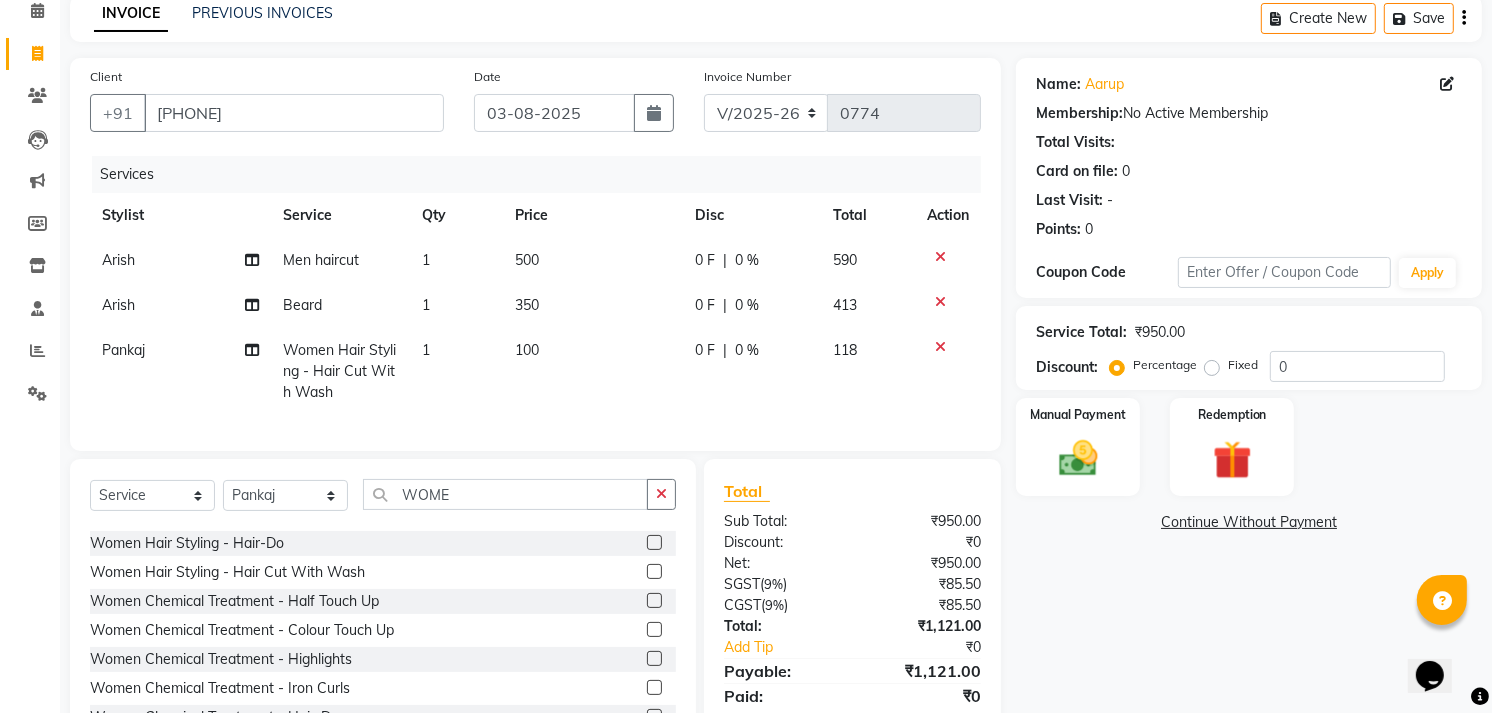 scroll, scrollTop: 180, scrollLeft: 0, axis: vertical 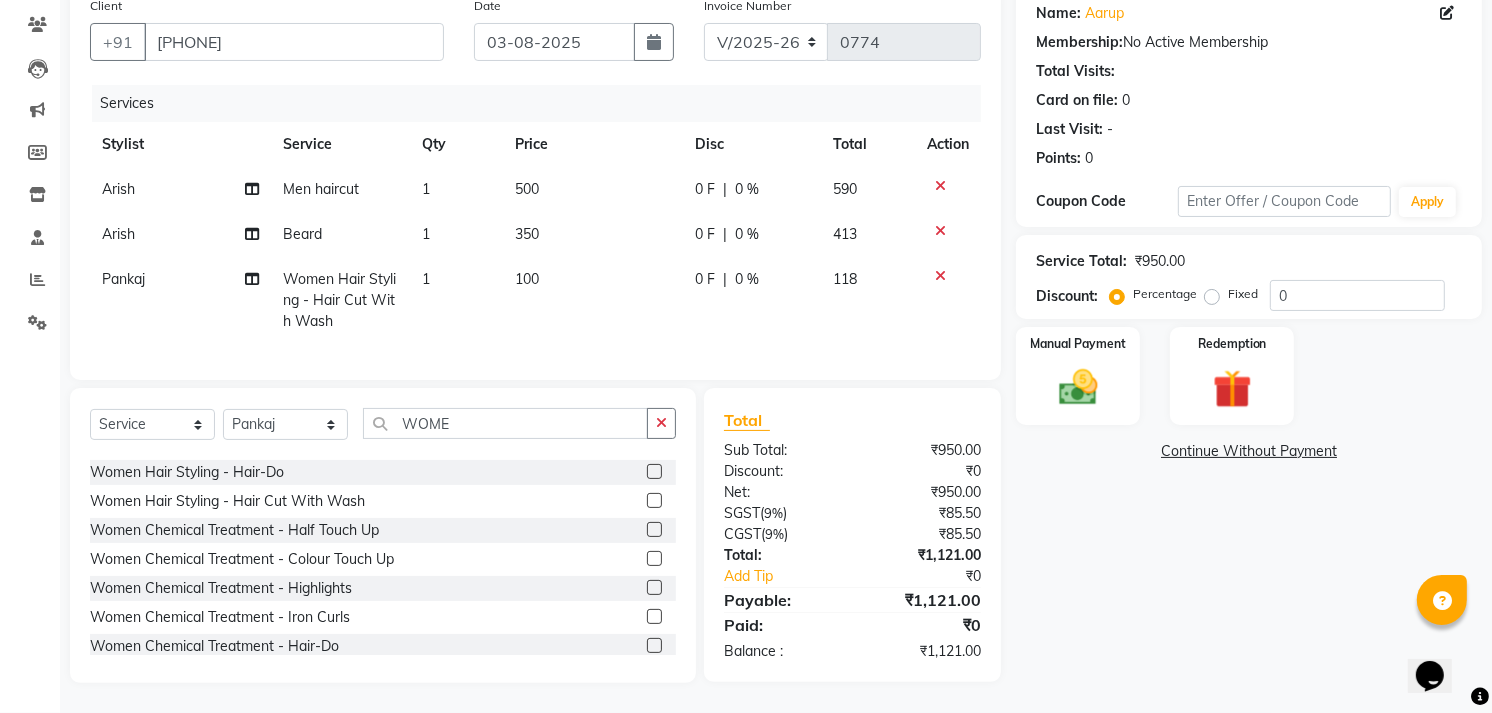 click on "100" 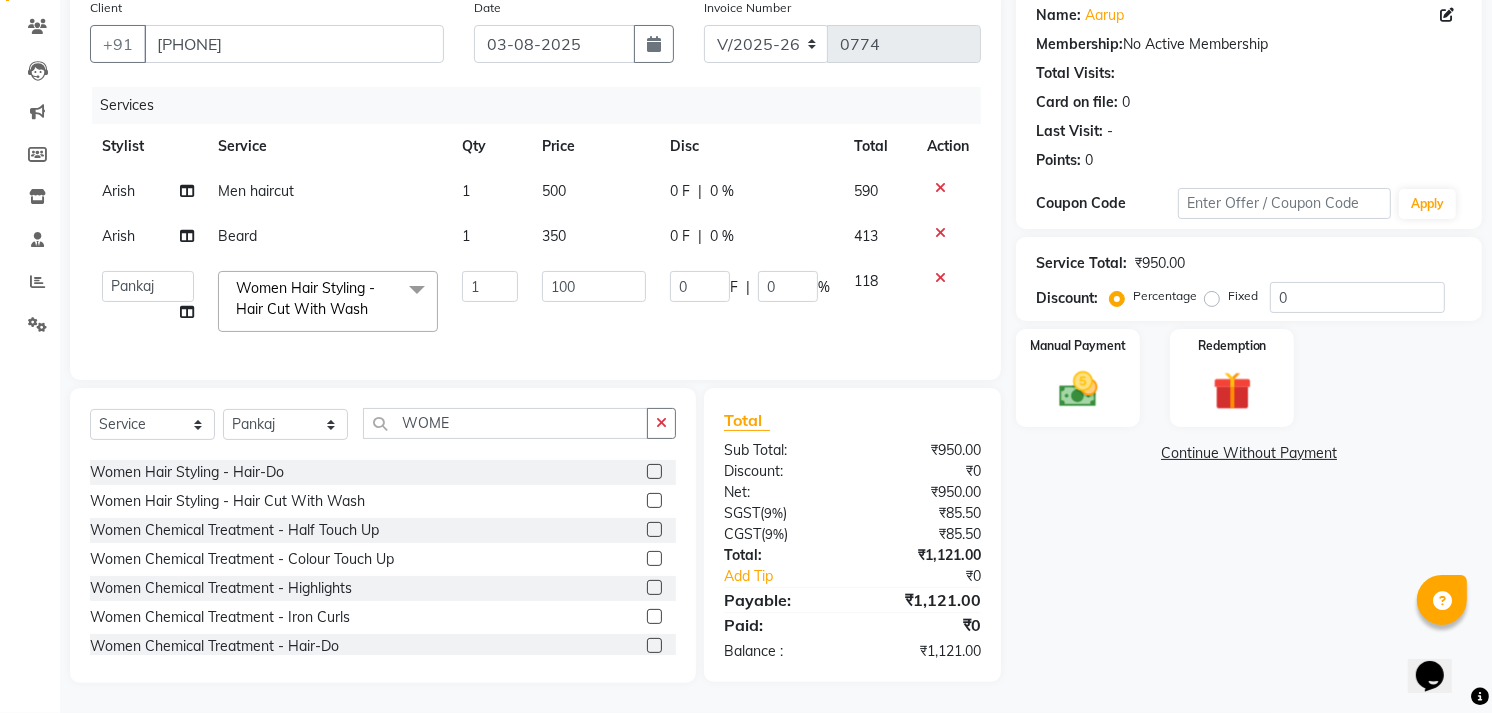 scroll, scrollTop: 177, scrollLeft: 0, axis: vertical 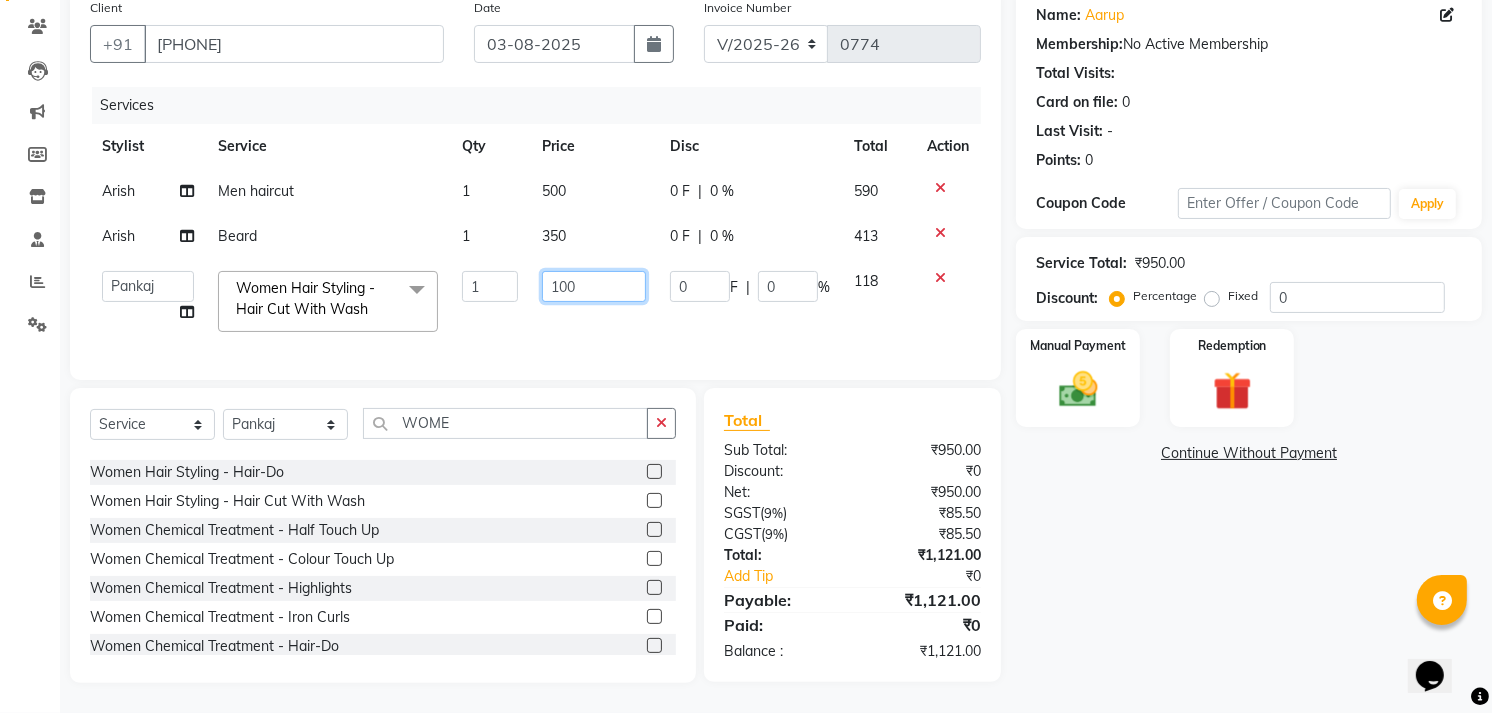 click on "100" 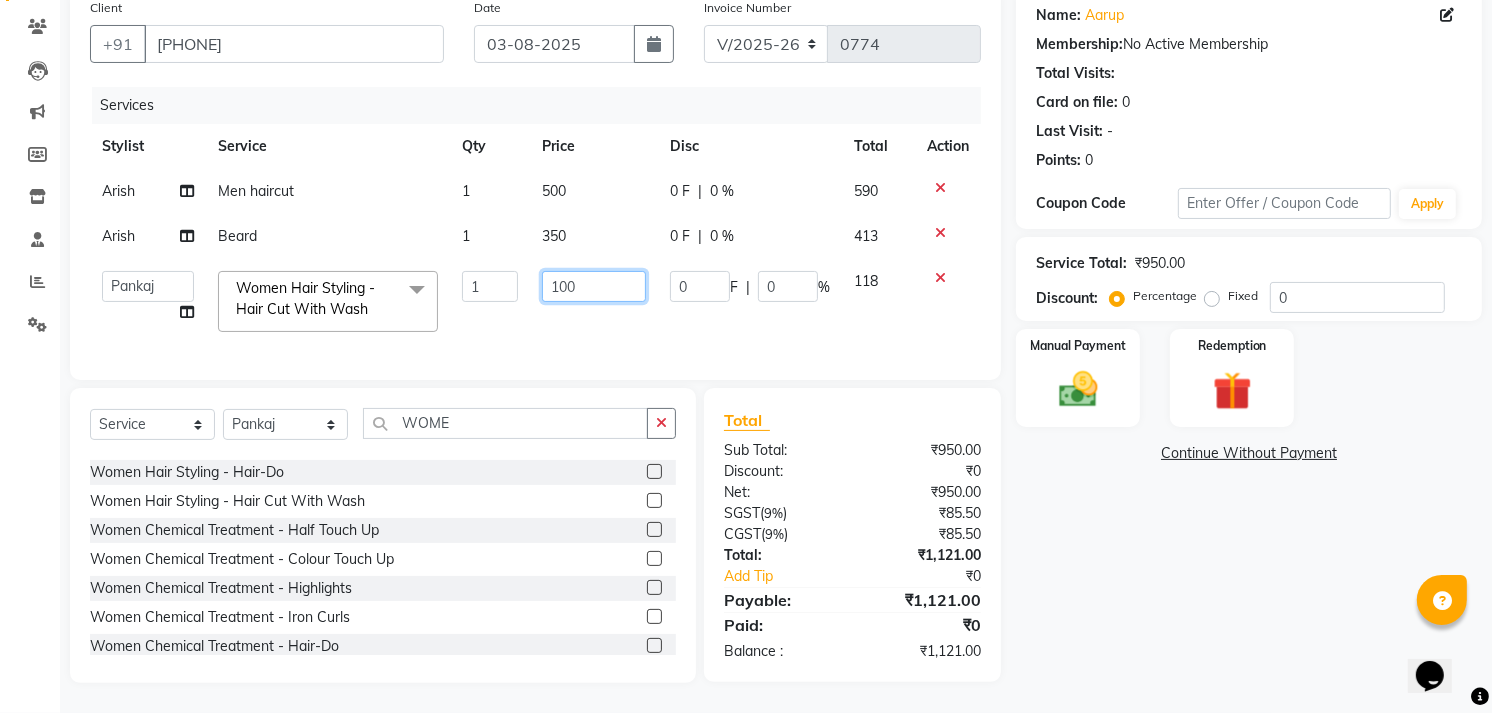 type on "1000" 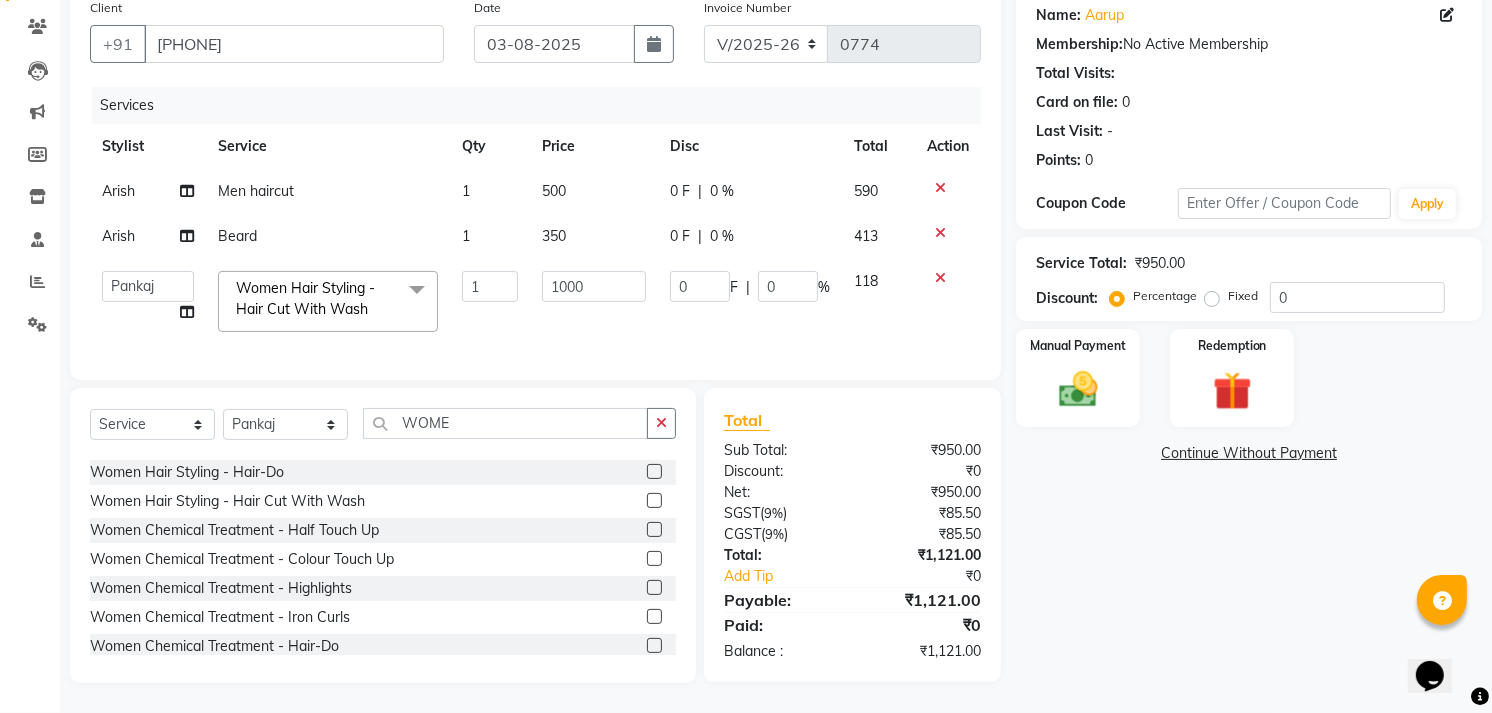 click on "Name: [NAME] Membership: No Active Membership Total Visits: Card on file: 0 Last Visit: - Points: 0 Coupon Code Apply Service Total: [CURRENCY][PRICE] Discount: Percentage Fixed 0 Manual Payment Redemption Continue Without Payment" 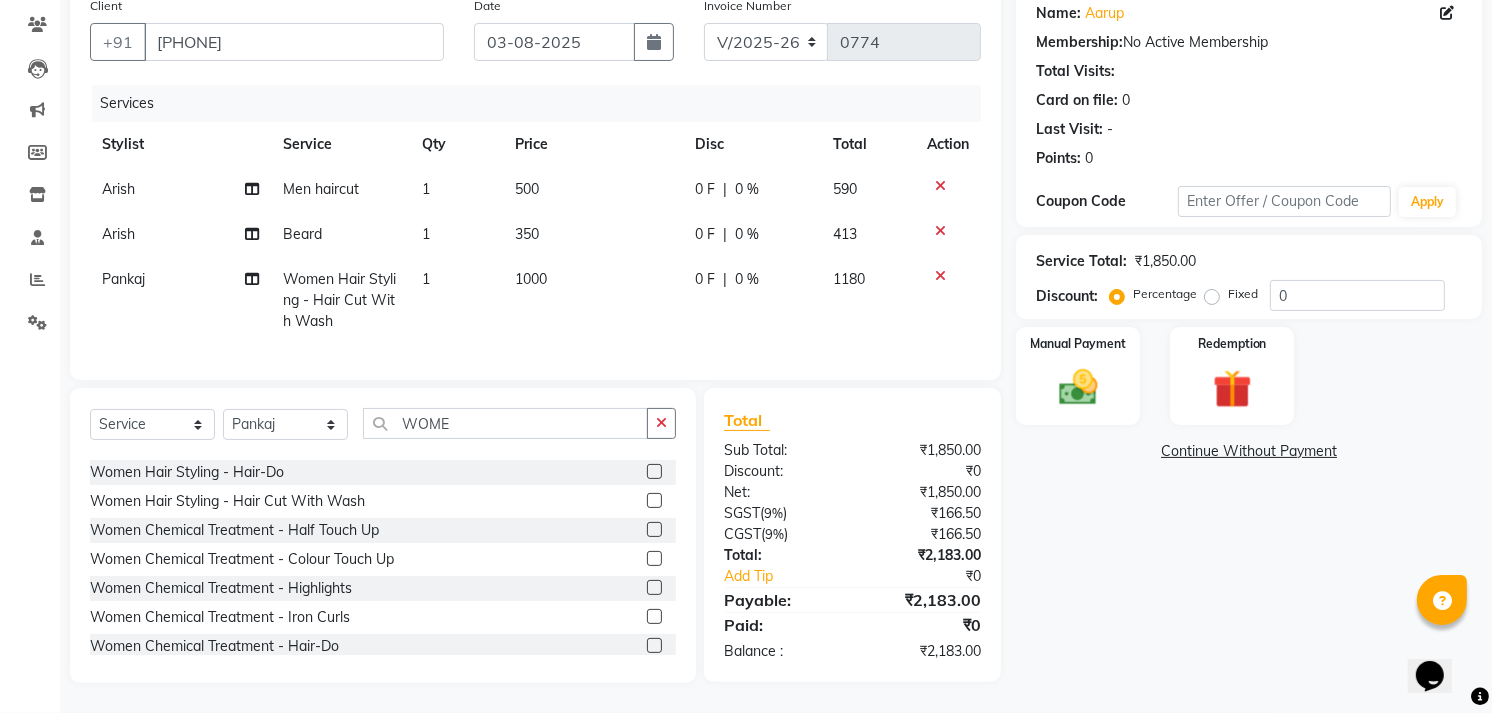 scroll, scrollTop: 180, scrollLeft: 0, axis: vertical 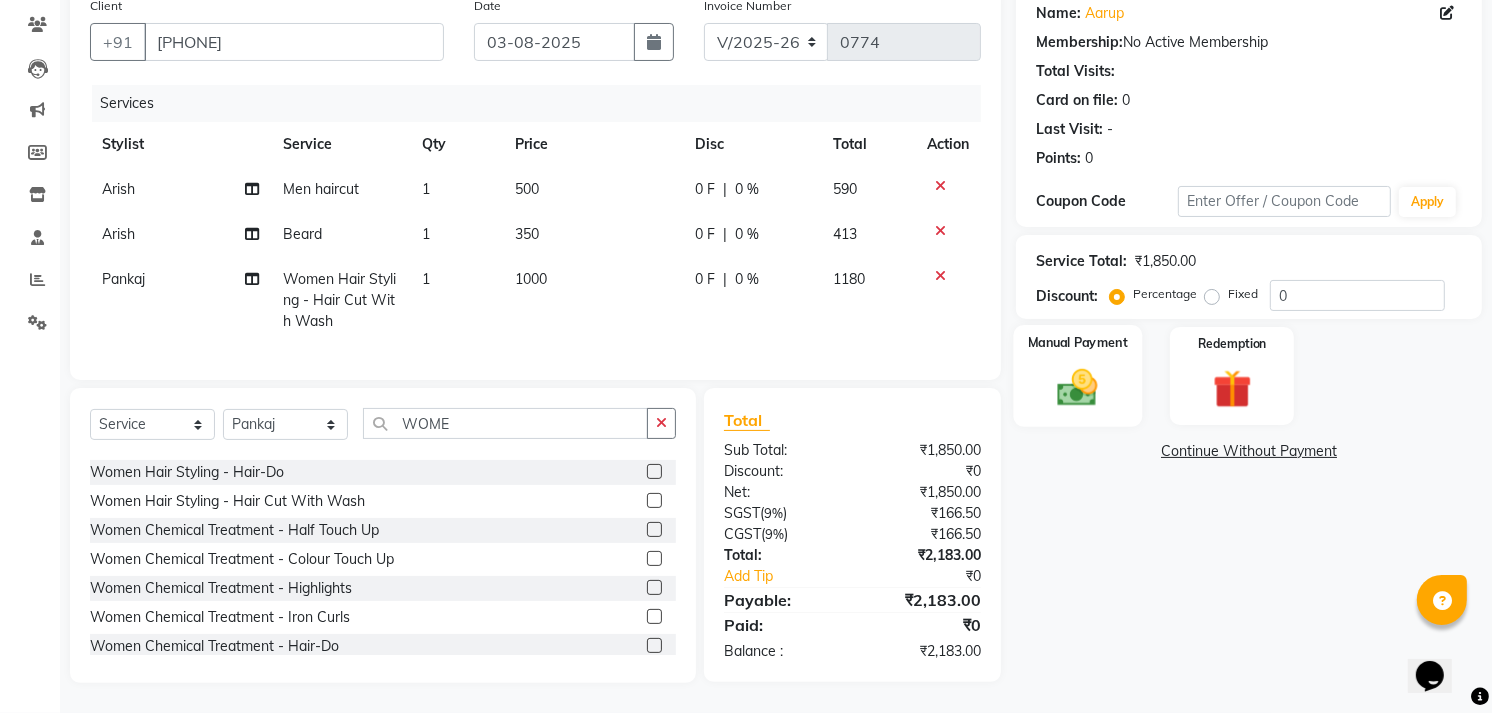 click on "Manual Payment" 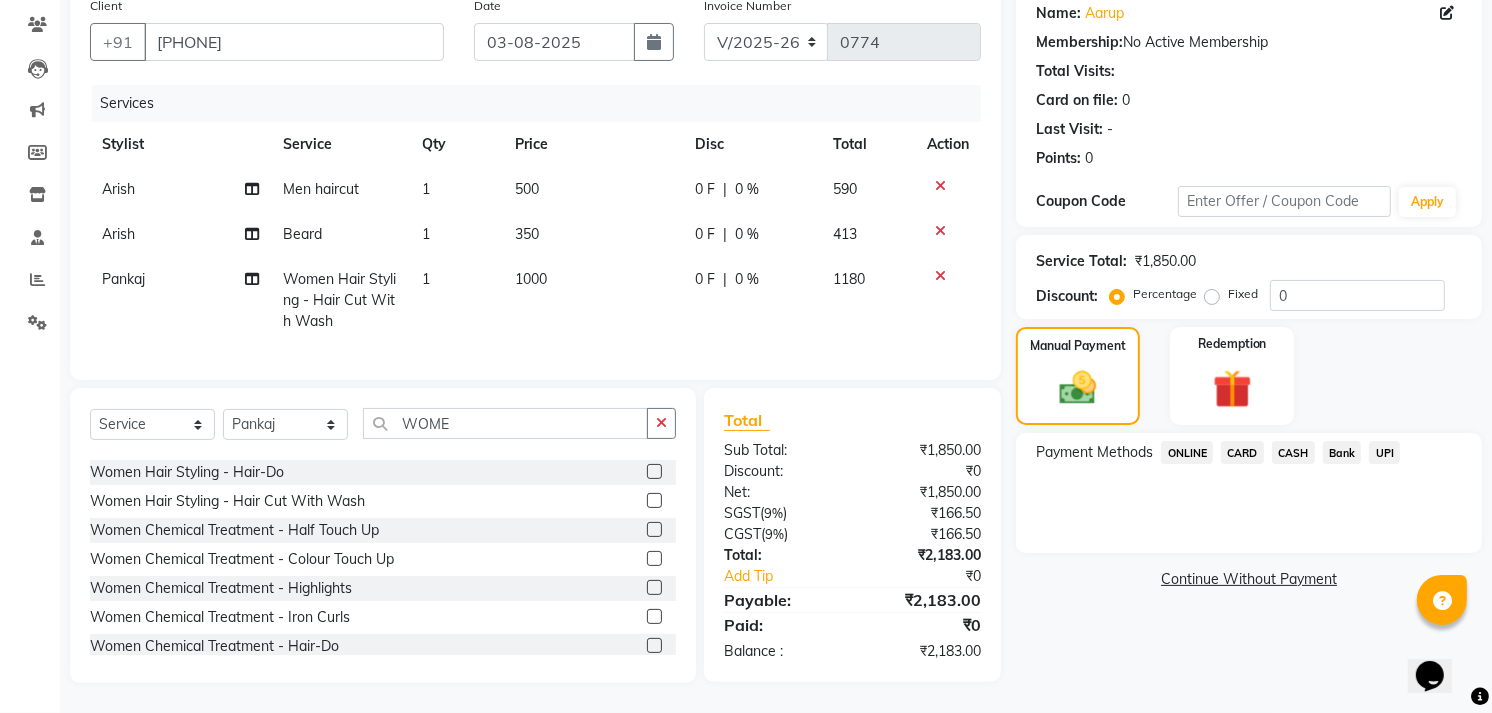 click on "UPI" 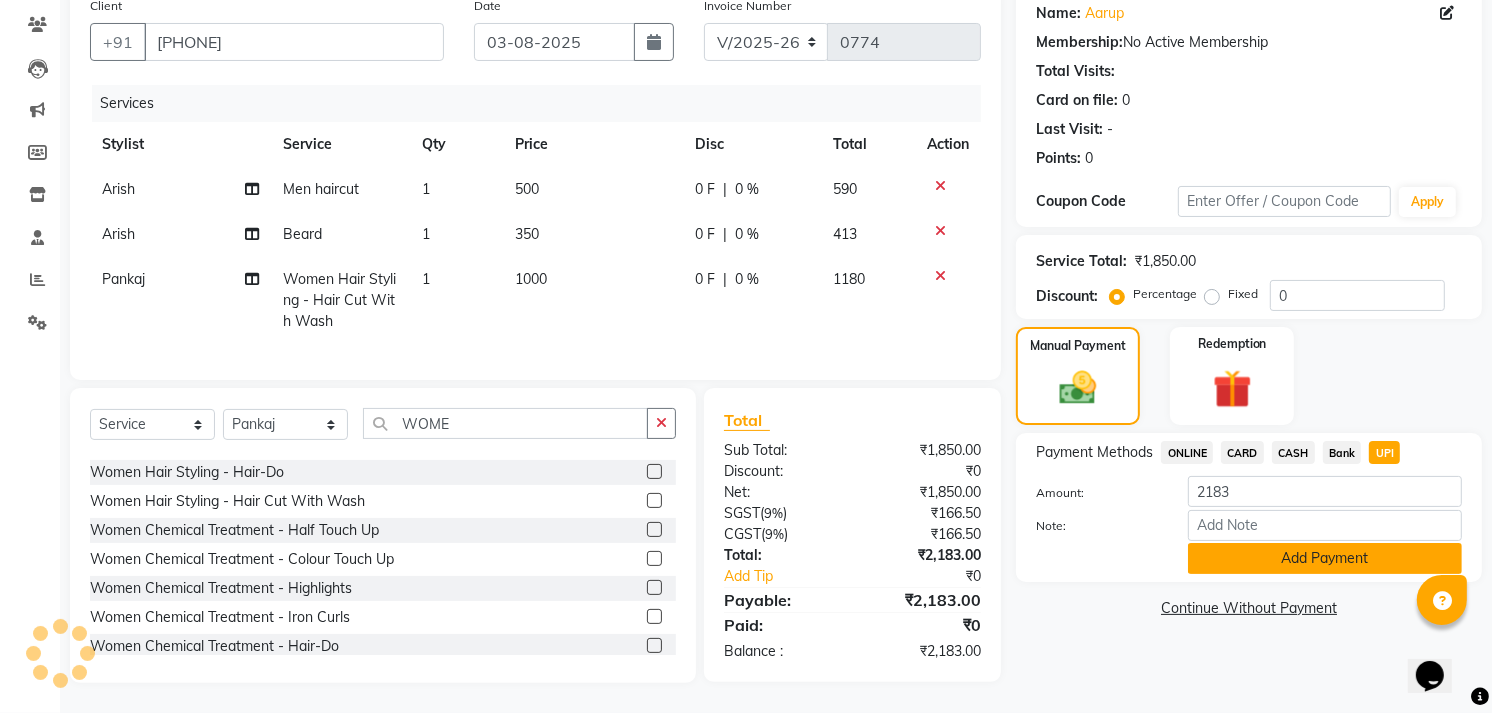 click on "Add Payment" 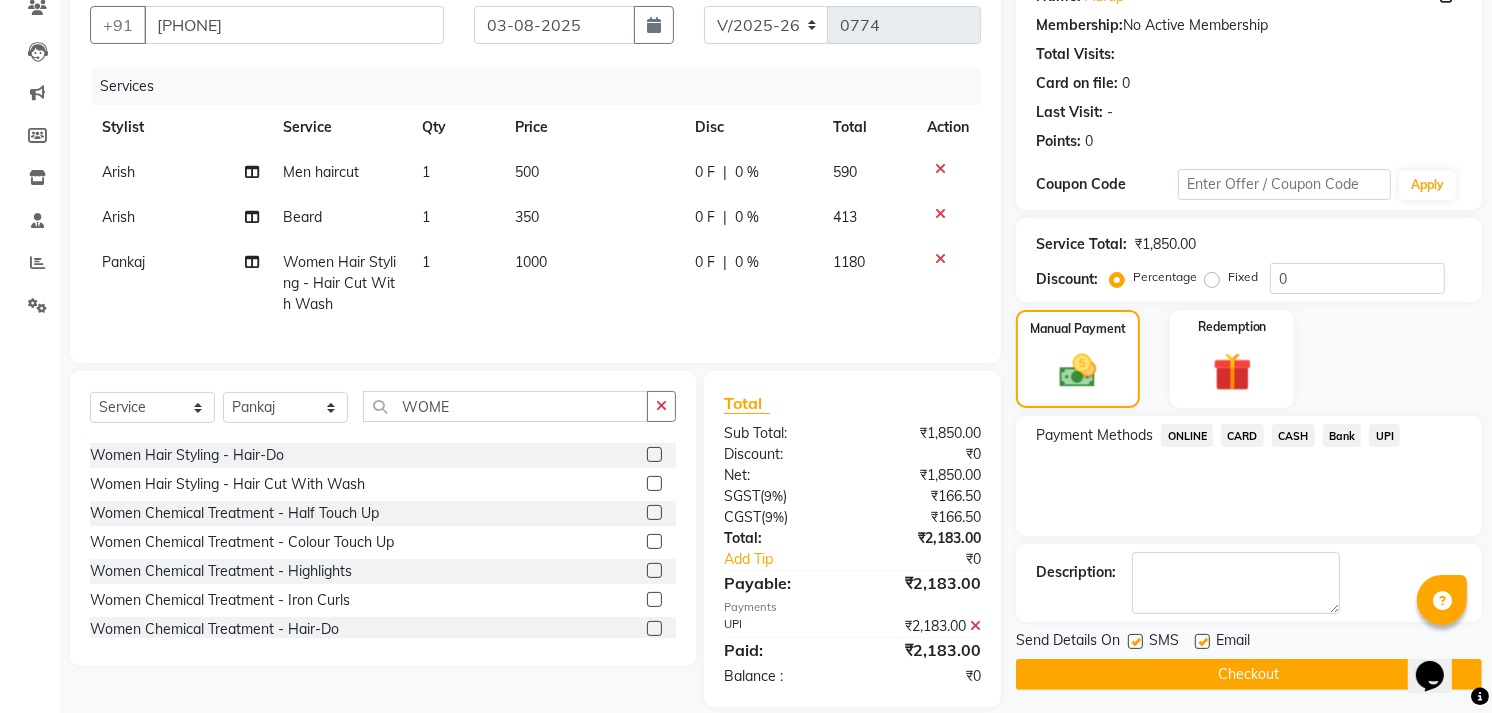 scroll, scrollTop: 220, scrollLeft: 0, axis: vertical 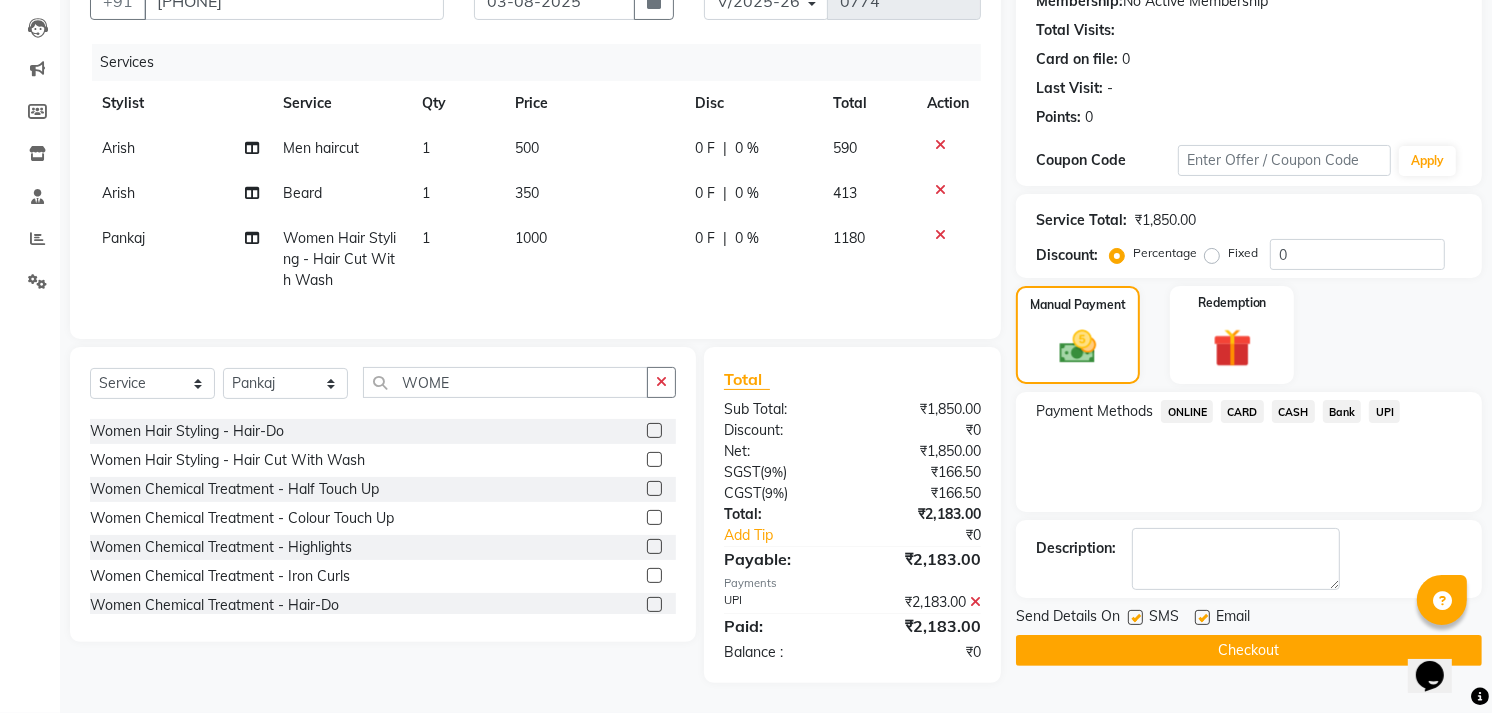 click on "Checkout" 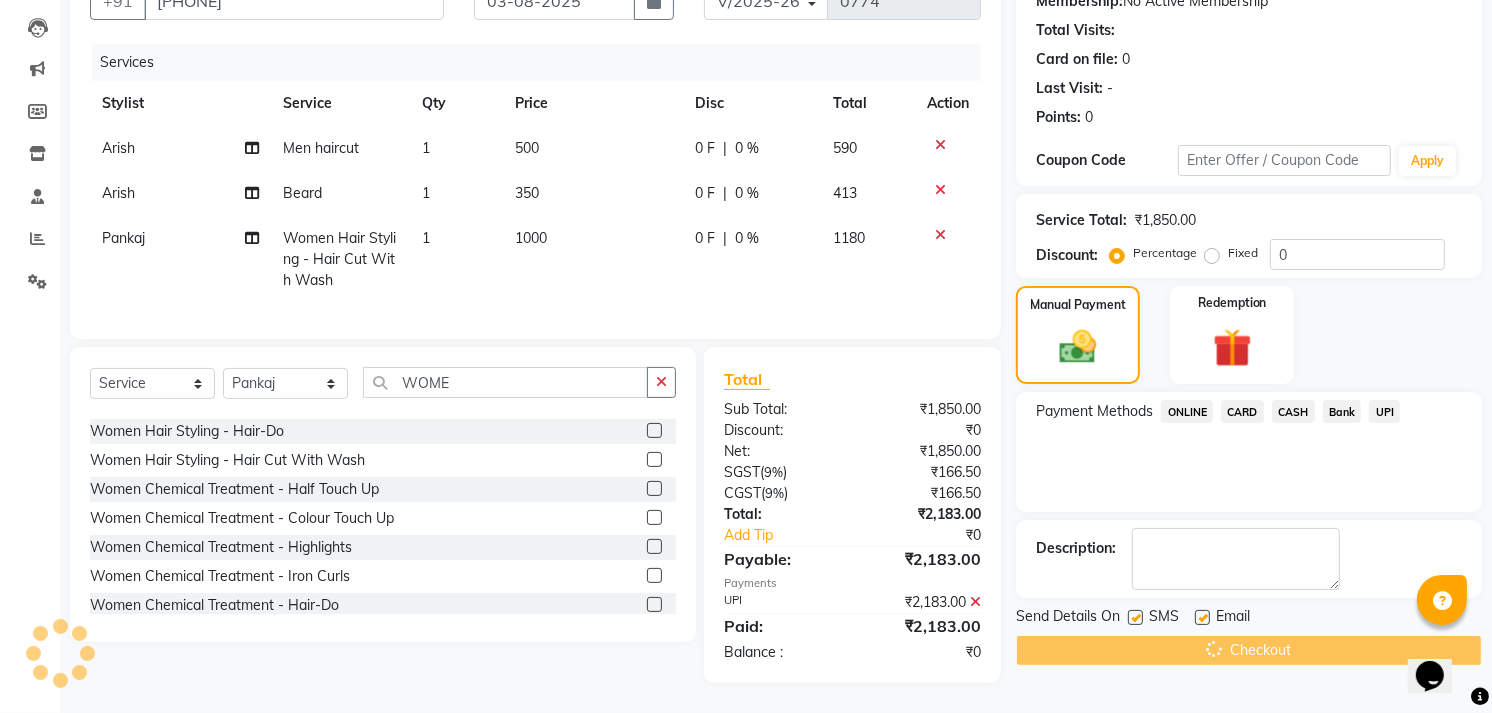 scroll, scrollTop: 0, scrollLeft: 0, axis: both 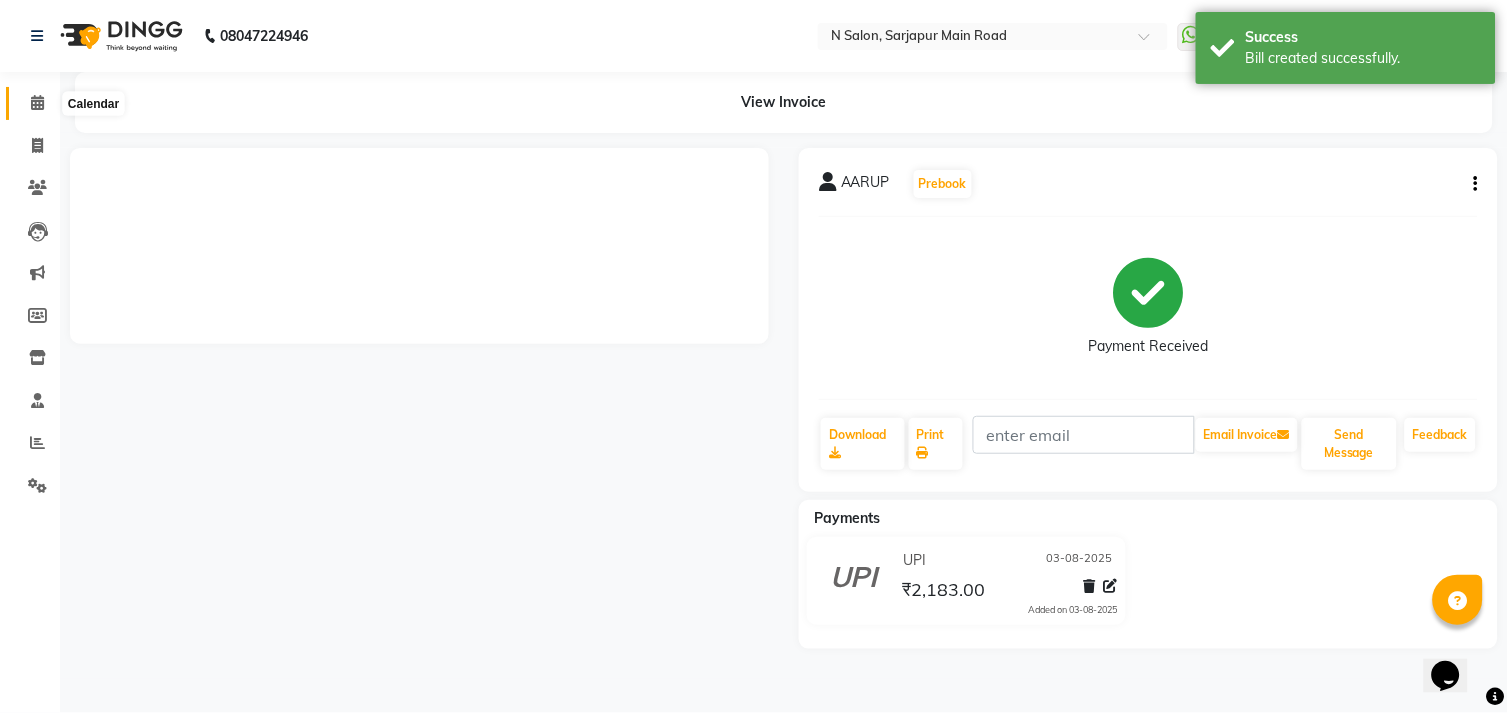 click 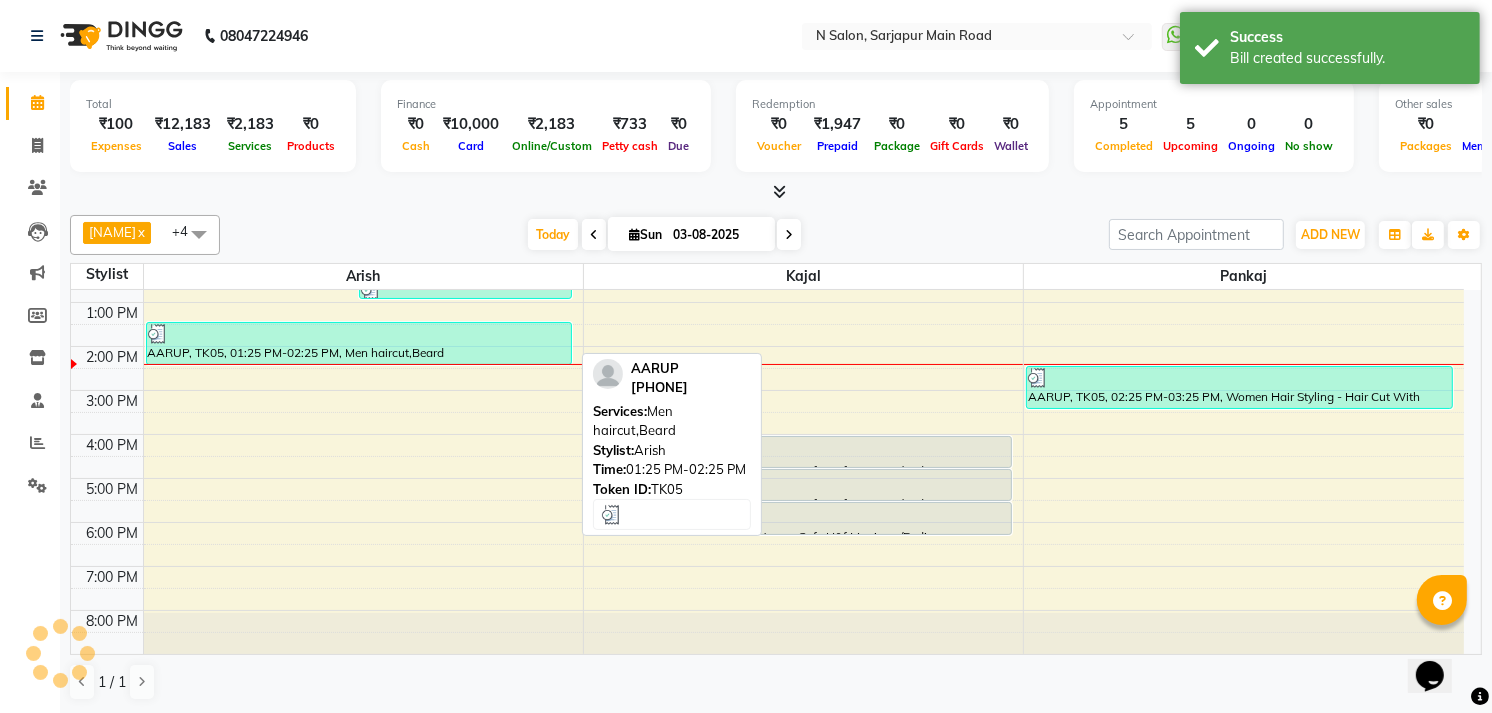 scroll, scrollTop: 208, scrollLeft: 0, axis: vertical 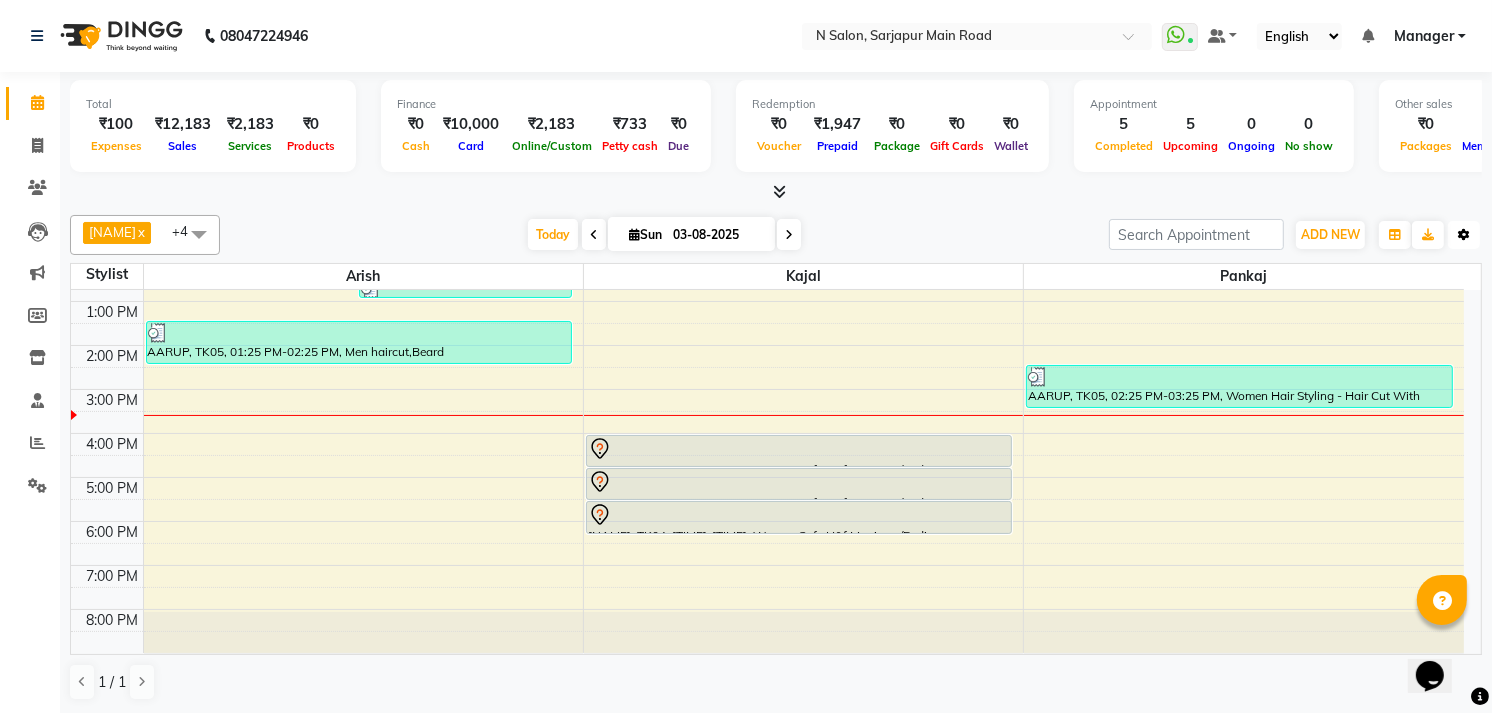 click at bounding box center (1464, 235) 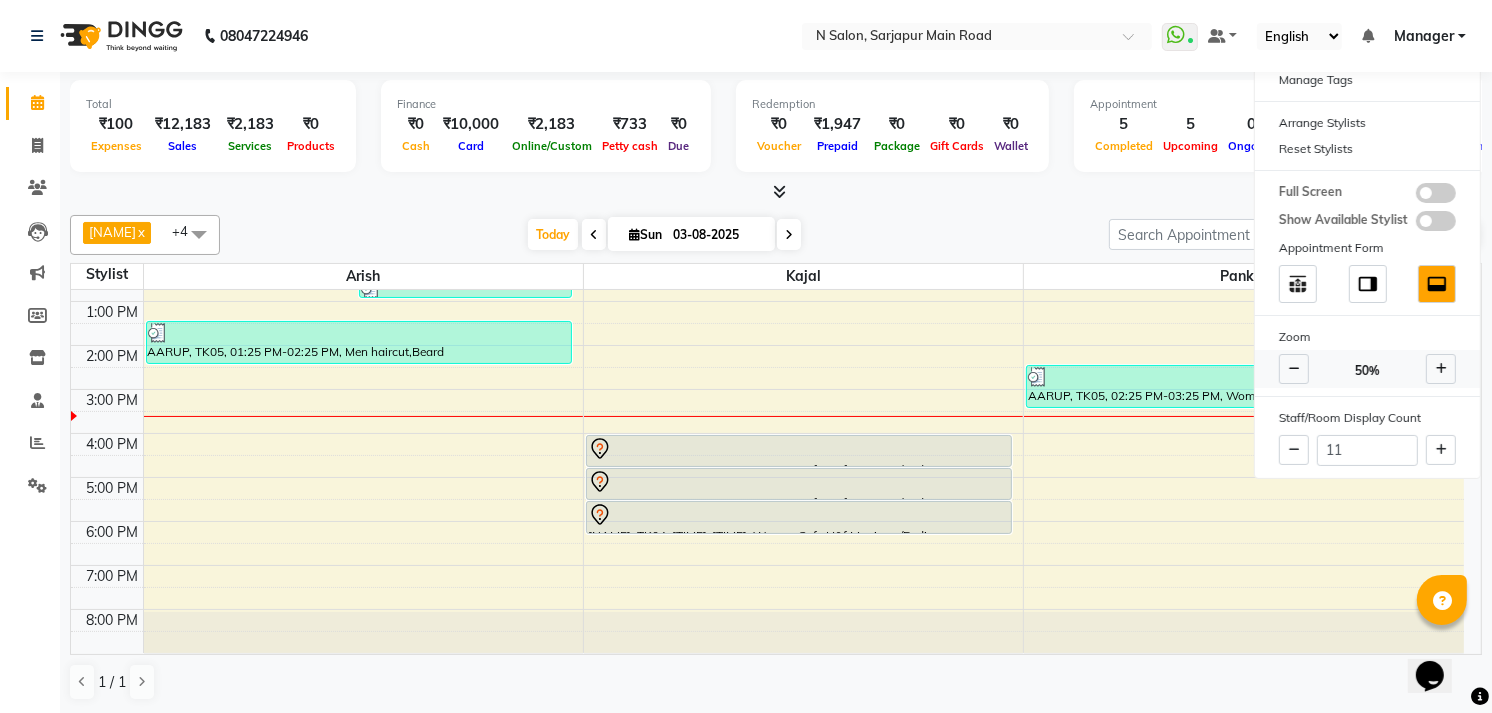 click at bounding box center (1294, 369) 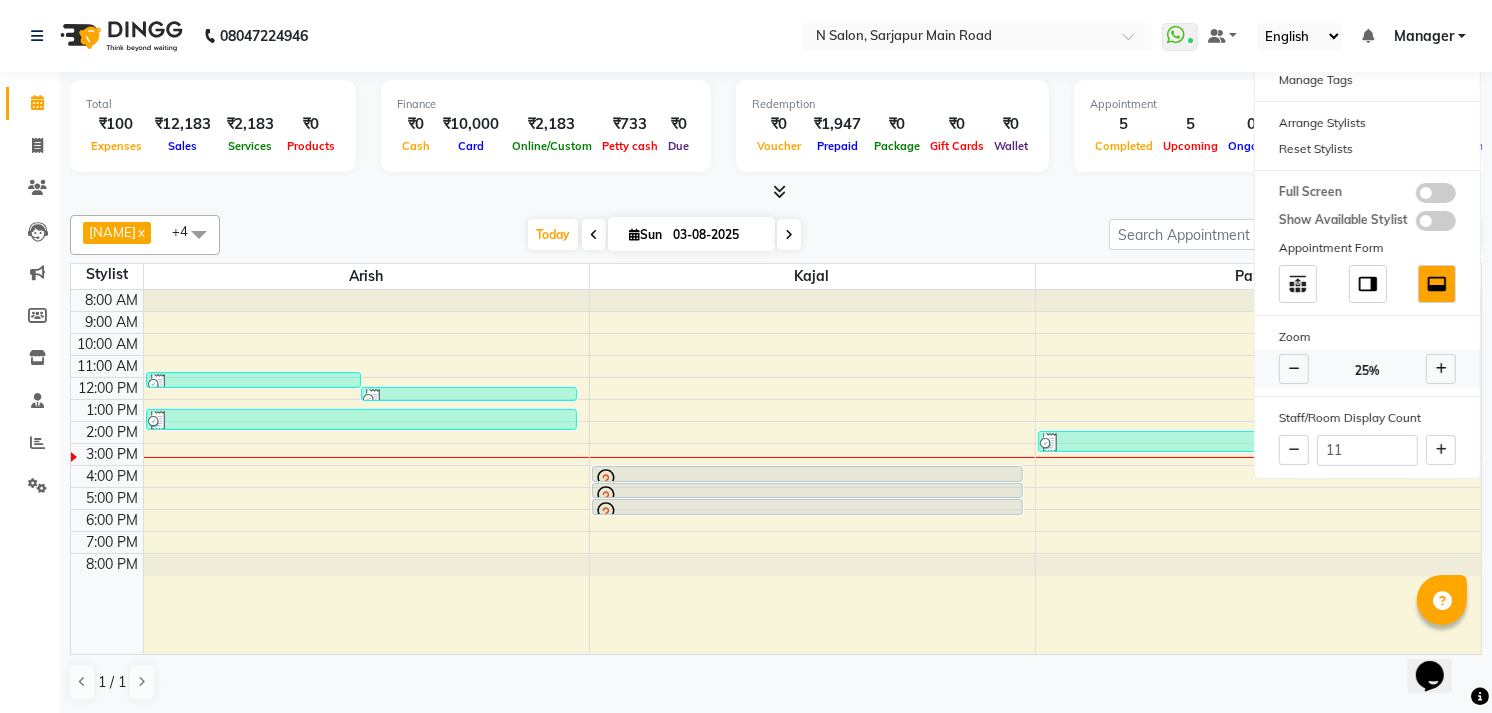 click at bounding box center [1441, 369] 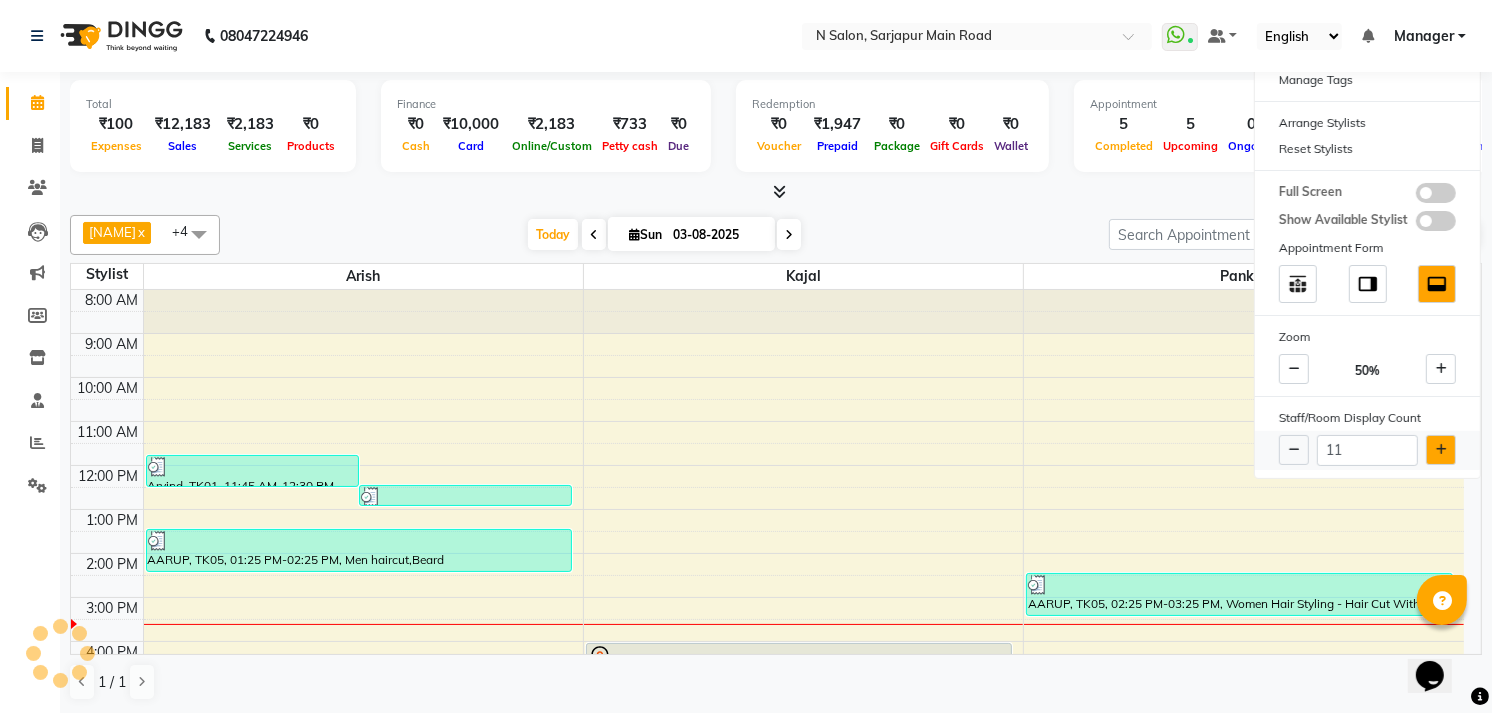 click at bounding box center (1441, 450) 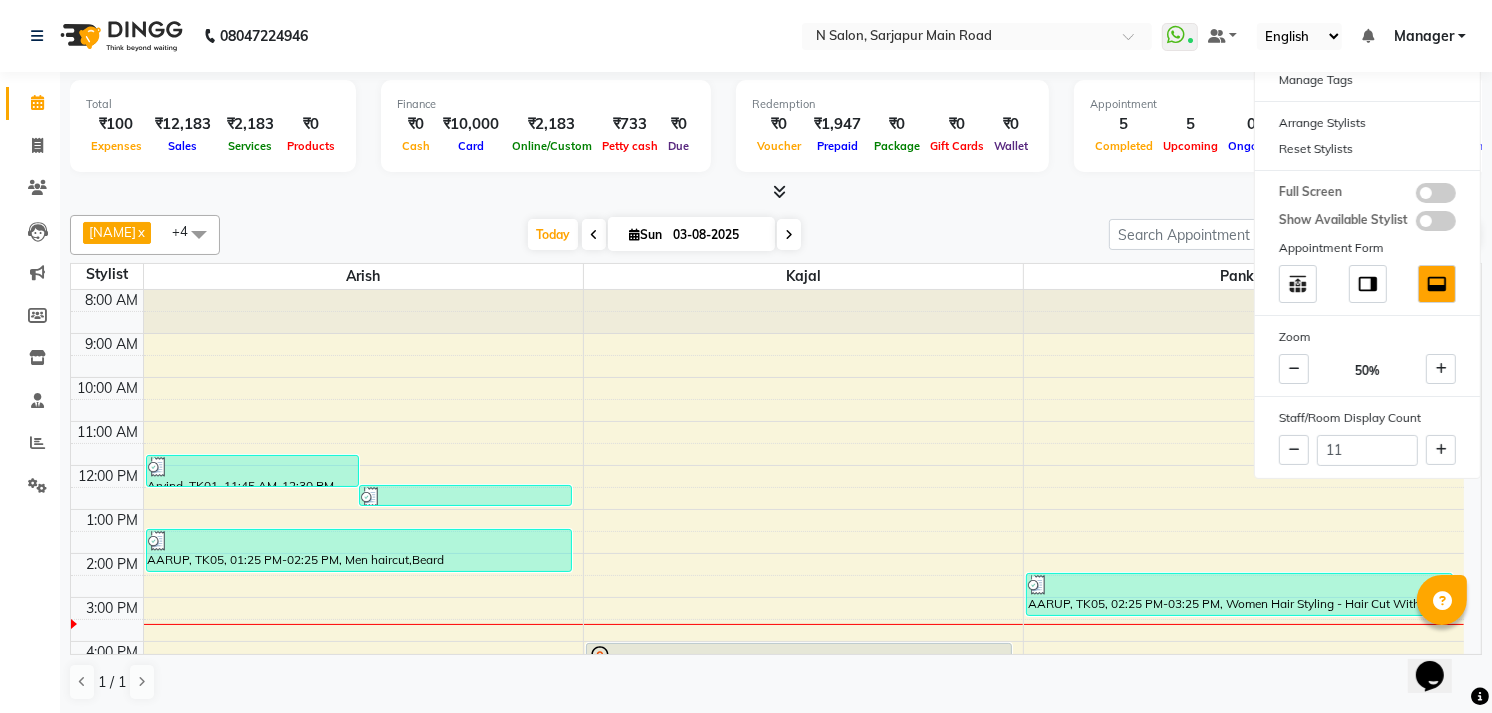 click at bounding box center [199, 234] 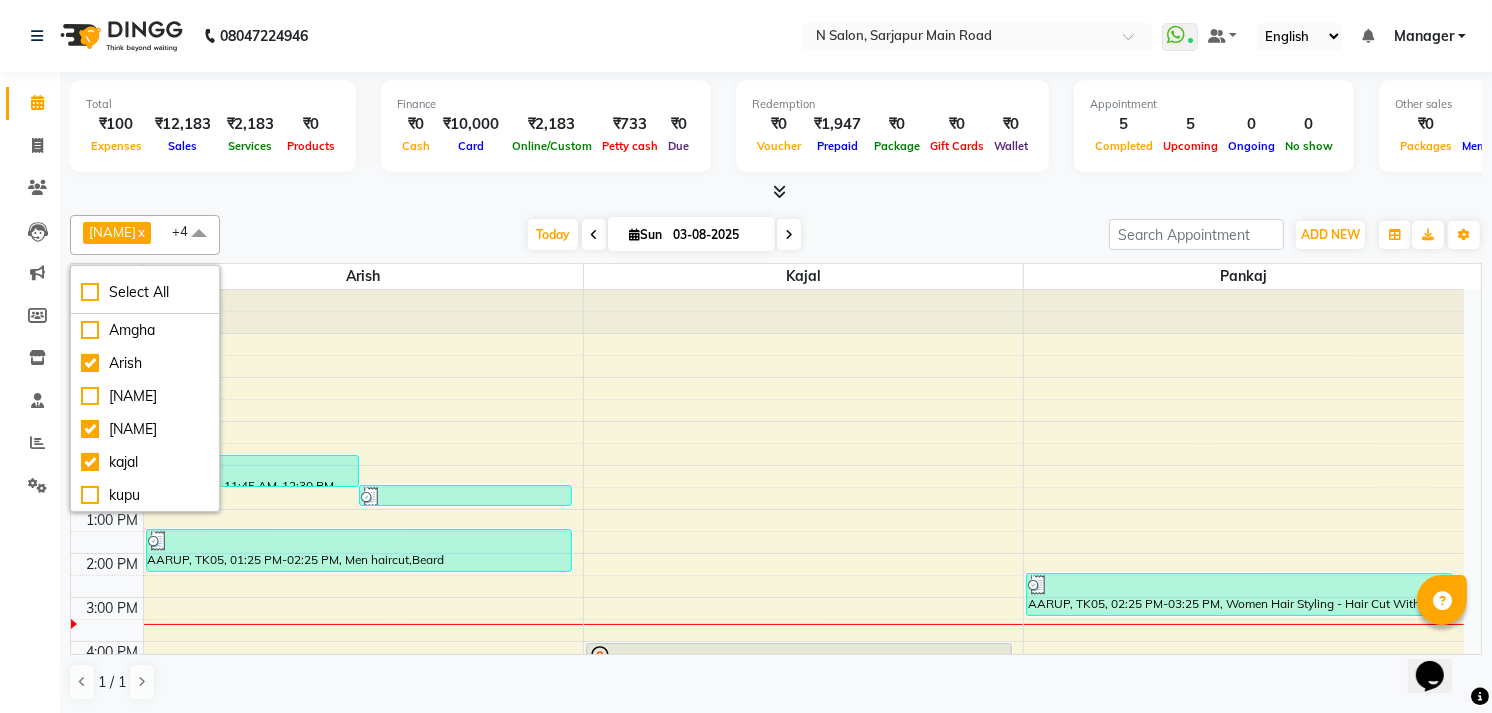 scroll, scrollTop: 1, scrollLeft: 0, axis: vertical 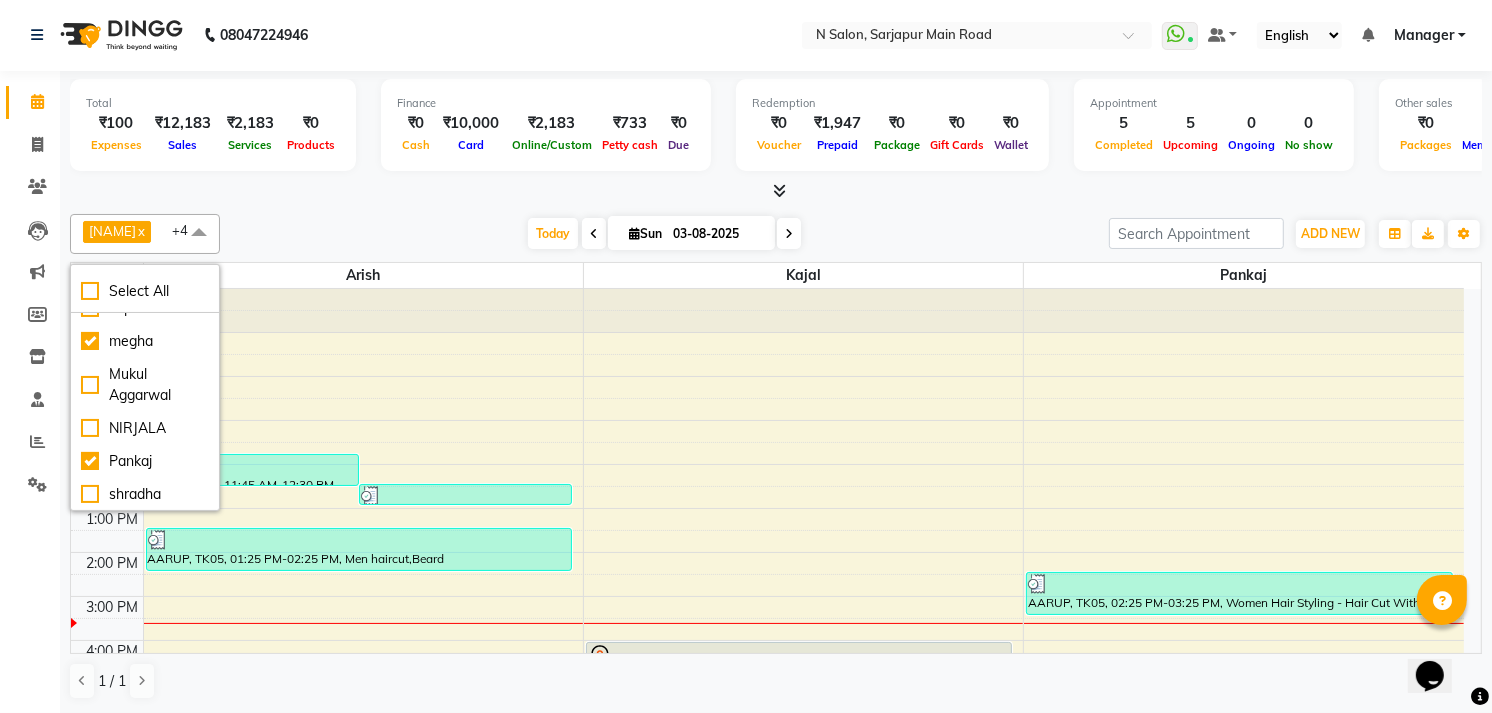 click on "Total [CURRENCY][PRICE] Expenses [CURRENCY][PRICE] Sales [CURRENCY][PRICE] Services [CURRENCY][PRICE] Products Finance [CURRENCY][PRICE] Cash [CURRENCY][PRICE] Card [CURRENCY][PRICE] Online/Custom [CURRENCY][PRICE] Petty cash [CURRENCY][PRICE] Due Redemption [CURRENCY][PRICE] Voucher [CURRENCY][PRICE] Prepaid [CURRENCY][PRICE] Package [CURRENCY][PRICE] Gift Cards [CURRENCY][PRICE] Wallet Appointment 5 Completed 5 Upcoming 0 Ongoing 0 No show Other sales [CURRENCY][PRICE] Packages [CURRENCY][PRICE] Memberships [CURRENCY][PRICE] Vouchers [CURRENCY][PRICE] Prepaids [CURRENCY][PRICE] Gift Cards" at bounding box center [776, 128] 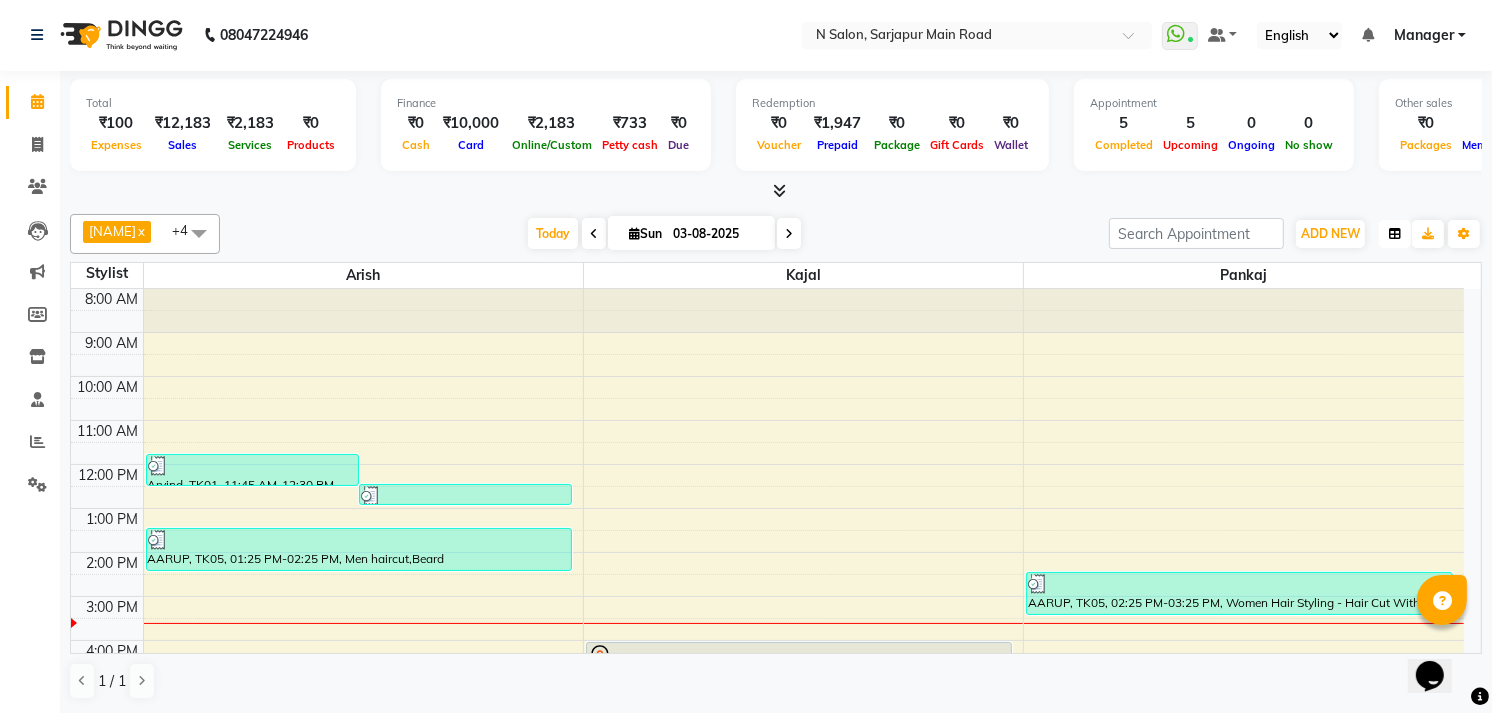 click at bounding box center (1395, 234) 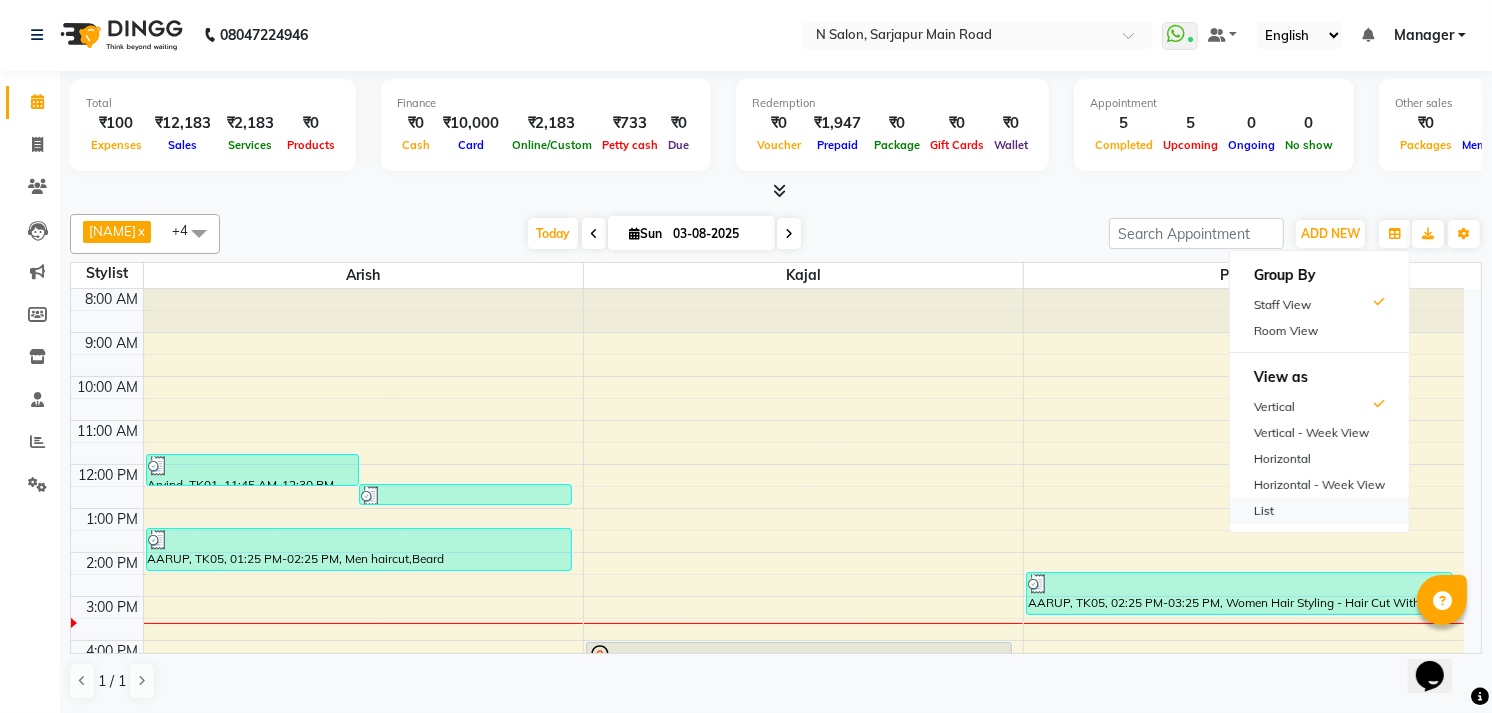 click on "List" at bounding box center [1319, 511] 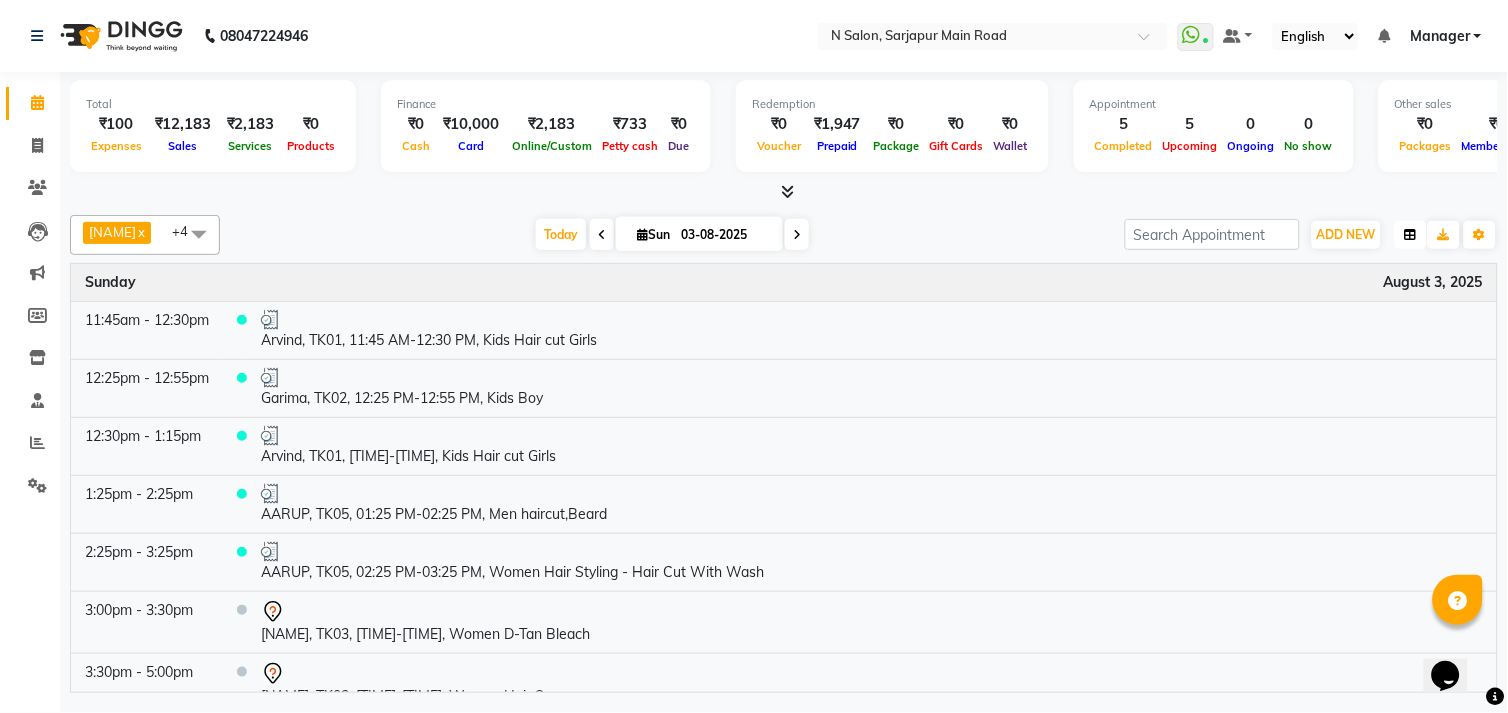click at bounding box center [1411, 235] 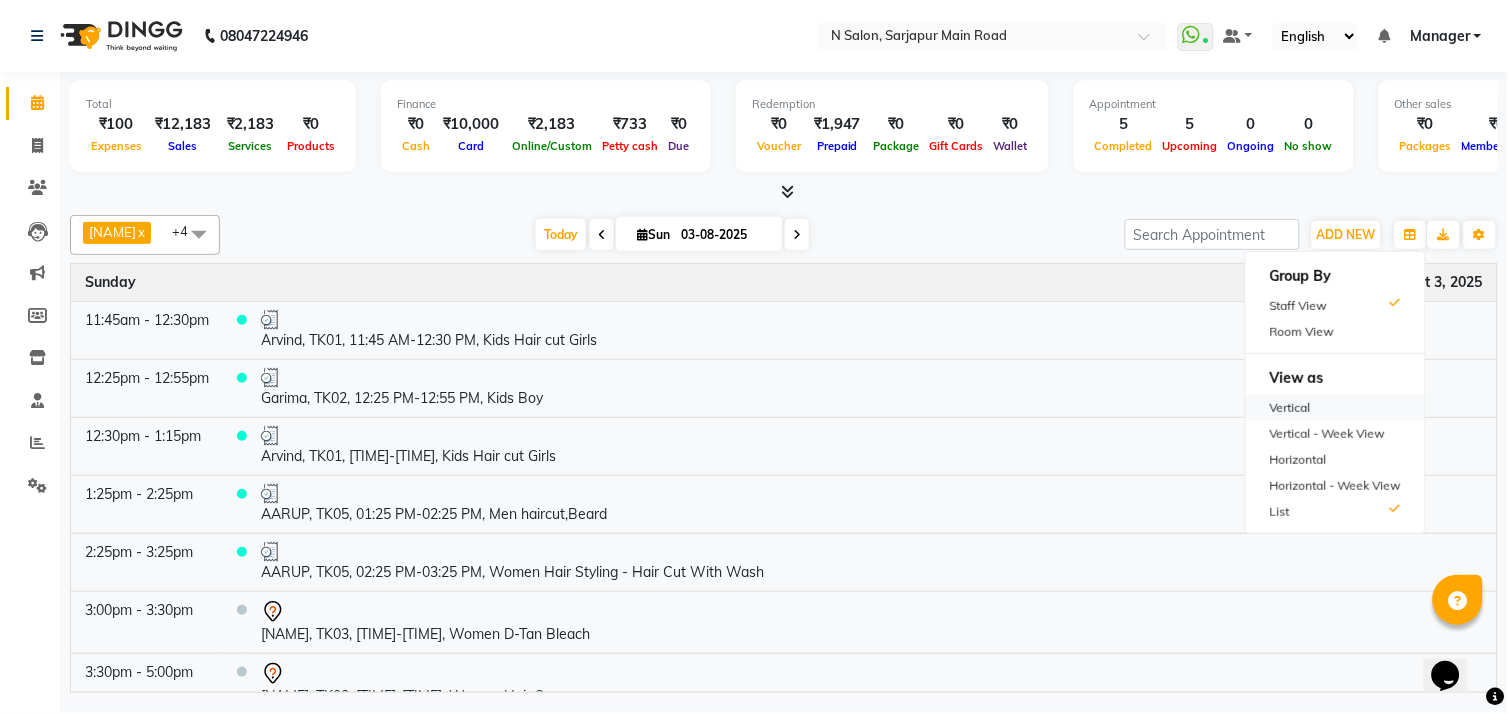 click on "Vertical" at bounding box center (1335, 408) 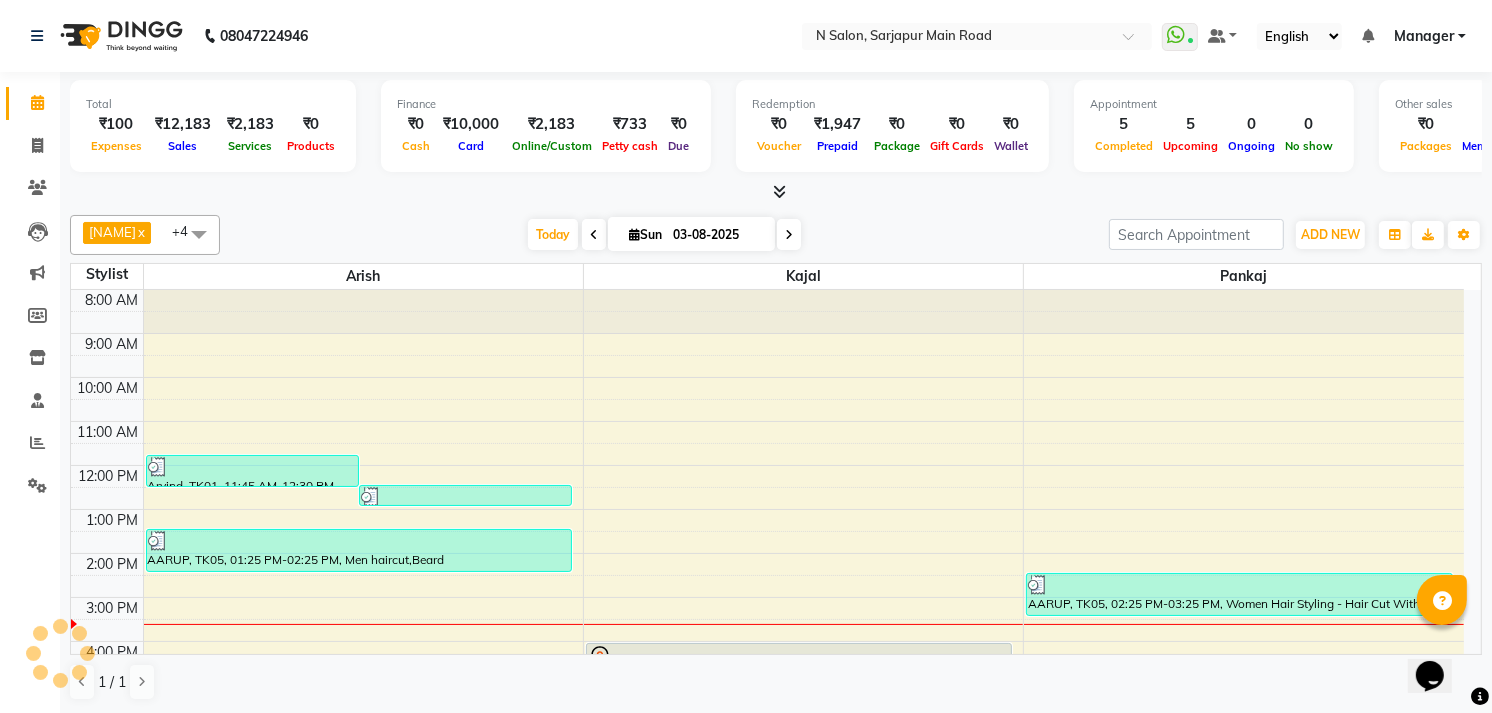 scroll, scrollTop: 172, scrollLeft: 0, axis: vertical 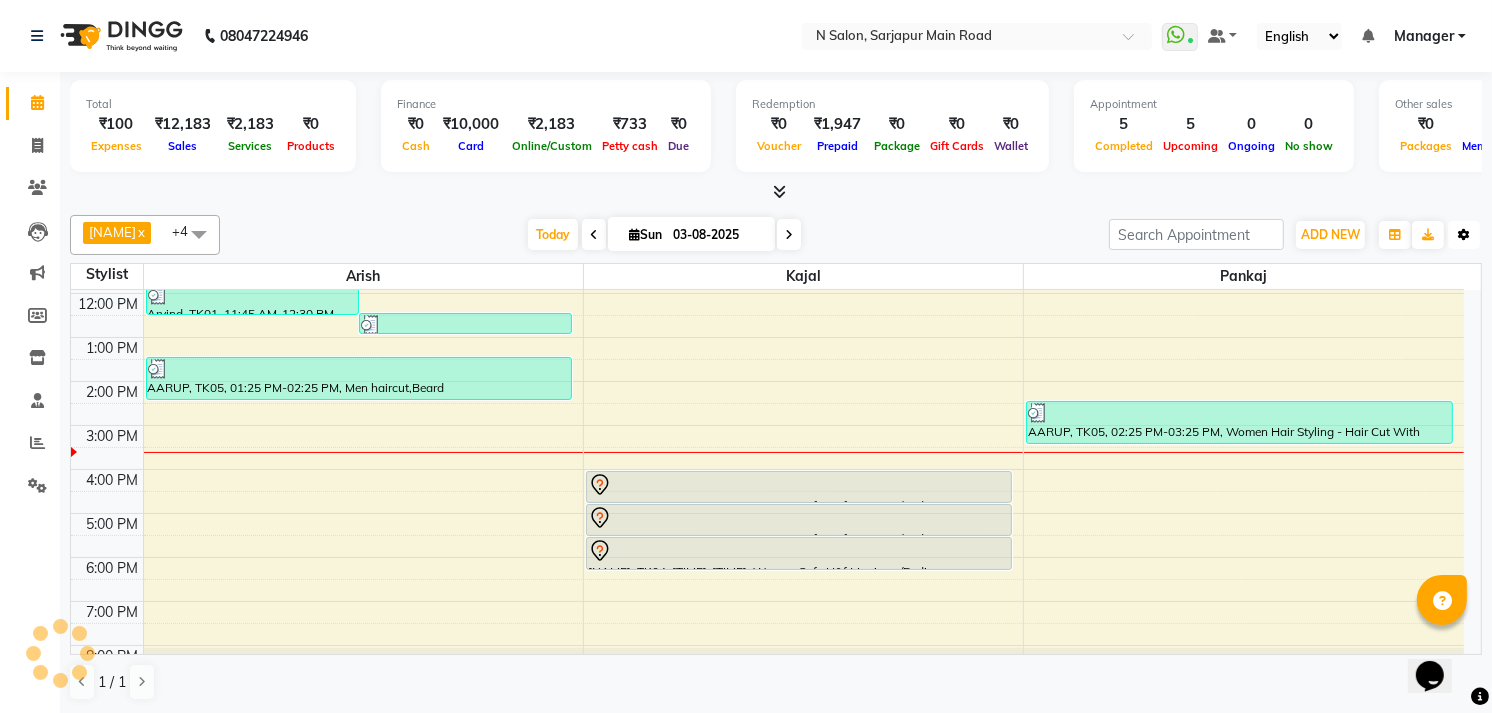 click on "Toggle Dropdown" at bounding box center (1464, 235) 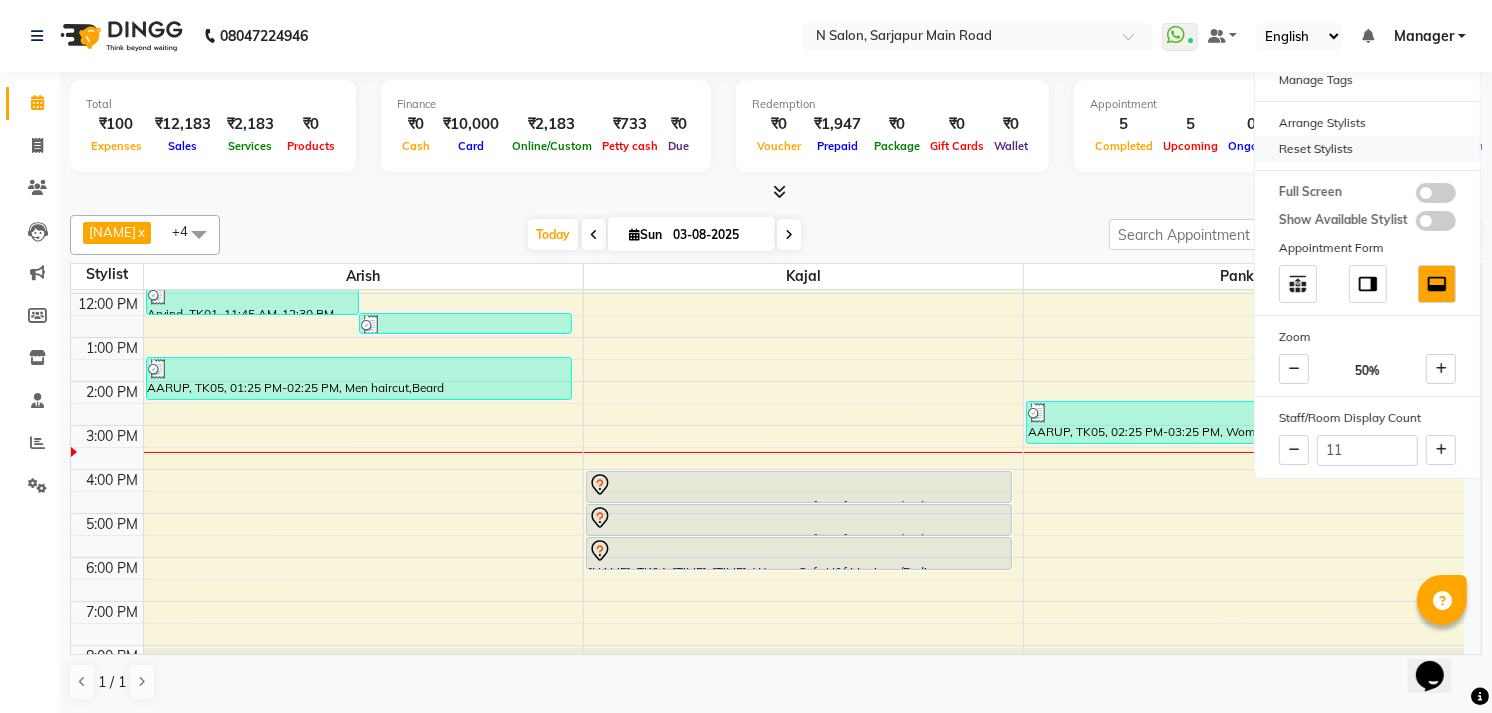 click on "Reset Stylists" at bounding box center [1367, 149] 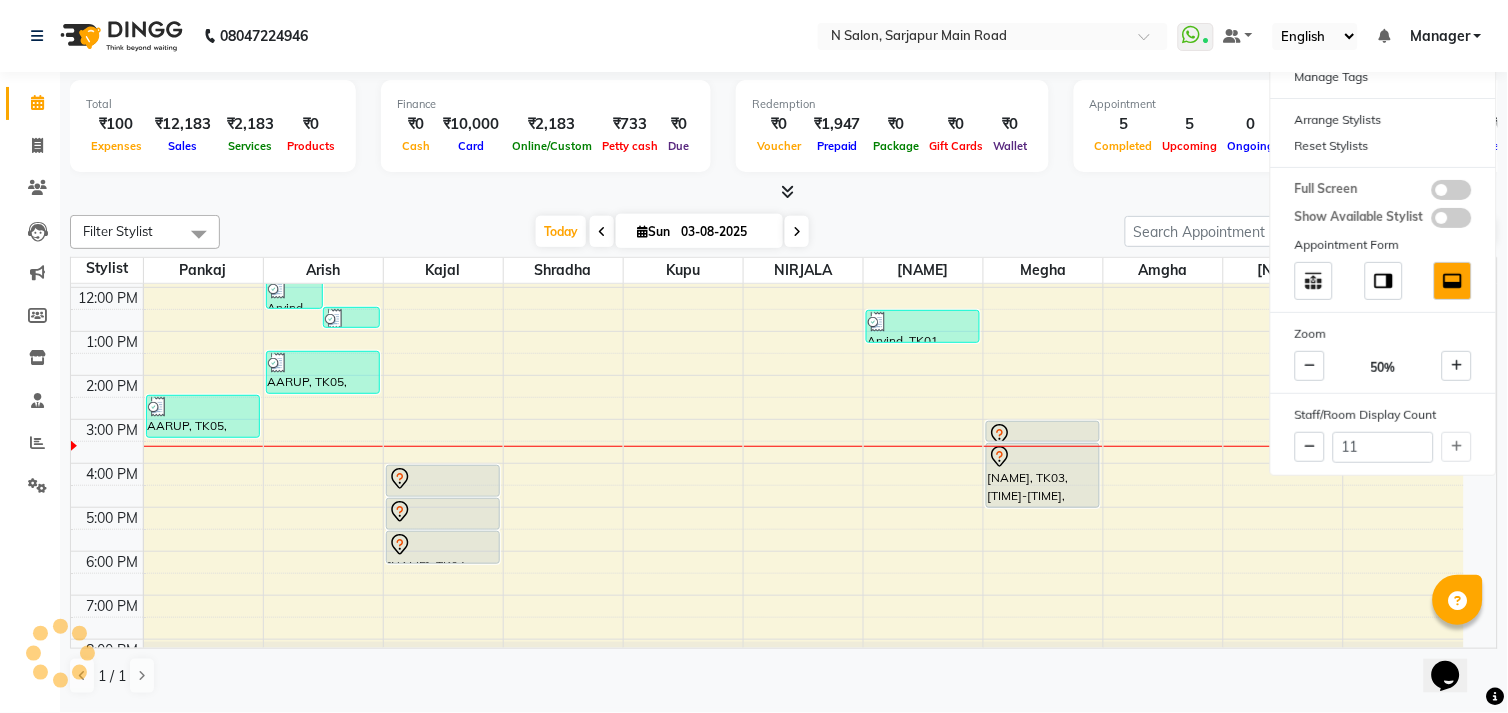 click on "Filter Stylist" at bounding box center [118, 231] 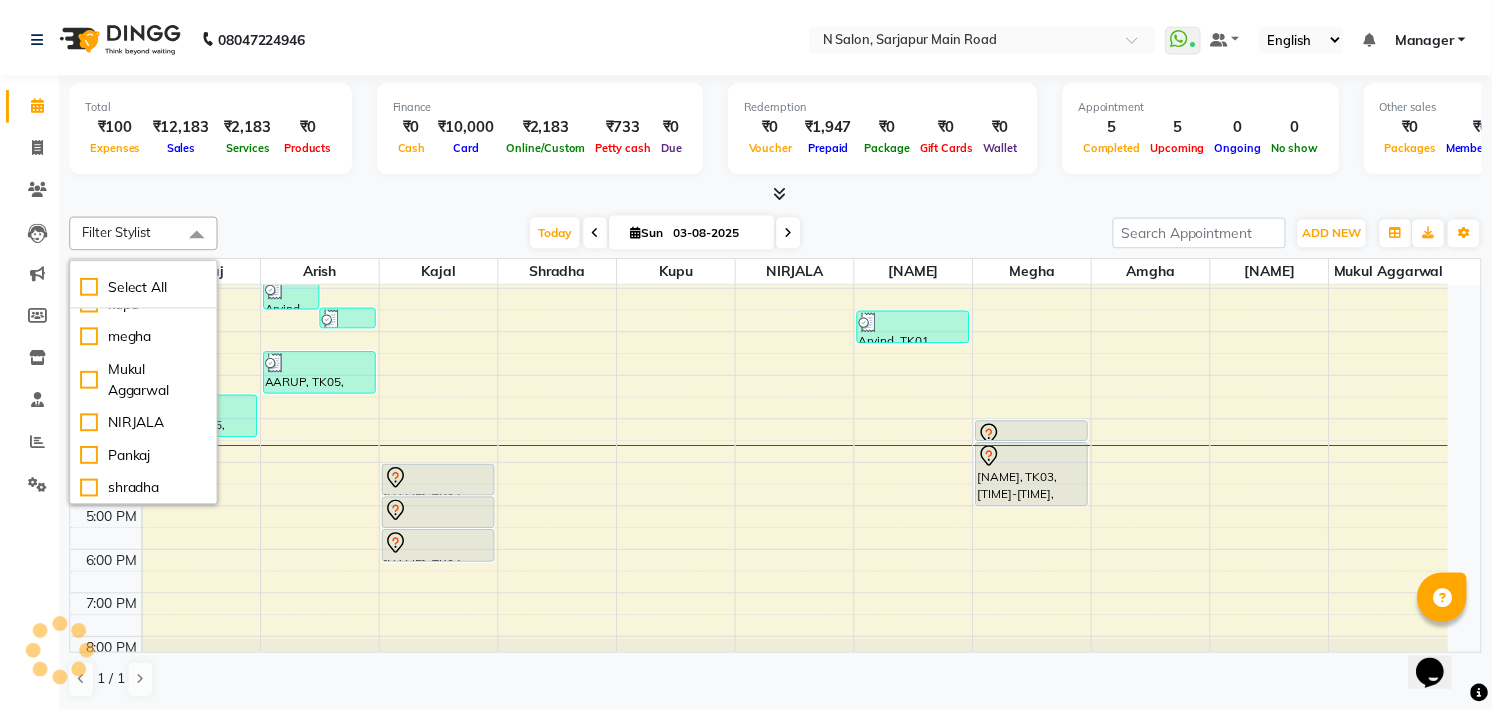 scroll, scrollTop: 0, scrollLeft: 0, axis: both 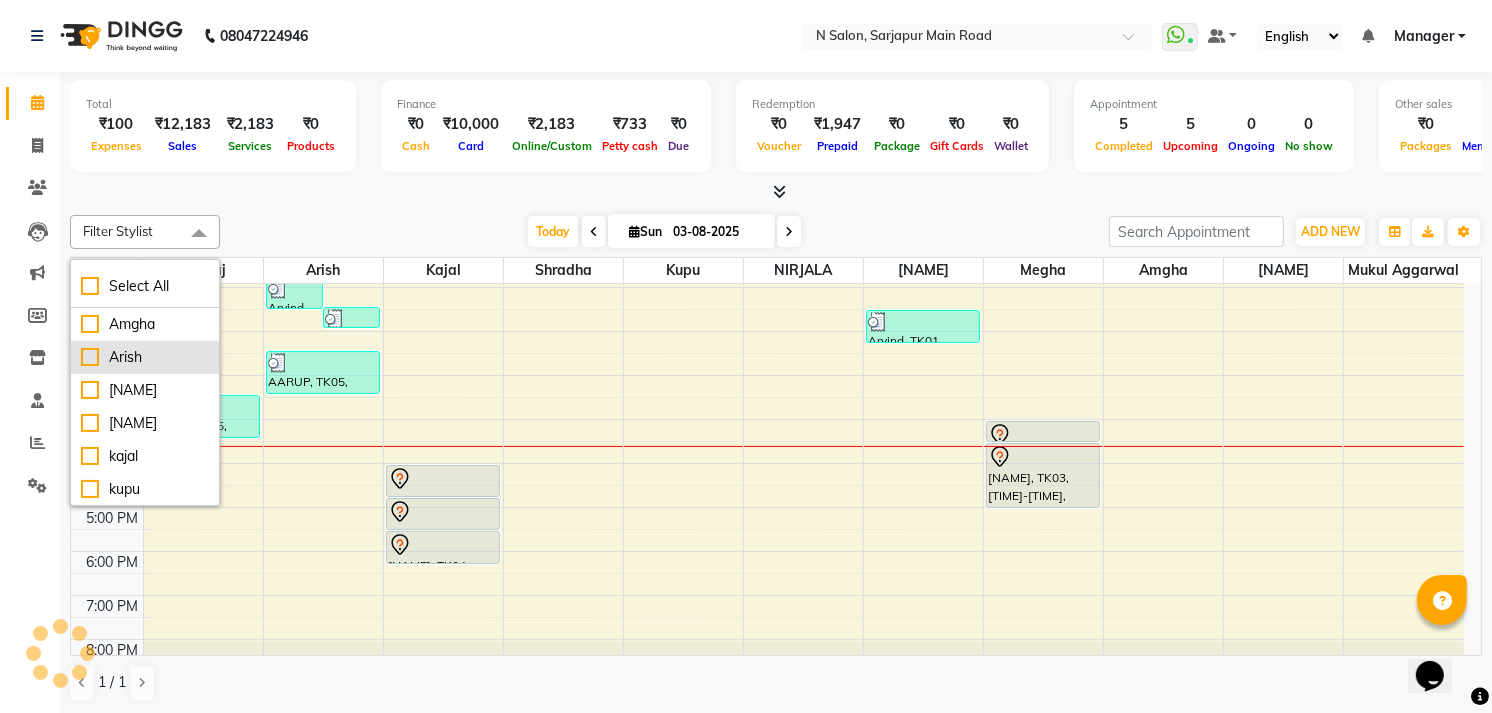 click on "Arish" at bounding box center [145, 357] 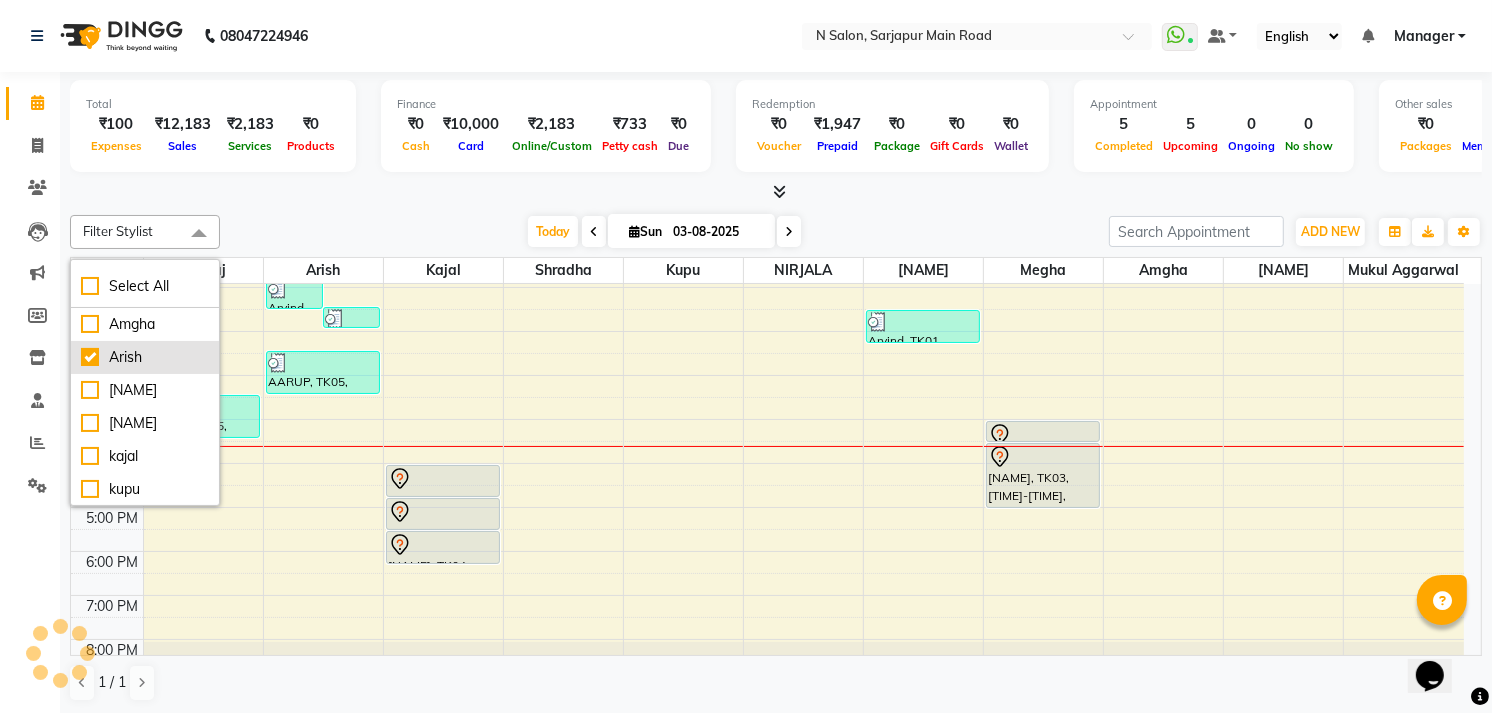 checkbox on "true" 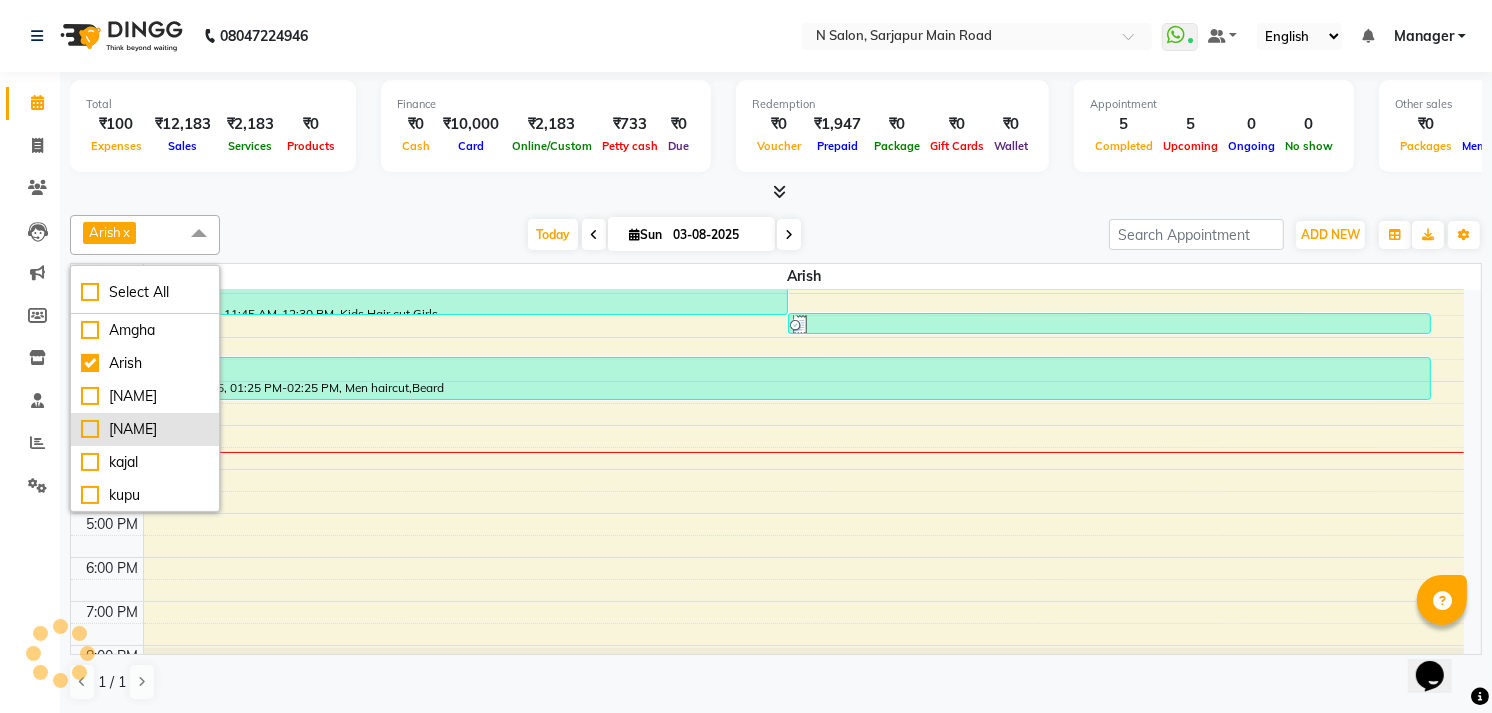 click on "[NAME]" at bounding box center (145, 429) 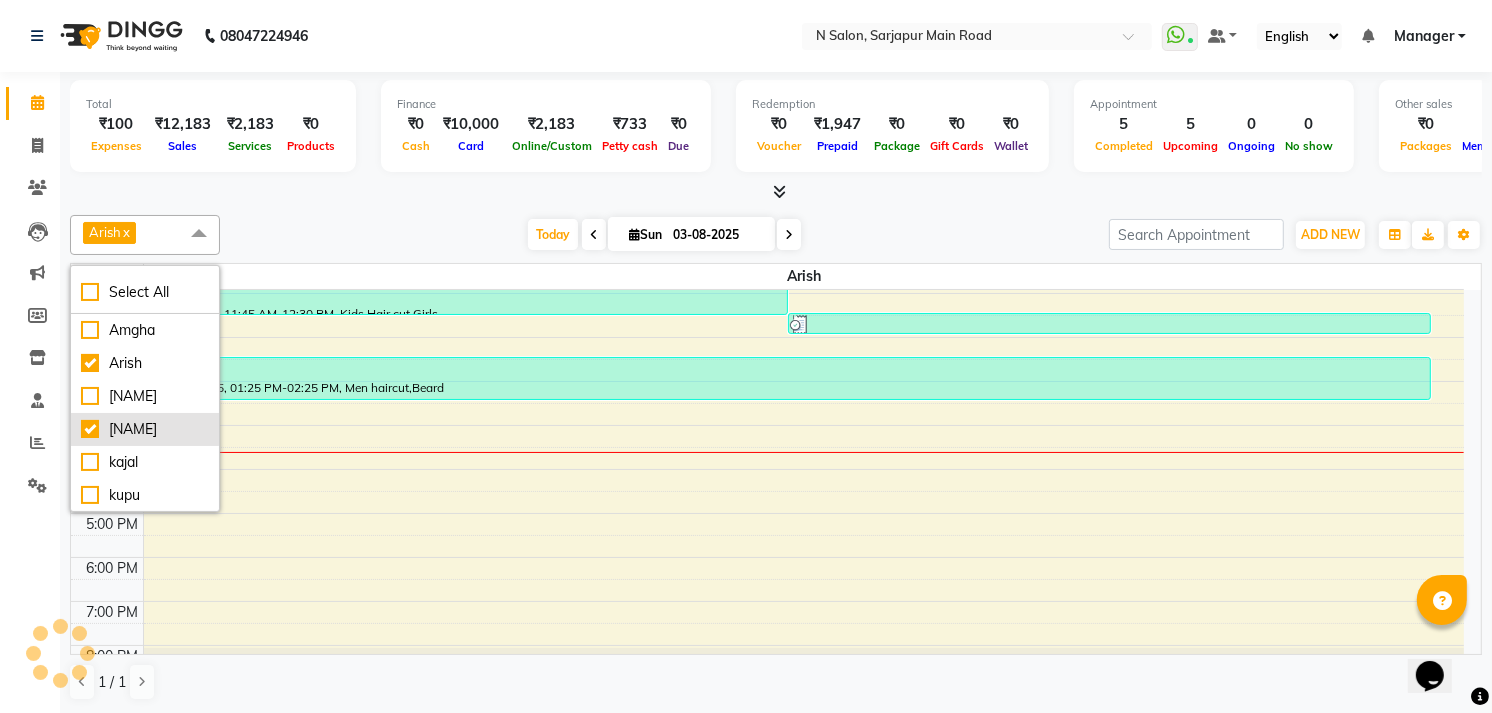 checkbox on "true" 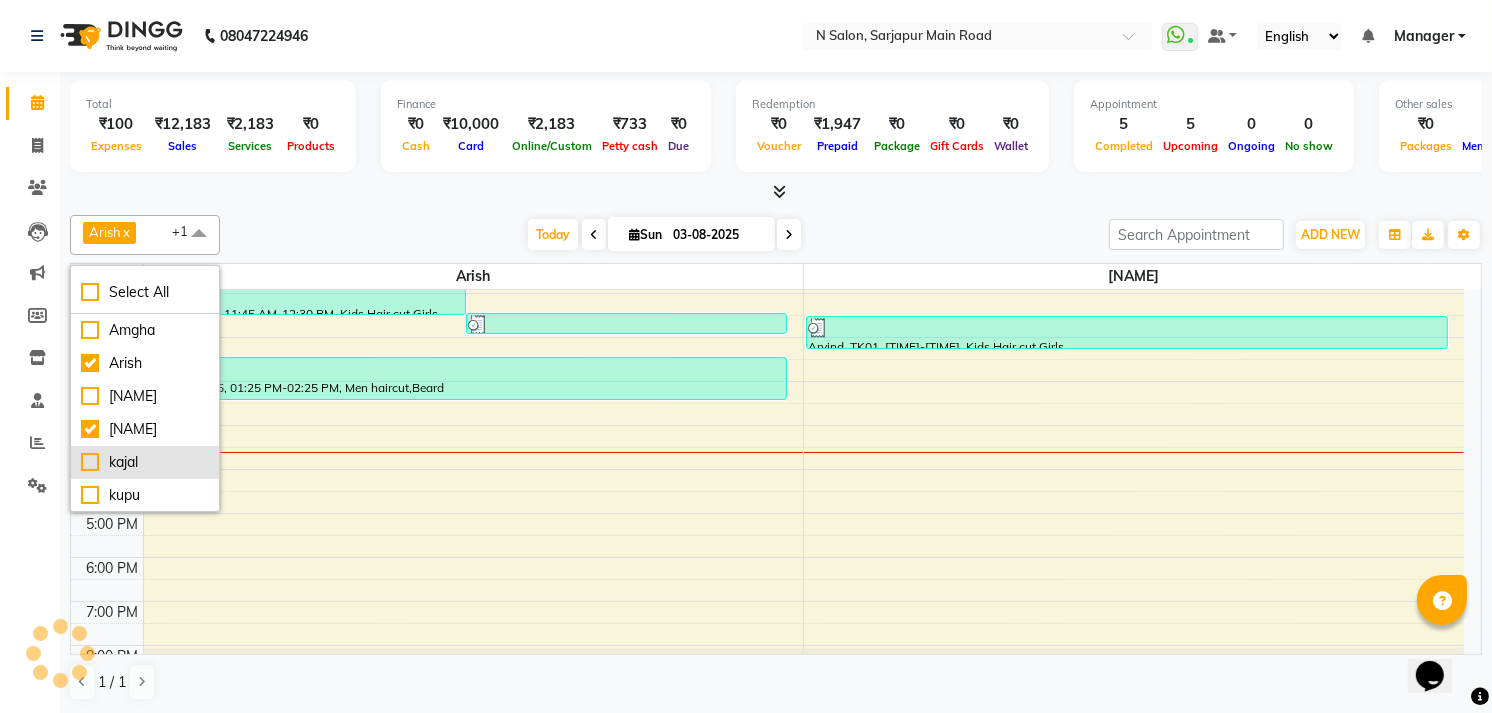 click on "kajal" at bounding box center (145, 462) 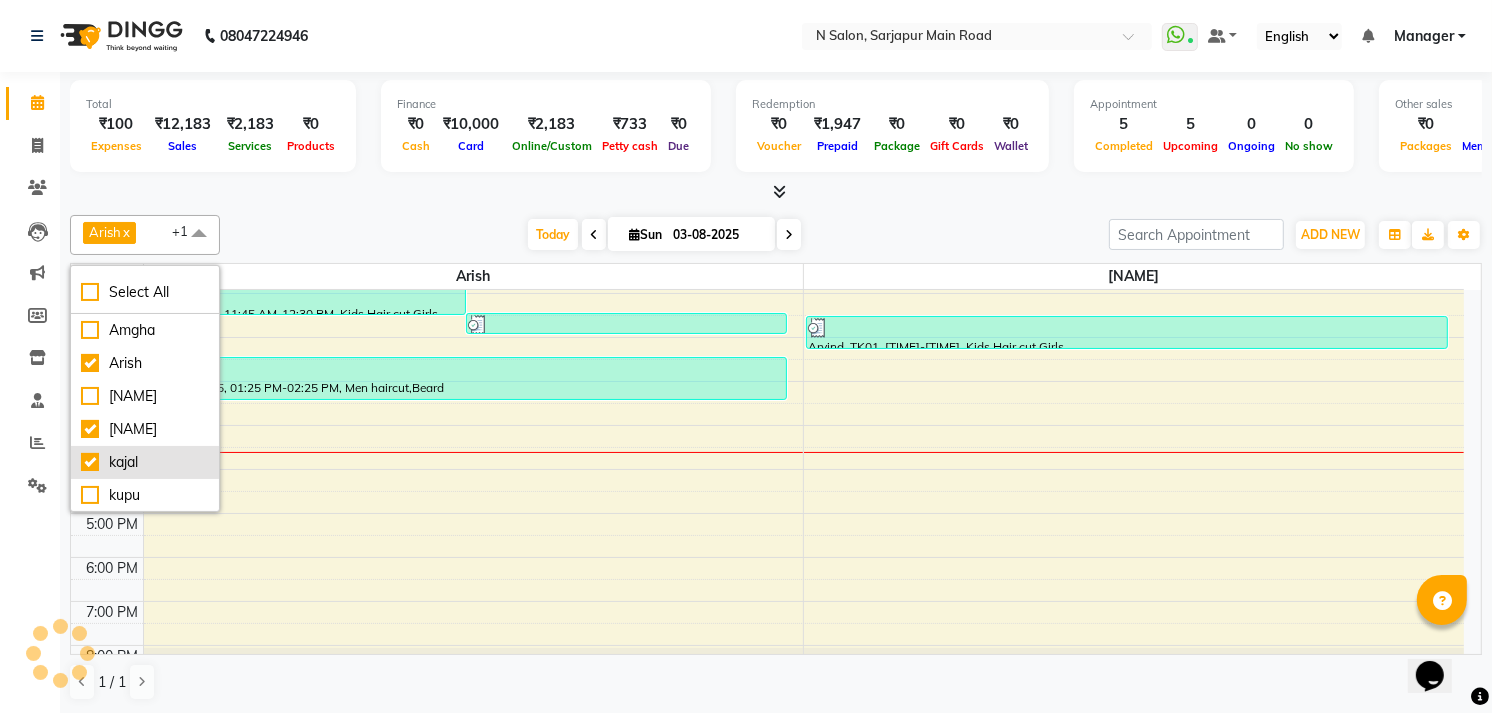 checkbox on "true" 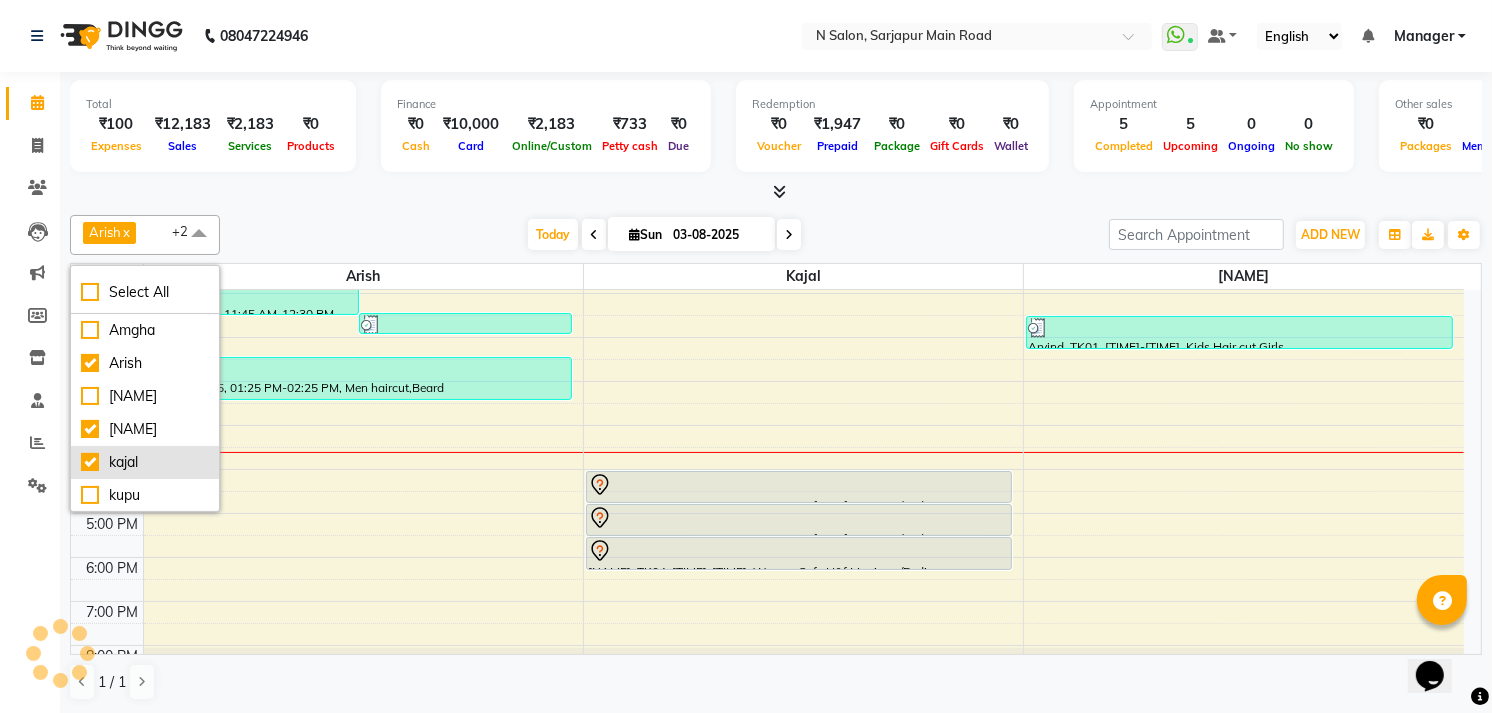 scroll, scrollTop: 111, scrollLeft: 0, axis: vertical 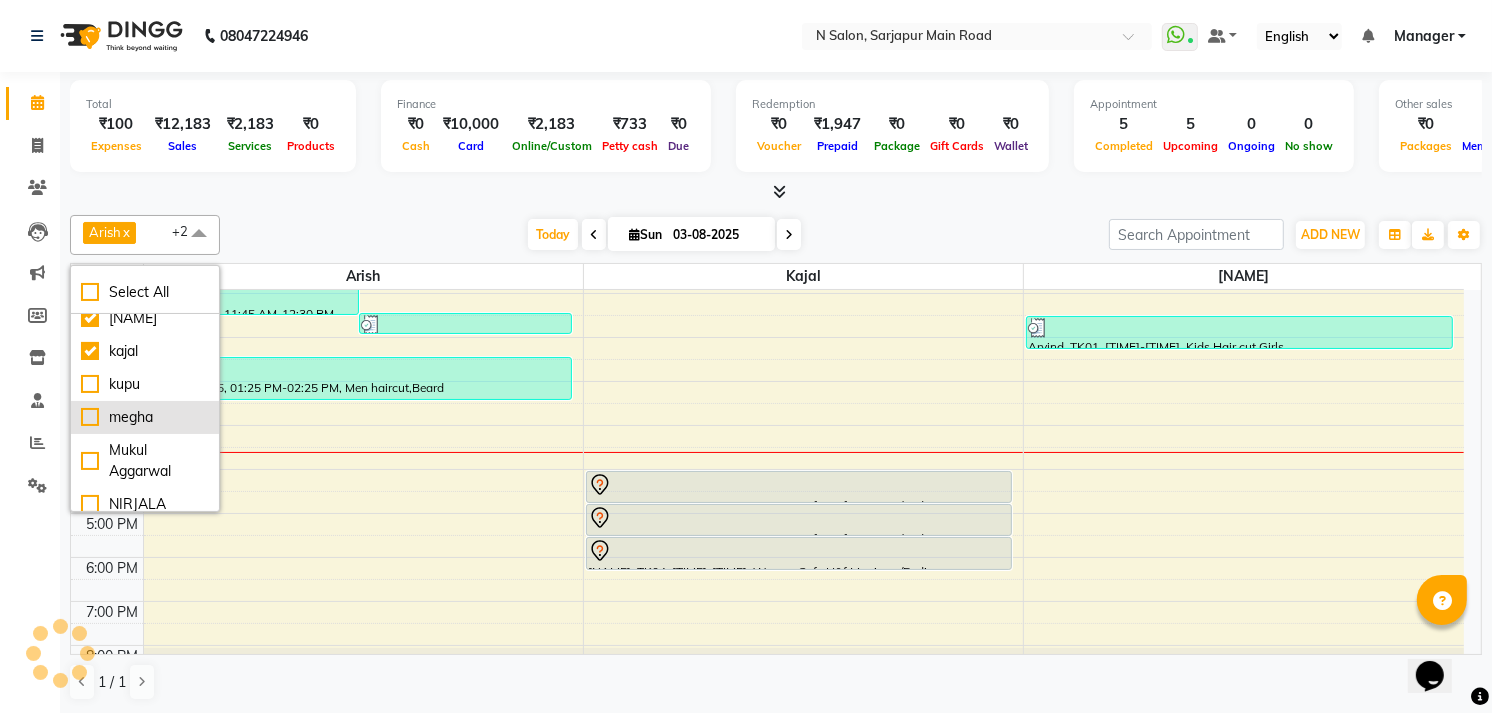 click on "megha" at bounding box center (145, 417) 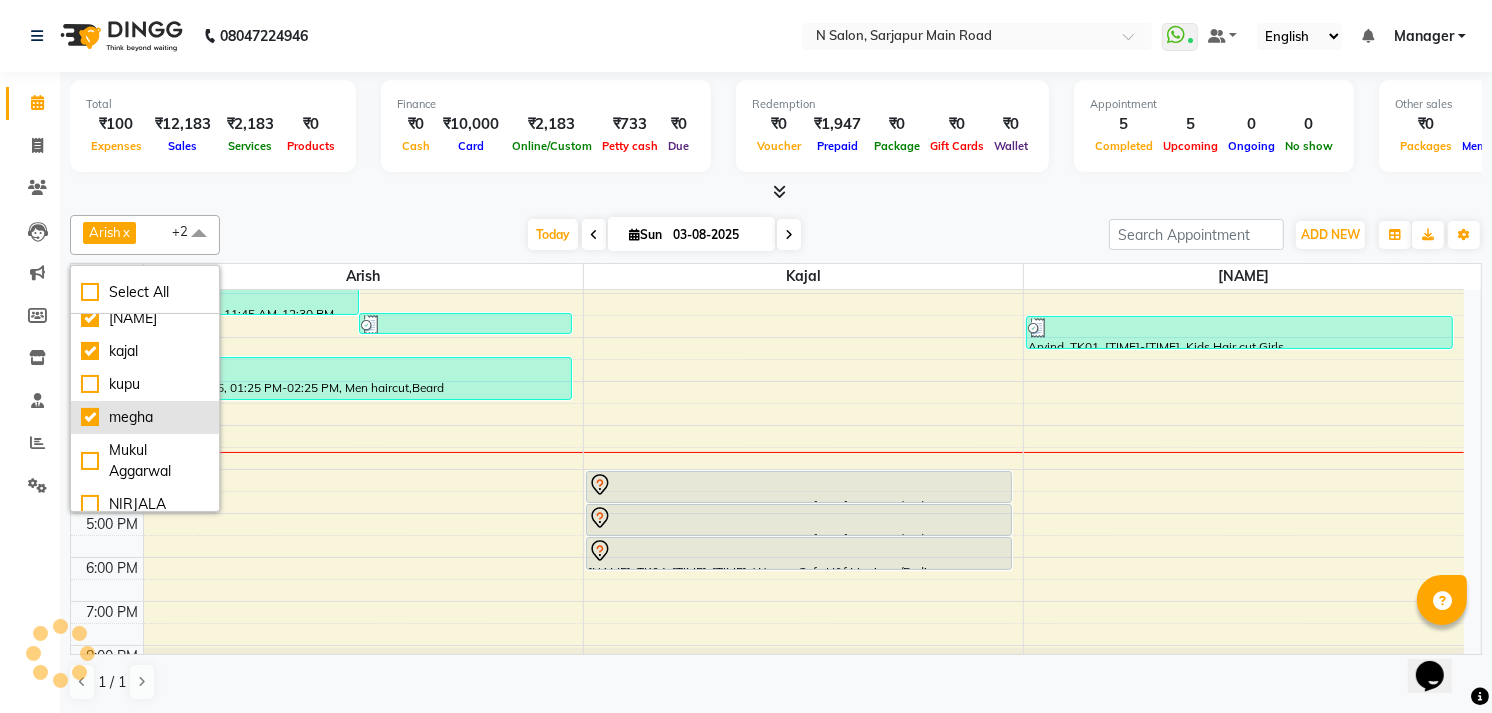 checkbox on "true" 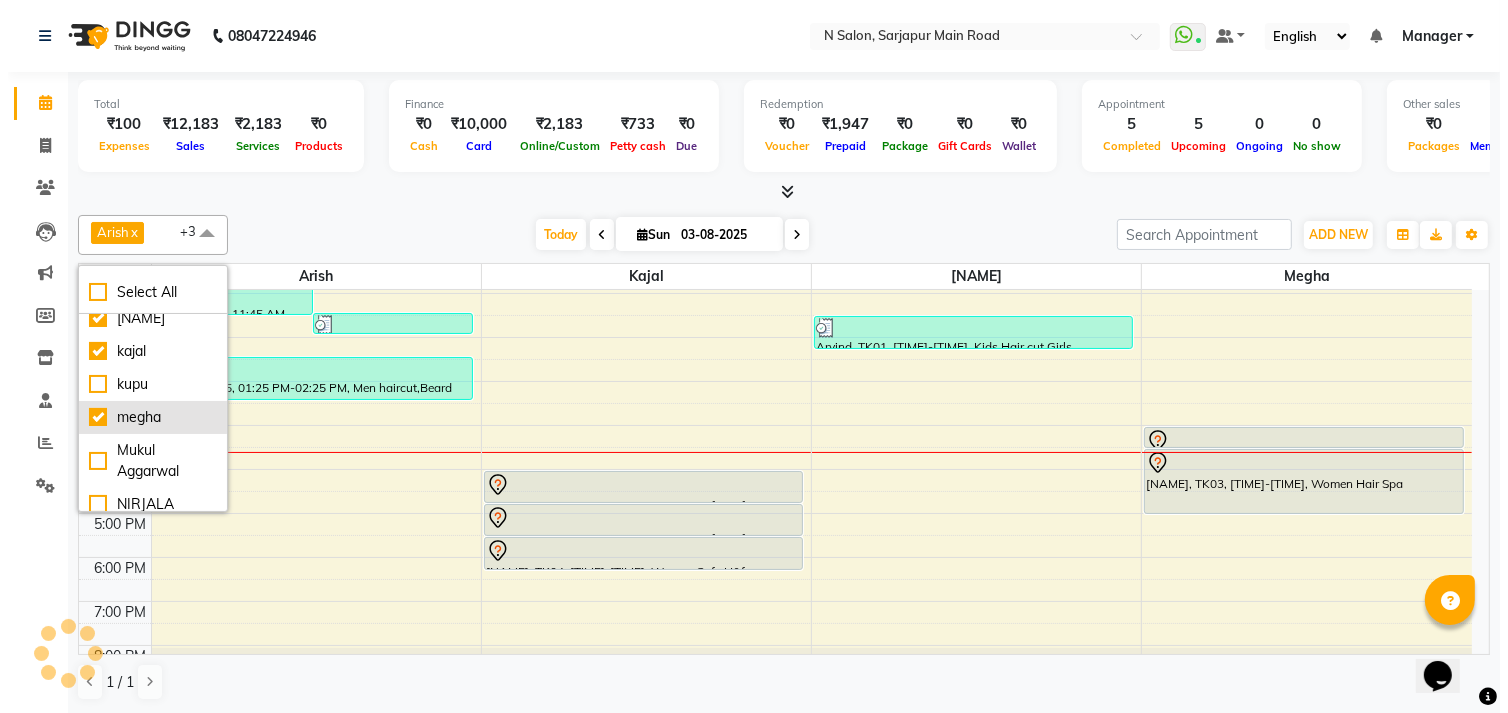 scroll, scrollTop: 186, scrollLeft: 0, axis: vertical 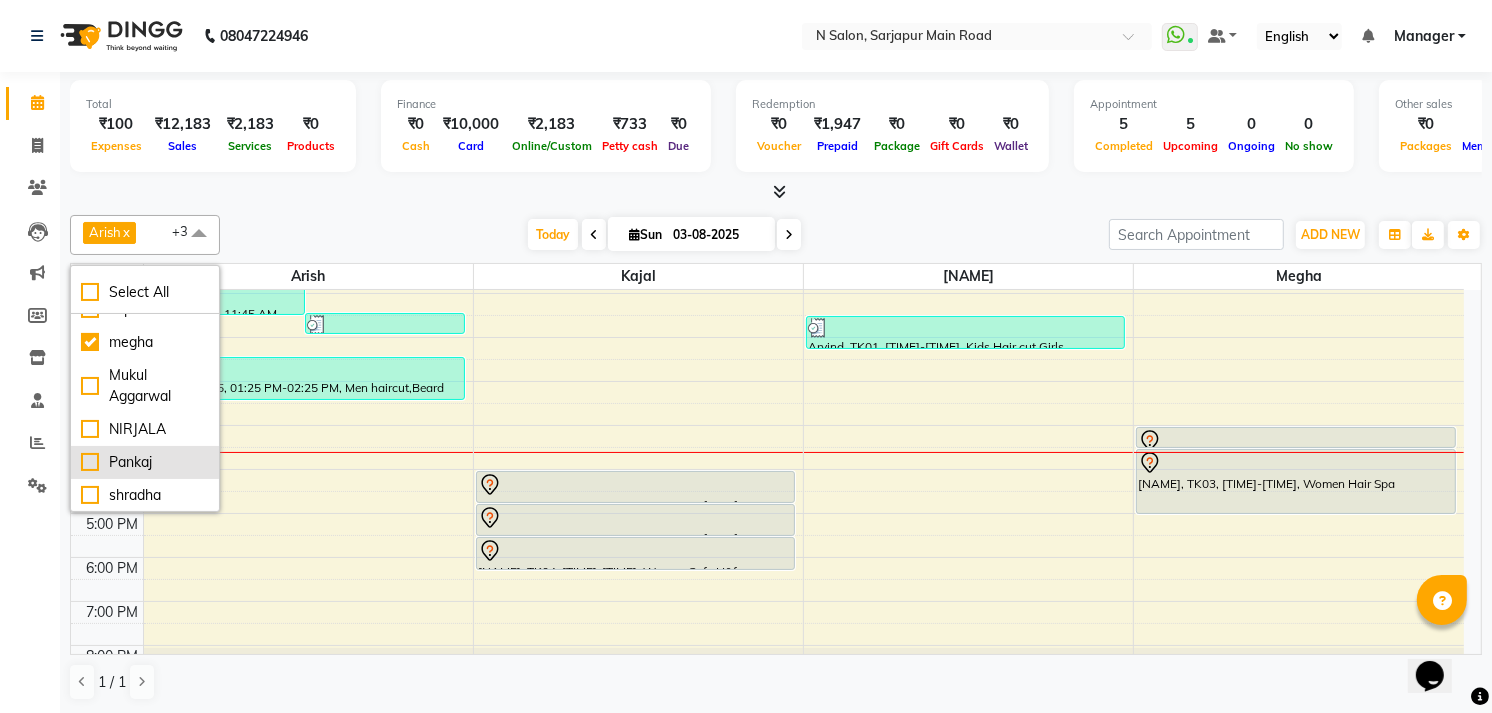 click on "Pankaj" at bounding box center [145, 462] 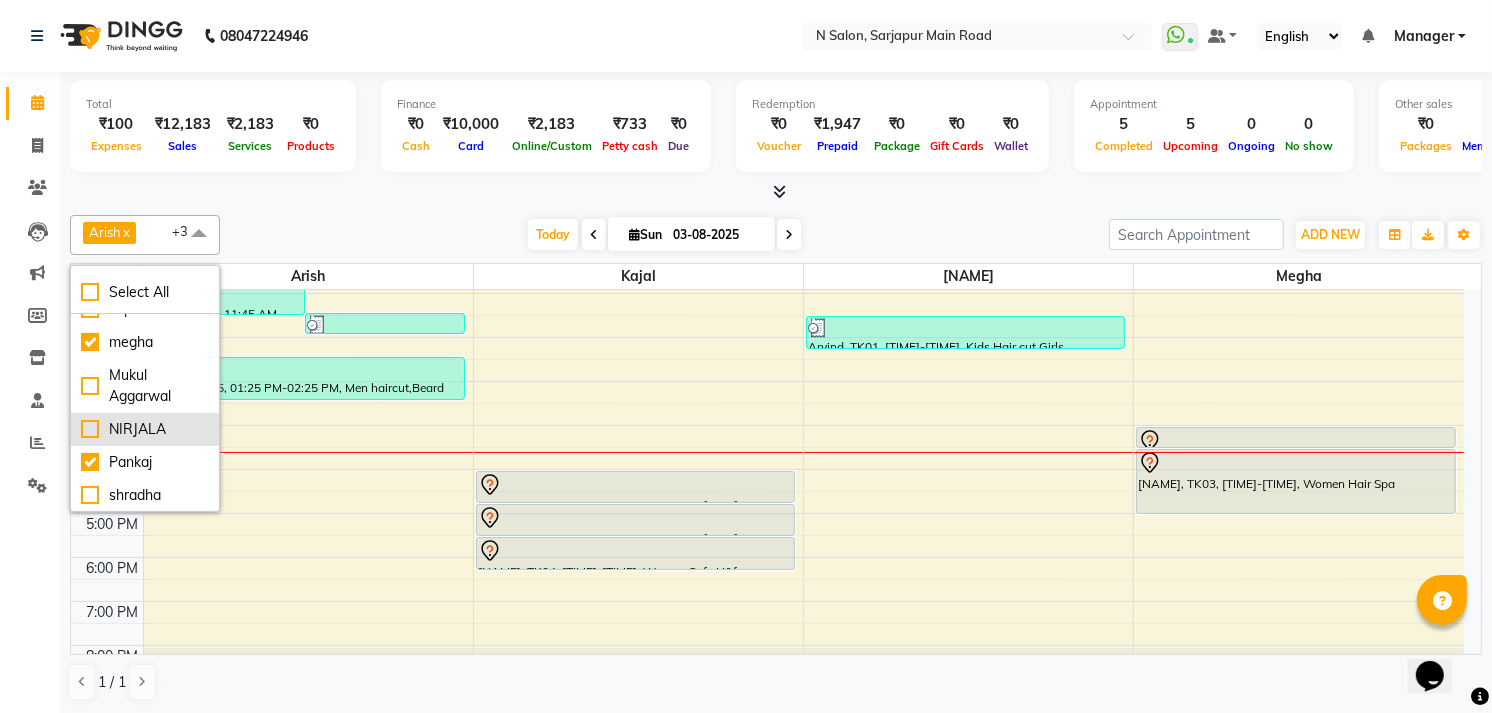 checkbox on "true" 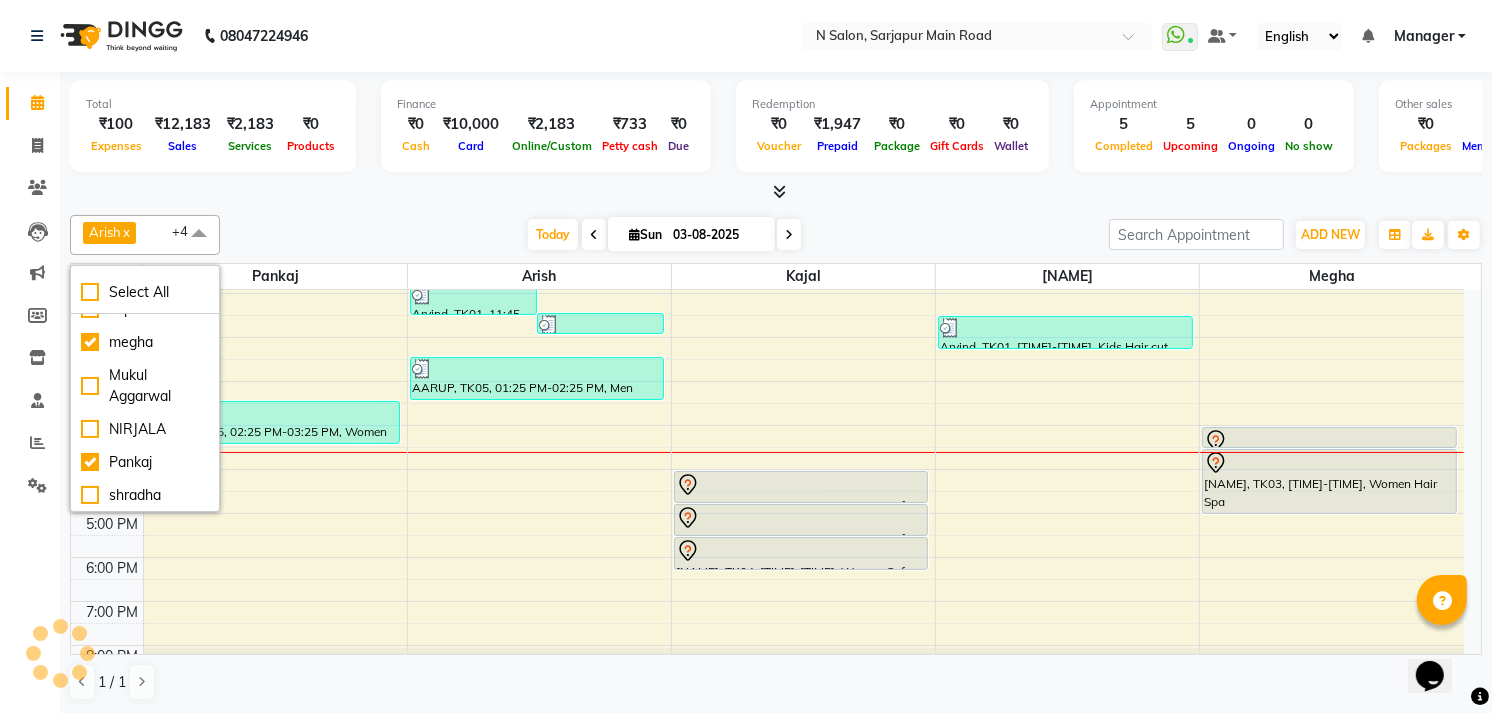 click on "Arish x DIPEN x kajal x megha x Pankaj x +4 Select All Amgha Arish CHANDU DIPEN kajal kupu megha Mukul Aggarwal NIRJALA Pankaj shradha Today Sun [DATE] Toggle Dropdown Add Appointment Add Invoice Add Expense Add Attendance Add Client Add Transaction Toggle Dropdown Add Appointment Add Invoice Add Expense Add Attendance Add Client ADD NEW Toggle Dropdown Add Appointment Add Invoice Add Expense Add Attendance Add Client Add Transaction Arish x DIPEN x kajal x megha x Pankaj x +4 Select All Amgha Arish CHANDU DIPEN kajal kupu megha Mukul Aggarwal NIRJALA Pankaj shradha Group By Staff View Room View View as Vertical Vertical - Week View Horizontal Horizontal - Week View List Toggle Dropdown Calendar Settings Manage Tags Arrange Stylists Reset Stylists Full Screen Show Available Stylist Appointment Form Zoom 50% Staff/Room Display Count 11" at bounding box center [776, 235] 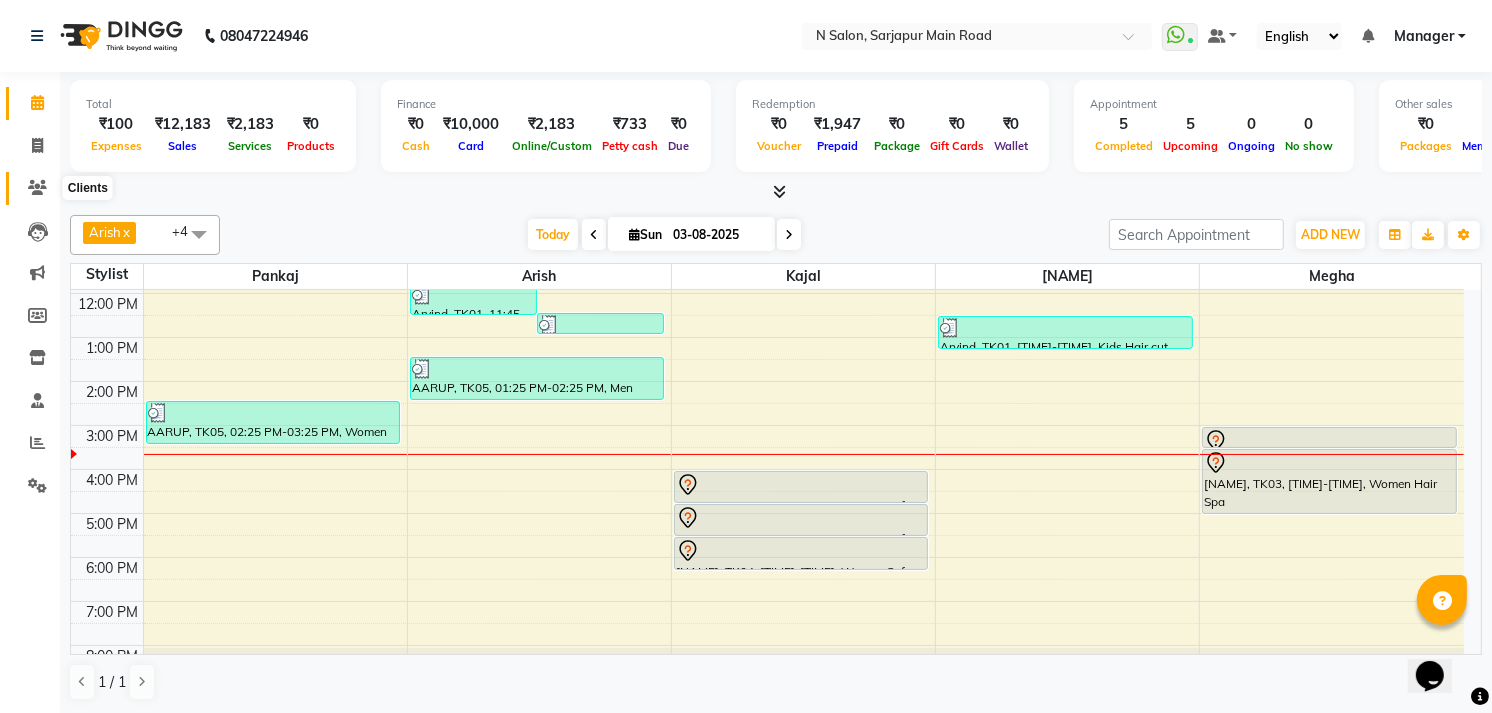 click 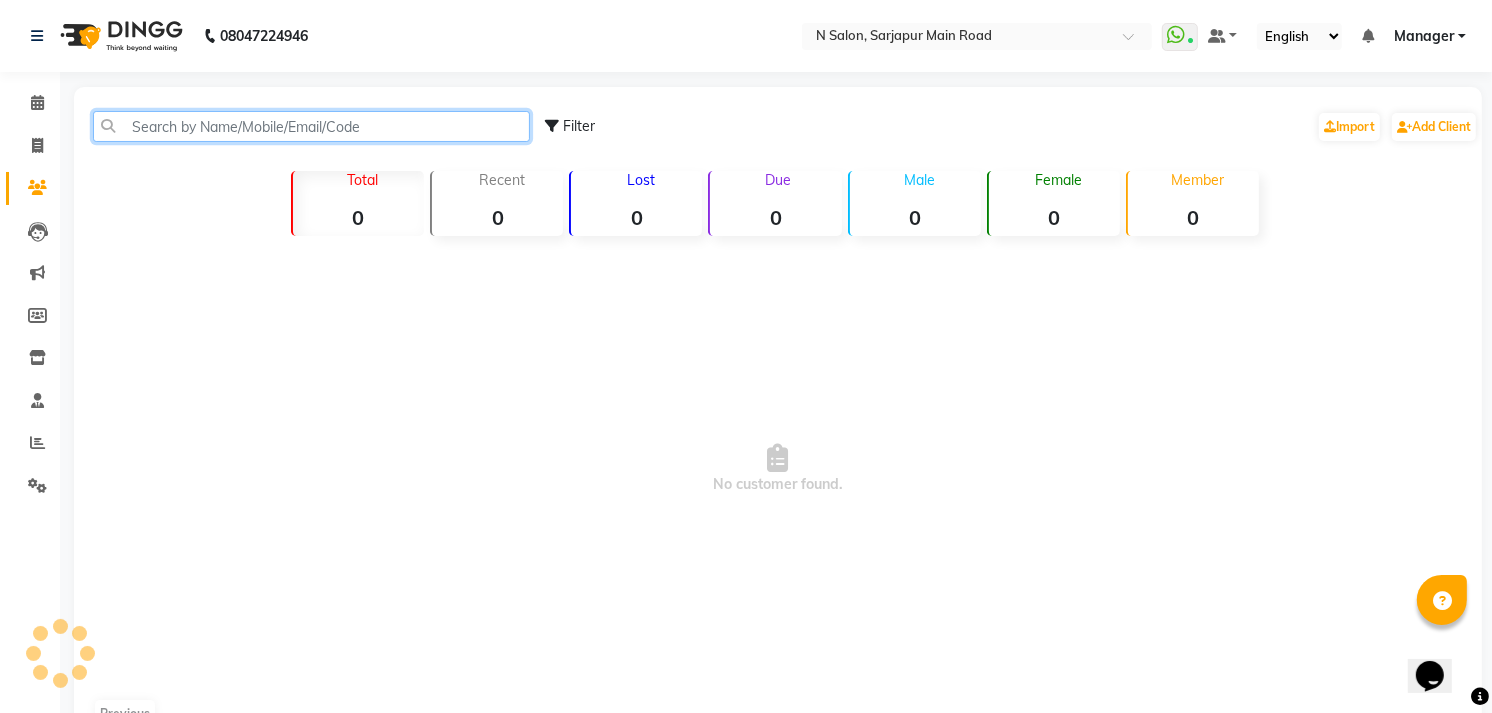 click 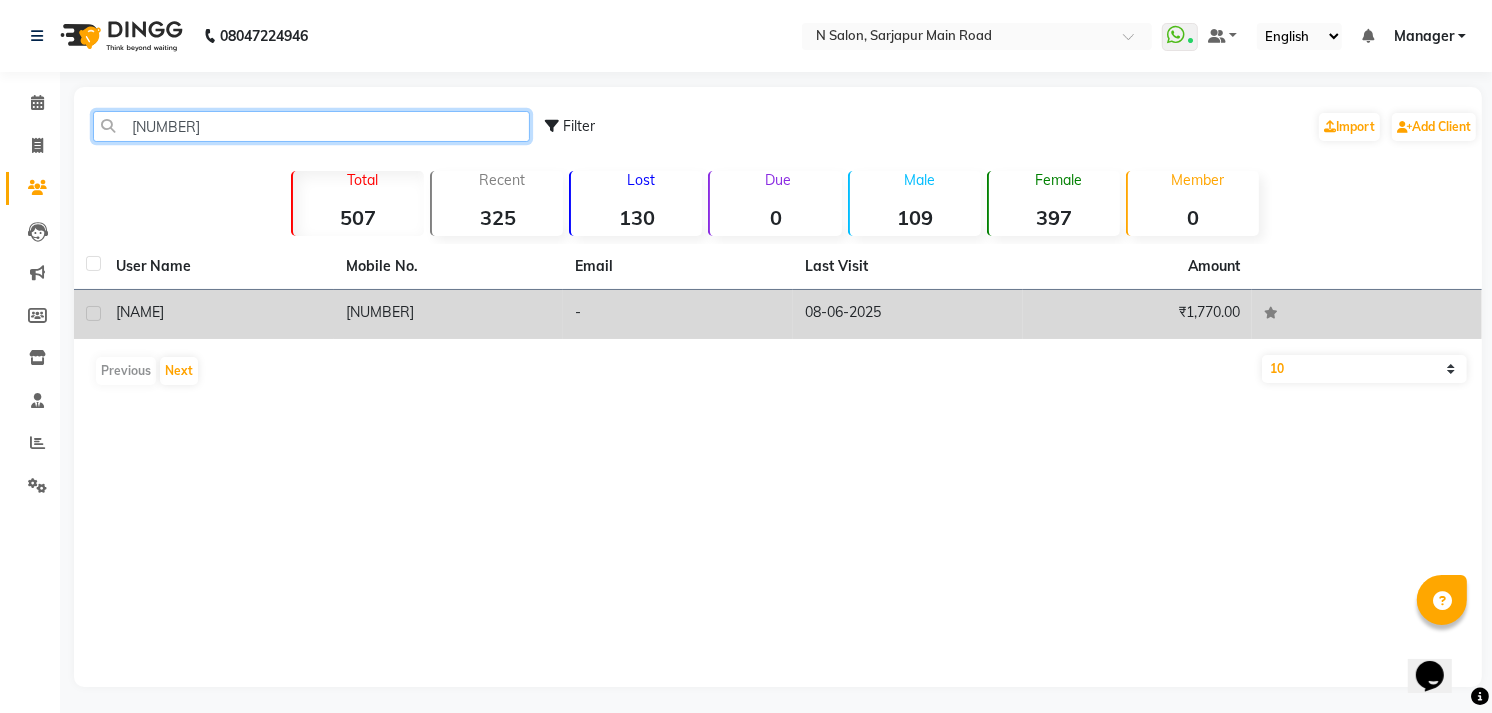 type on "[NUMBER]" 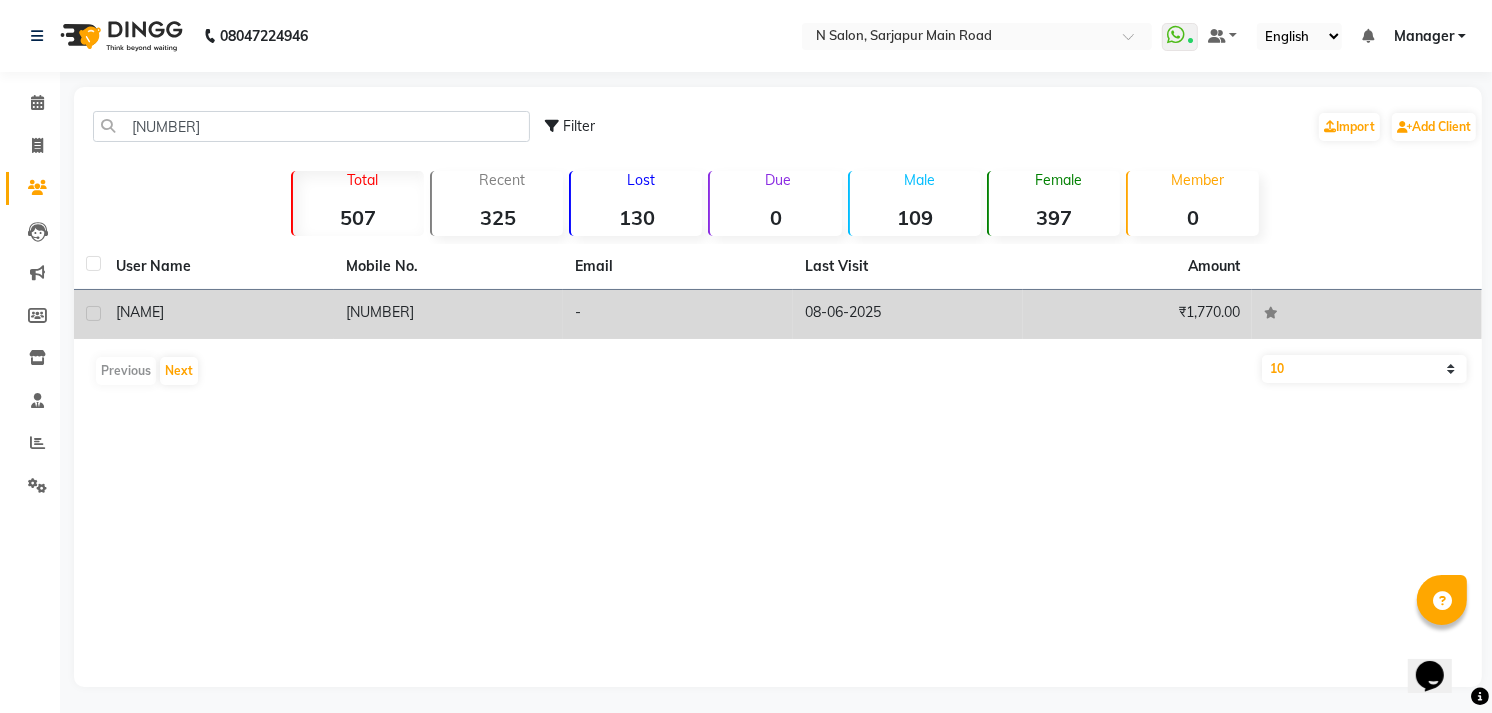 click on "[NUMBER]" 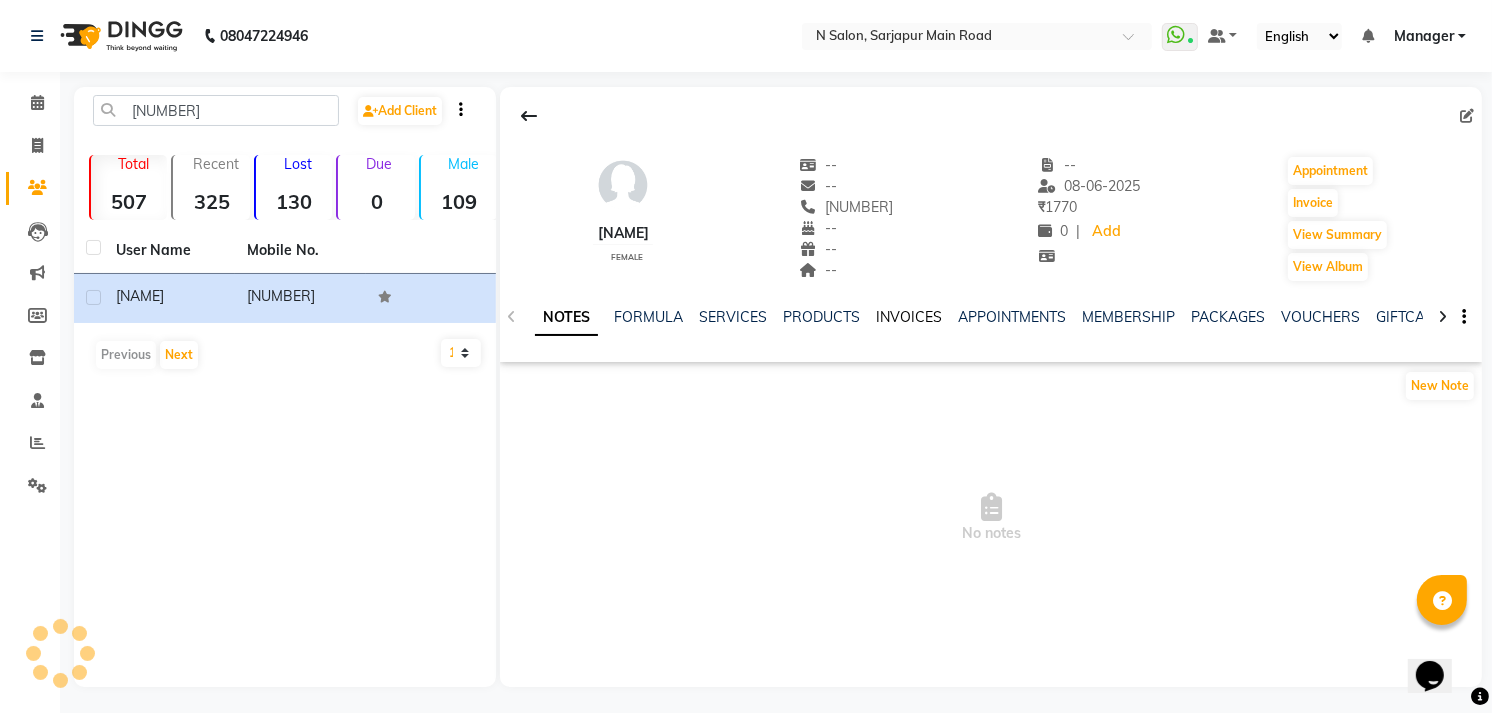 click on "INVOICES" 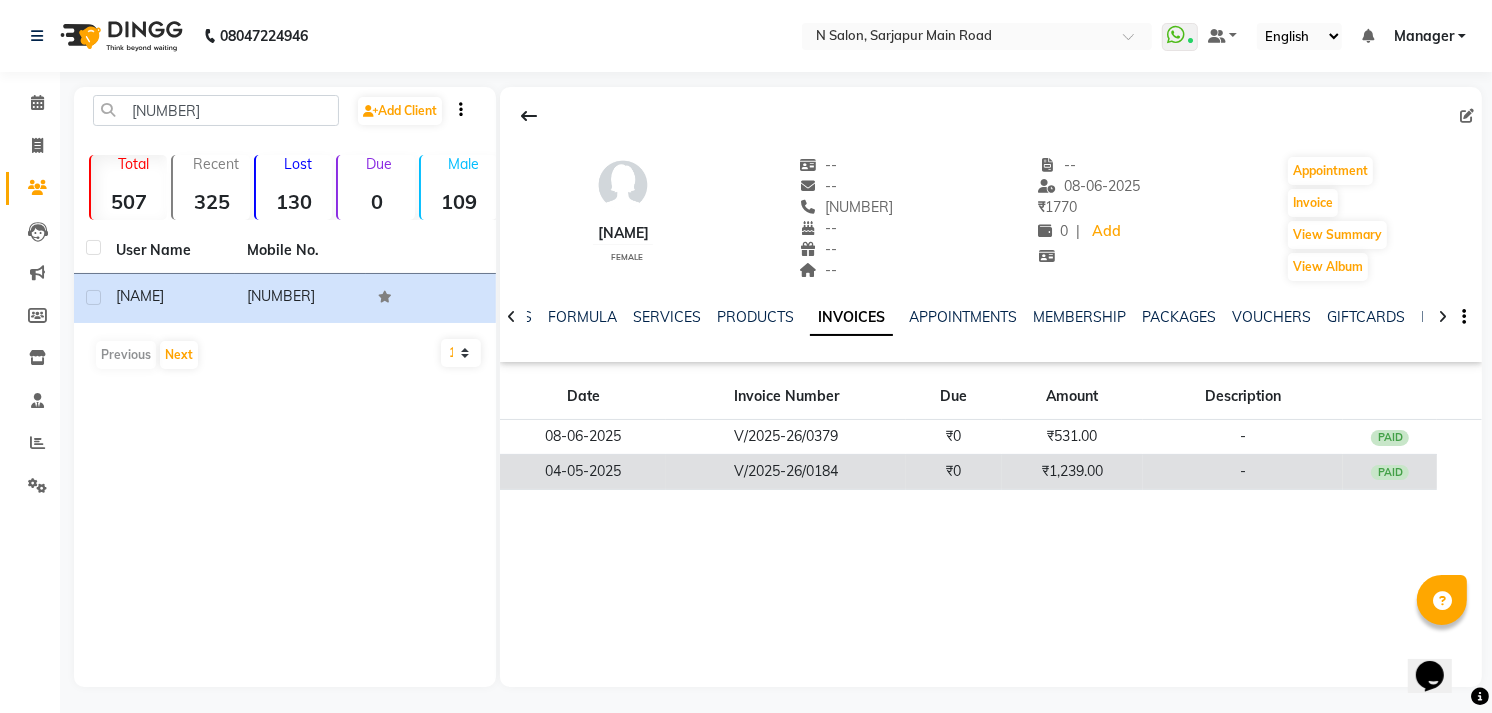 click on "₹1,239.00" 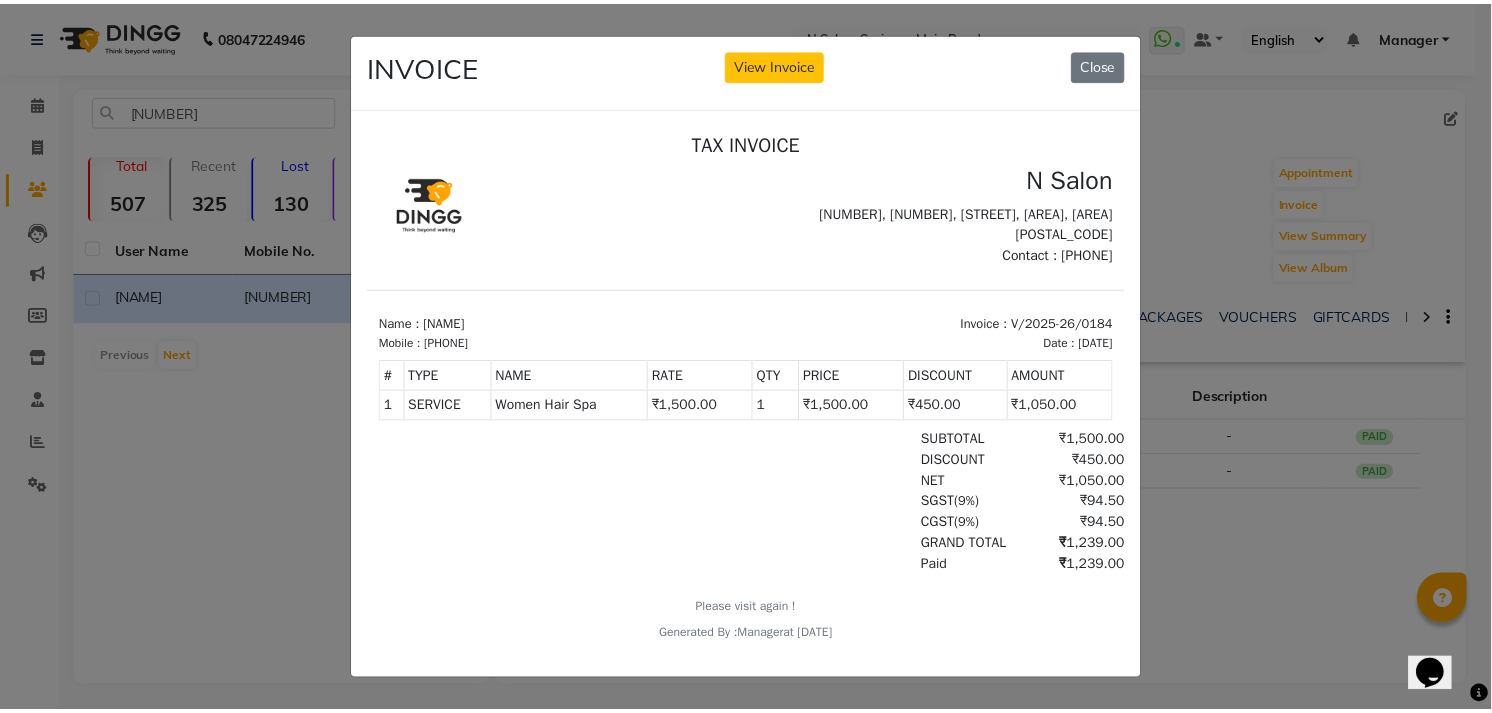 scroll, scrollTop: 0, scrollLeft: 0, axis: both 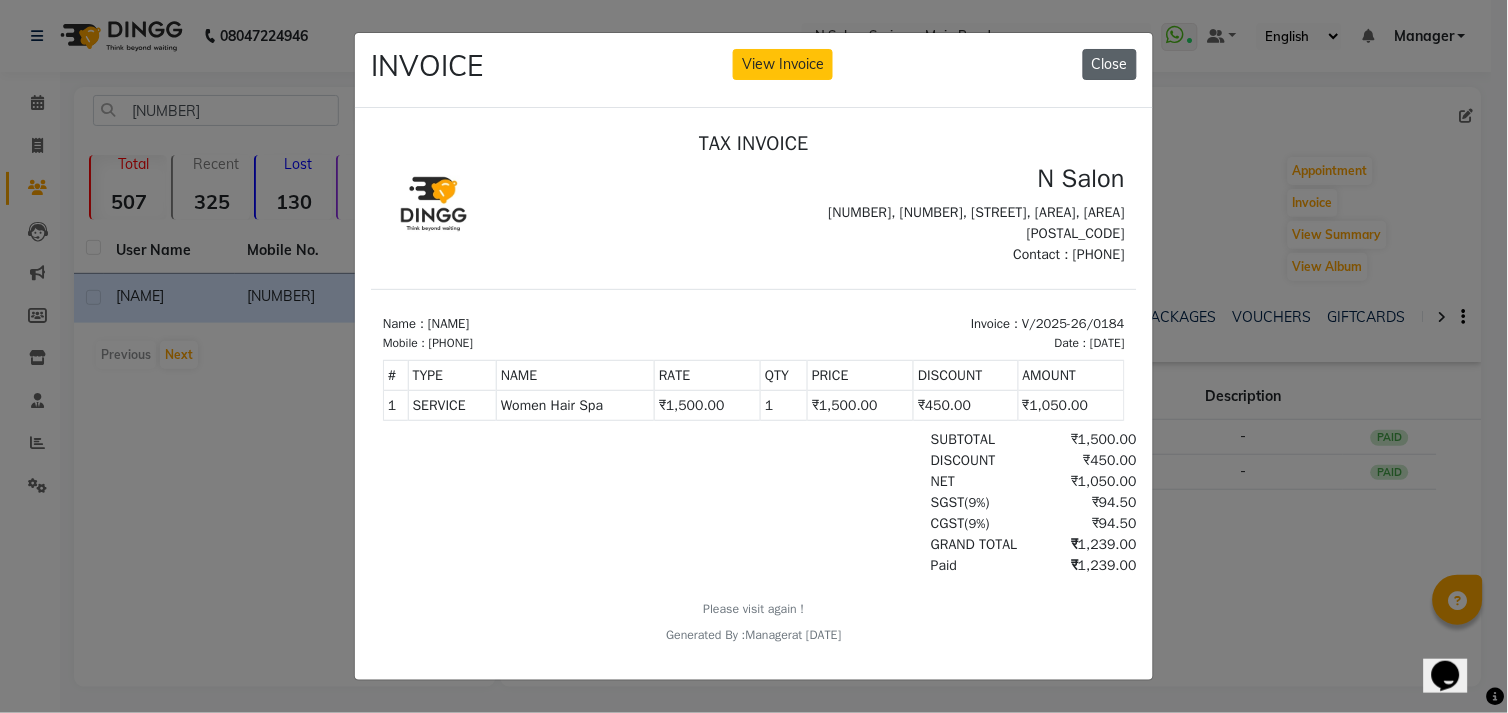 click on "Close" 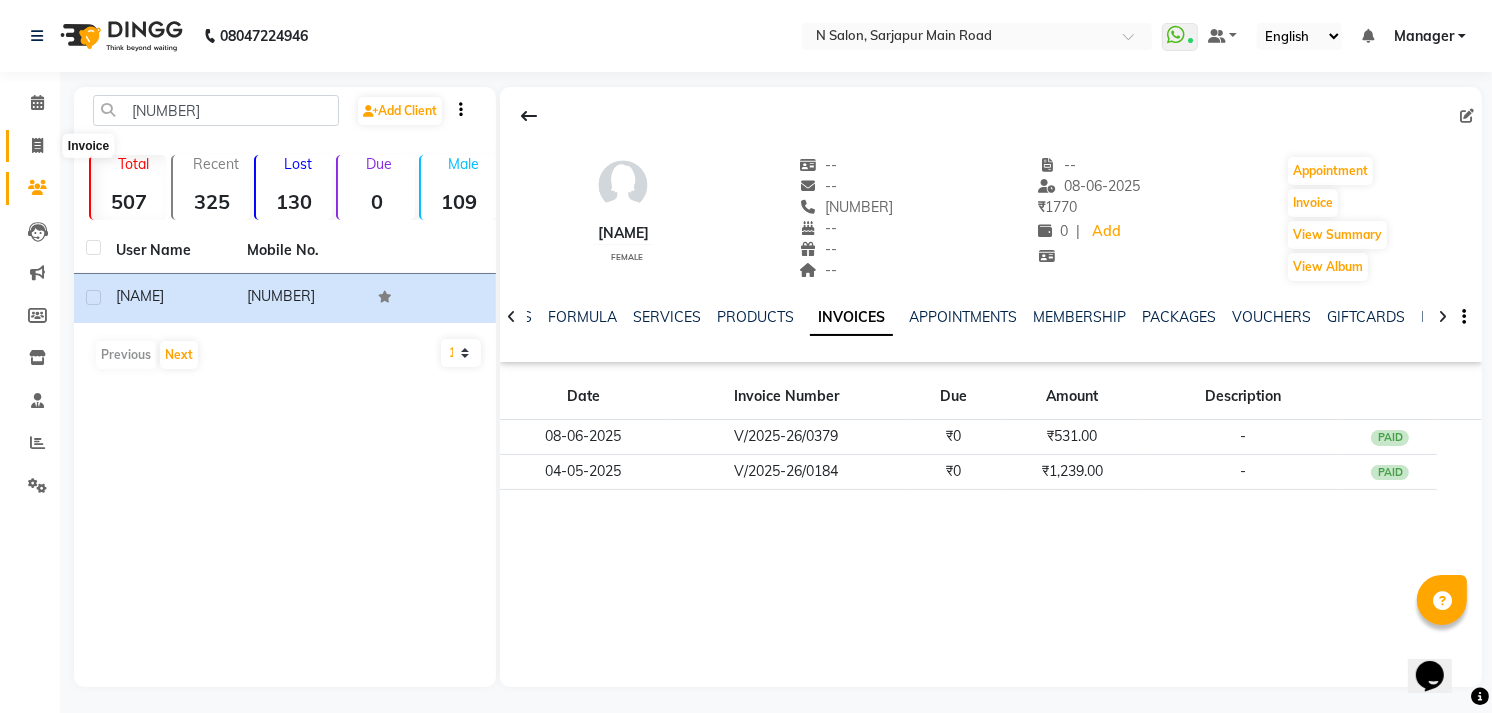 click 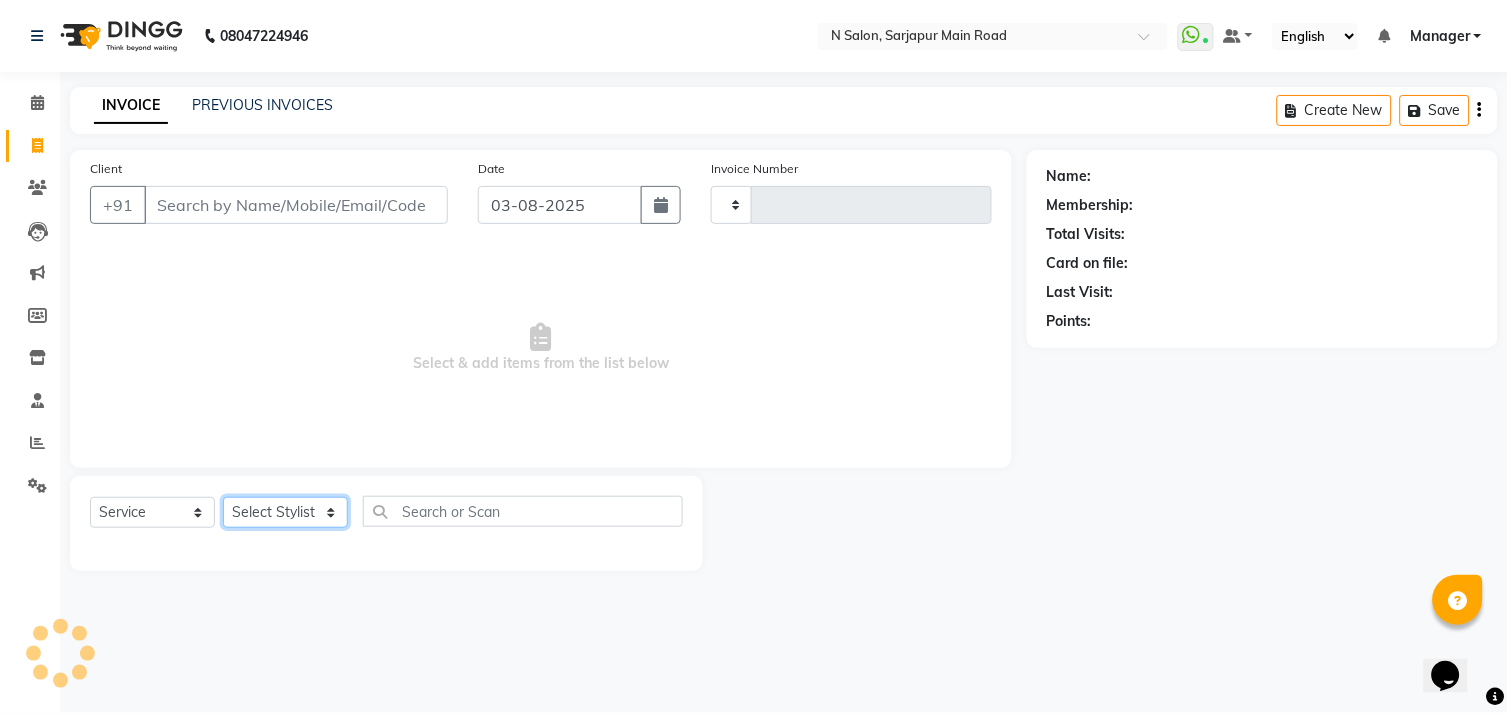 click on "Select Stylist" 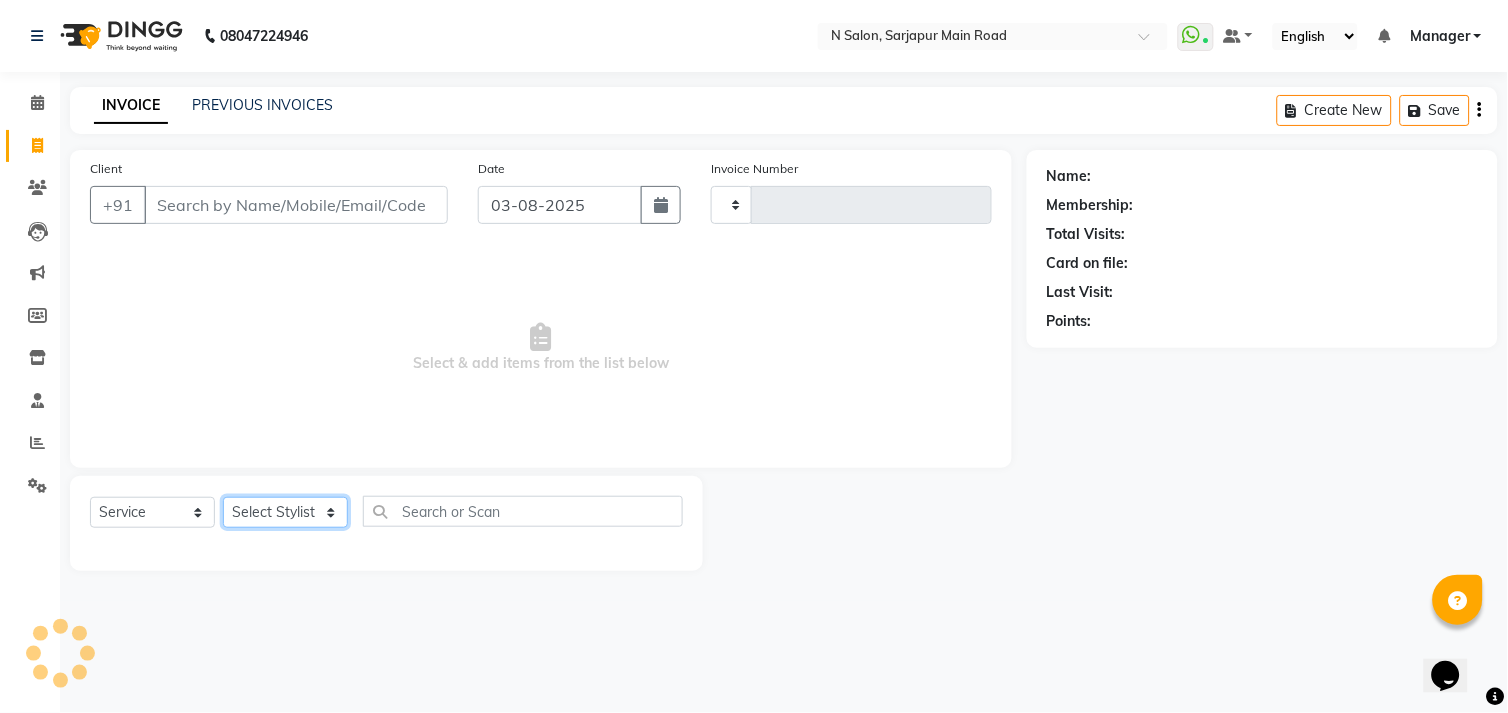 type on "0775" 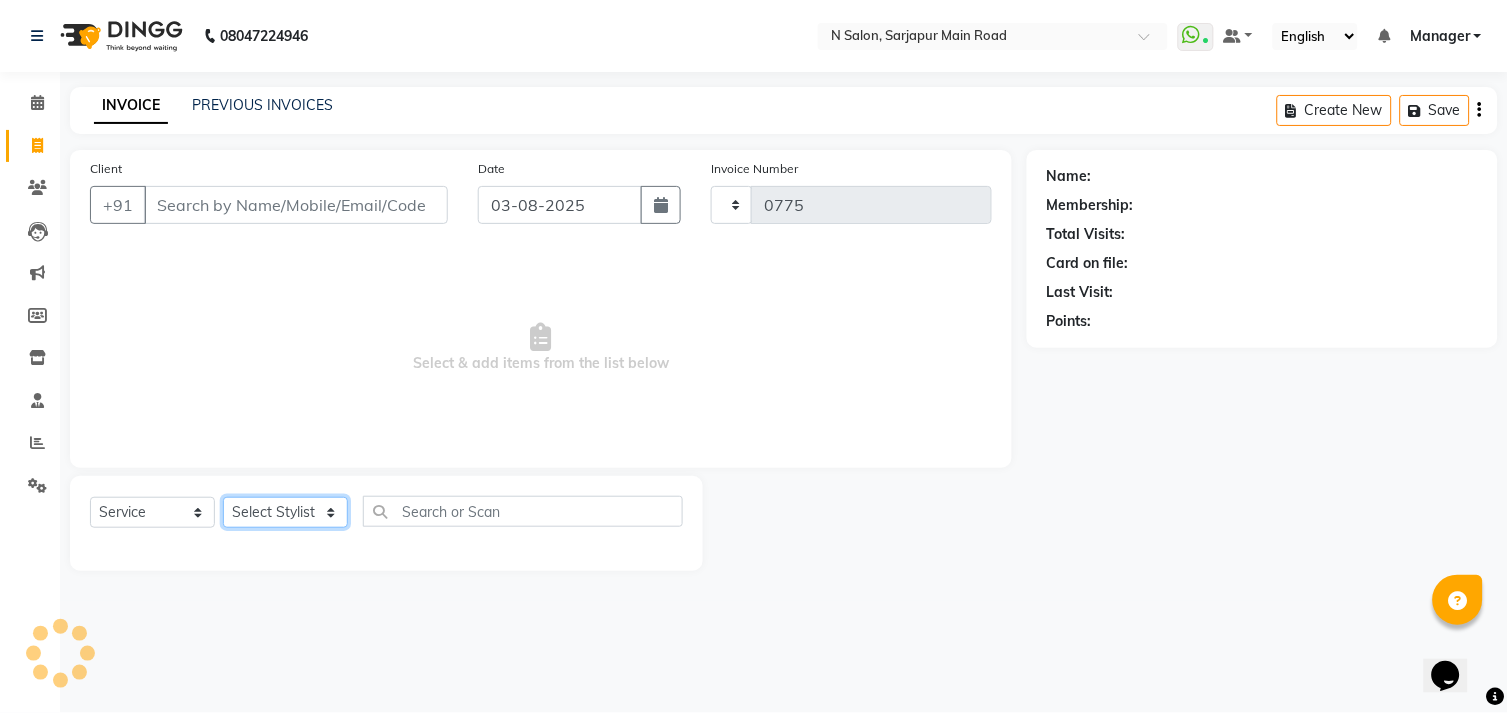 select on "7871" 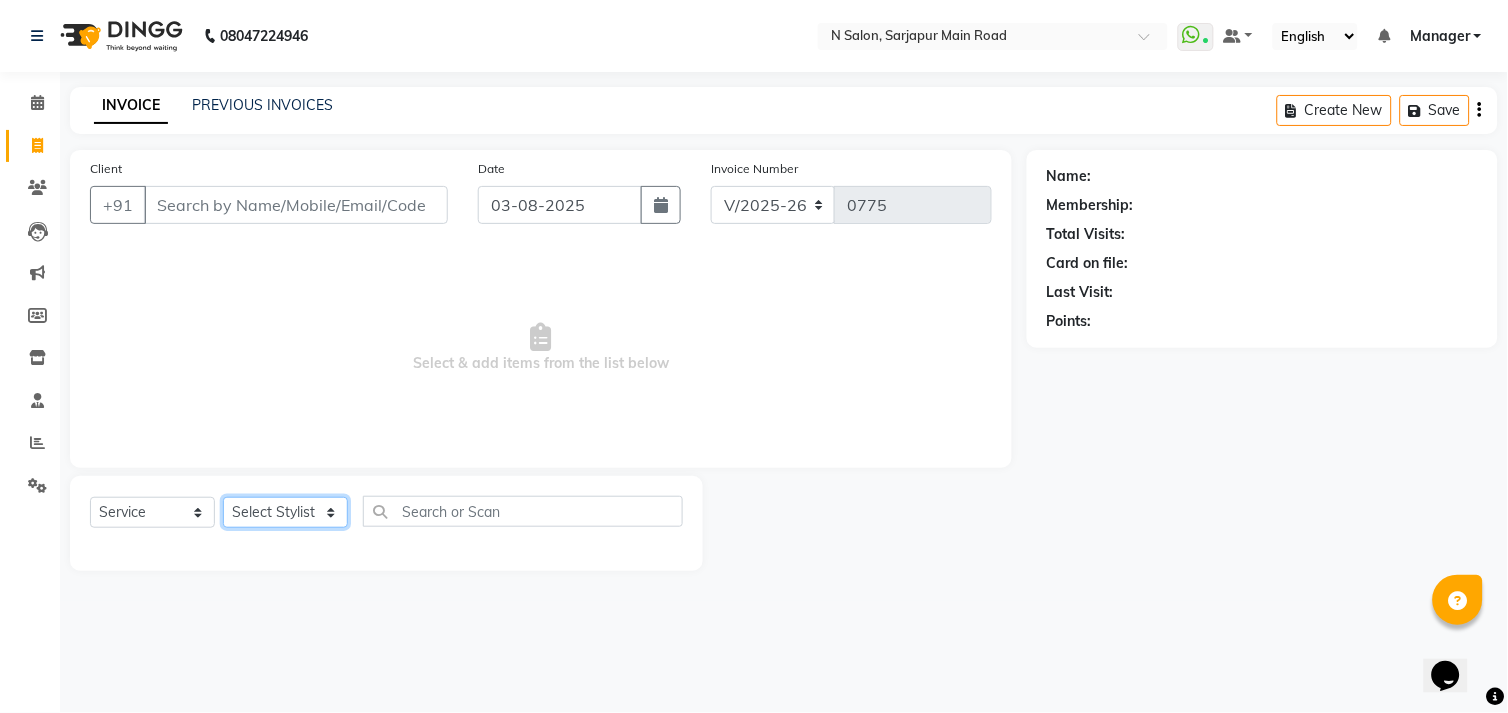 click on "Select Stylist" 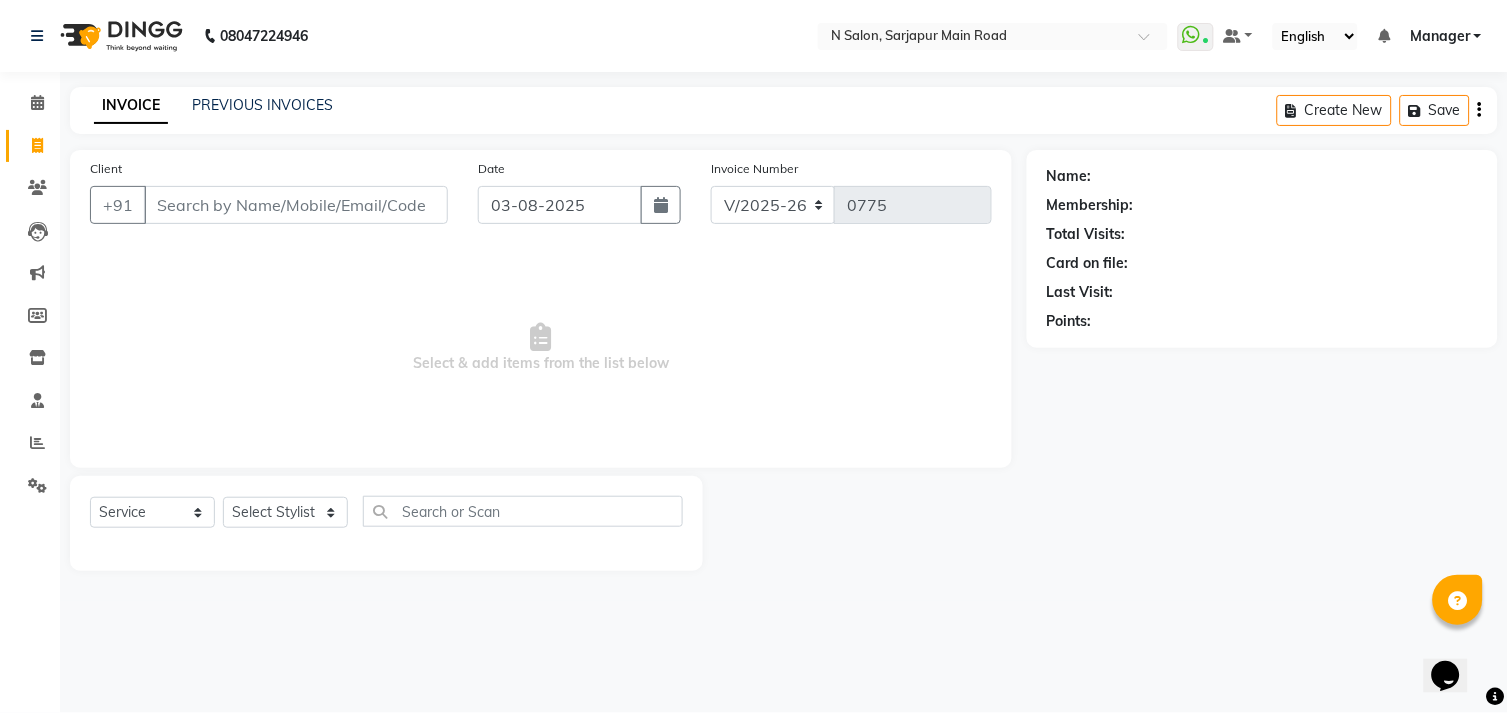 click on "Select  Service  Product  Membership  Package Voucher Prepaid Gift Card  Select Stylist" 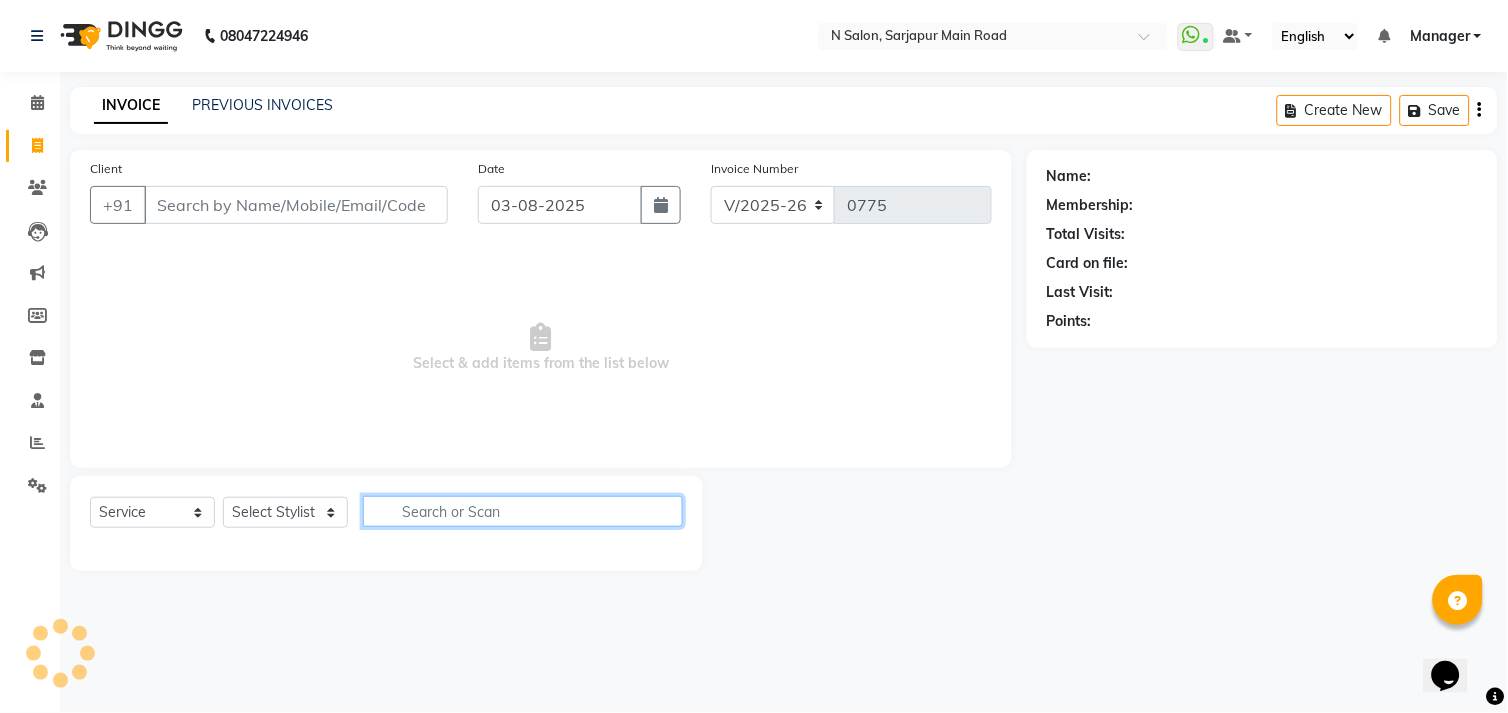 click 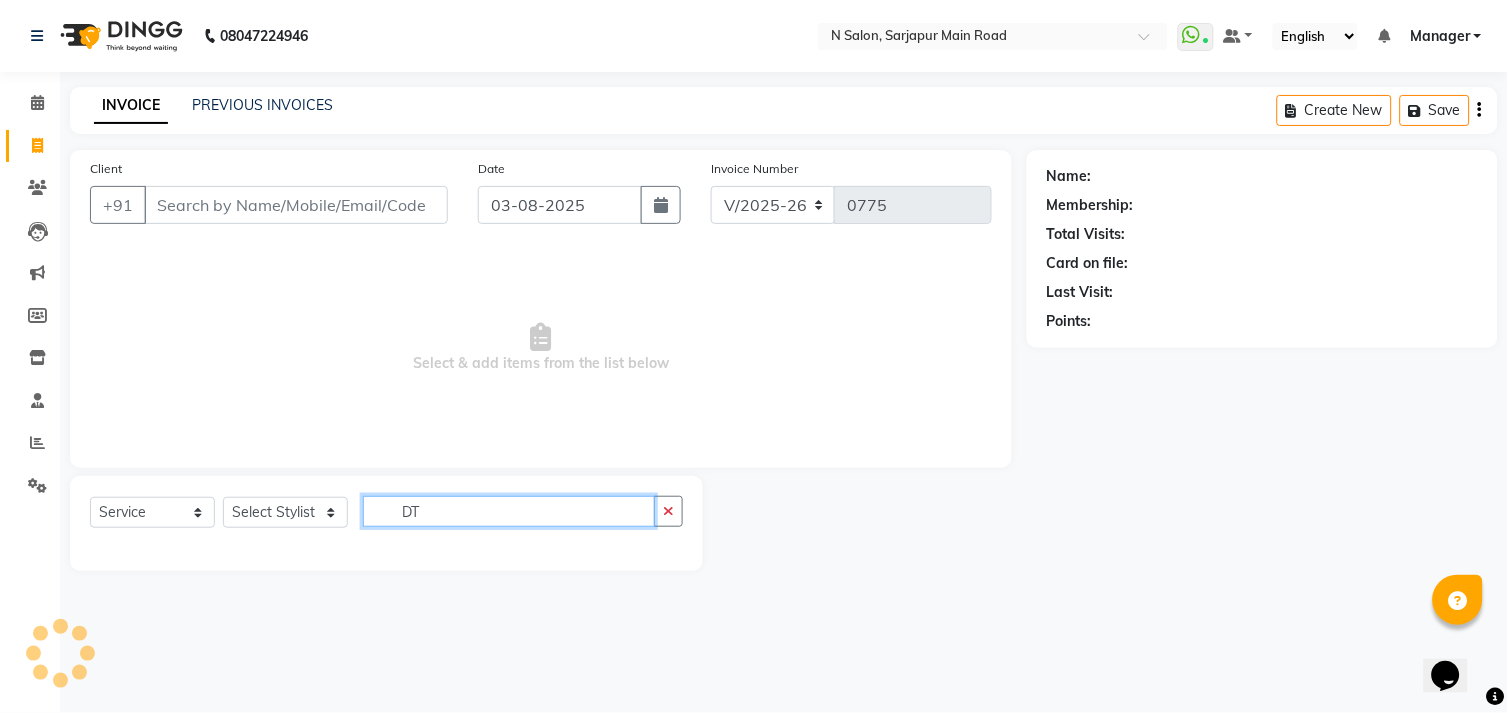 type on "D" 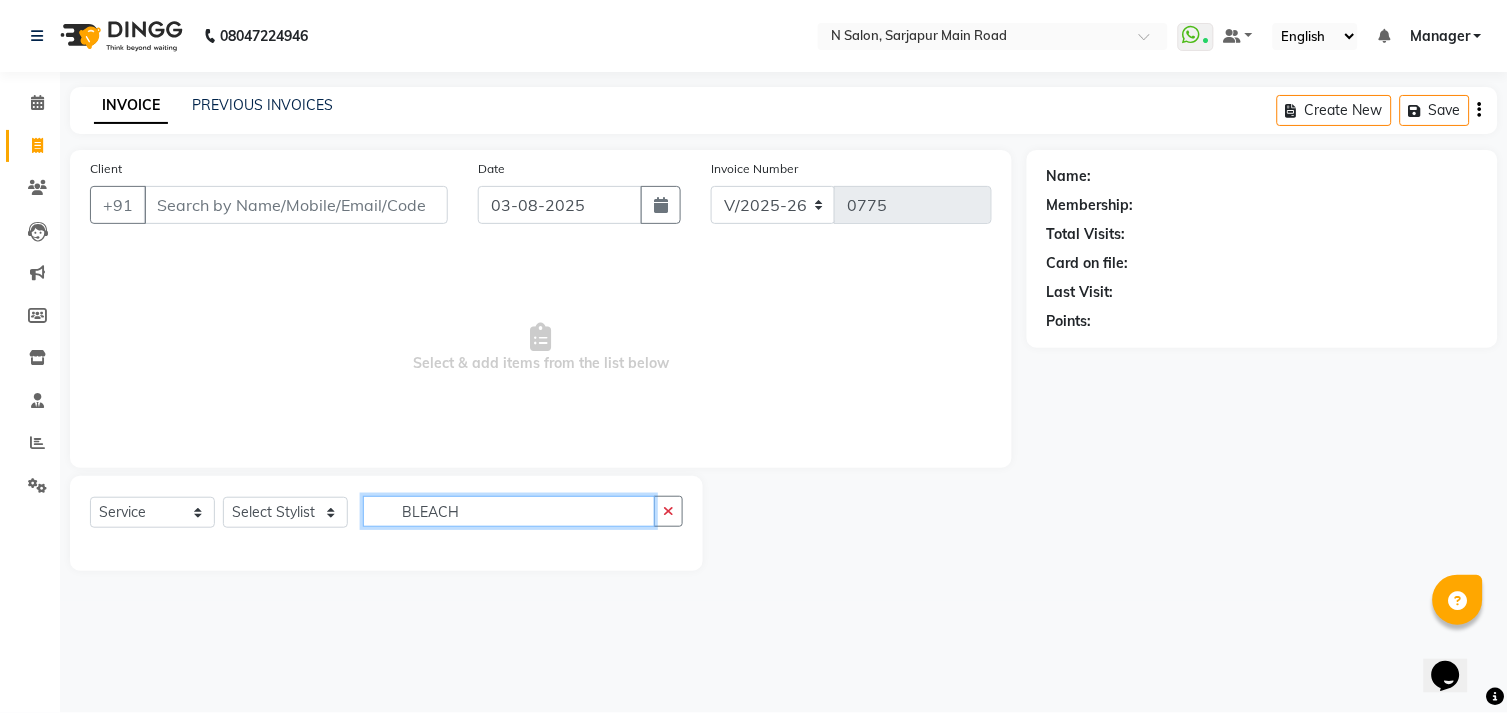 type on "BLEACH" 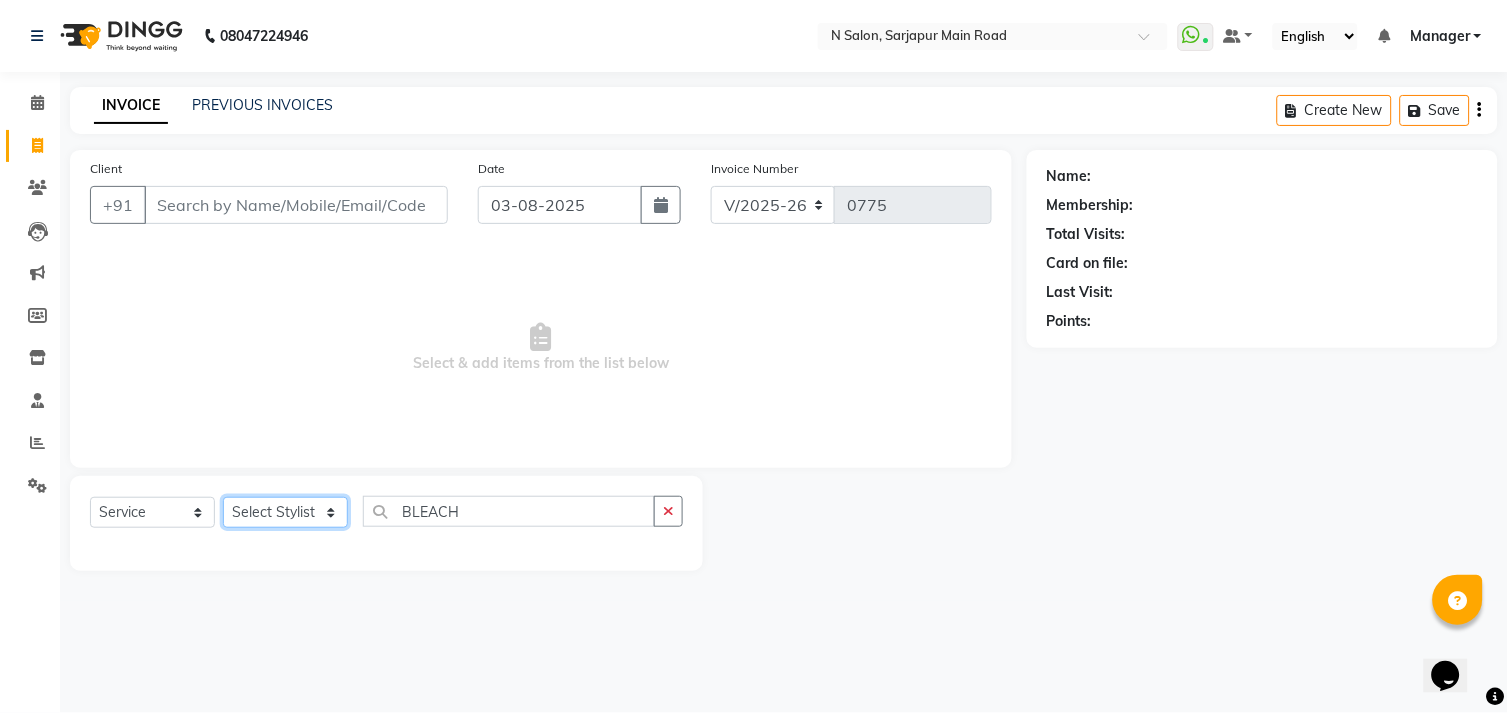 click on "Select Stylist Amgha Arish CHANDU DIPEN kajal kupu  Manager megha Mukul Aggarwal NIRJALA Owner Pankaj Rahul Sir shradha" 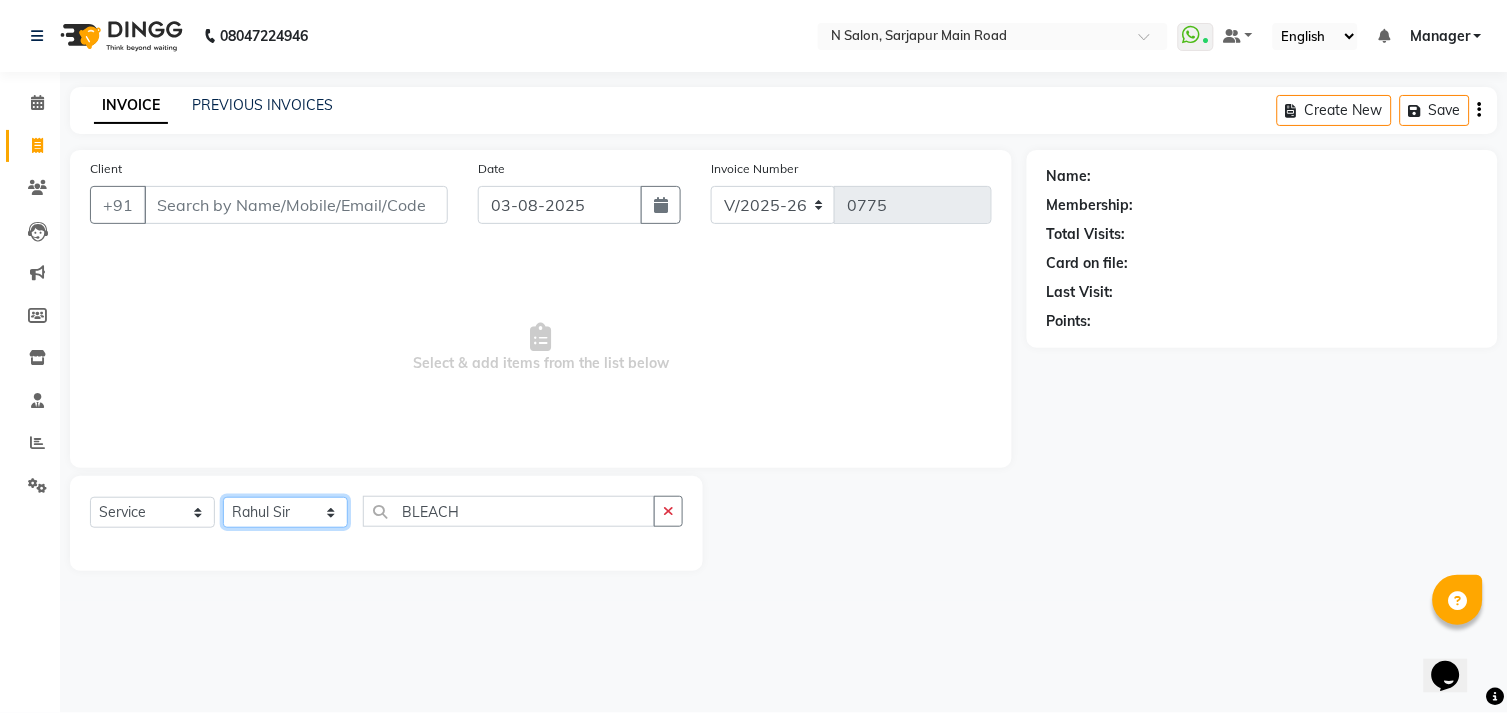 click on "Select Stylist Amgha Arish CHANDU DIPEN kajal kupu  Manager megha Mukul Aggarwal NIRJALA Owner Pankaj Rahul Sir shradha" 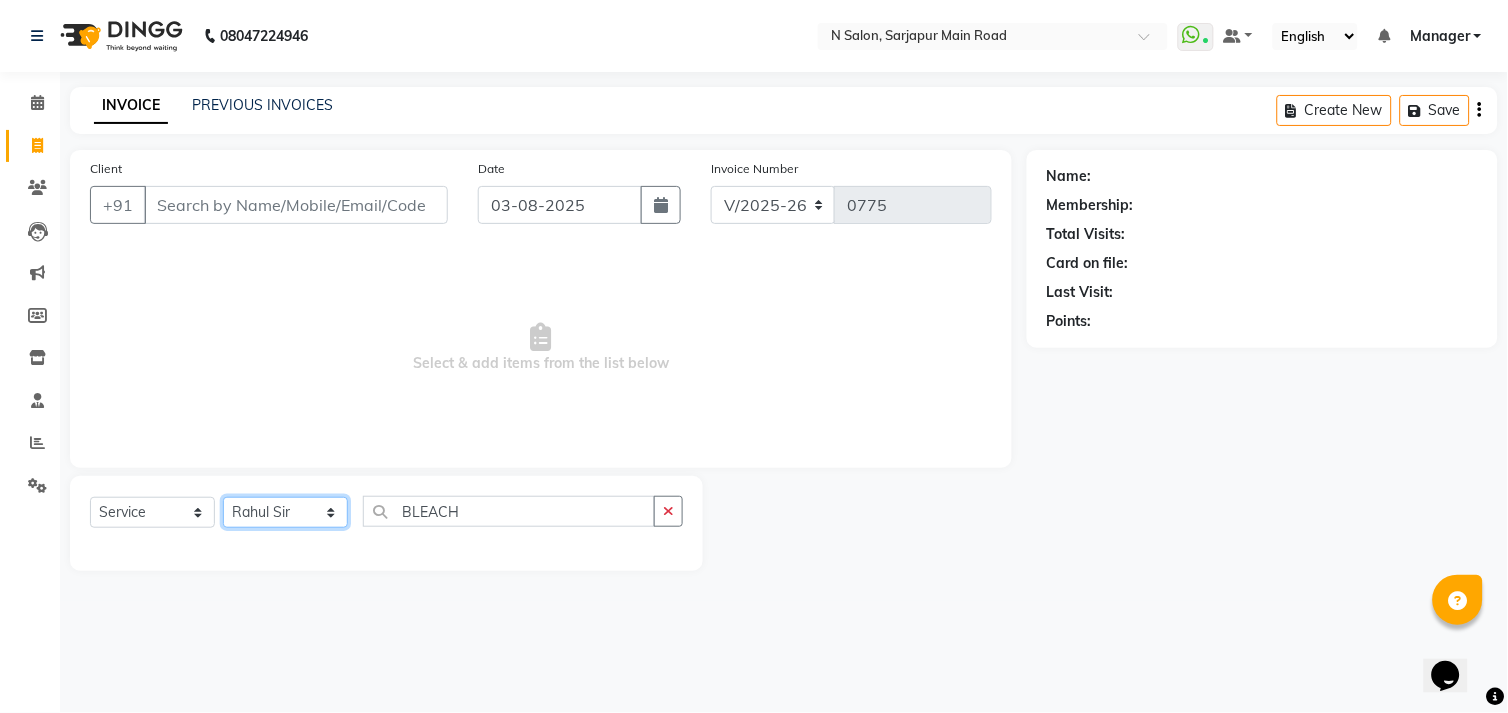 select on "[NUMBER]" 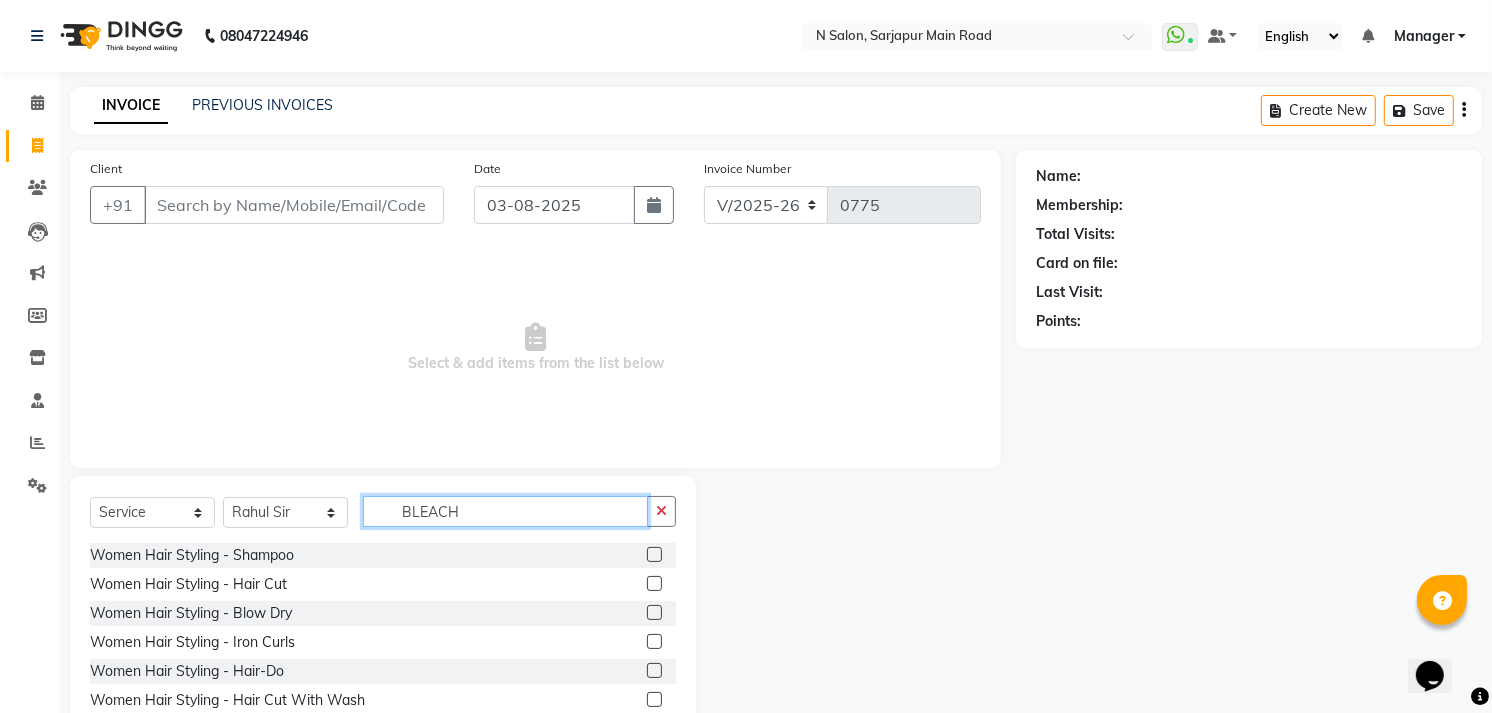 click on "BLEACH" 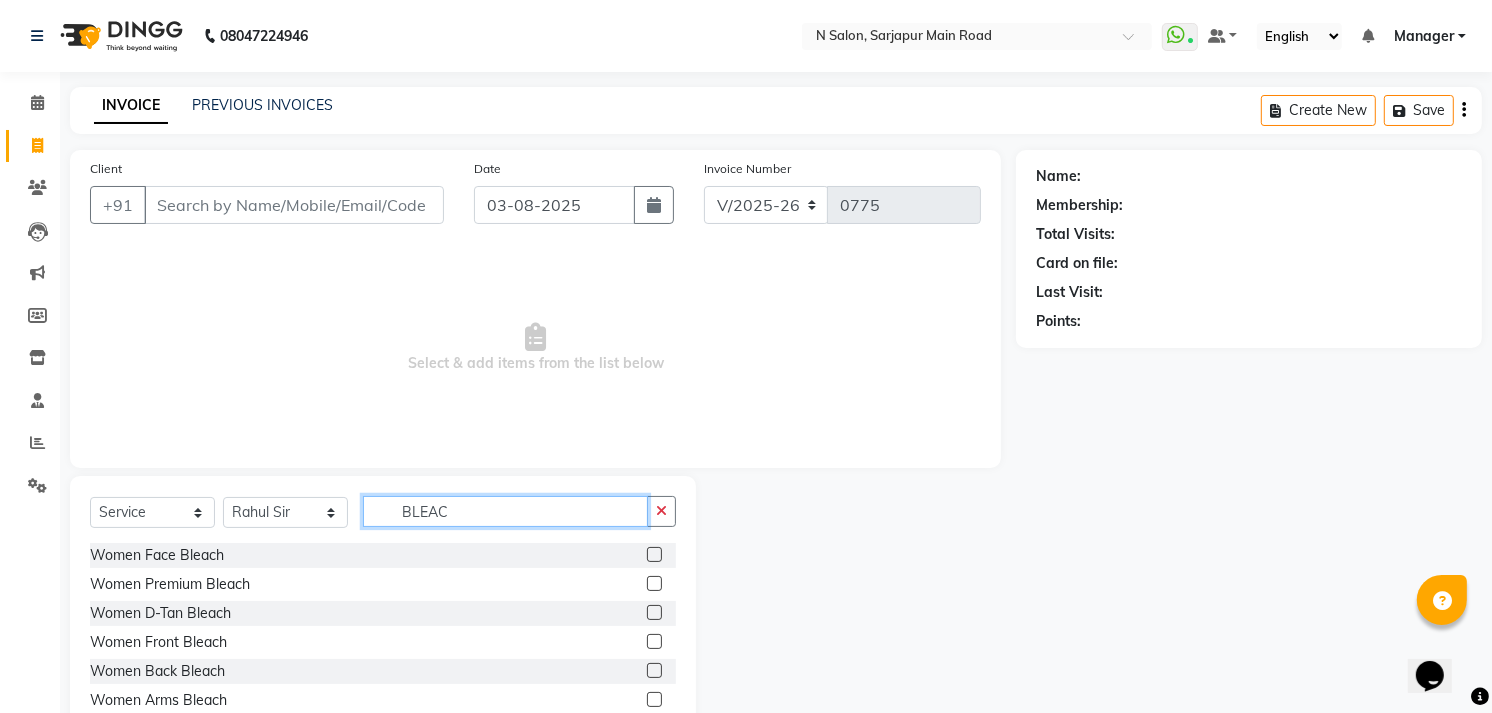 type on "BLEAC" 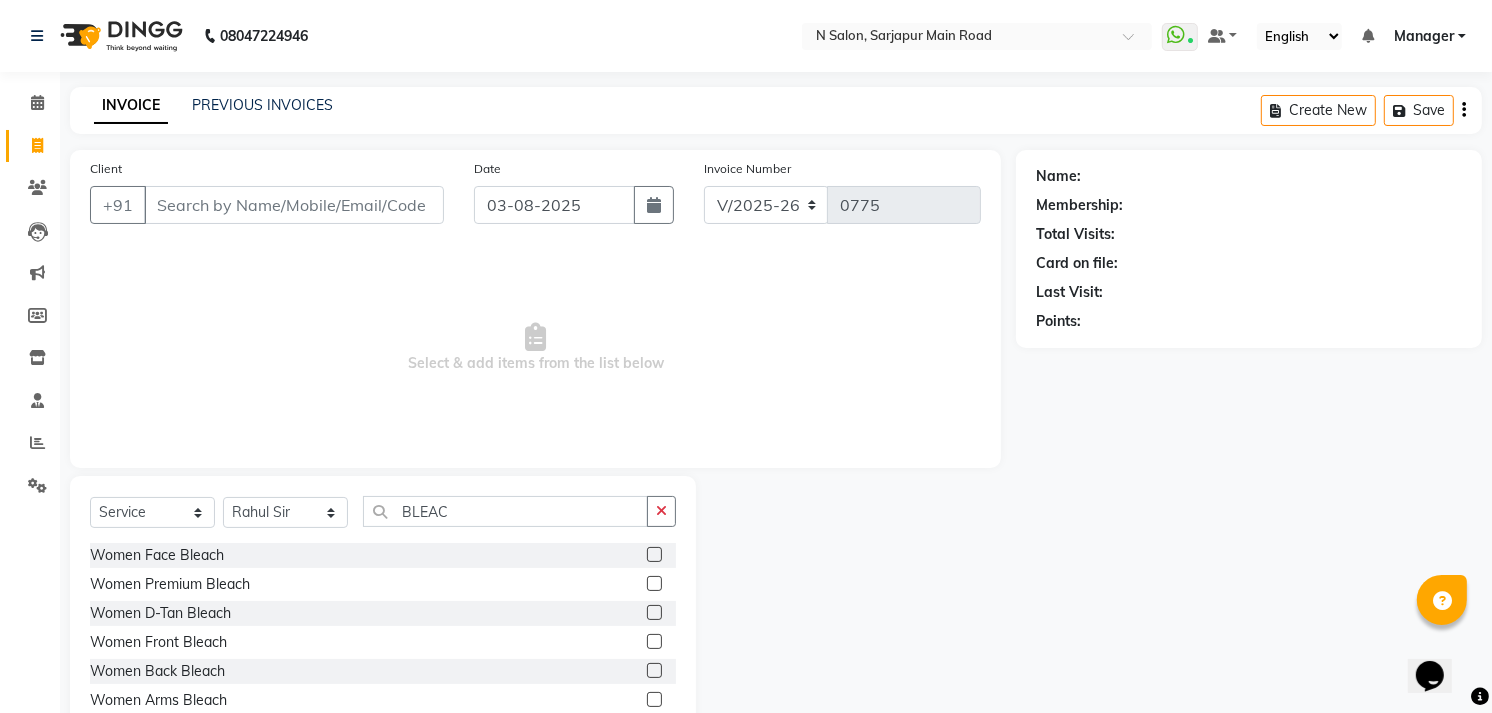click 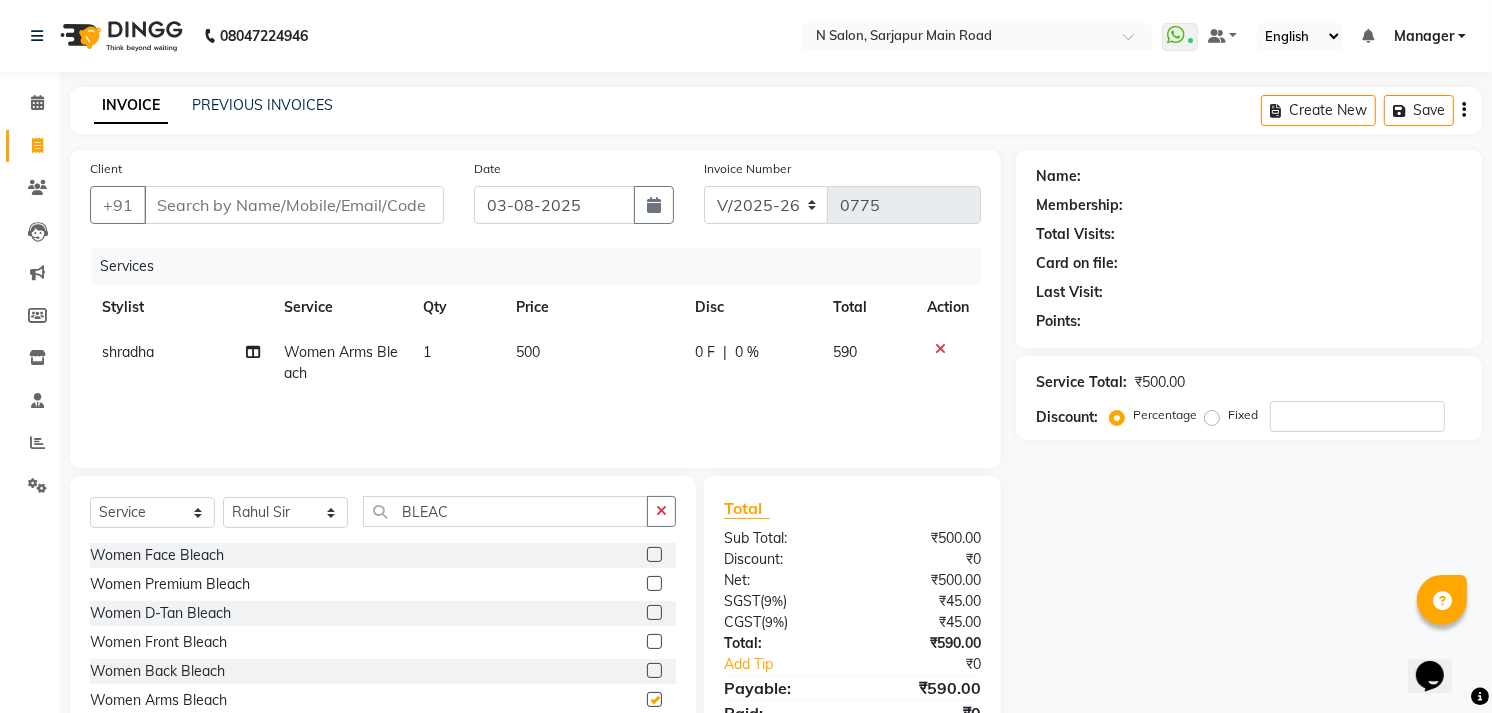 checkbox on "false" 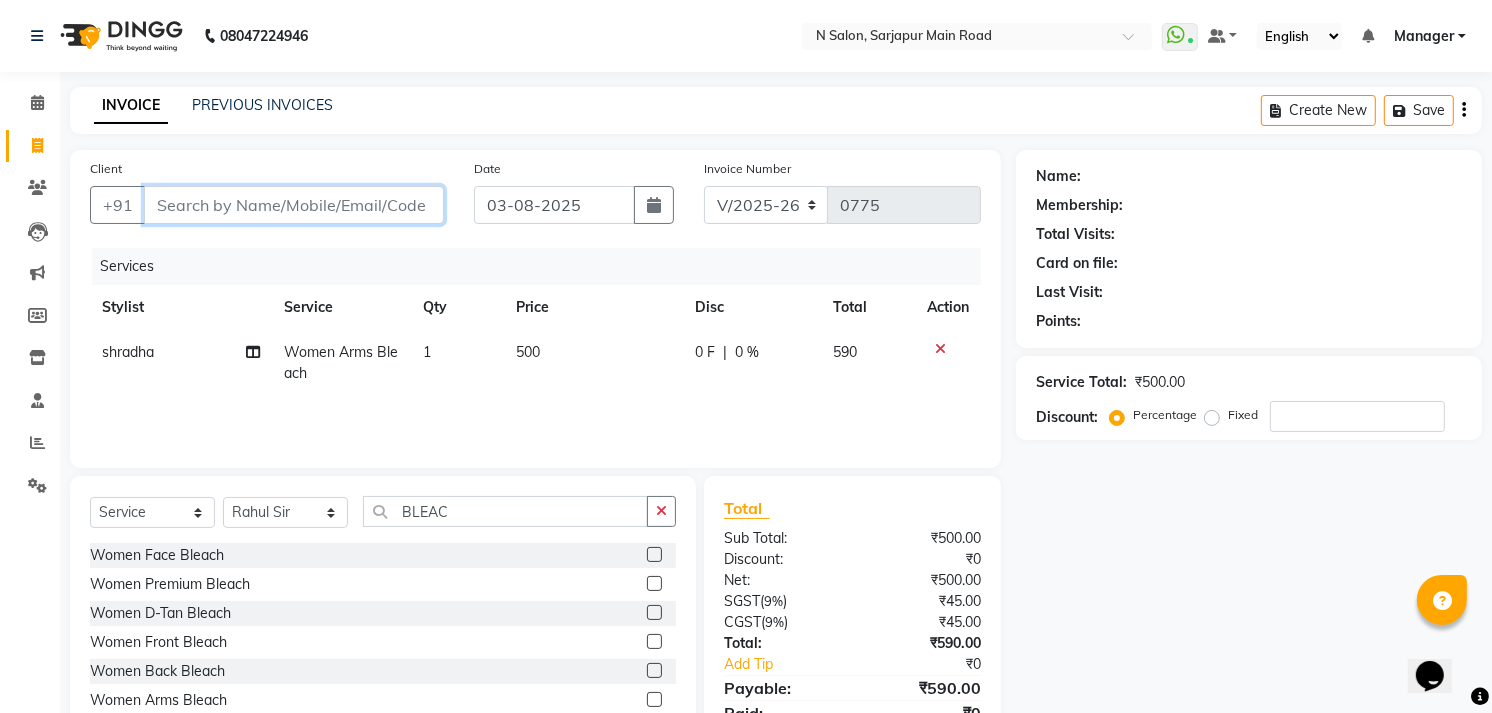 drag, startPoint x: 243, startPoint y: 201, endPoint x: 240, endPoint y: 213, distance: 12.369317 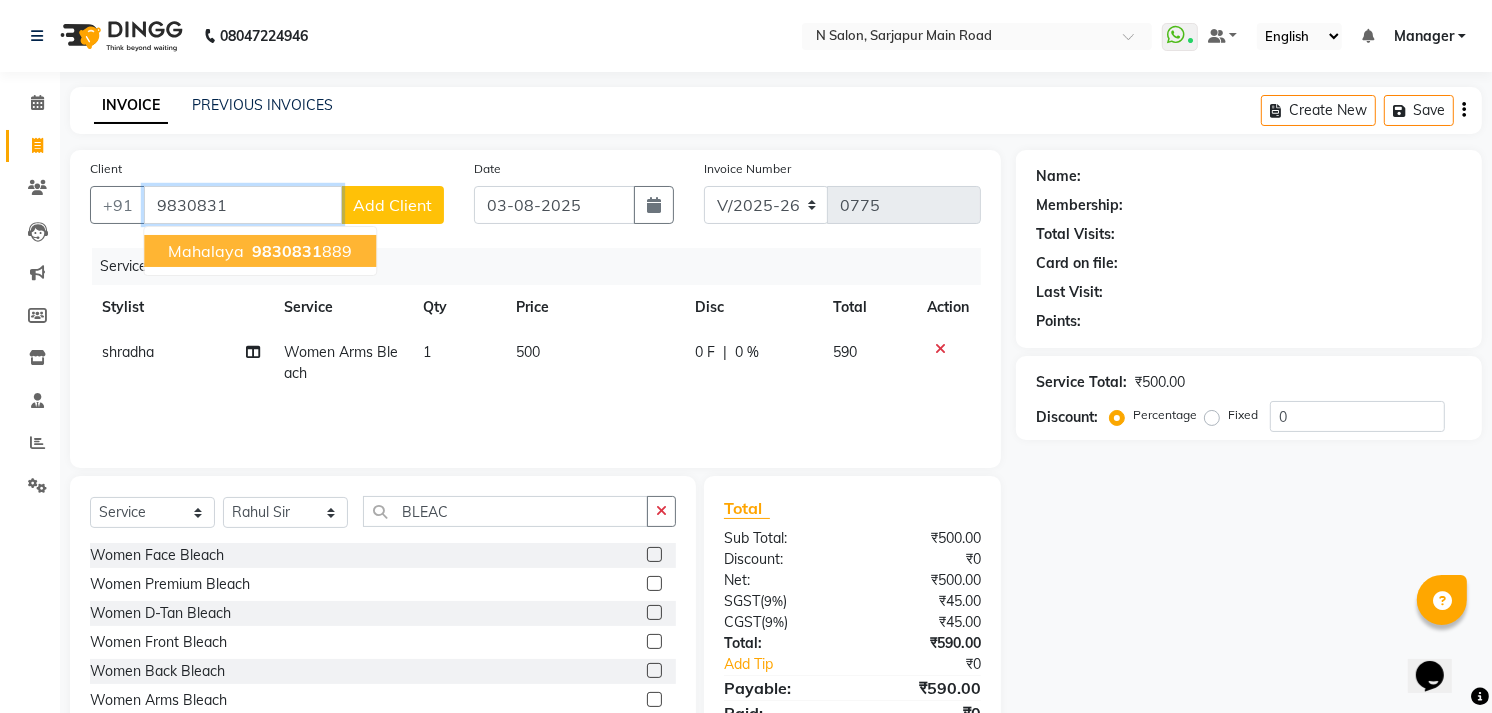 click on "9830831" at bounding box center [287, 251] 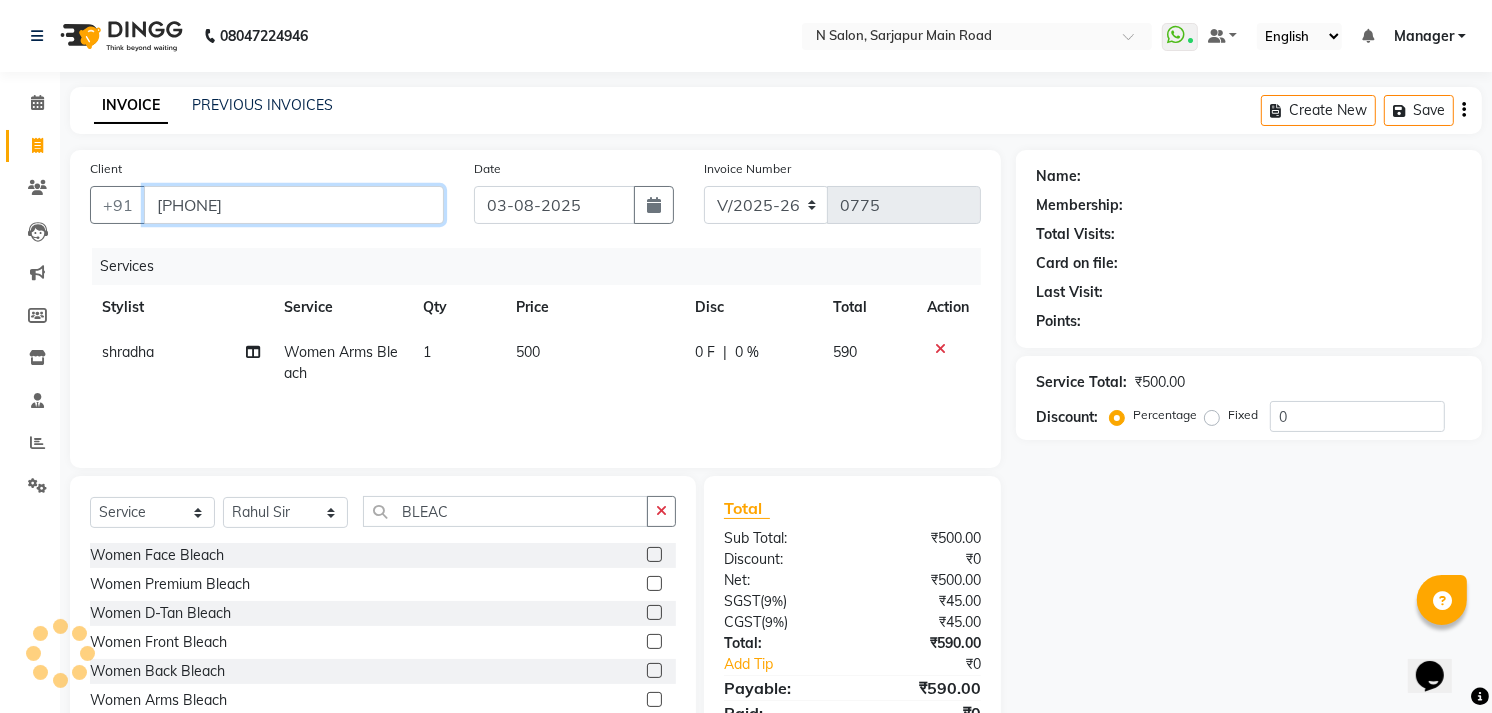 type on "[PHONE]" 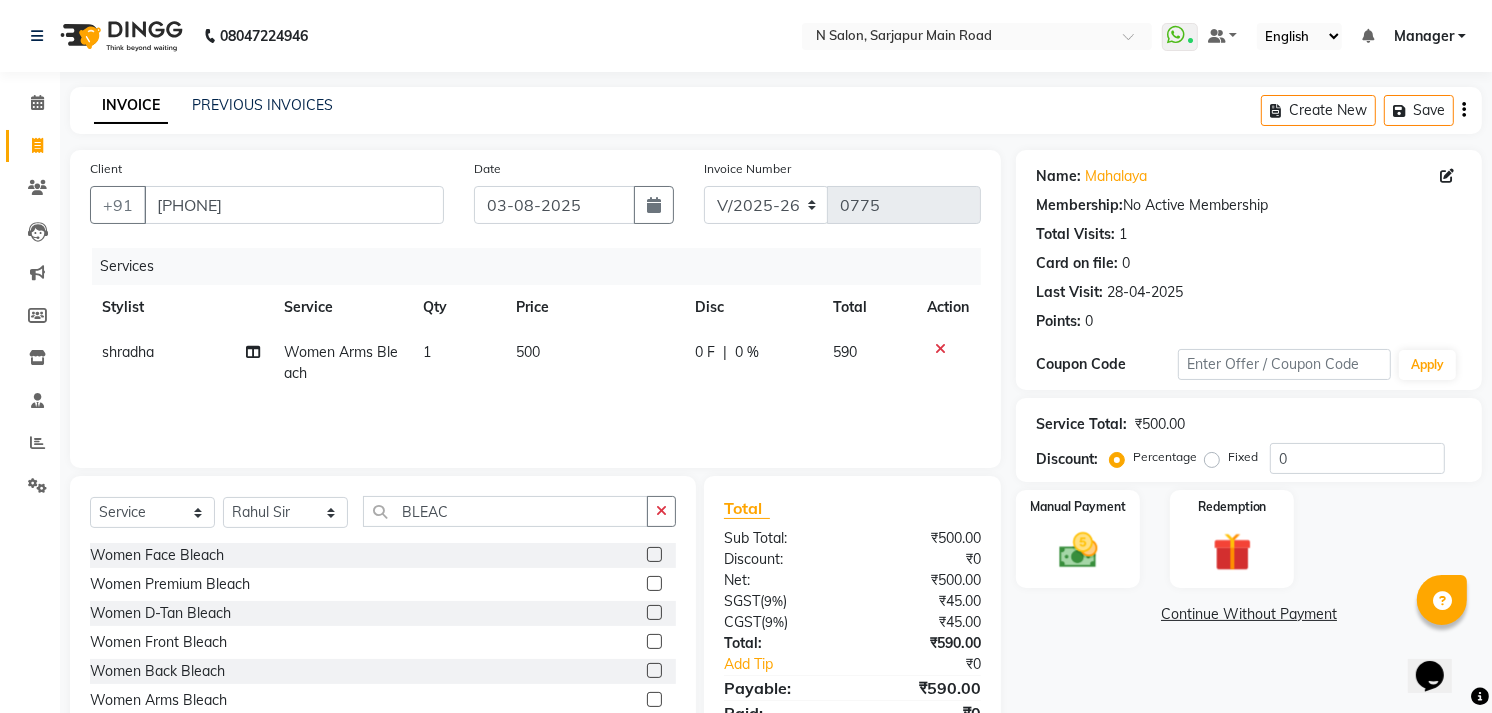 click 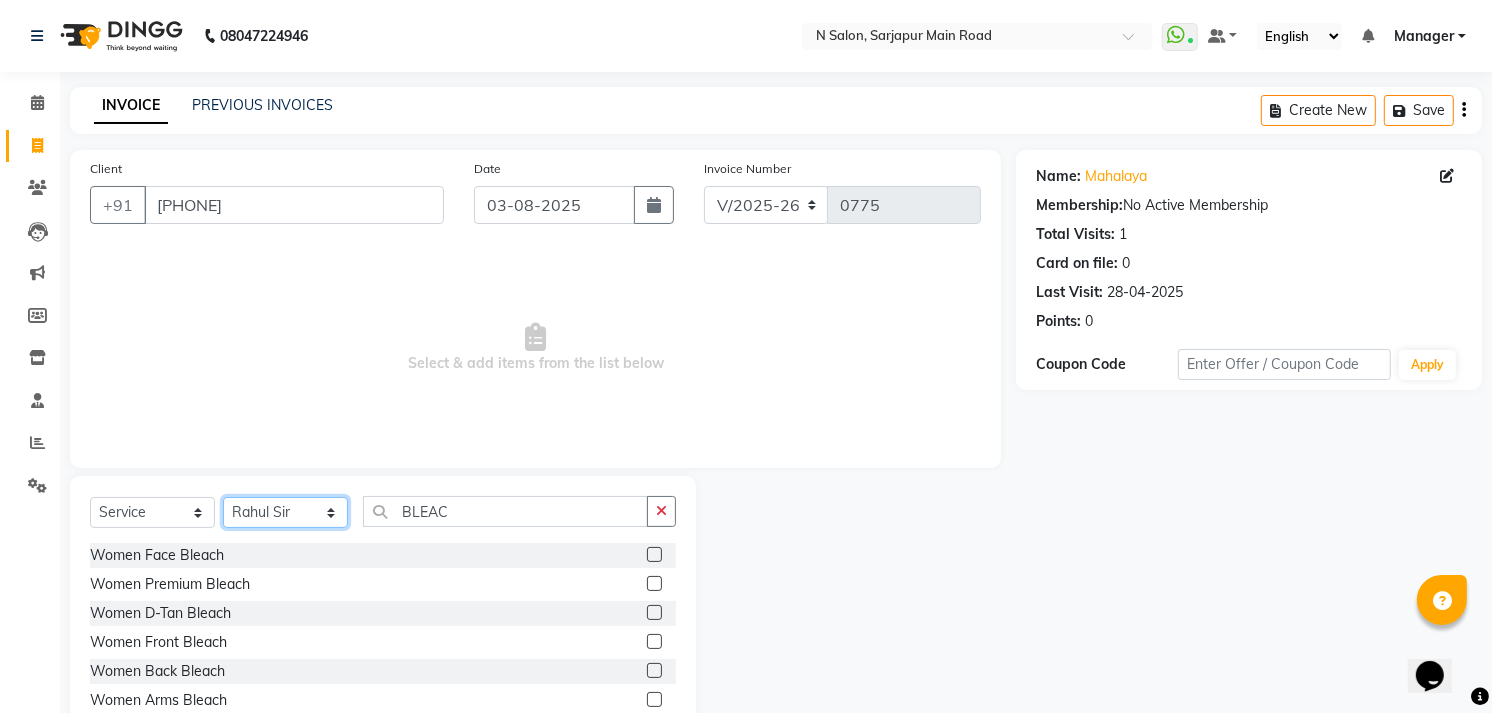 click on "Select Stylist Amgha Arish CHANDU DIPEN kajal kupu  Manager megha Mukul Aggarwal NIRJALA Owner Pankaj Rahul Sir shradha" 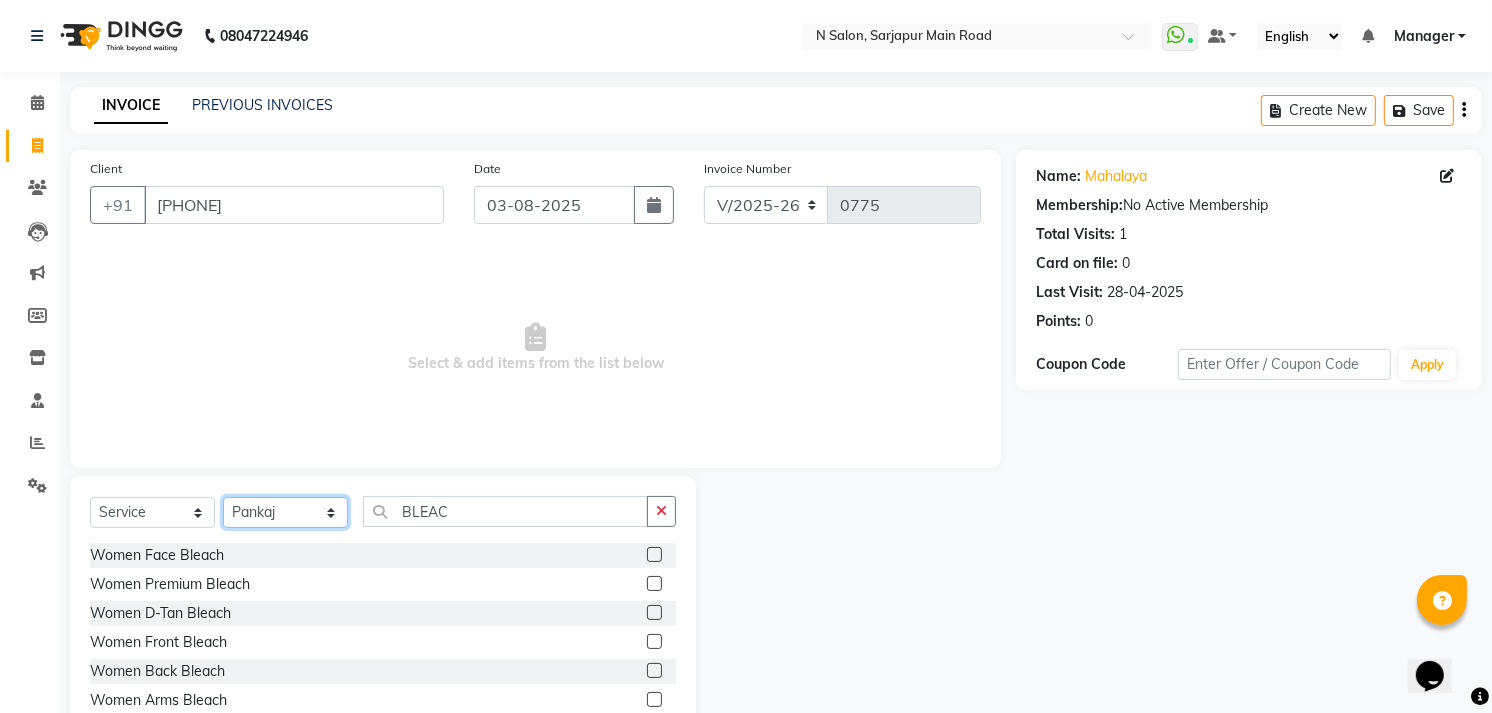 click on "Select Stylist Amgha Arish CHANDU DIPEN kajal kupu  Manager megha Mukul Aggarwal NIRJALA Owner Pankaj Rahul Sir shradha" 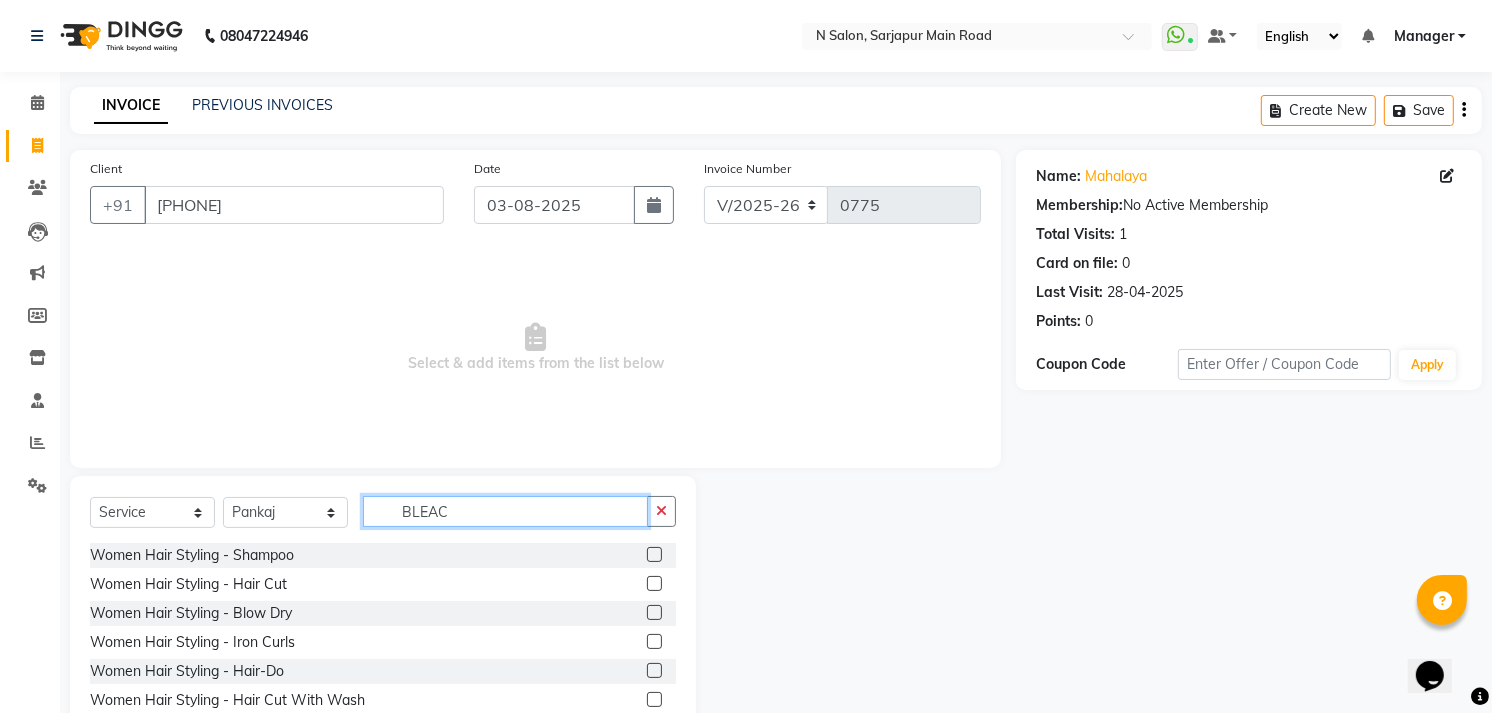 click on "BLEAC" 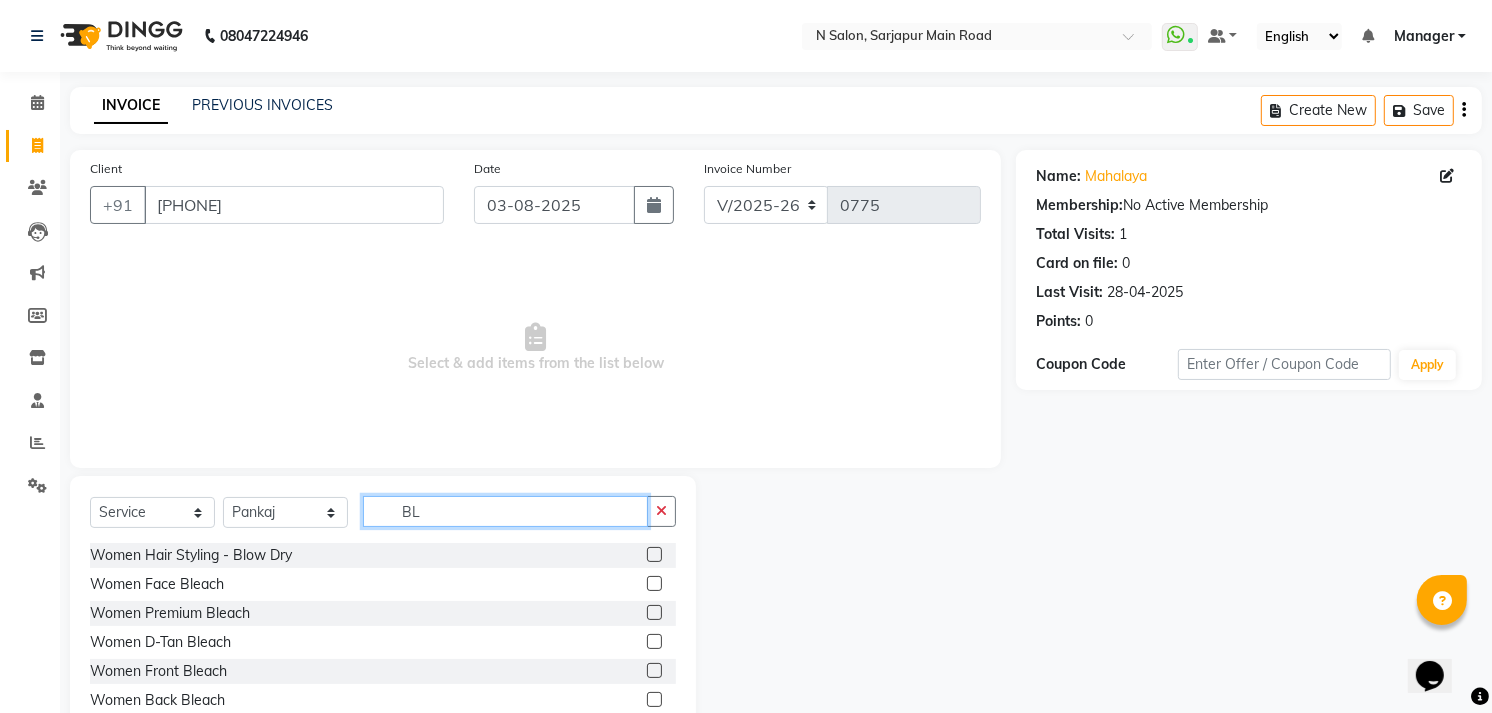 type on "B" 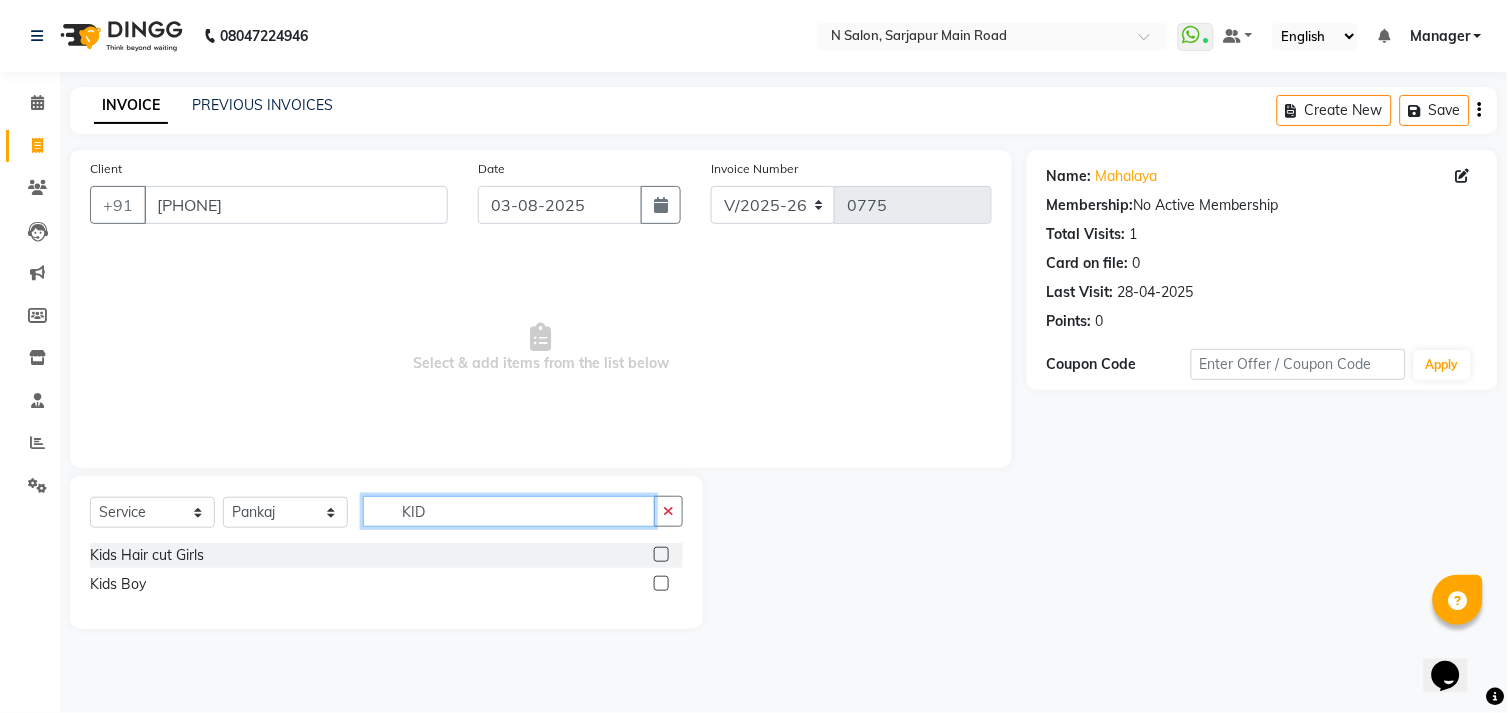 type on "KID" 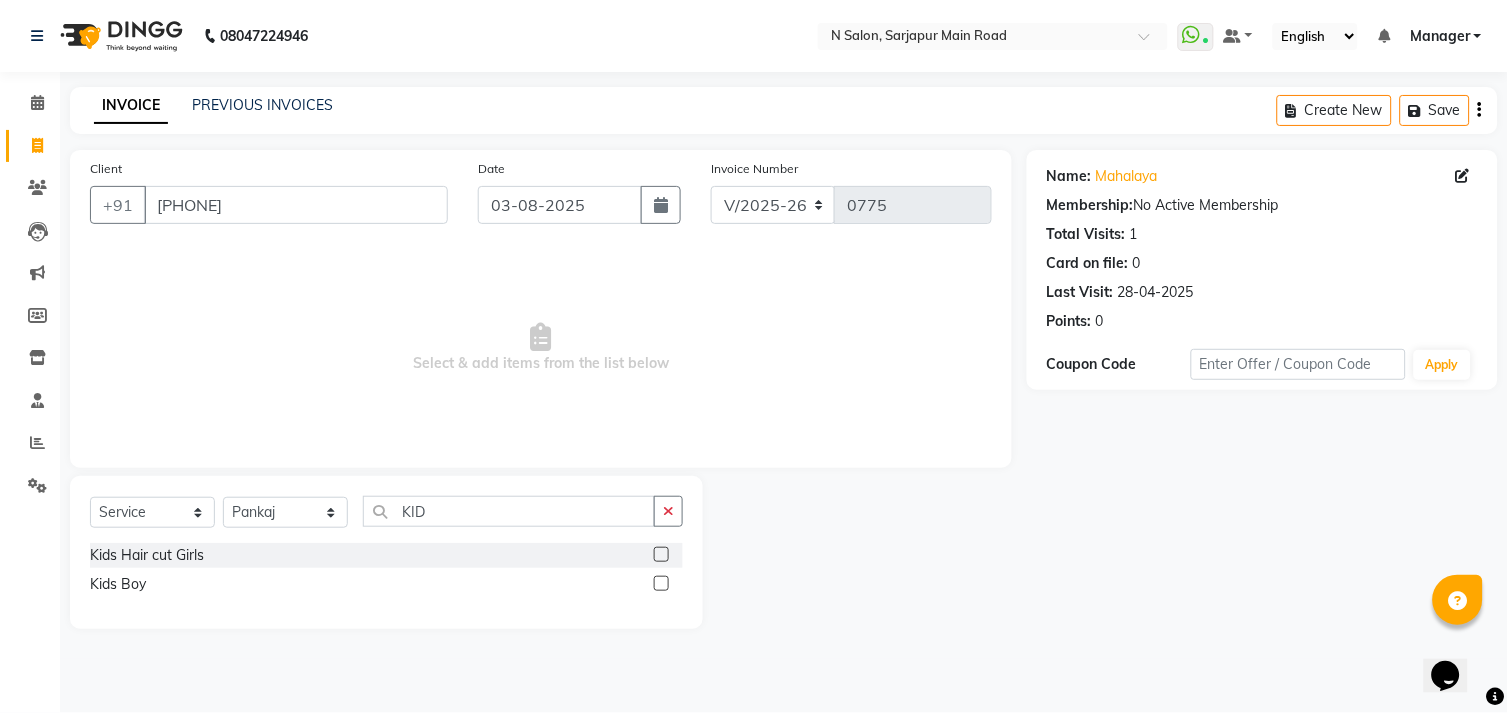 click 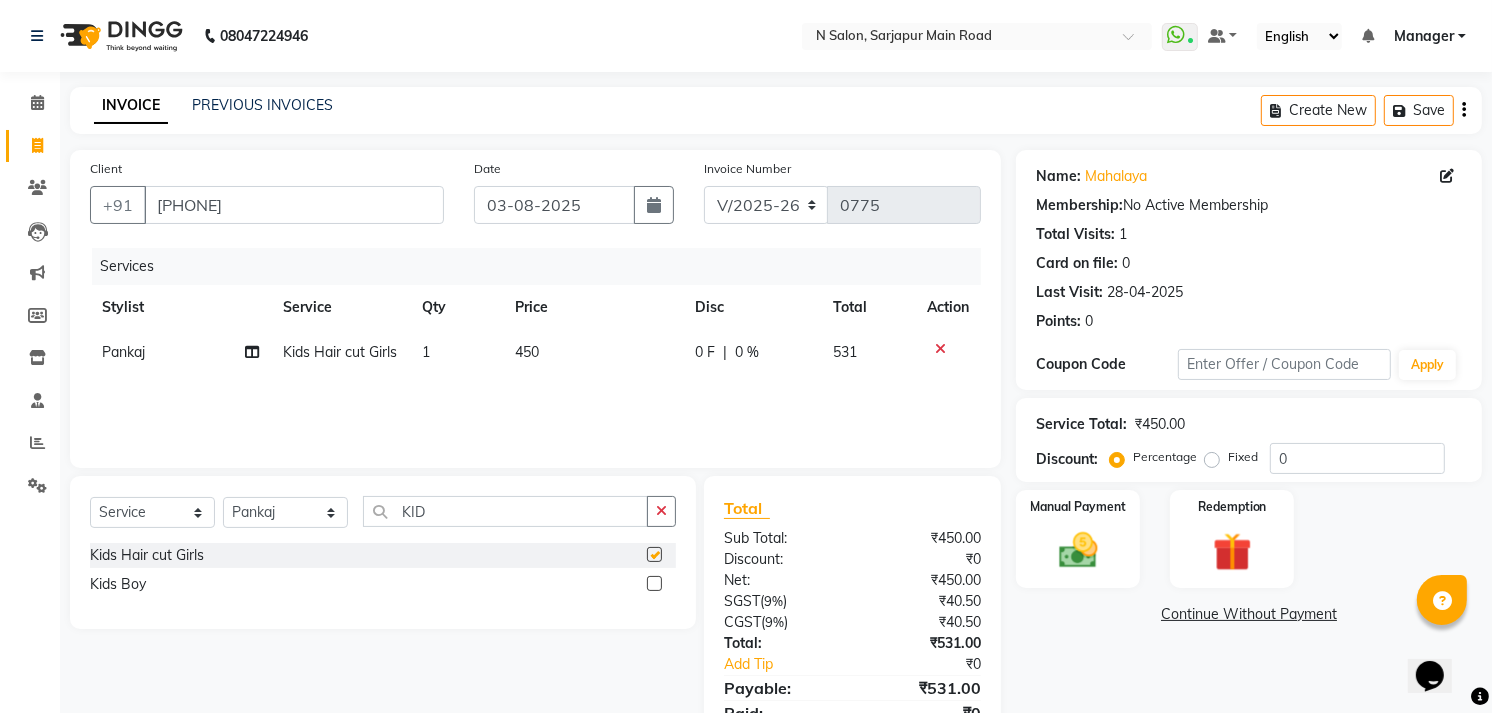 checkbox on "false" 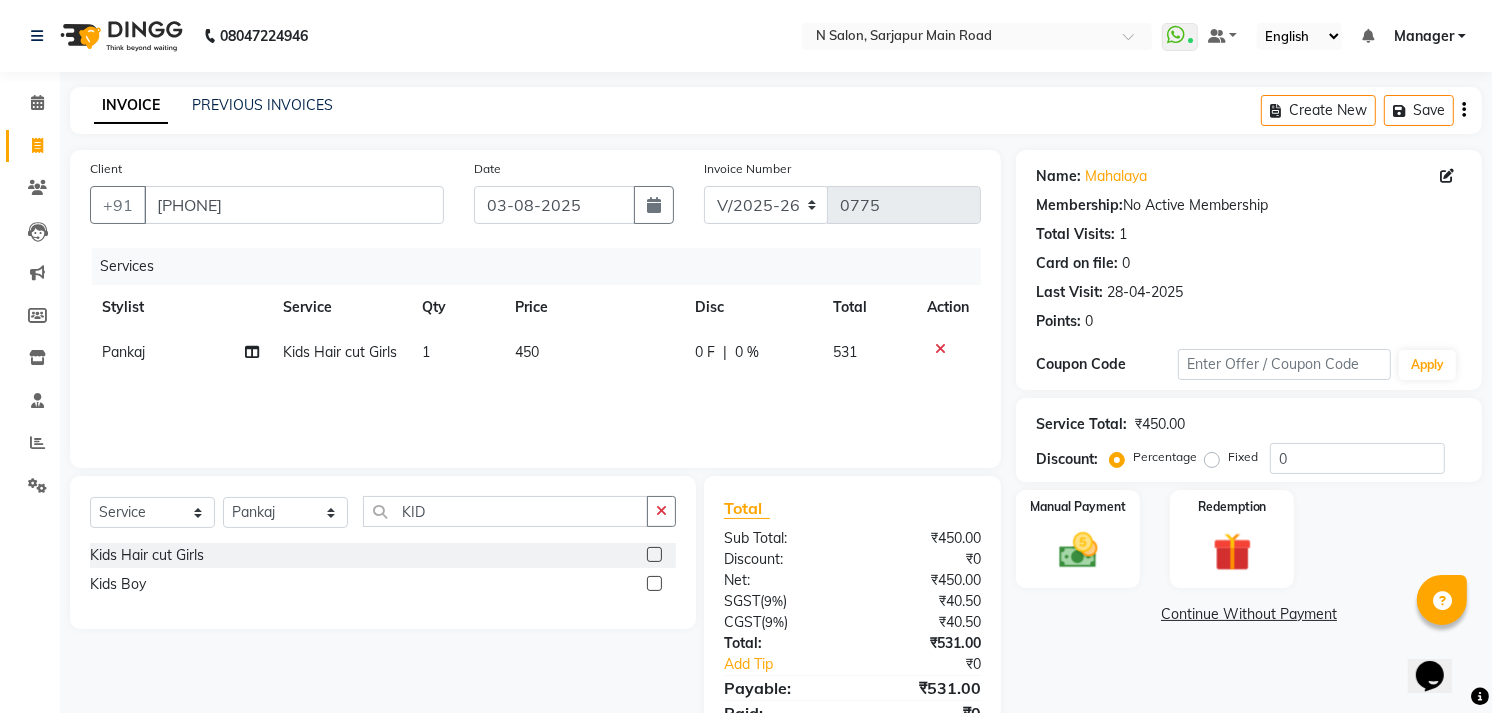scroll, scrollTop: 86, scrollLeft: 0, axis: vertical 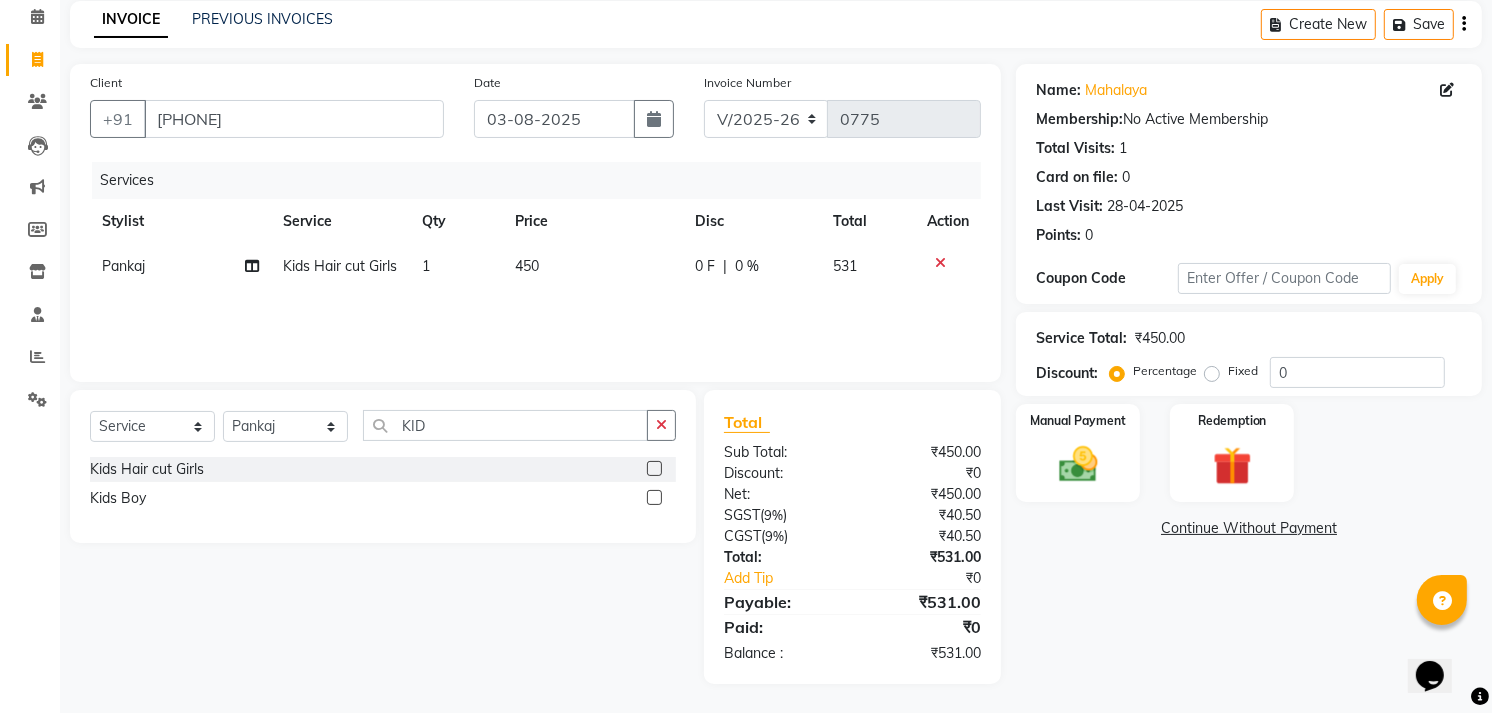 click on "450" 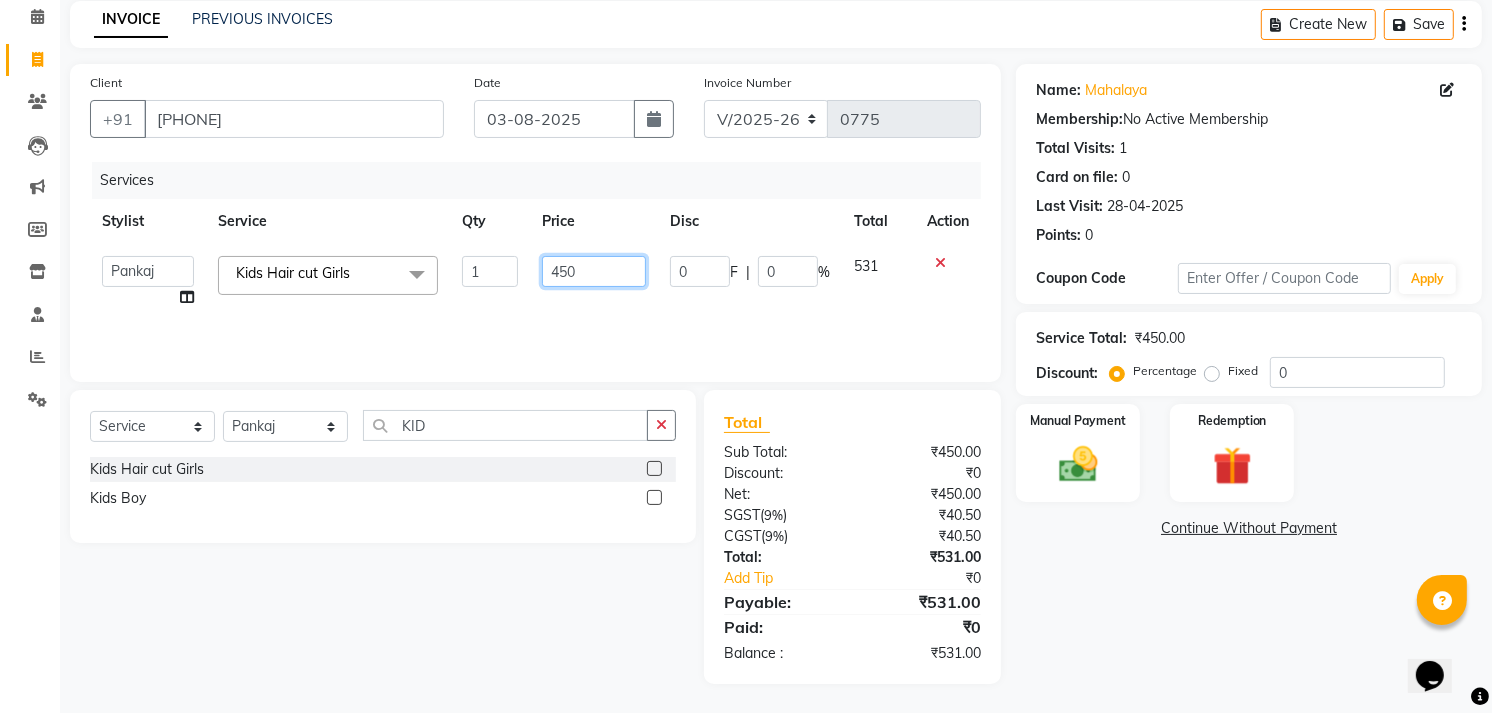 click on "450" 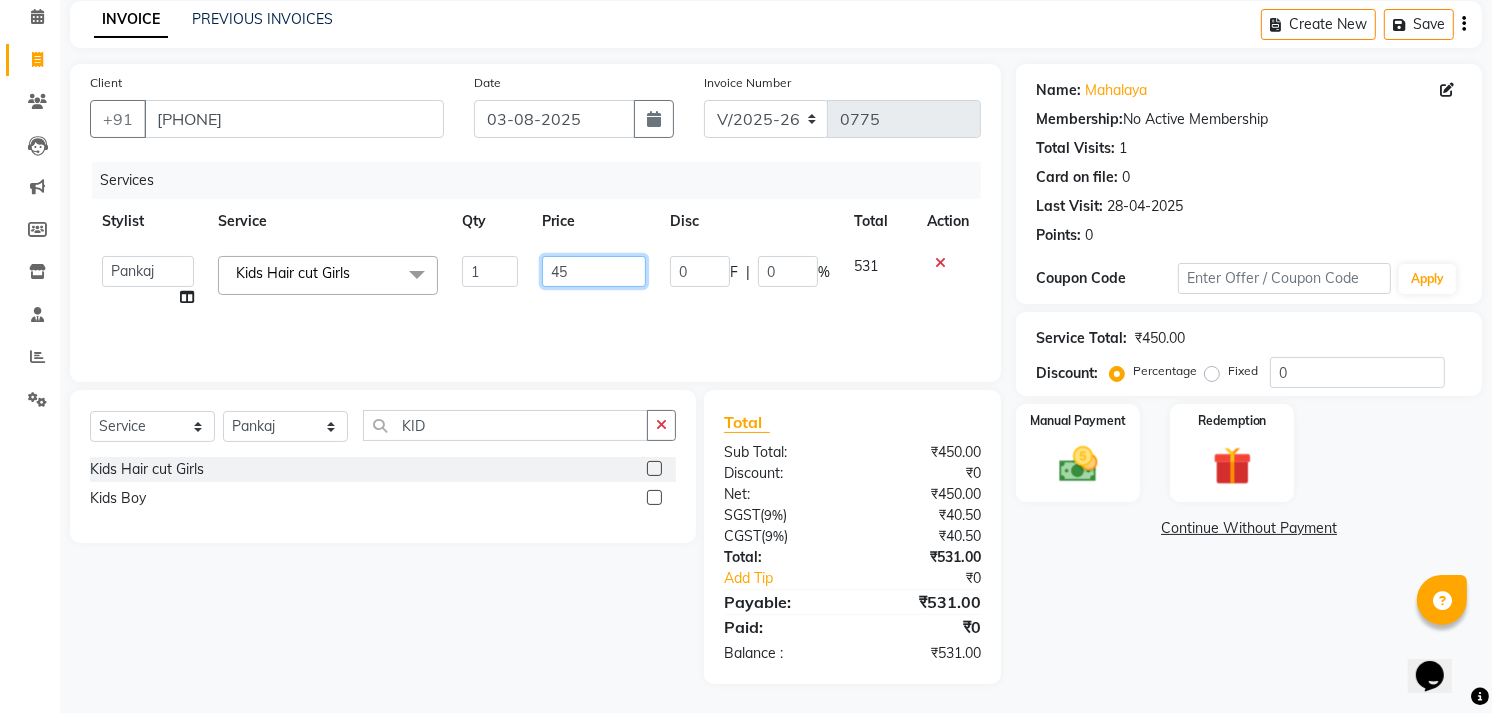 type on "4" 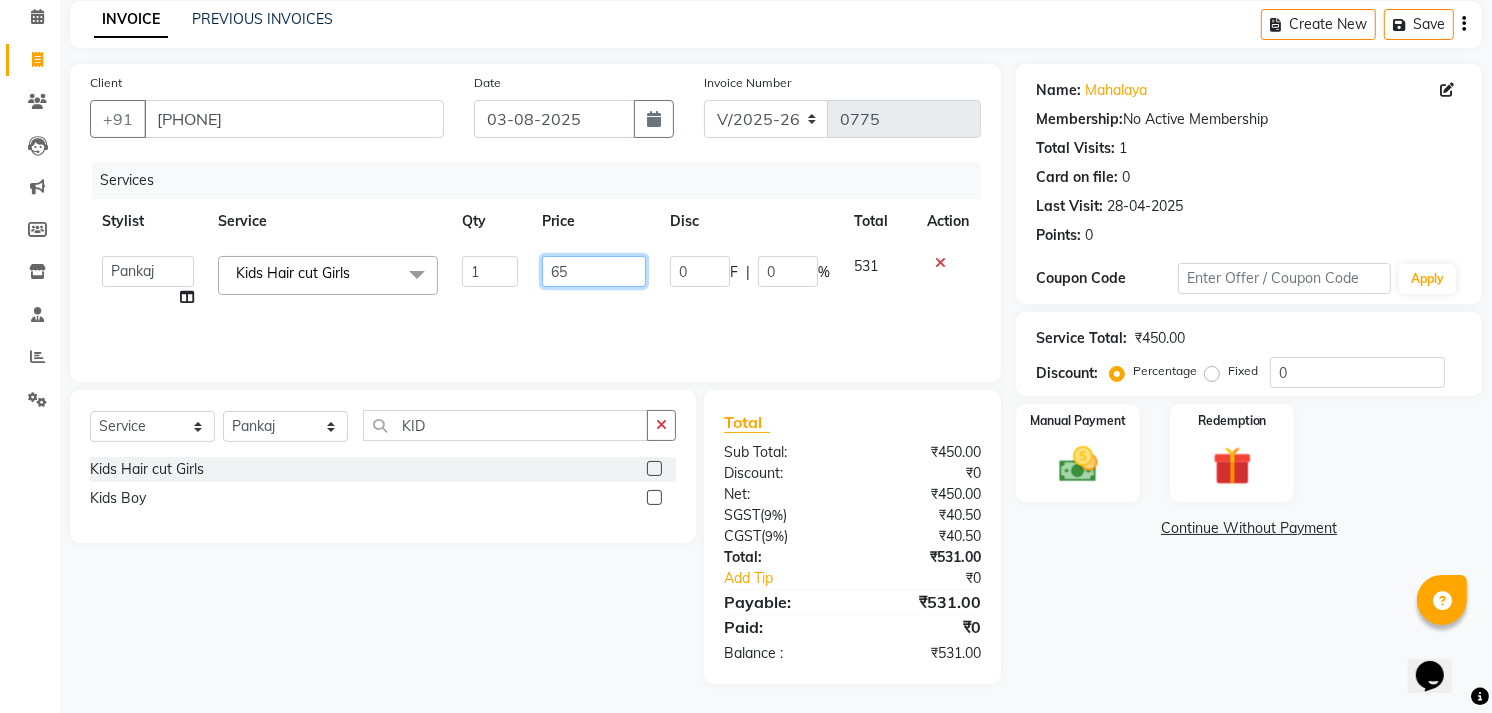 type on "650" 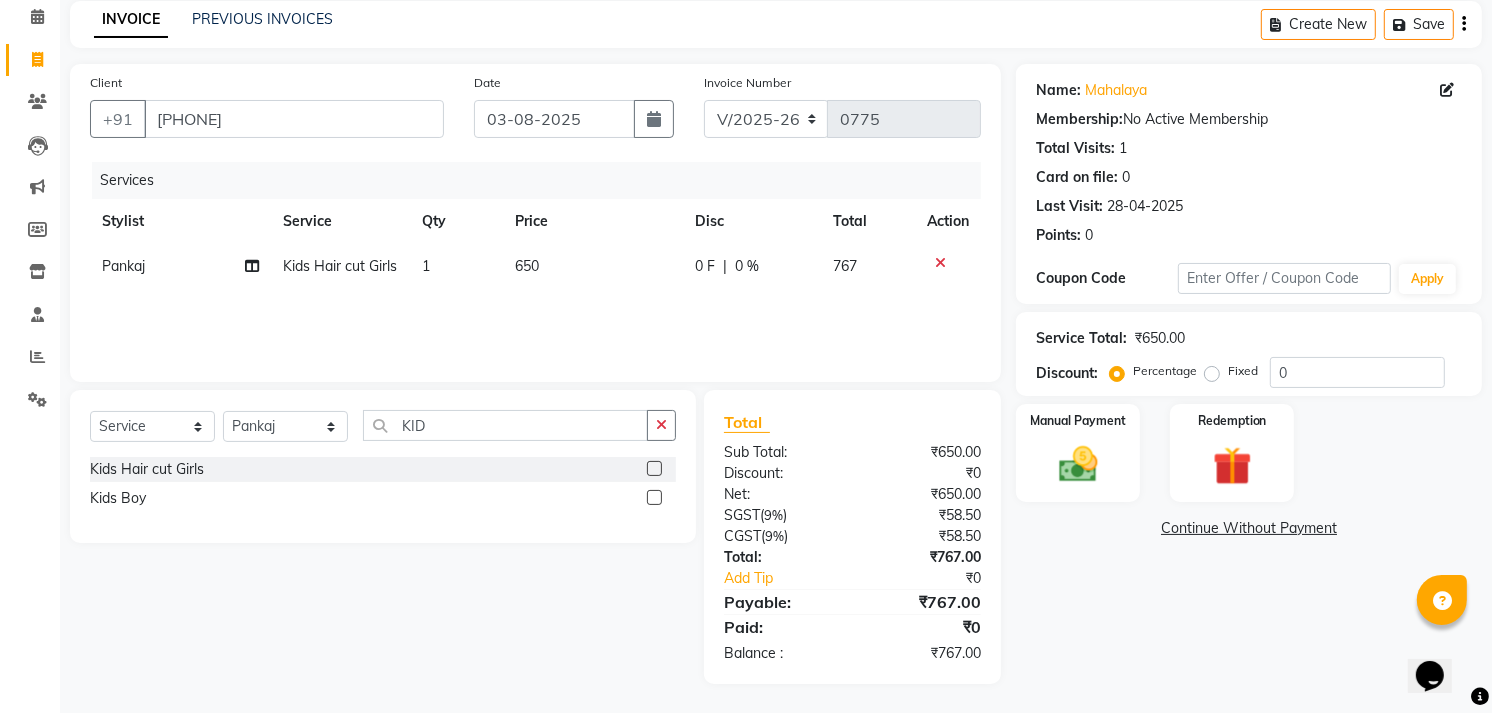 click on "Name: [NAME] Membership: No Active Membership Total Visits: 1 Card on file: 0 Last Visit: [DATE] Points: 0 Coupon Code Apply Service Total: [CURRENCY][PRICE] Discount: Percentage Fixed 0 Manual Payment Redemption Continue Without Payment" 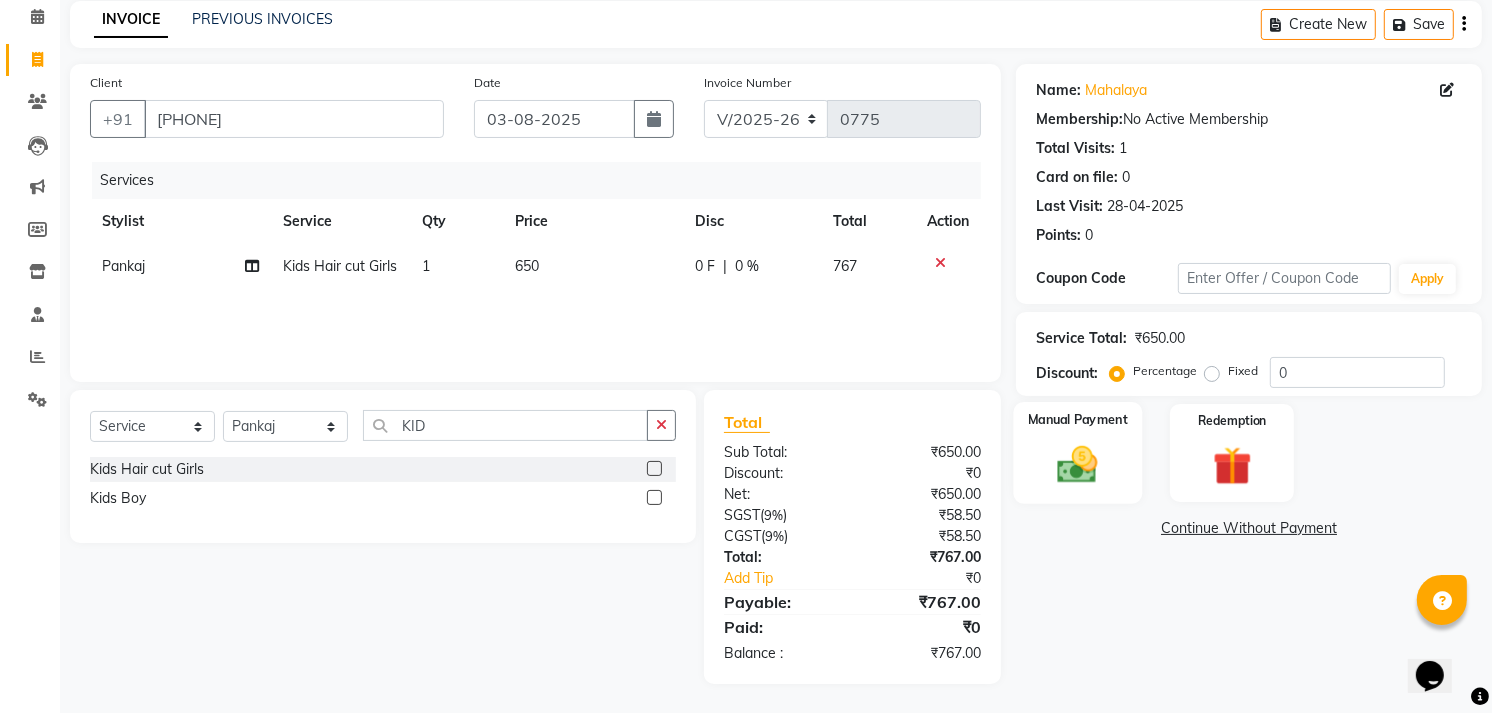 click on "Manual Payment" 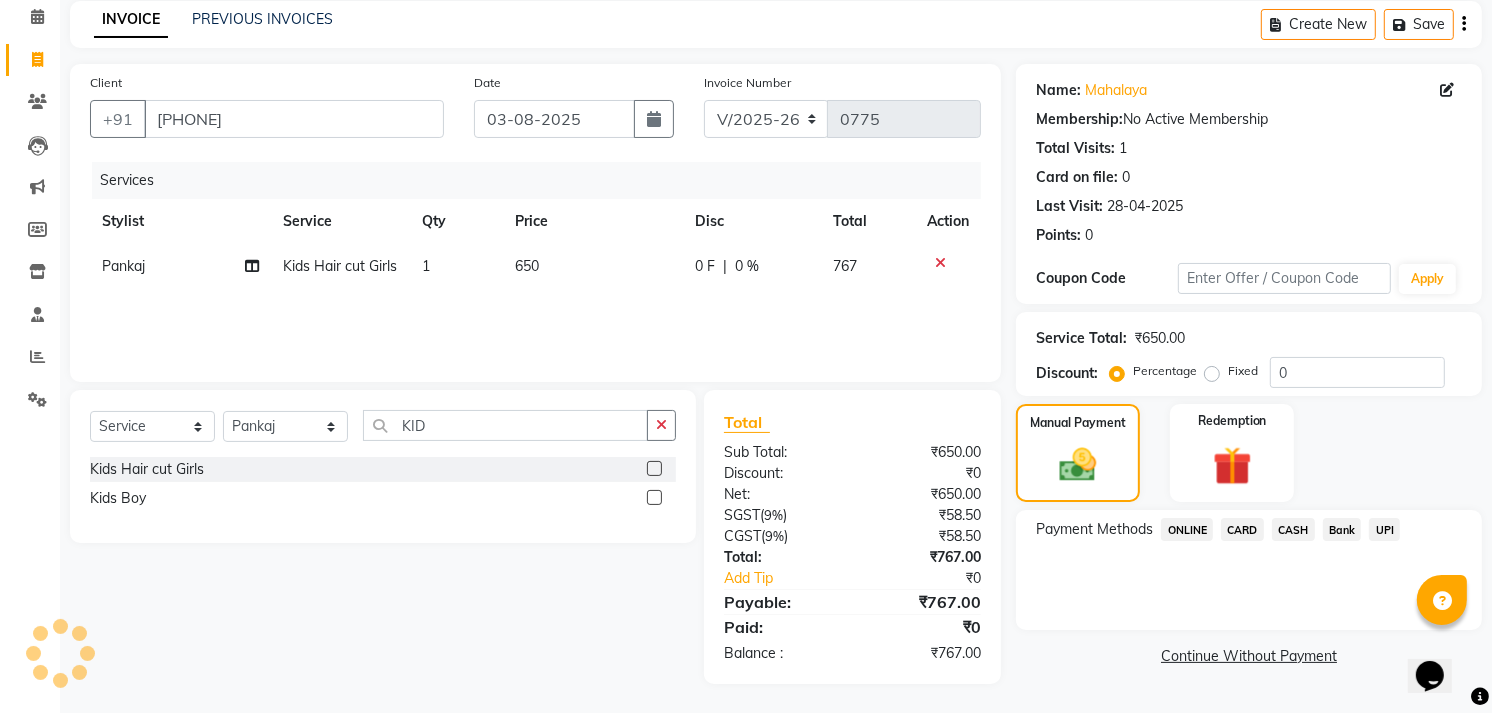click on "UPI" 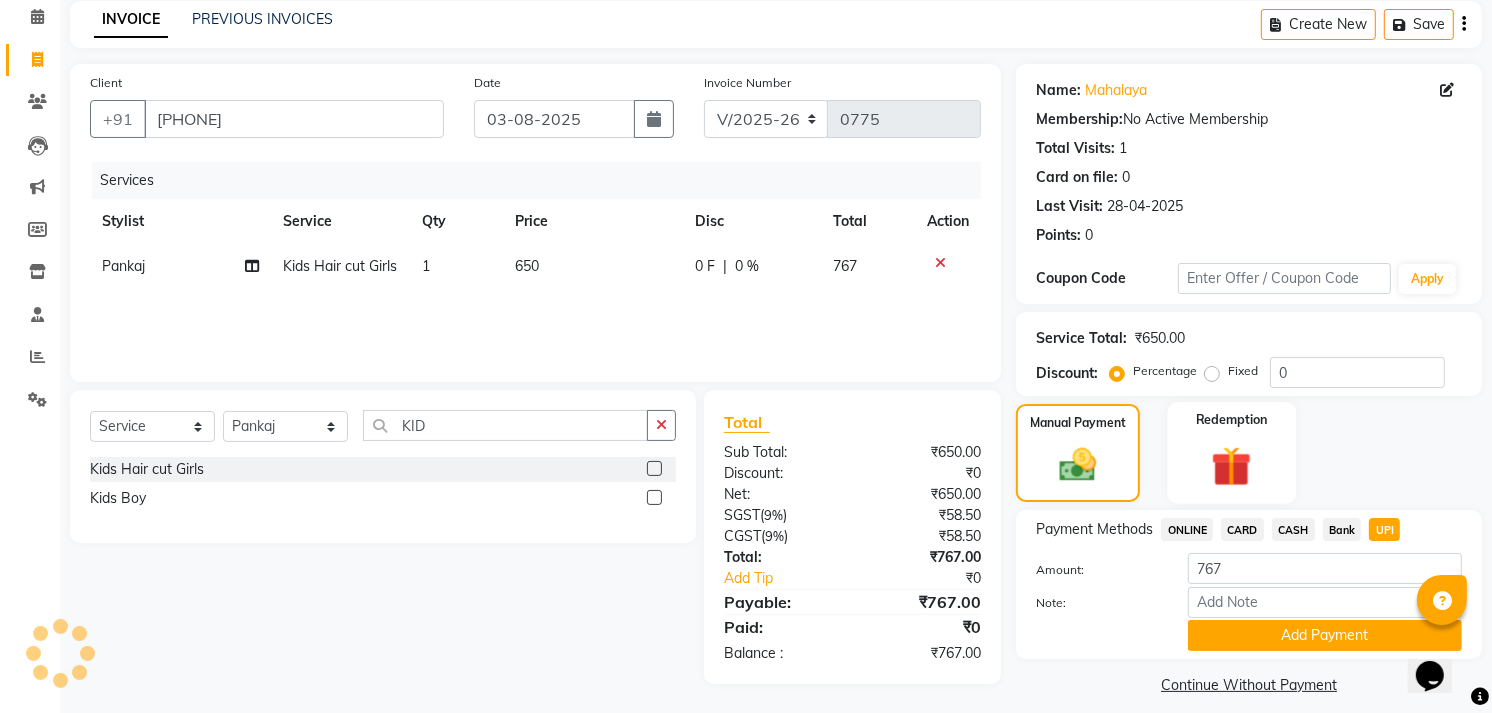 scroll, scrollTop: 103, scrollLeft: 0, axis: vertical 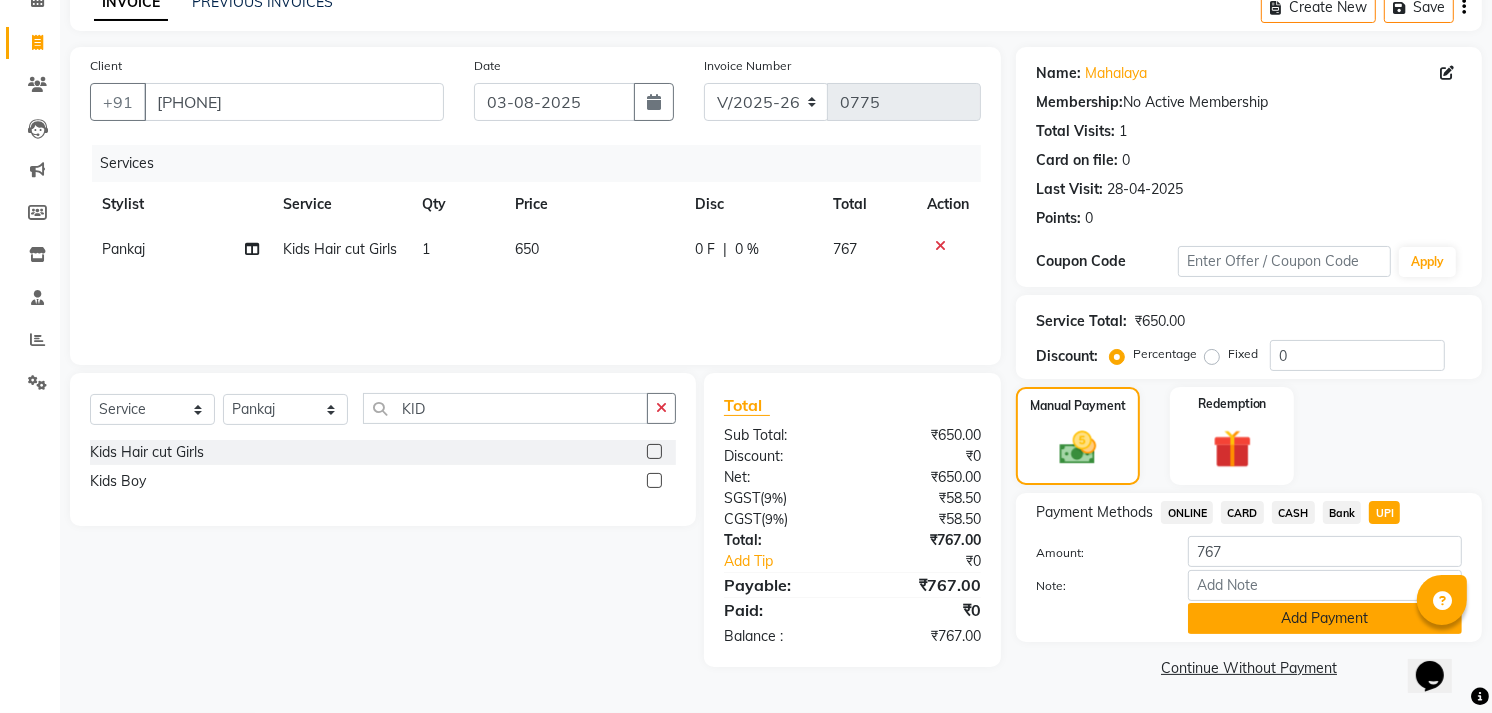 click on "Add Payment" 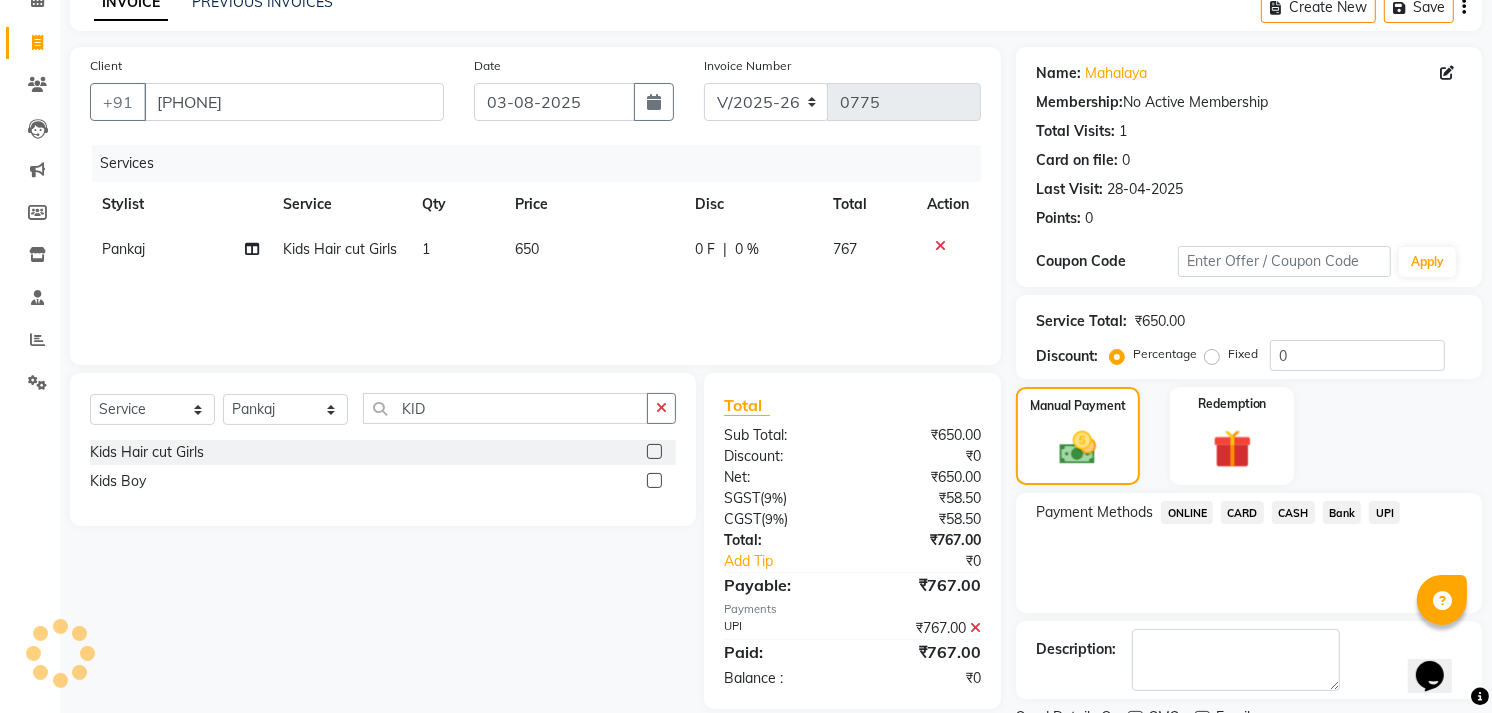 scroll, scrollTop: 186, scrollLeft: 0, axis: vertical 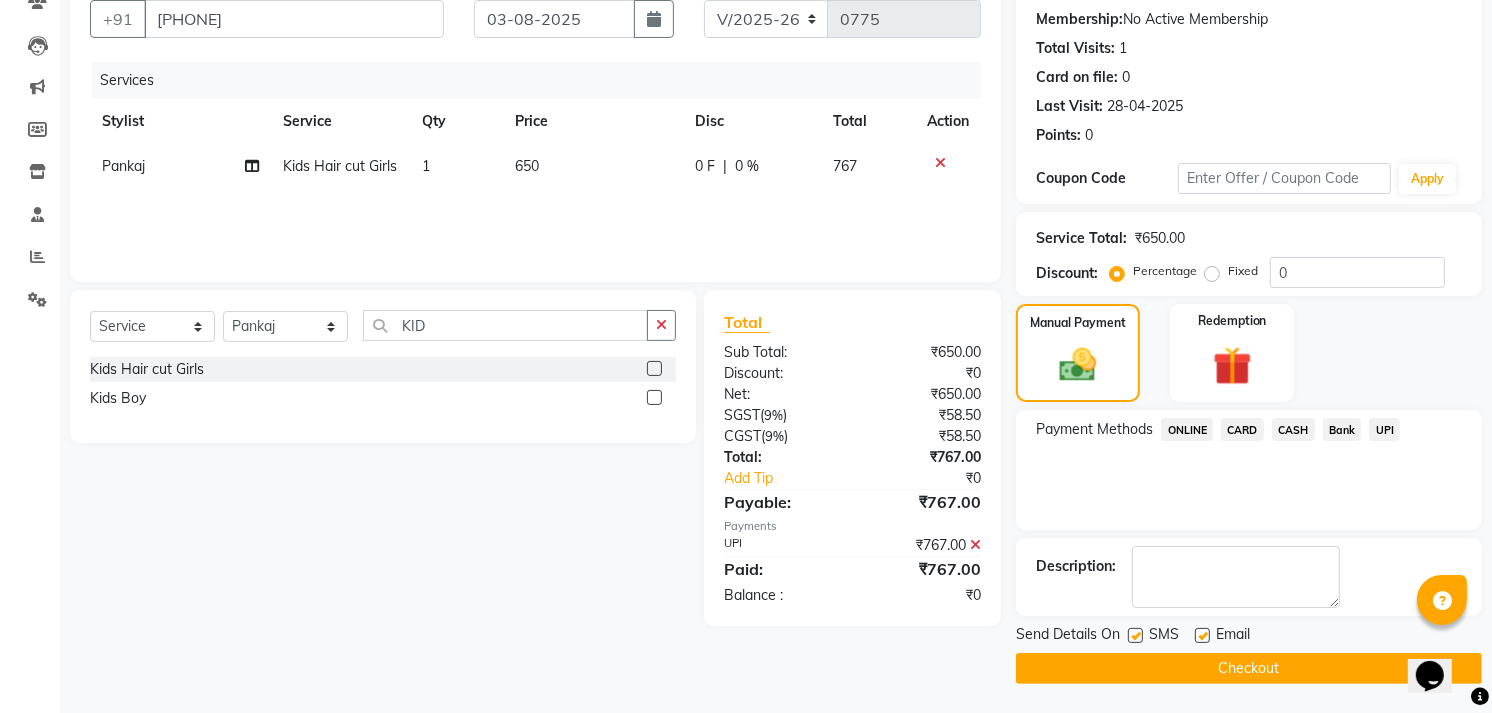 click on "Checkout" 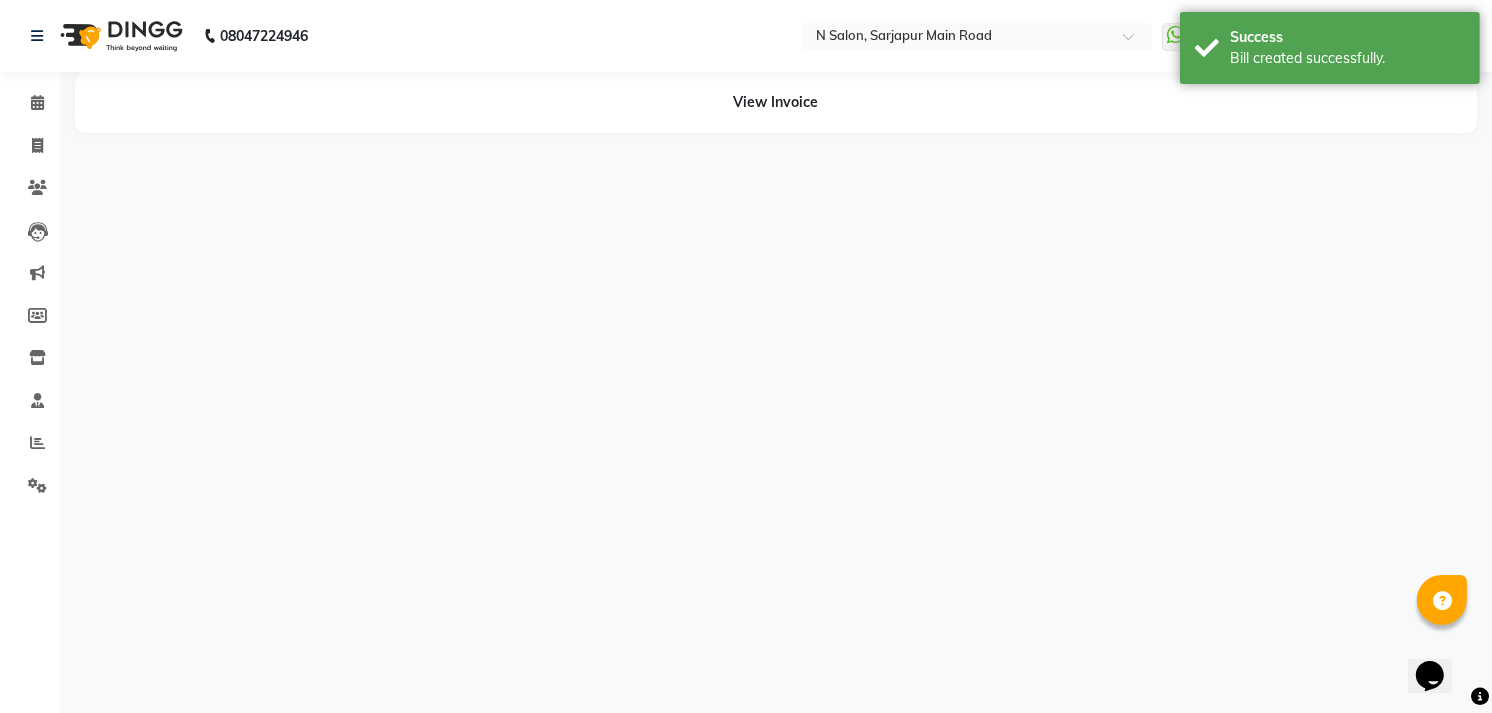 scroll, scrollTop: 0, scrollLeft: 0, axis: both 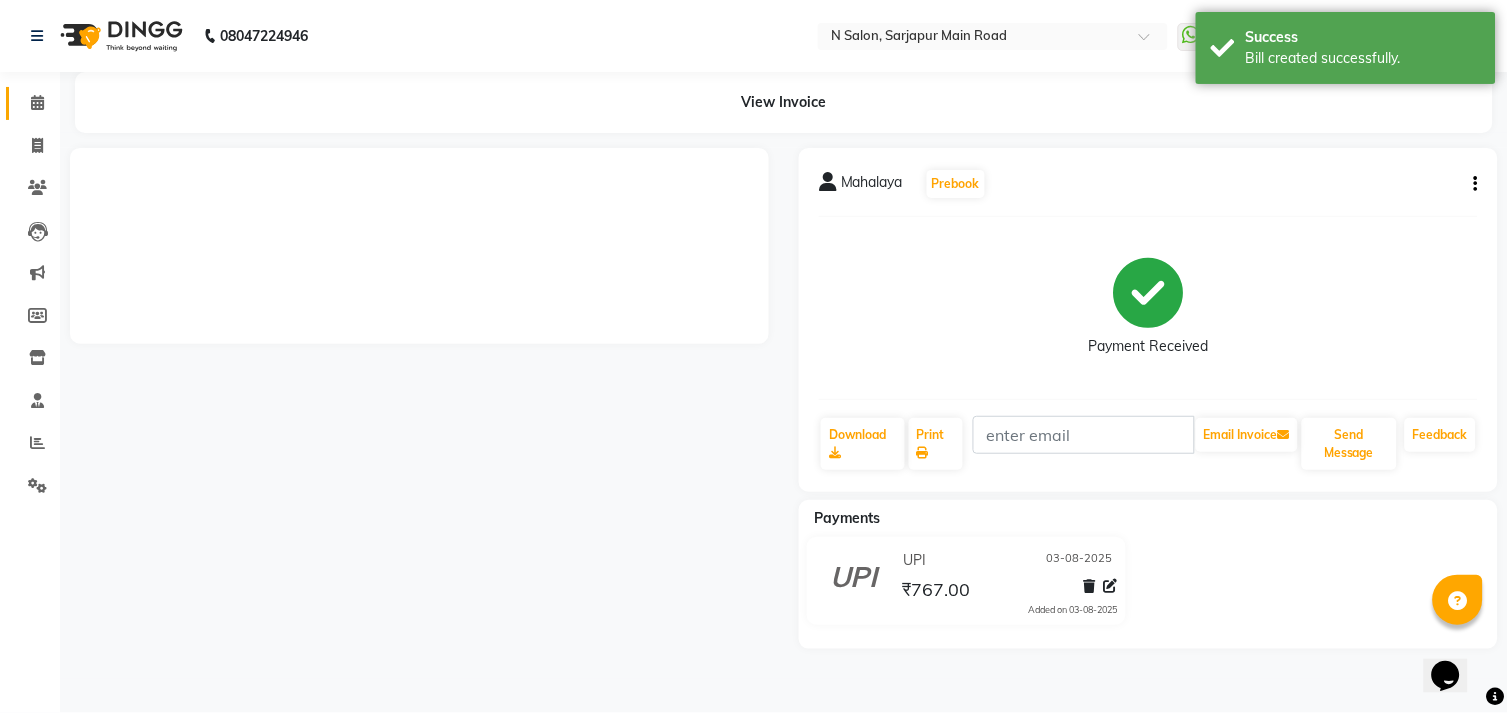 click on "Calendar" 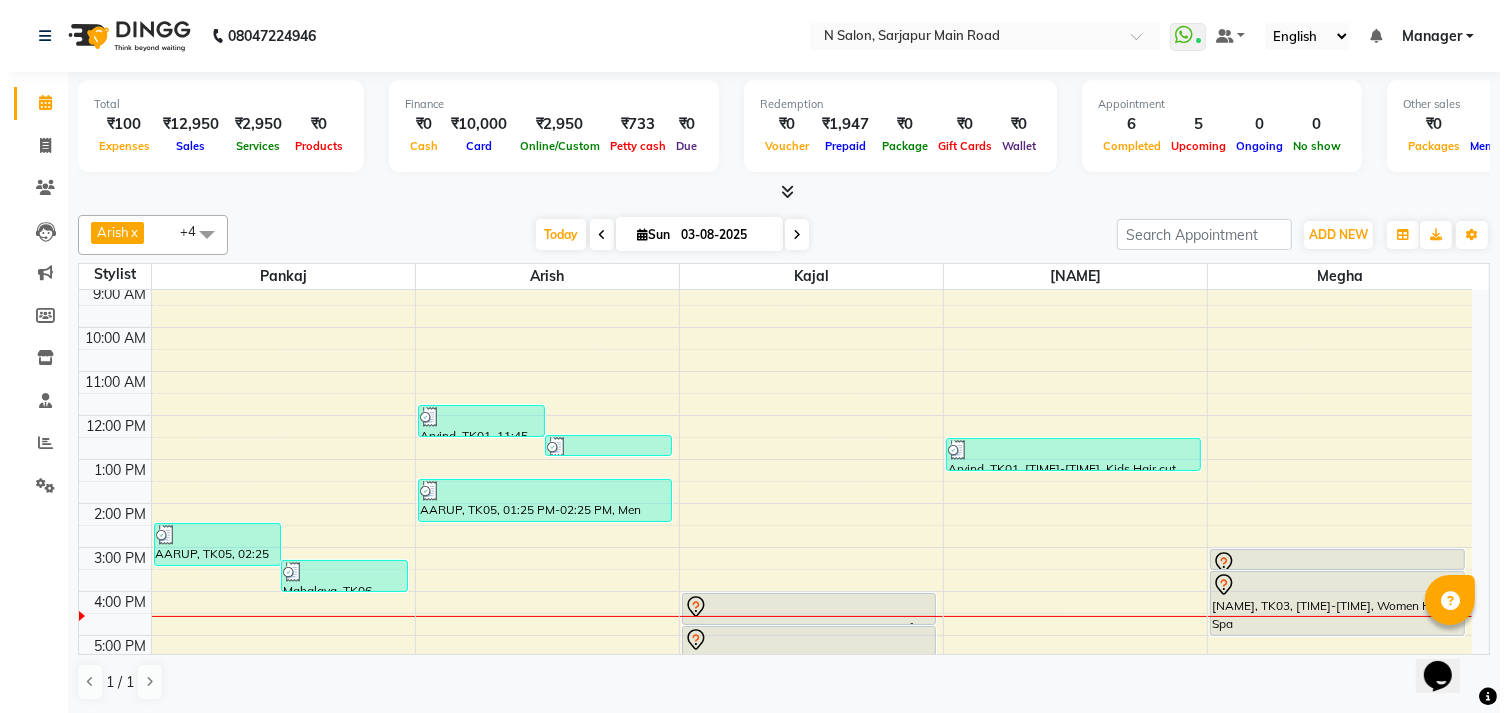 scroll, scrollTop: 0, scrollLeft: 0, axis: both 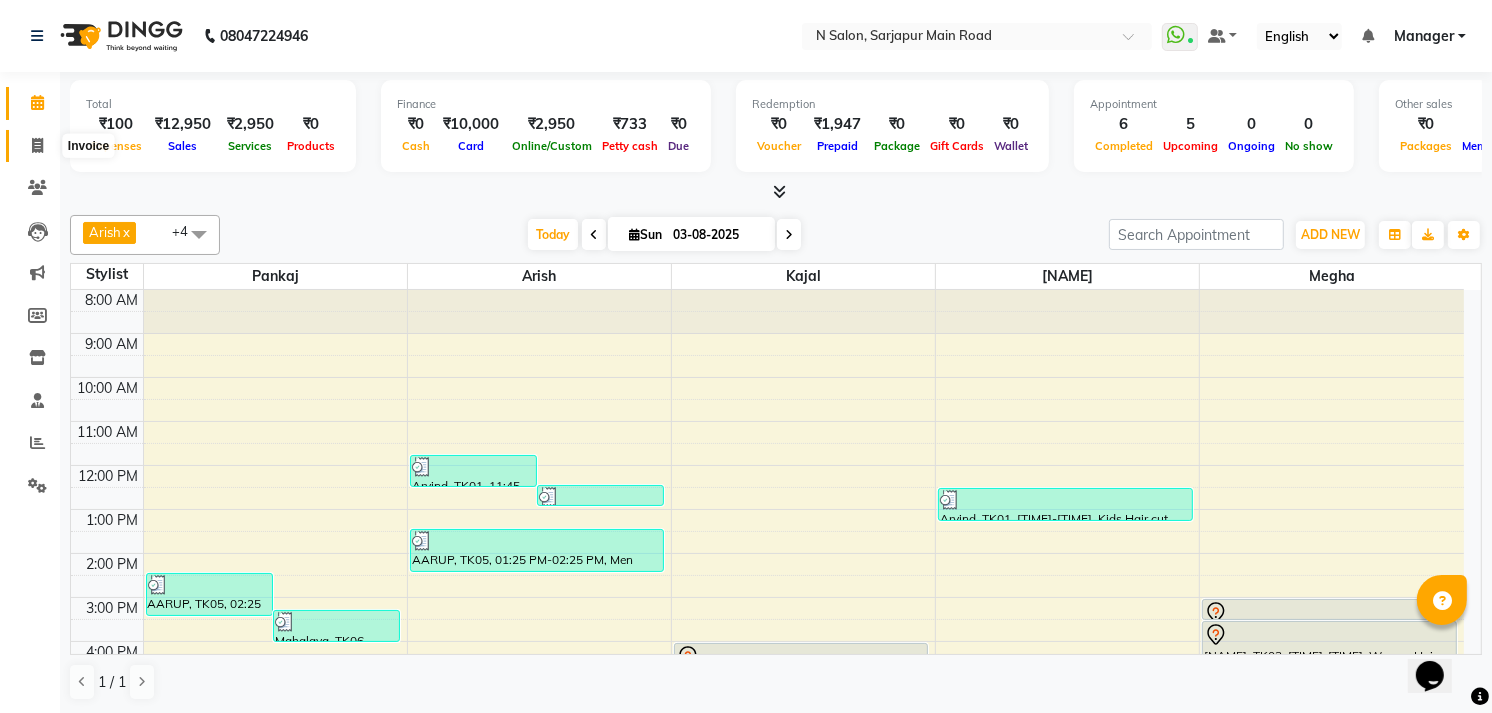 click 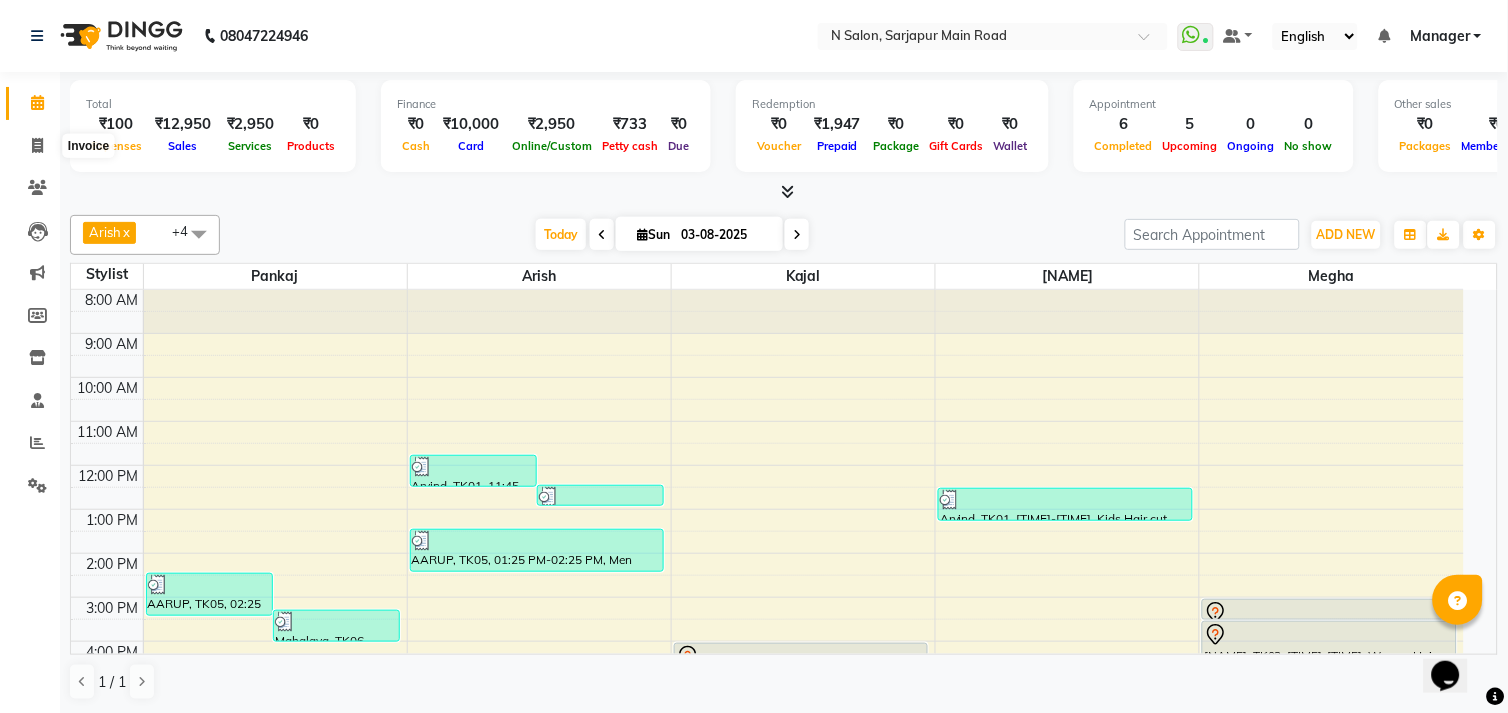 select on "service" 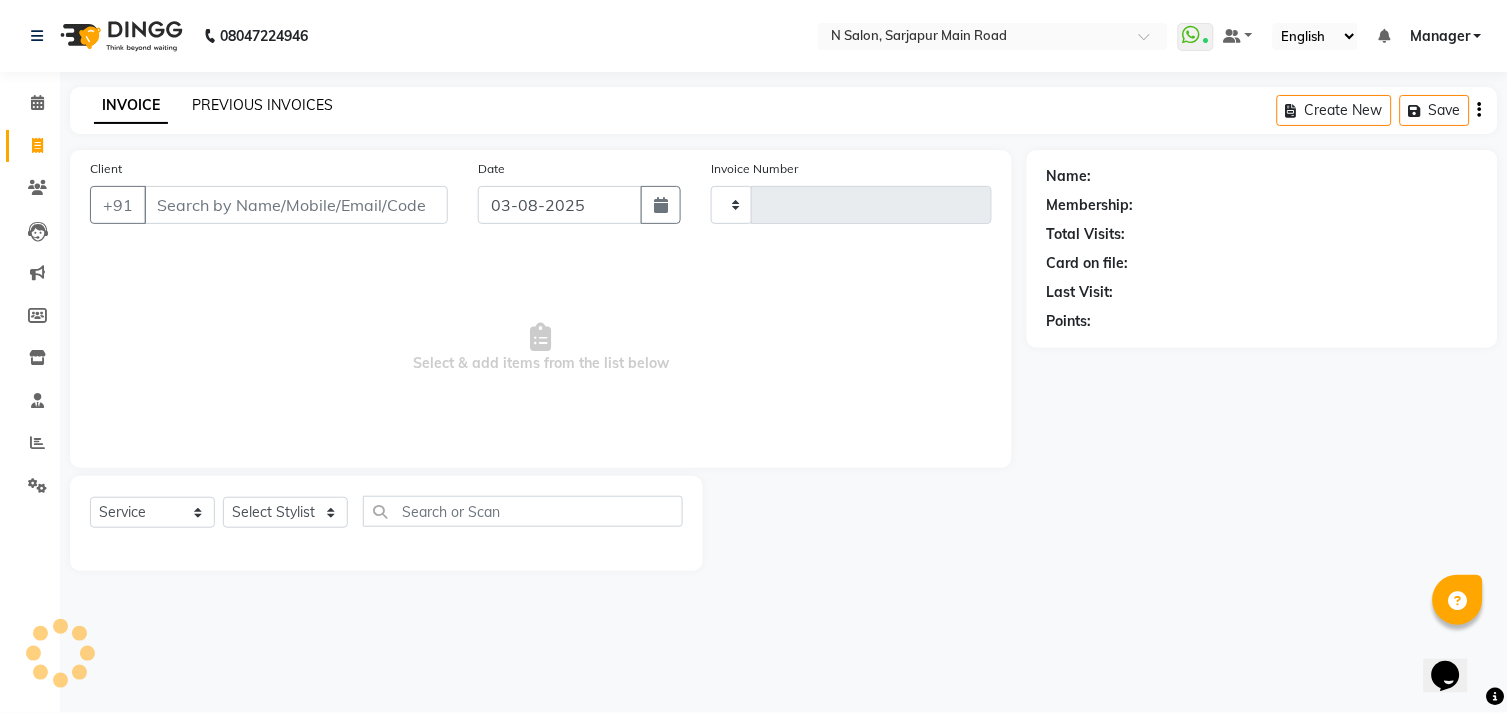 click on "PREVIOUS INVOICES" 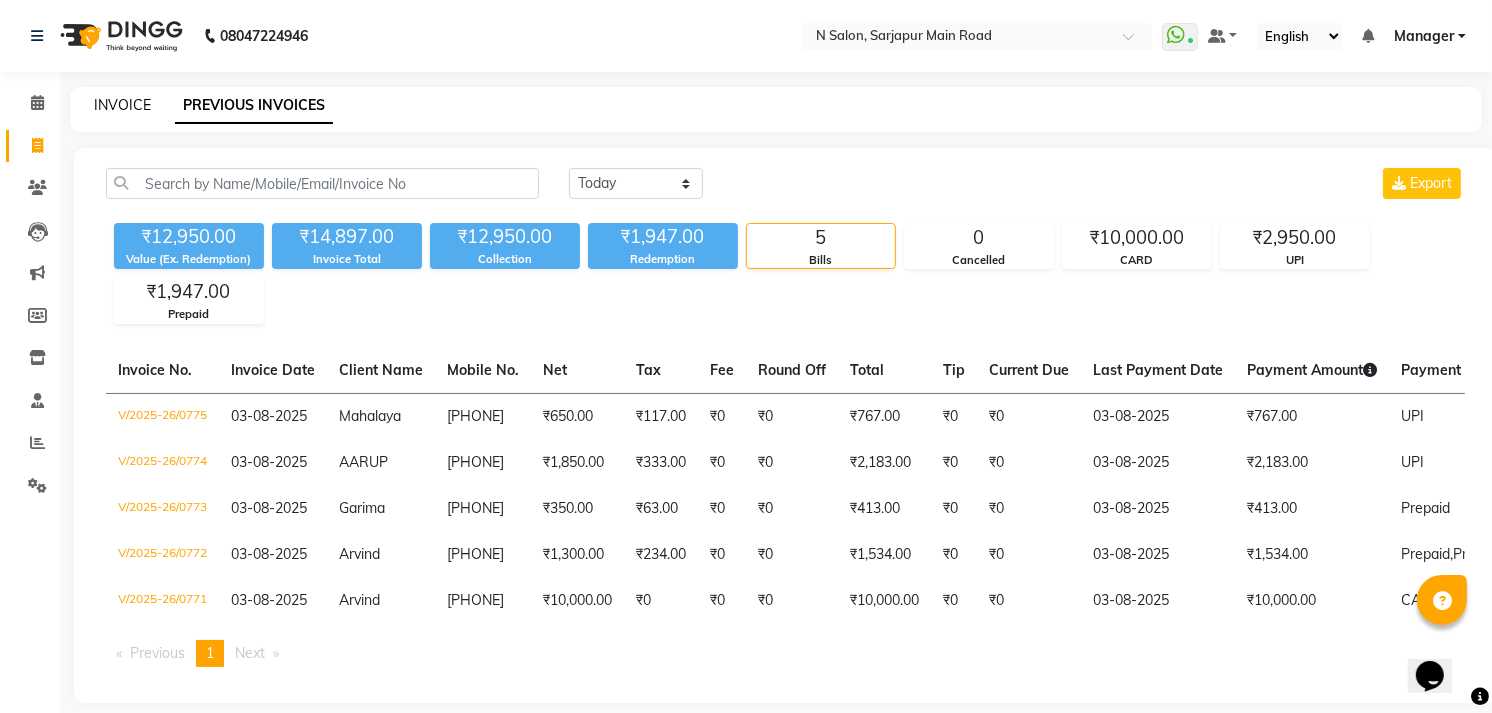 click on "INVOICE" 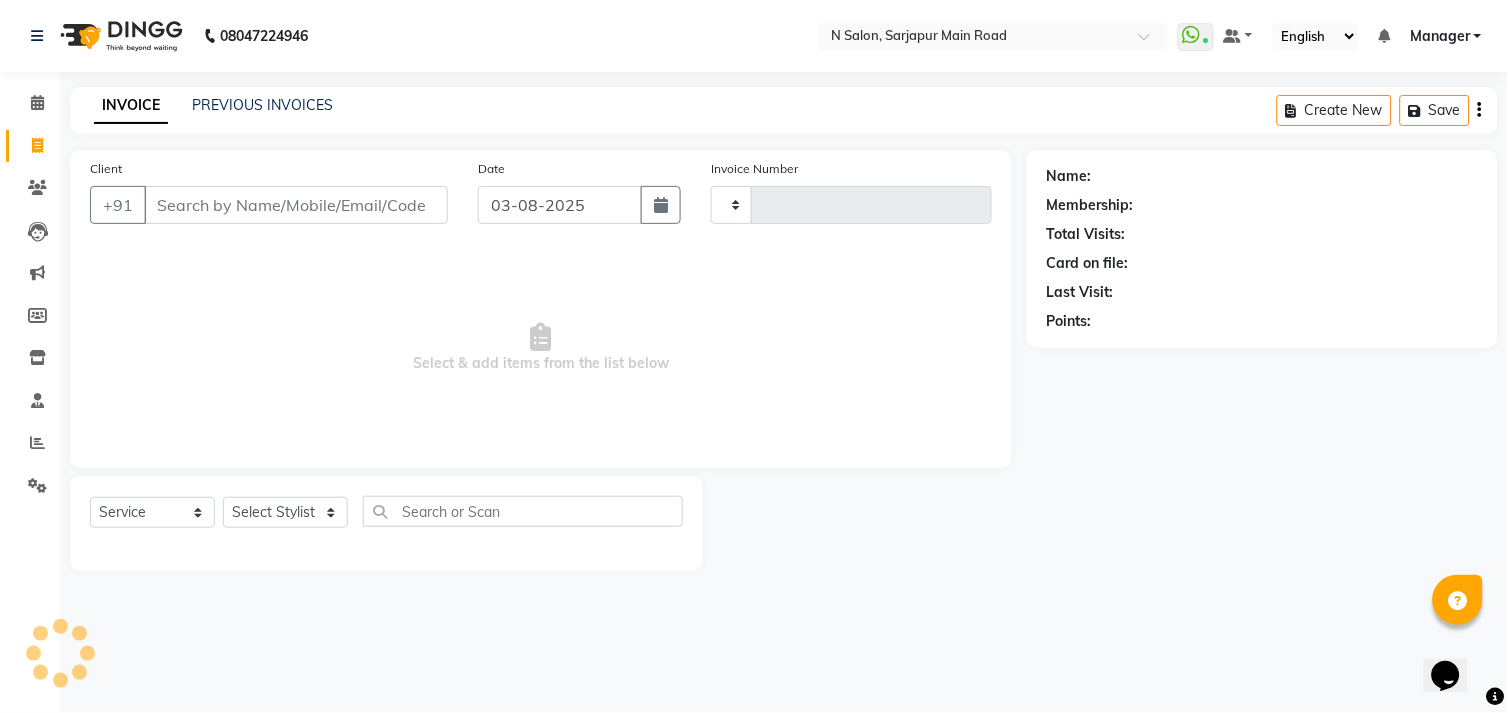 click on "Client" at bounding box center [296, 205] 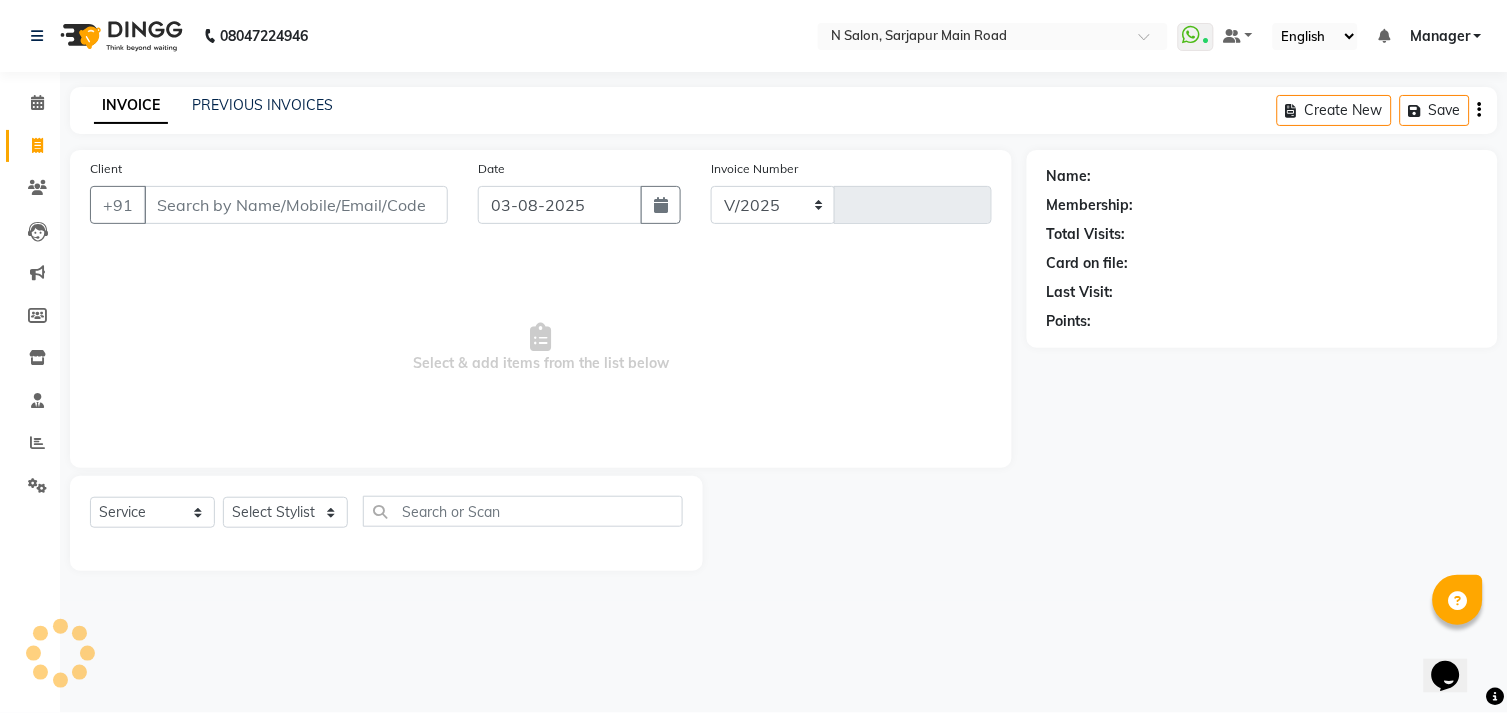 select on "7871" 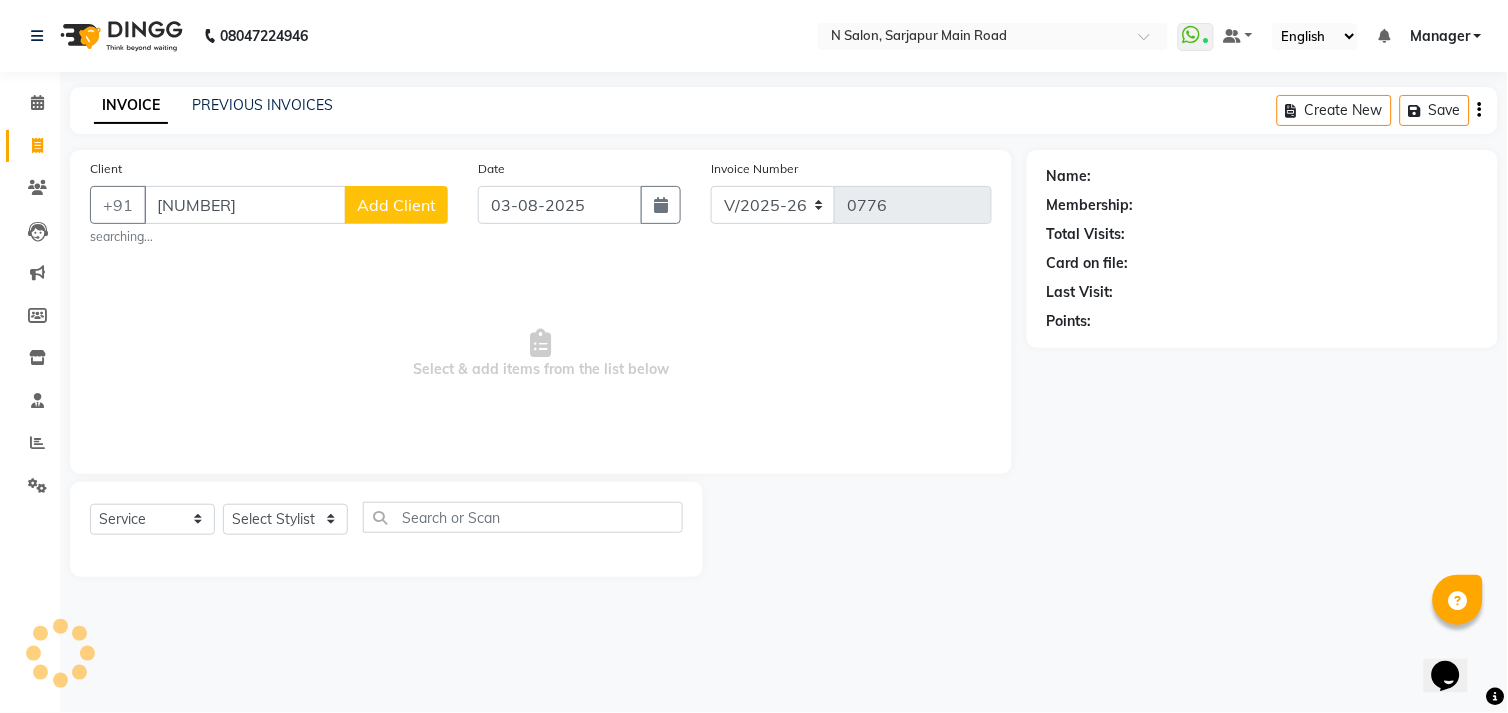 type on "[NUMBER]" 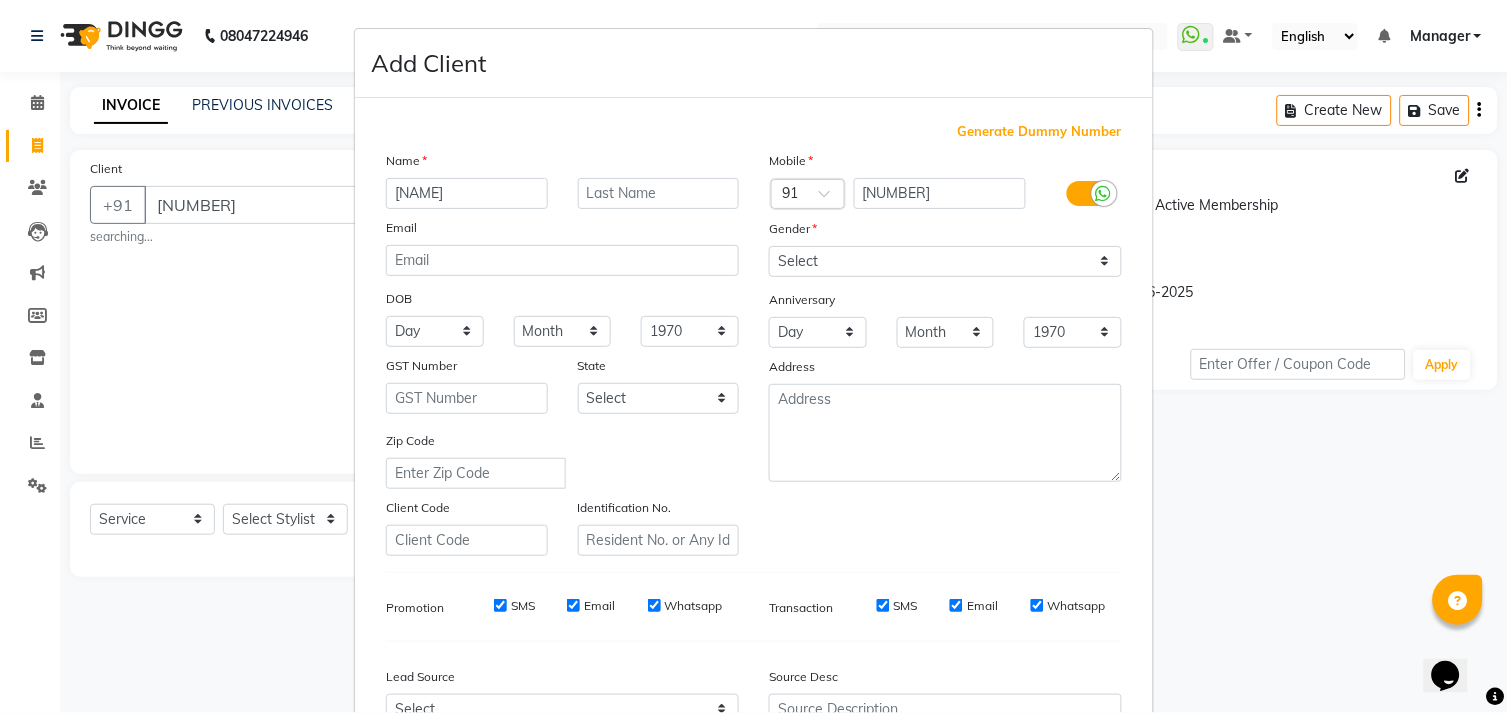 type on "[NAME]" 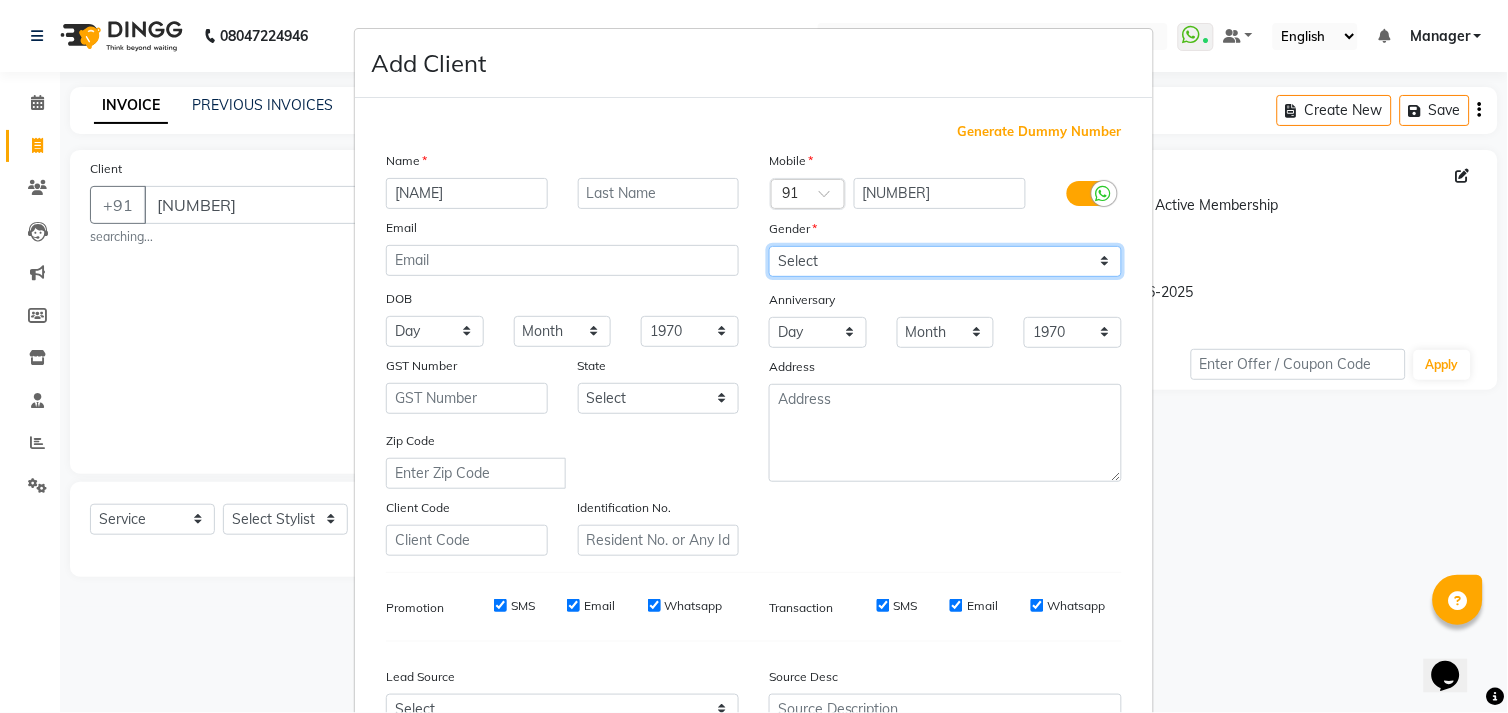 click on "Select Male Female Other Prefer Not To Say" at bounding box center [945, 261] 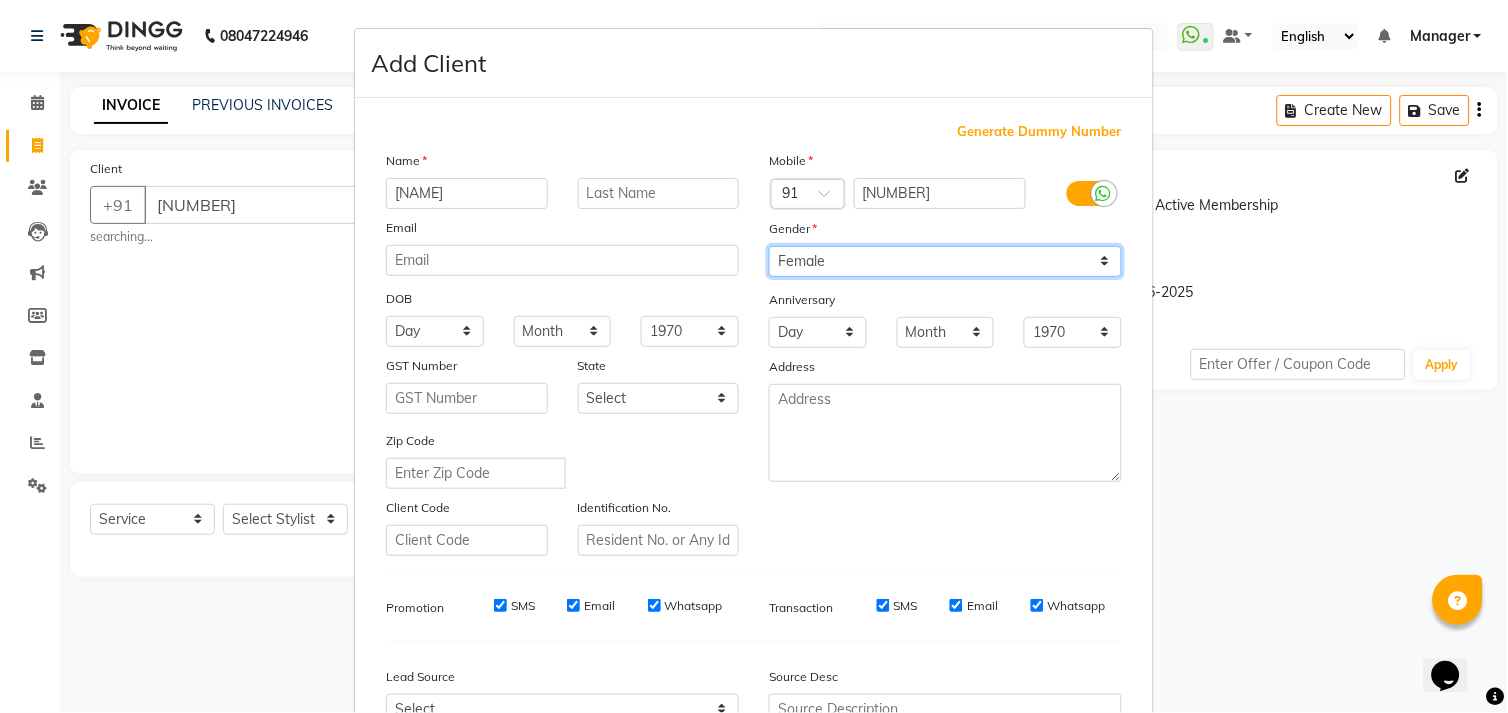click on "Select Male Female Other Prefer Not To Say" at bounding box center [945, 261] 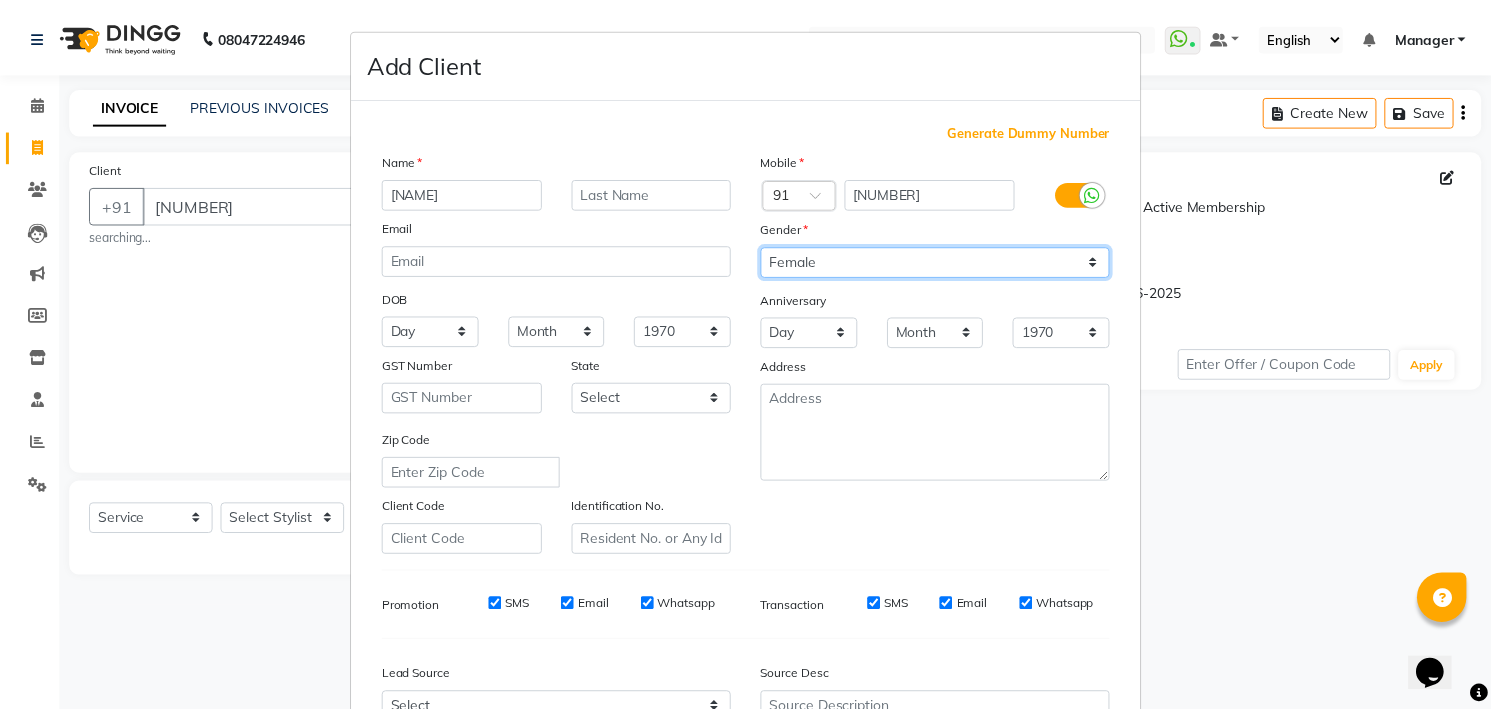scroll, scrollTop: 211, scrollLeft: 0, axis: vertical 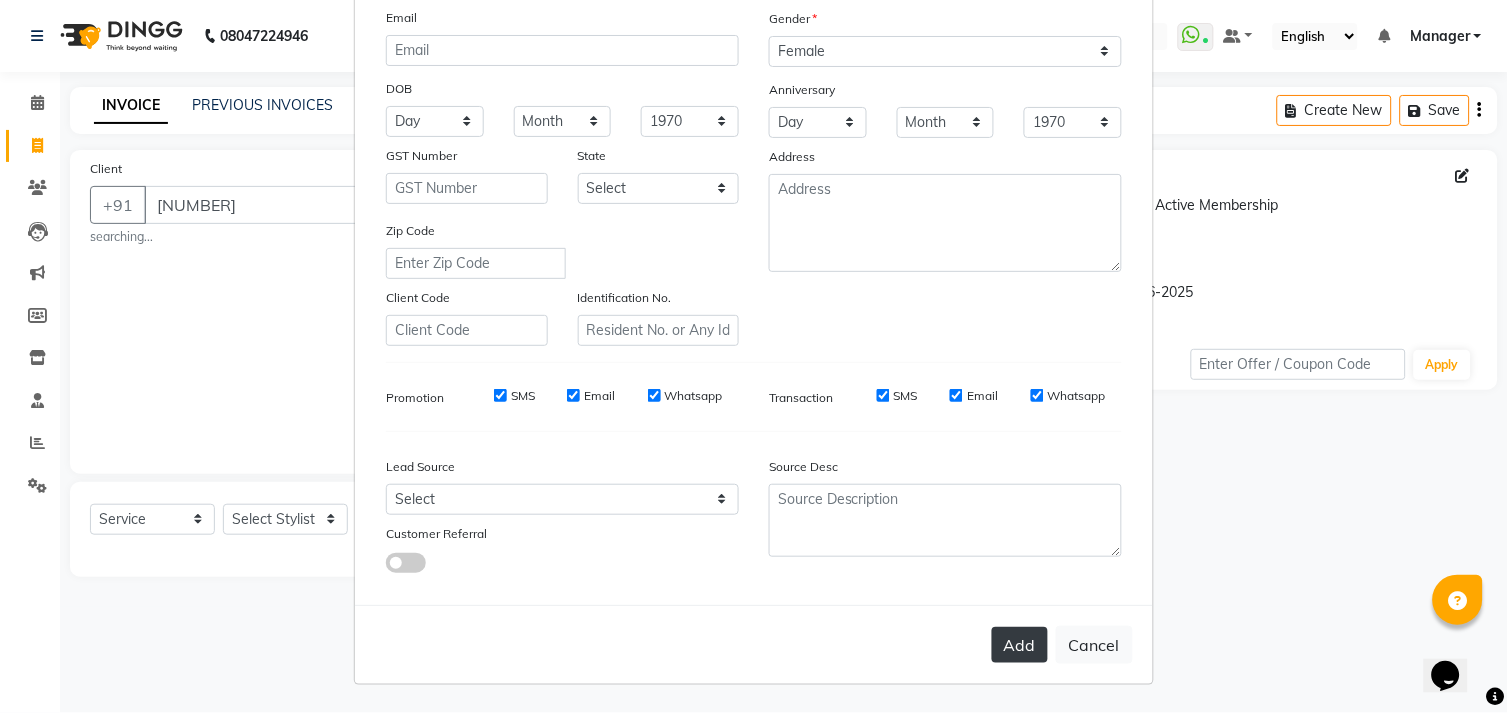 click on "Add" at bounding box center (1020, 645) 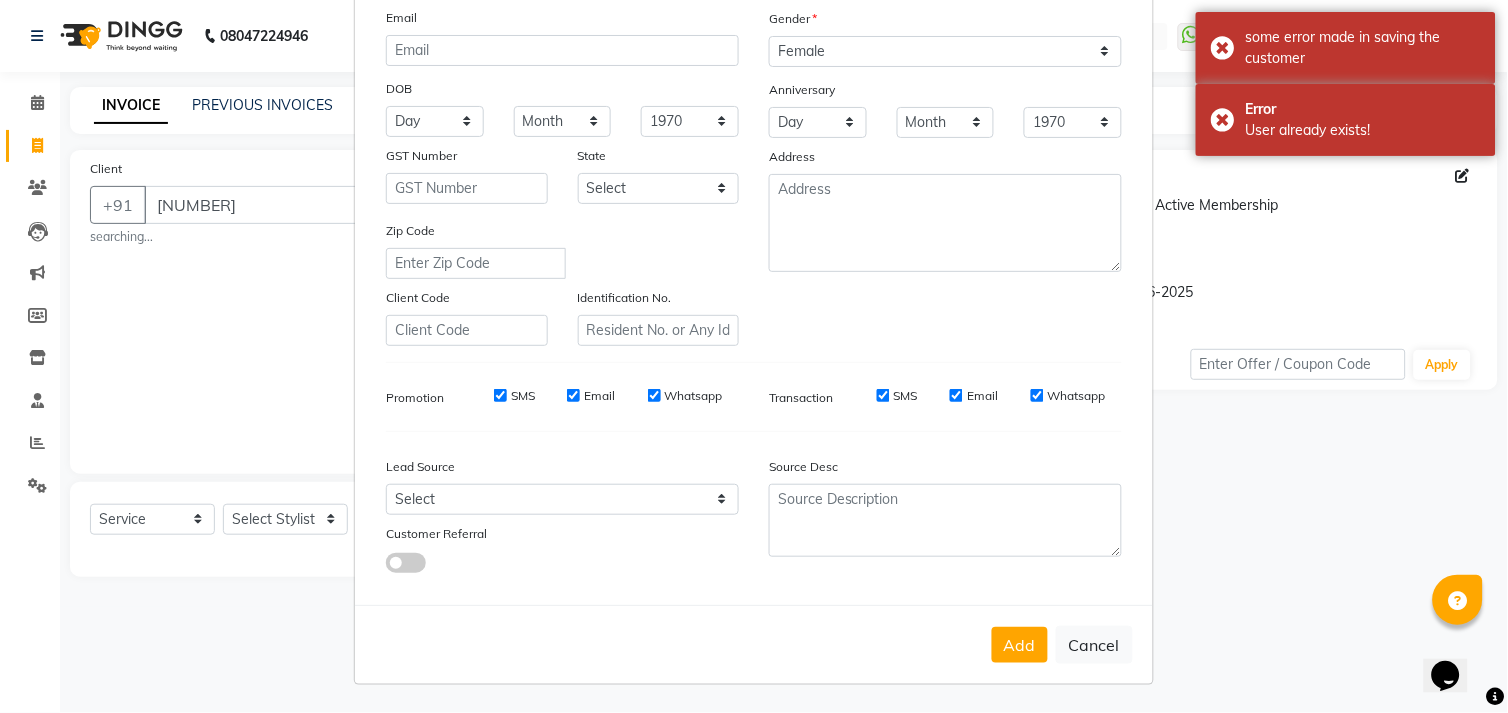 click on "Add Client Generate Dummy Number Name [NAME] Email DOB Day 01 02 03 04 05 06 07 08 09 10 11 12 13 14 15 16 17 18 19 20 21 22 23 24 25 26 27 28 29 30 31 Month January February March April May June July August September October November December 1940 1941 1942 1943 1944 1945 1946 1947 1948 1949 1950 1951 1952 1953 1954 1955 1956 1957 1958 1959 1960 1961 1962 1963 1964 1965 1966 1967 1968 1969 1970 1971 1972 1973 1974 1975 1976 1977 1978 1979 1980 1981 1982 1983 1984 1985 1986 1987 1988 1989 1990 1991 1992 1993 1994 1995 1996 1997 1998 1999 2000 2001 2002 2003 2004 2005 2006 2007 2008 2009 2010 2011 2012 2013 2014 2015 2016 2017 2018 2019 2020 2021 2022 2023 2024 GST Number State Select Andaman and Nicobar Islands Andhra Pradesh Arunachal Pradesh Assam Bihar Chandigarh Chhattisgarh Dadra and Nagar Haveli Daman and Diu Delhi Goa Gujarat Haryana Himachal Pradesh Jammu and Kashmir Jharkhand Karnataka Kerala Lakshadweep Madhya Pradesh Maharashtra Manipur Meghalaya Mizoram Nagaland Odisha Pondicherry Punjab × 91" at bounding box center [754, 356] 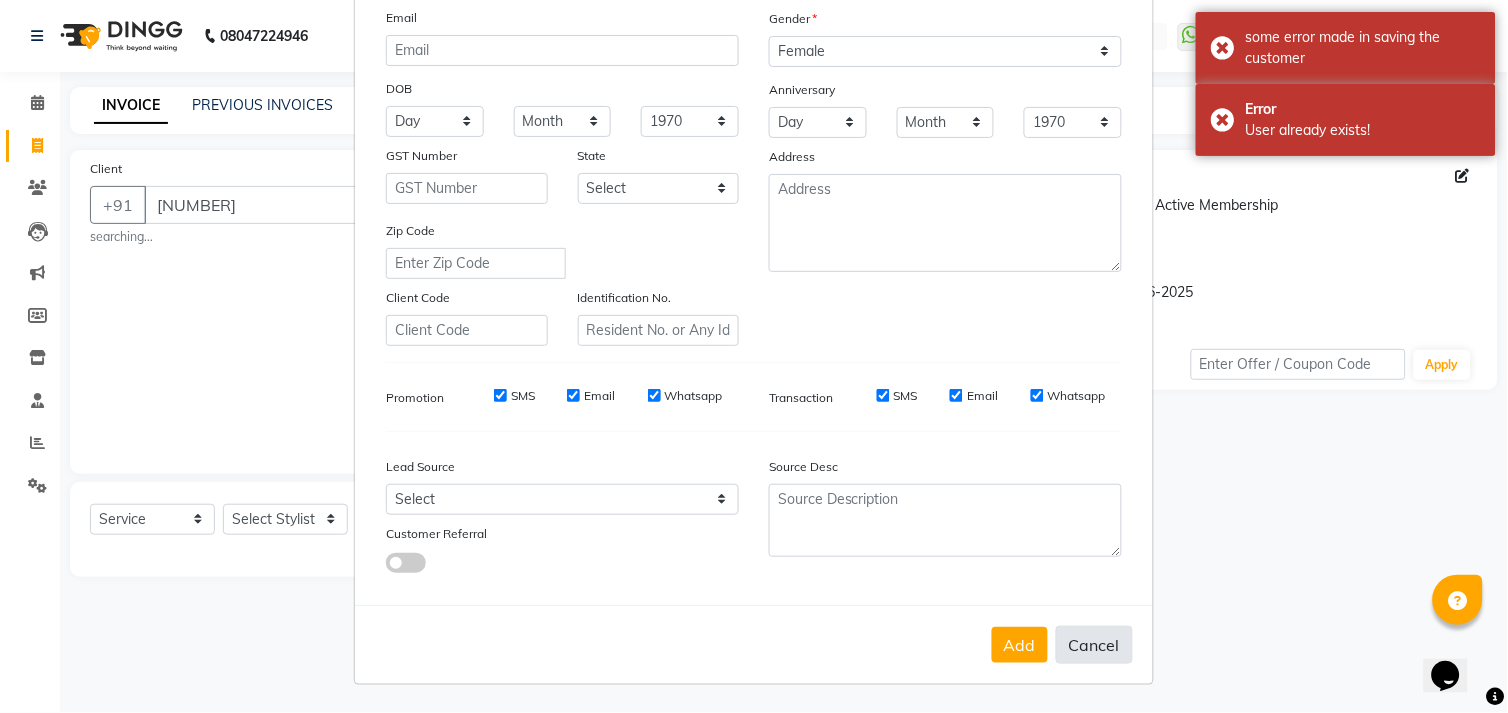 click on "Cancel" at bounding box center (1094, 645) 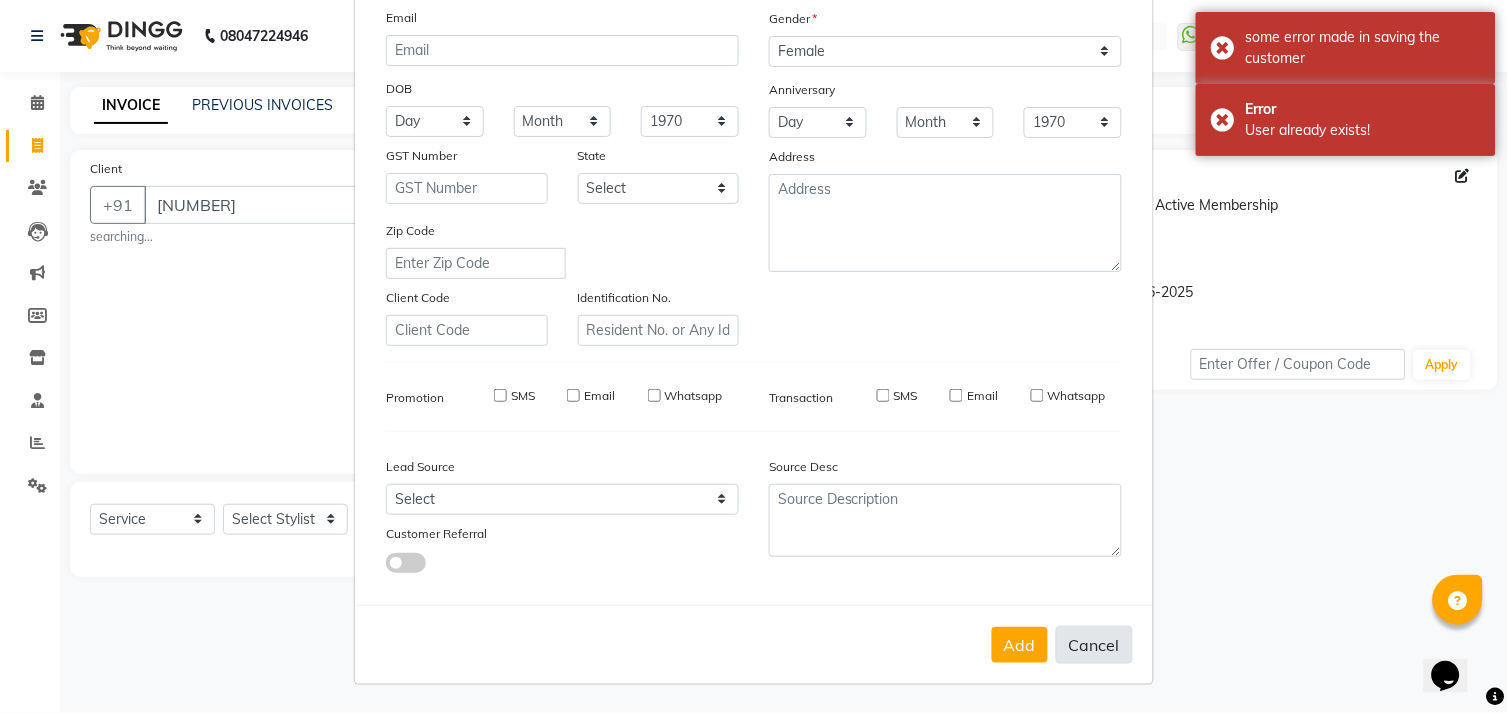 type 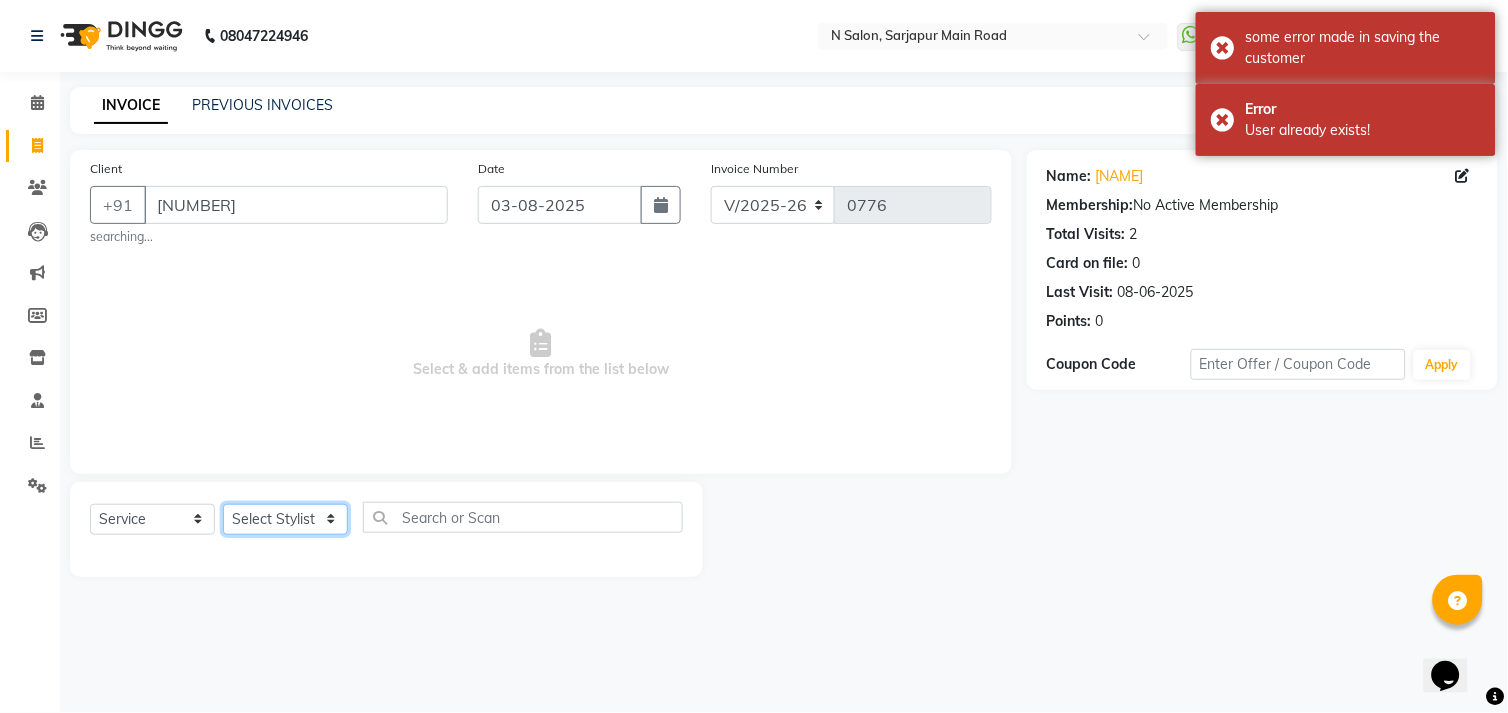 click on "Select Stylist Amgha Arish CHANDU DIPEN kajal kupu  Manager megha Mukul Aggarwal NIRJALA Owner Pankaj Rahul Sir shradha" 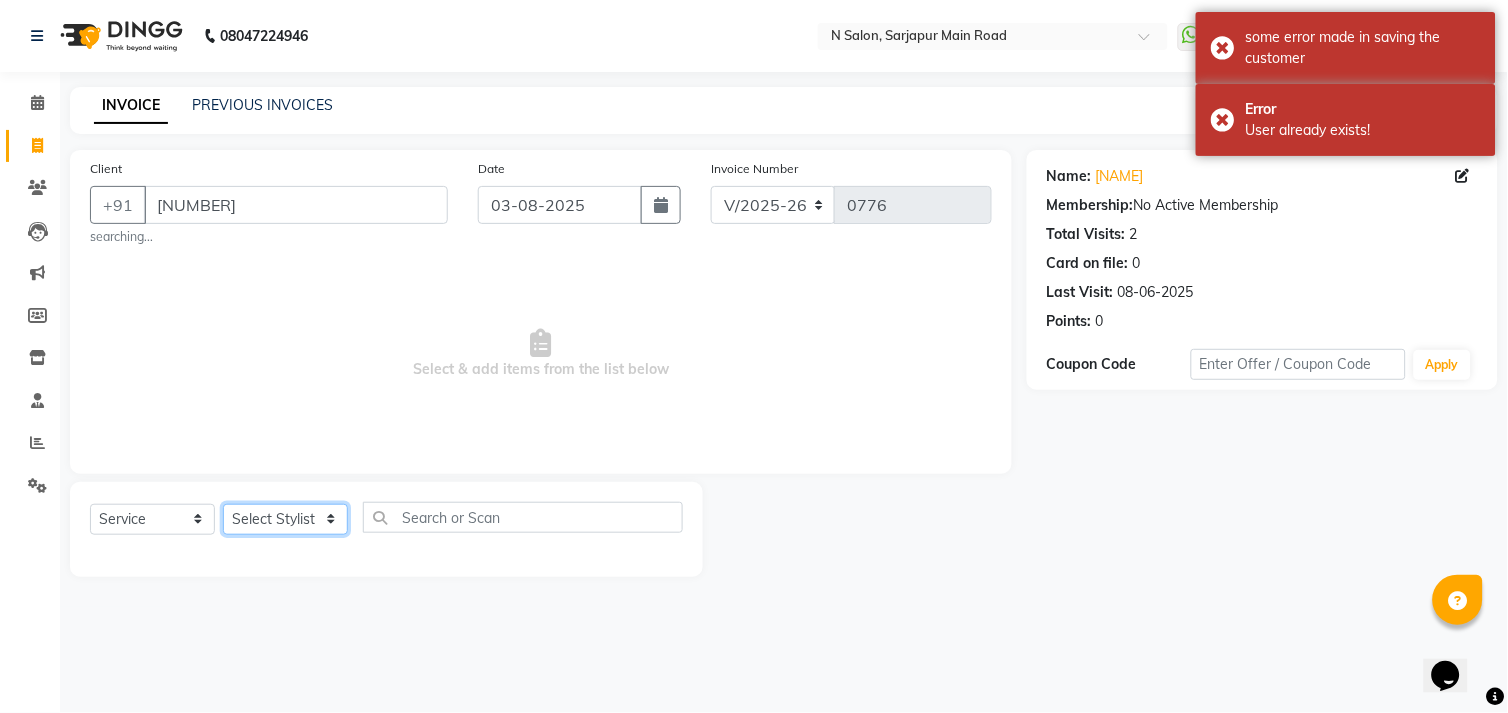 select on "78759" 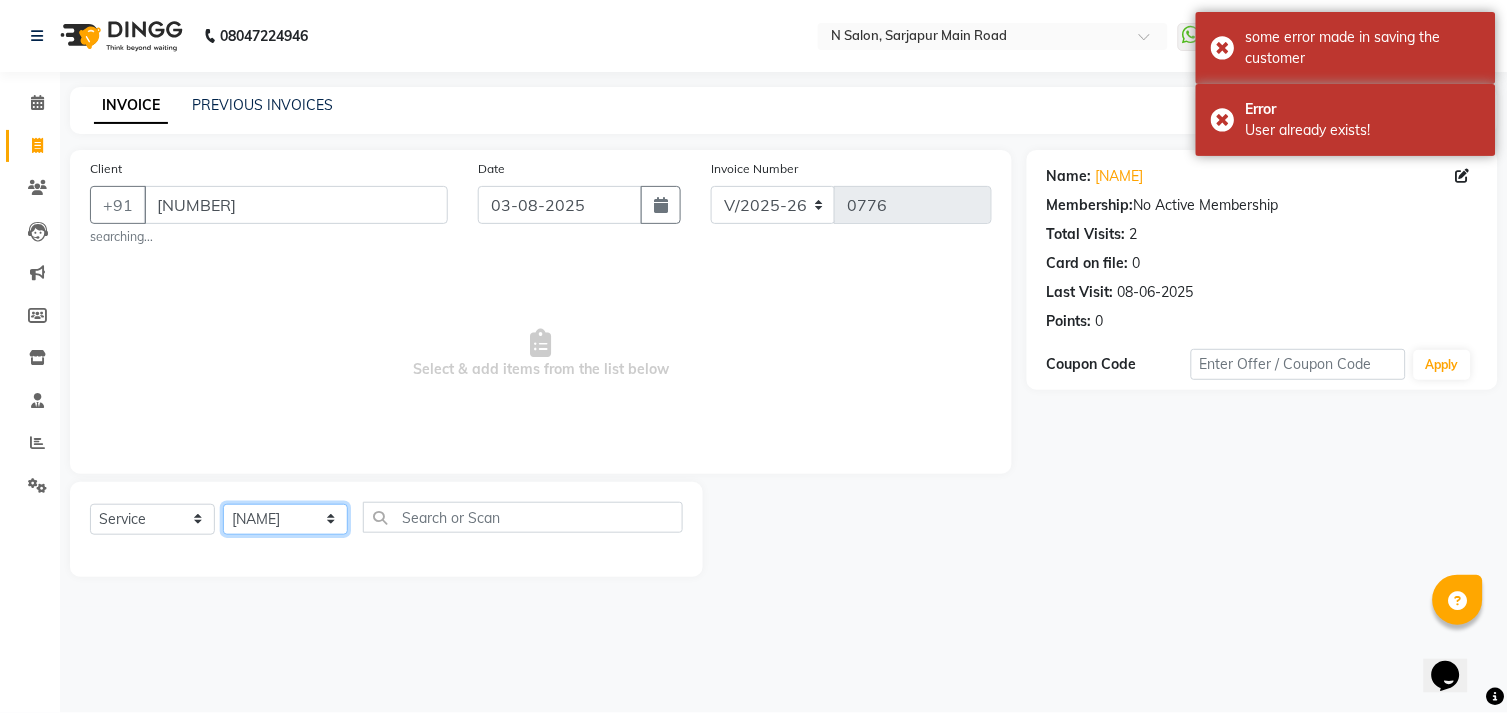 click on "Select Stylist Amgha Arish CHANDU DIPEN kajal kupu  Manager megha Mukul Aggarwal NIRJALA Owner Pankaj Rahul Sir shradha" 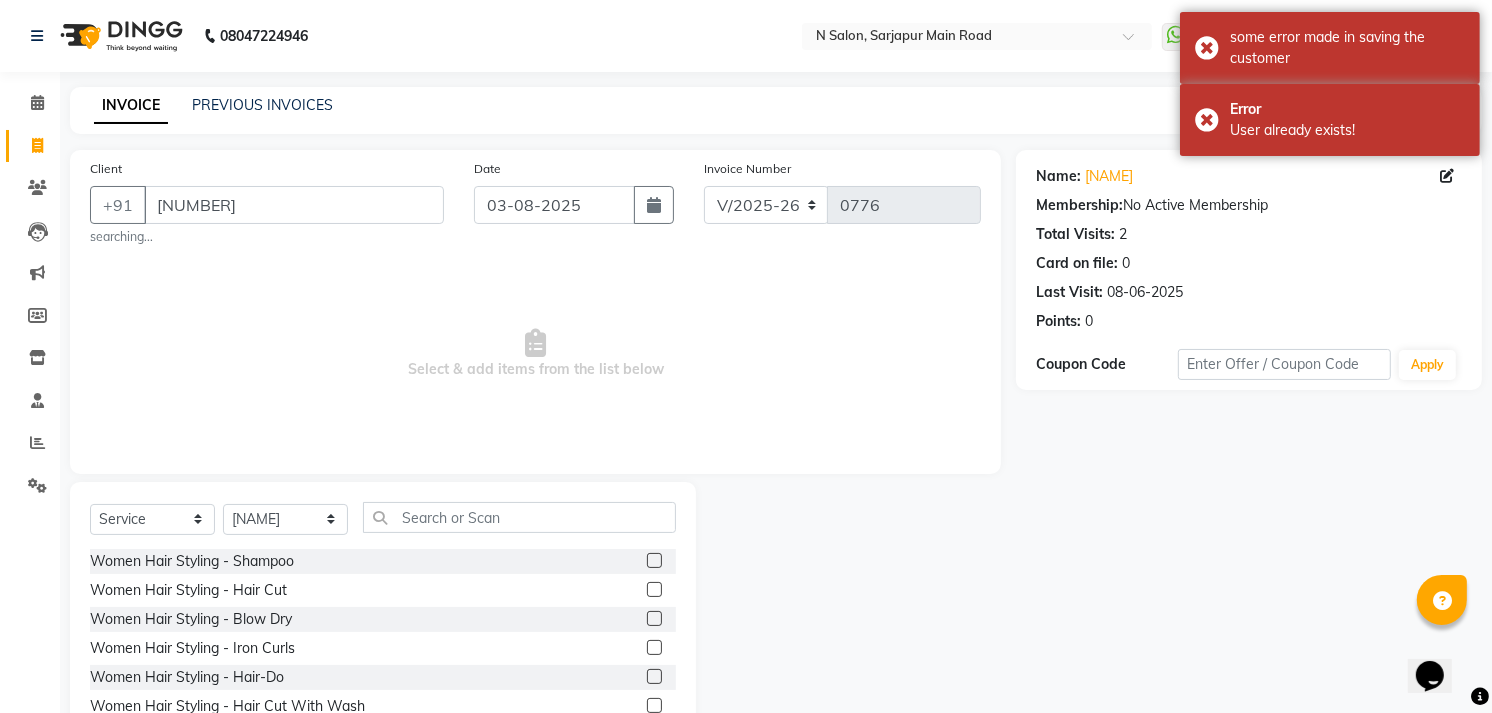 click on "Select Service Product Membership Package Voucher Prepaid Gift Card Select Stylist Amgha Arish CHANDU DIPEN kajal kupu Manager megha Mukul Aggarwal NIRJALA Owner Pankaj Rahul Sir shradha Women Hair Styling - Shampoo Women Hair Styling - Hair Cut Women Hair Styling - Blow Dry Women Hair Styling - Iron Curls Women Hair Styling - Hair-Do Women Hair Styling - Hair Cut With Wash MEN HAIR WASH CUT FILE Olaplex Stand Alone 3 Tenx Signature Ritual 3 Tenx Spa Reflexology GEL POLISH GEL POLISH REMOVAL Botox Treatment Men global color ammonia free Beard Men haircut MATTIFYING TREATMENT FACIAL AGE CONTROL TREATMENT FACIAL HYDRA TREATMENT FACIAL RADIANCE TREATMENT FACIAL CALMING TREATMENT FACIAL AVL Luxury pedi Bikni Line Root Touch up Amonia free Trial service COLLAGEN HAIR SPA SIGANATURE PROTEIN HAIR SPA DANDRUFF HAIR SPA Global hair color Hair Wash And Dry Log Hair Agelock Expert EGF Agelock Brightening Agelock Lightening Agelock Hydroxy Anti Ageing Kids Boy Butt" 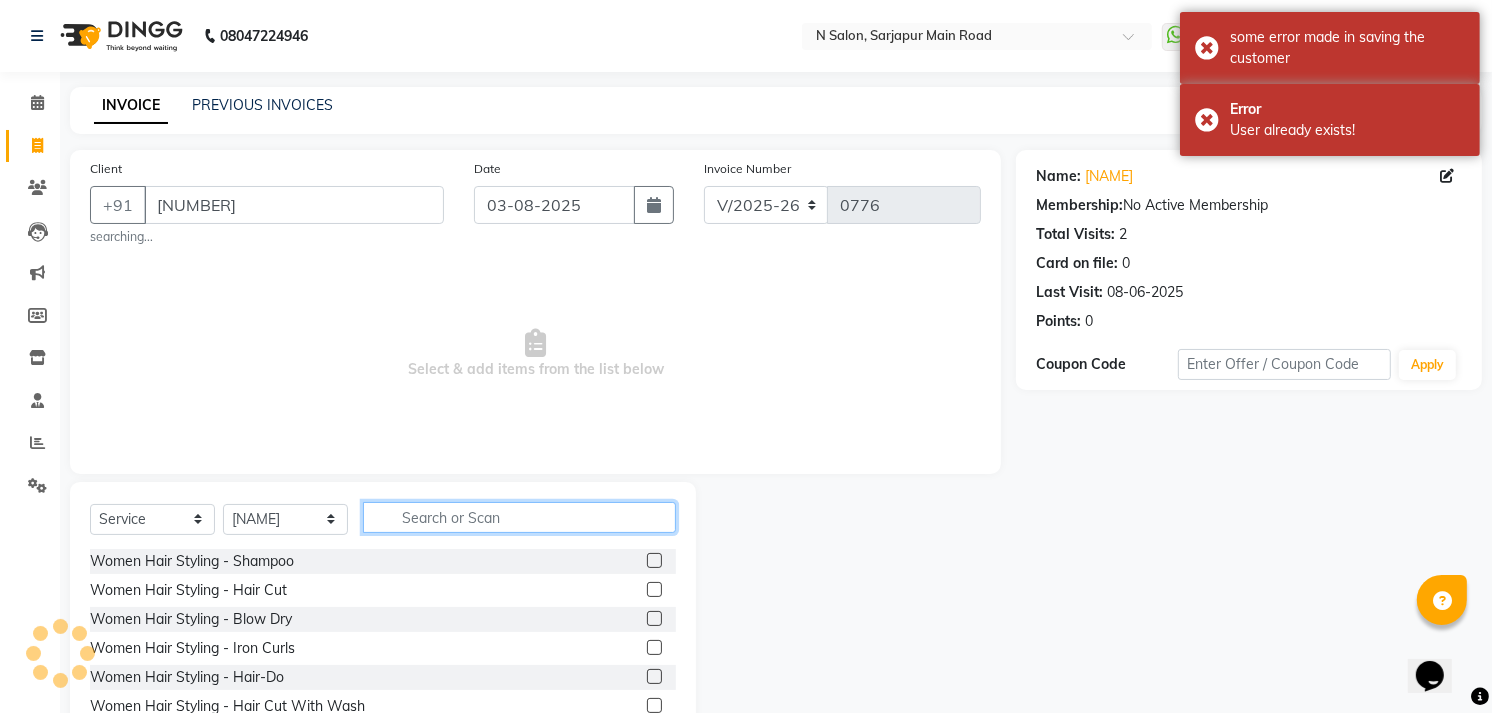 click 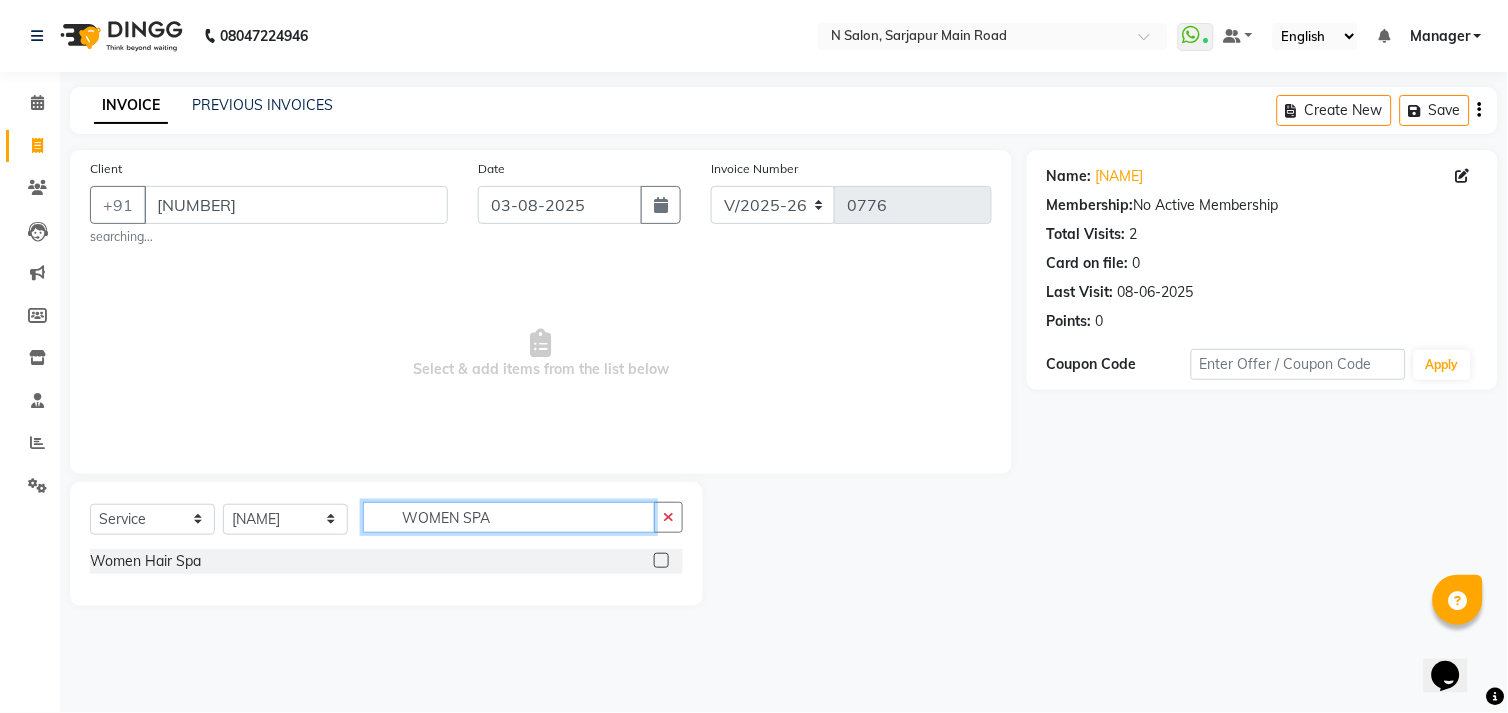type on "WOMEN SPA" 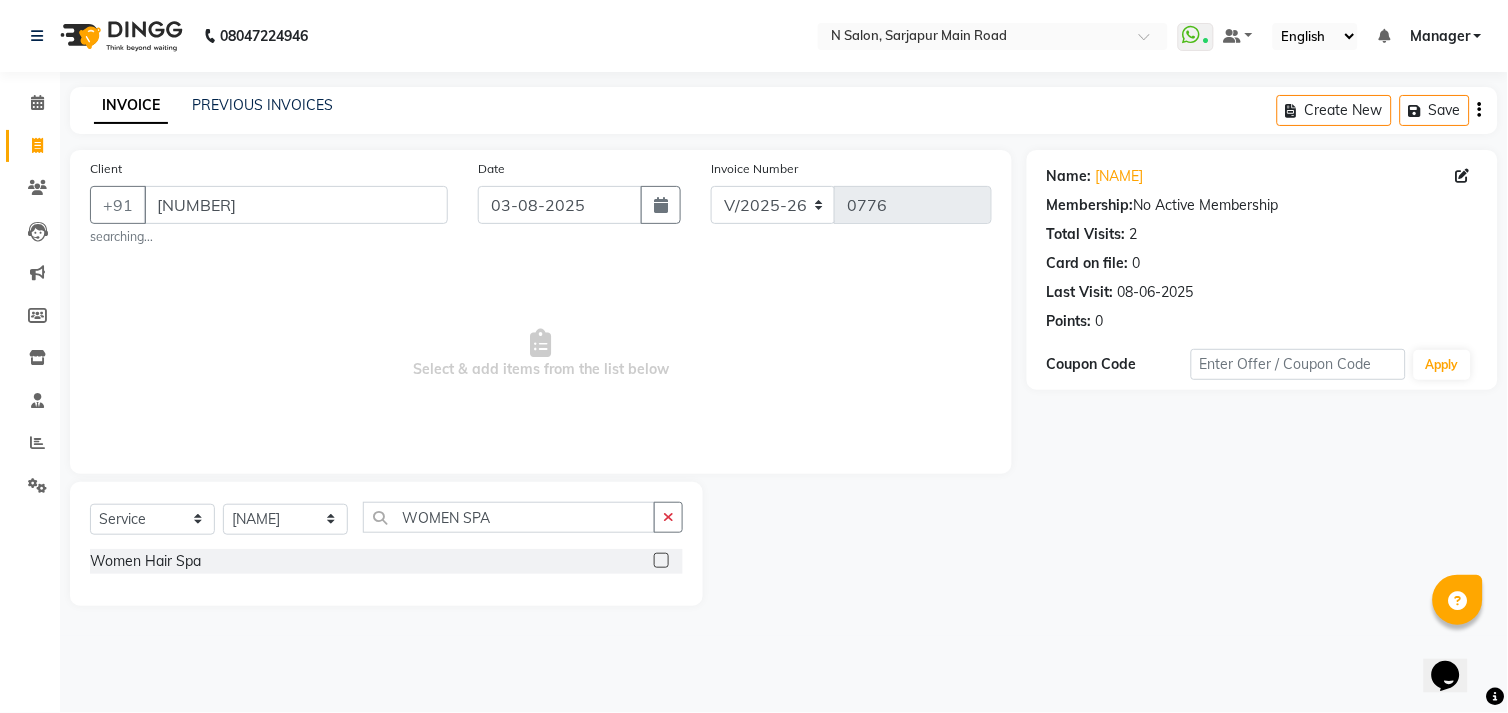 click 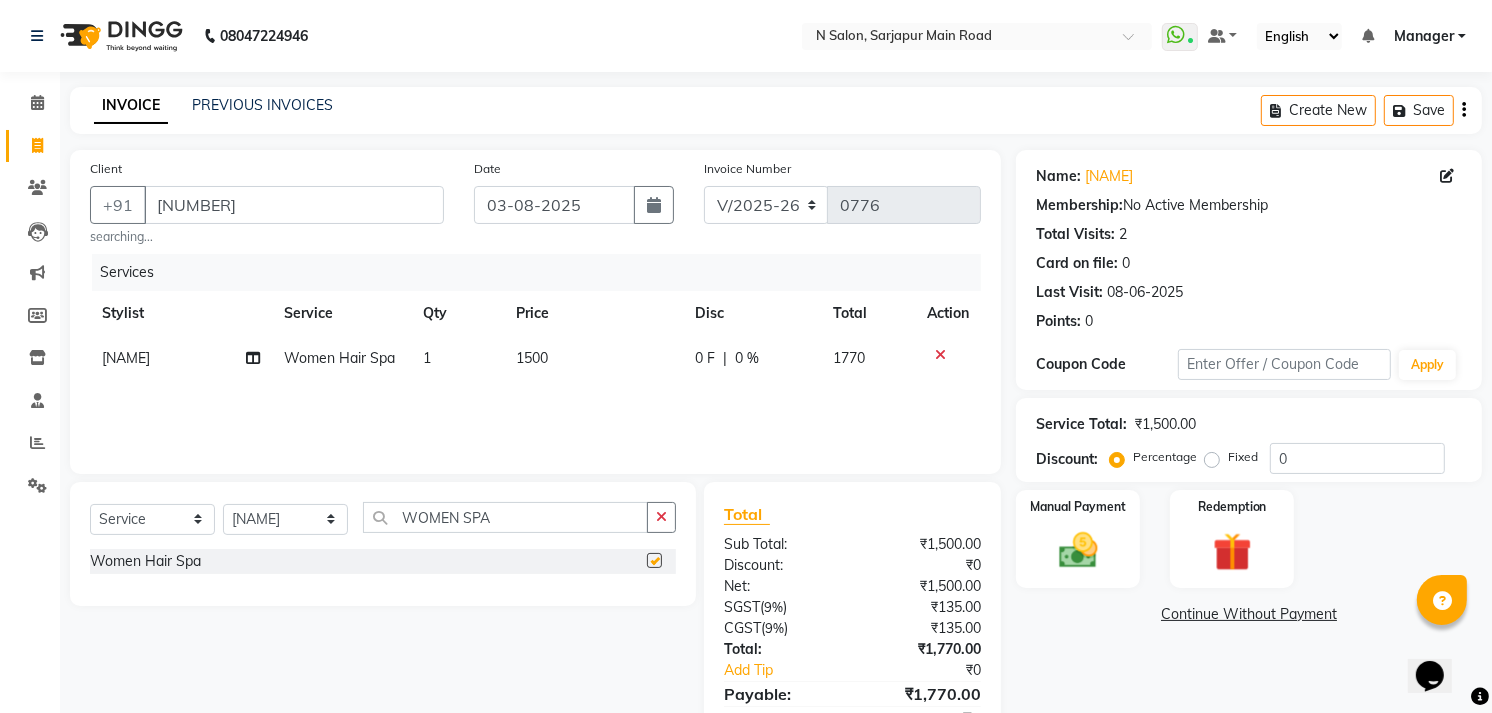 checkbox on "false" 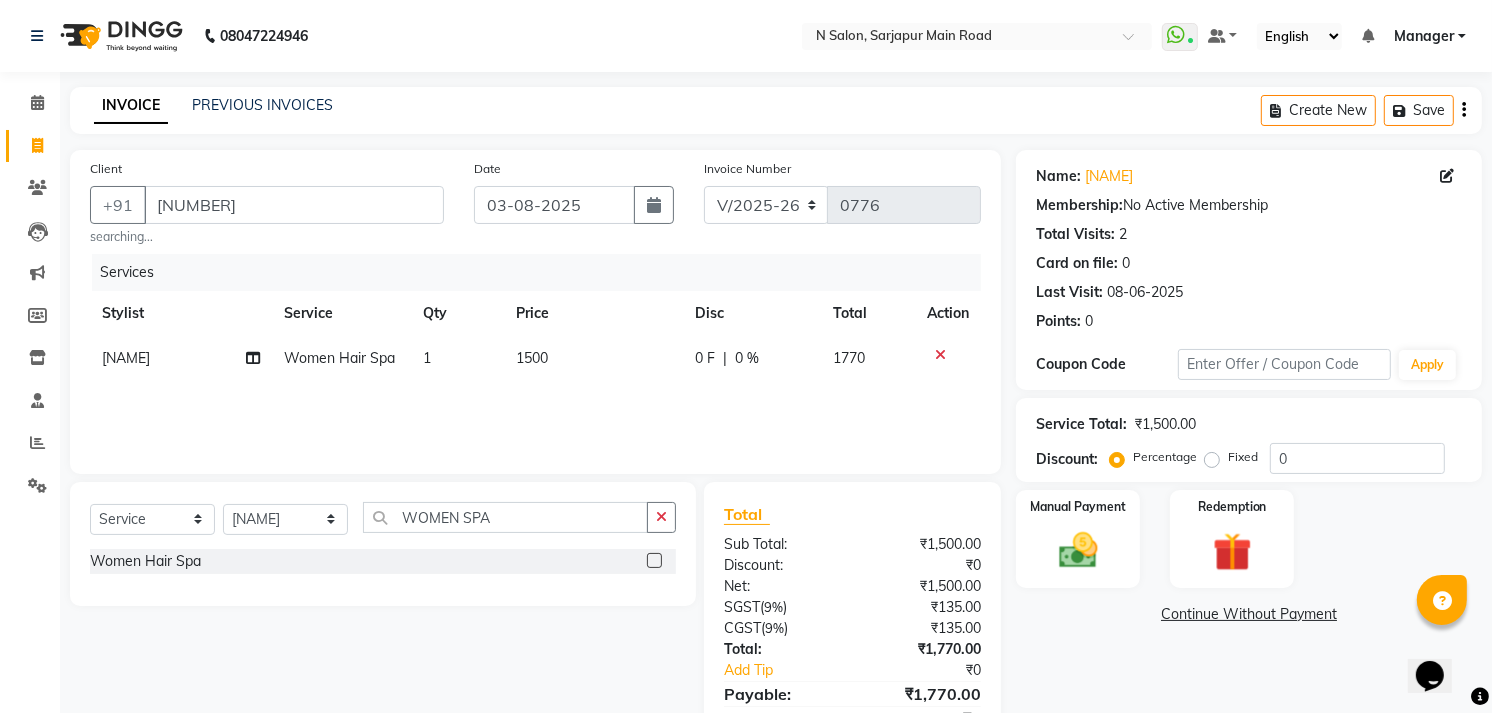 scroll, scrollTop: 93, scrollLeft: 0, axis: vertical 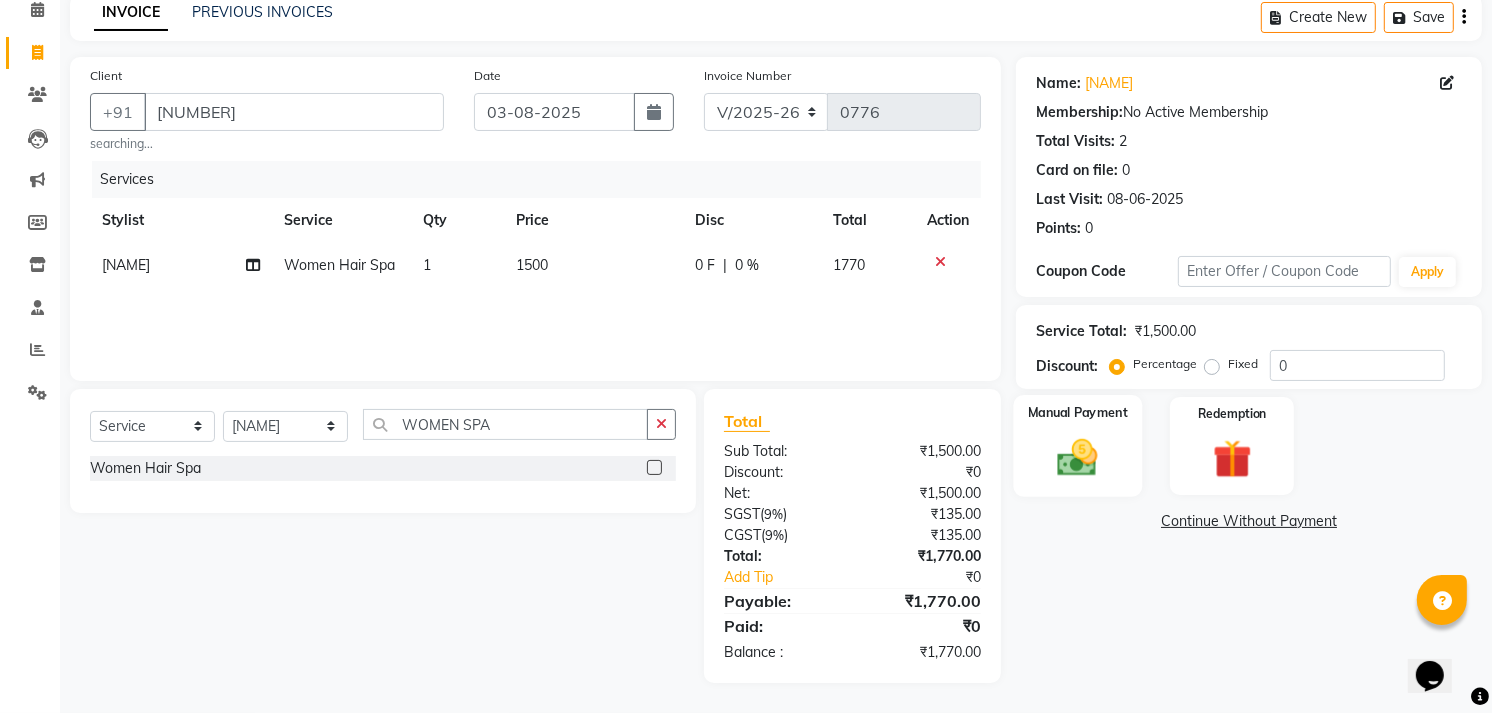click on "Manual Payment" 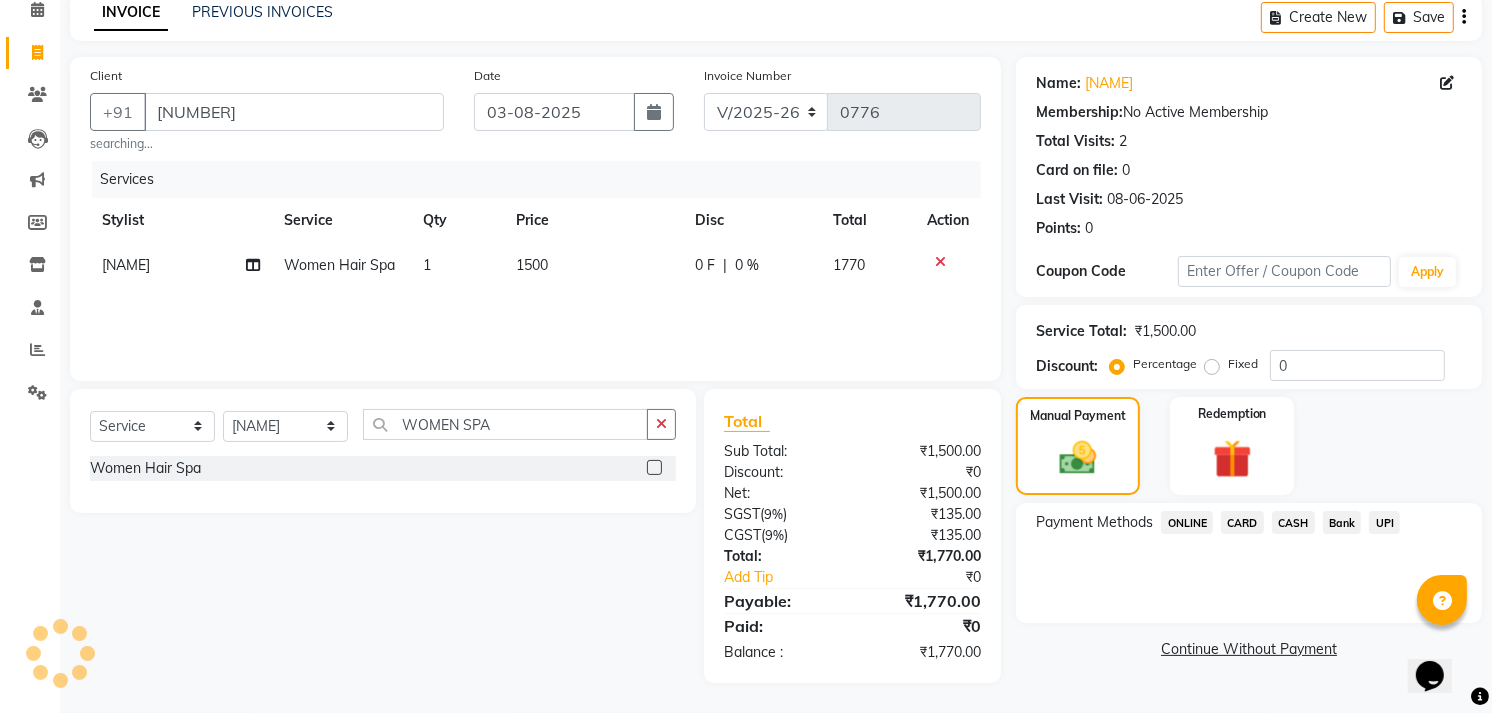 click on "UPI" 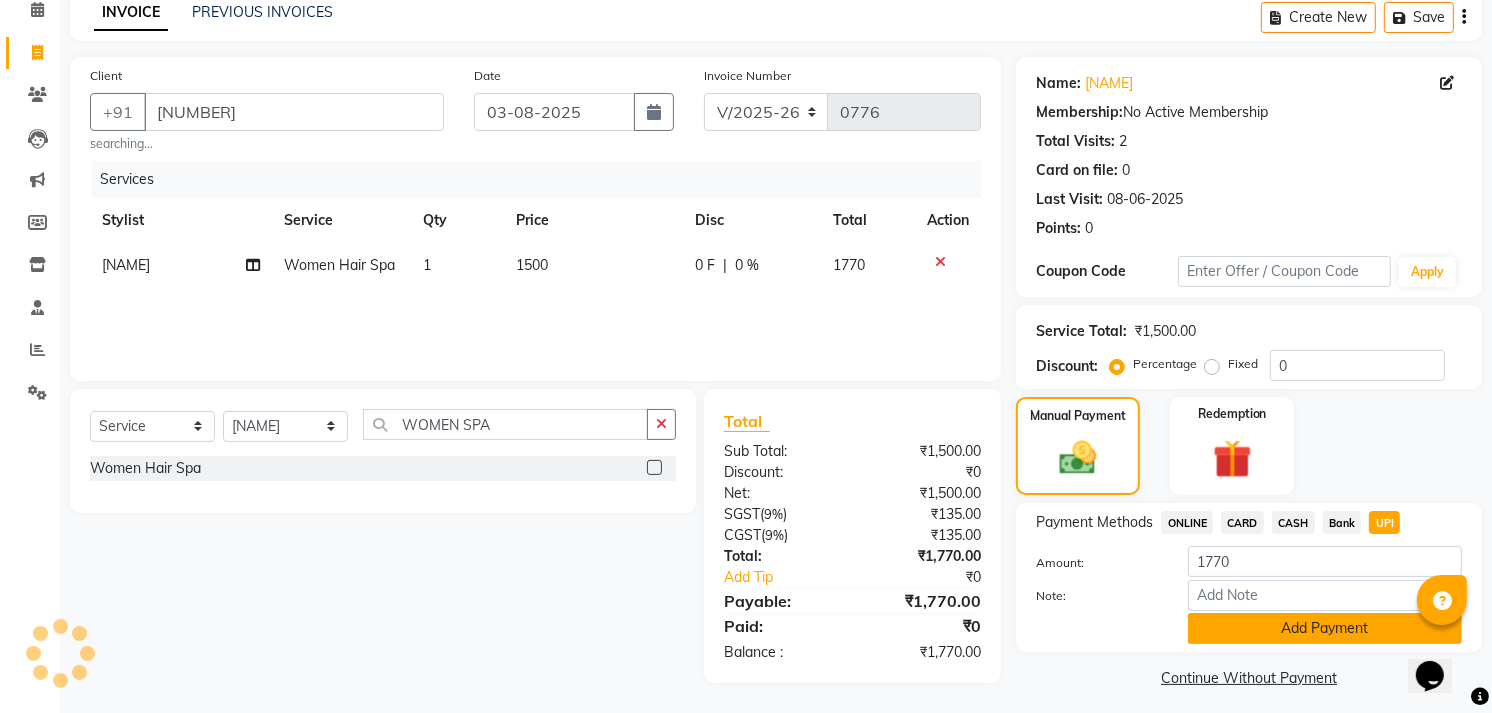click on "Add Payment" 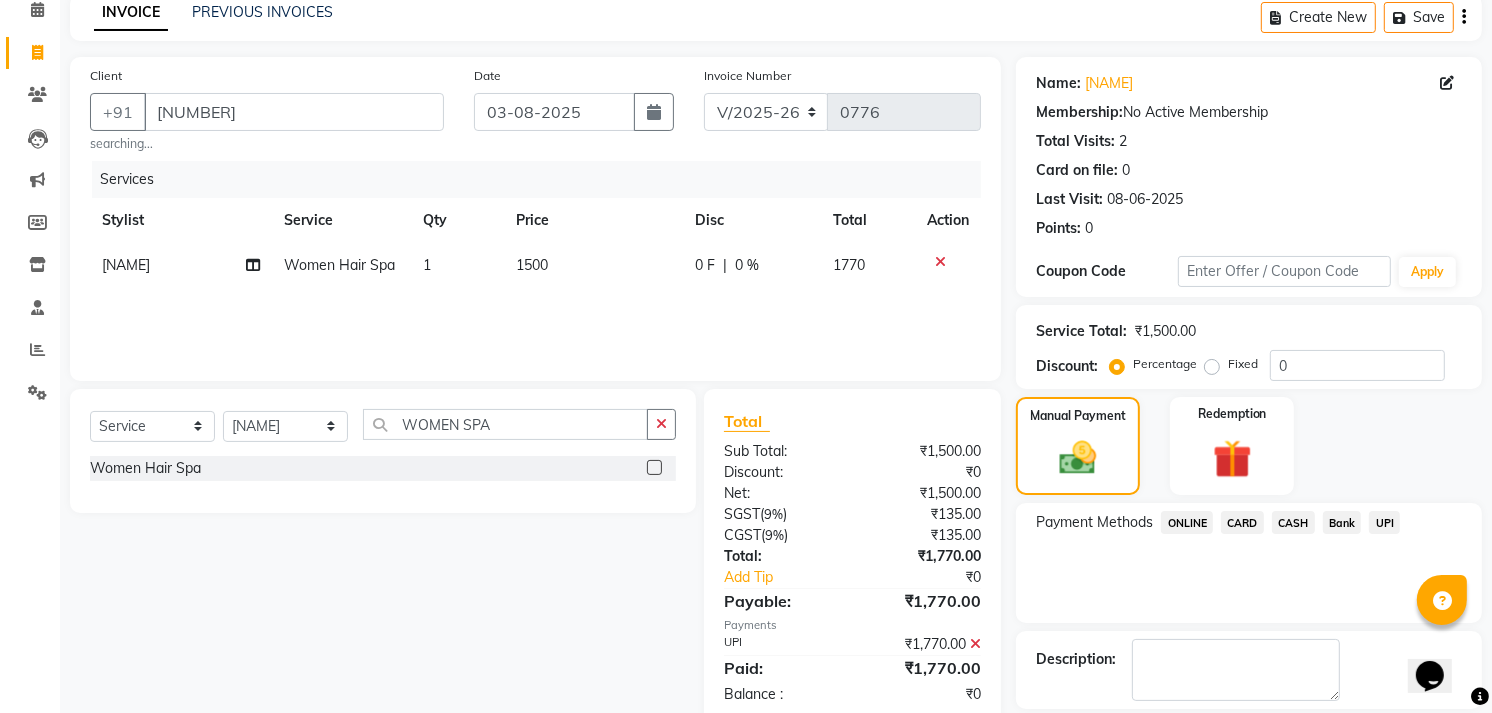 scroll, scrollTop: 186, scrollLeft: 0, axis: vertical 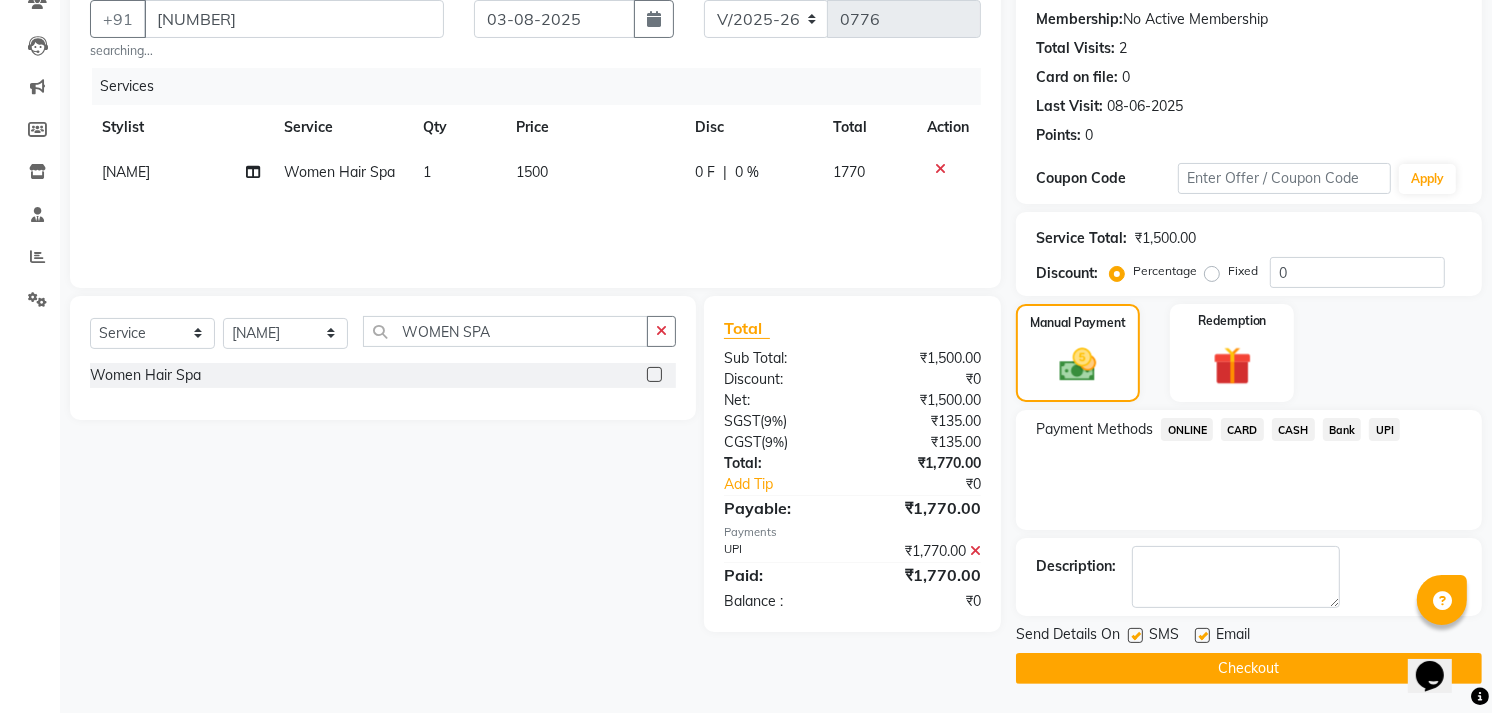 click on "Checkout" 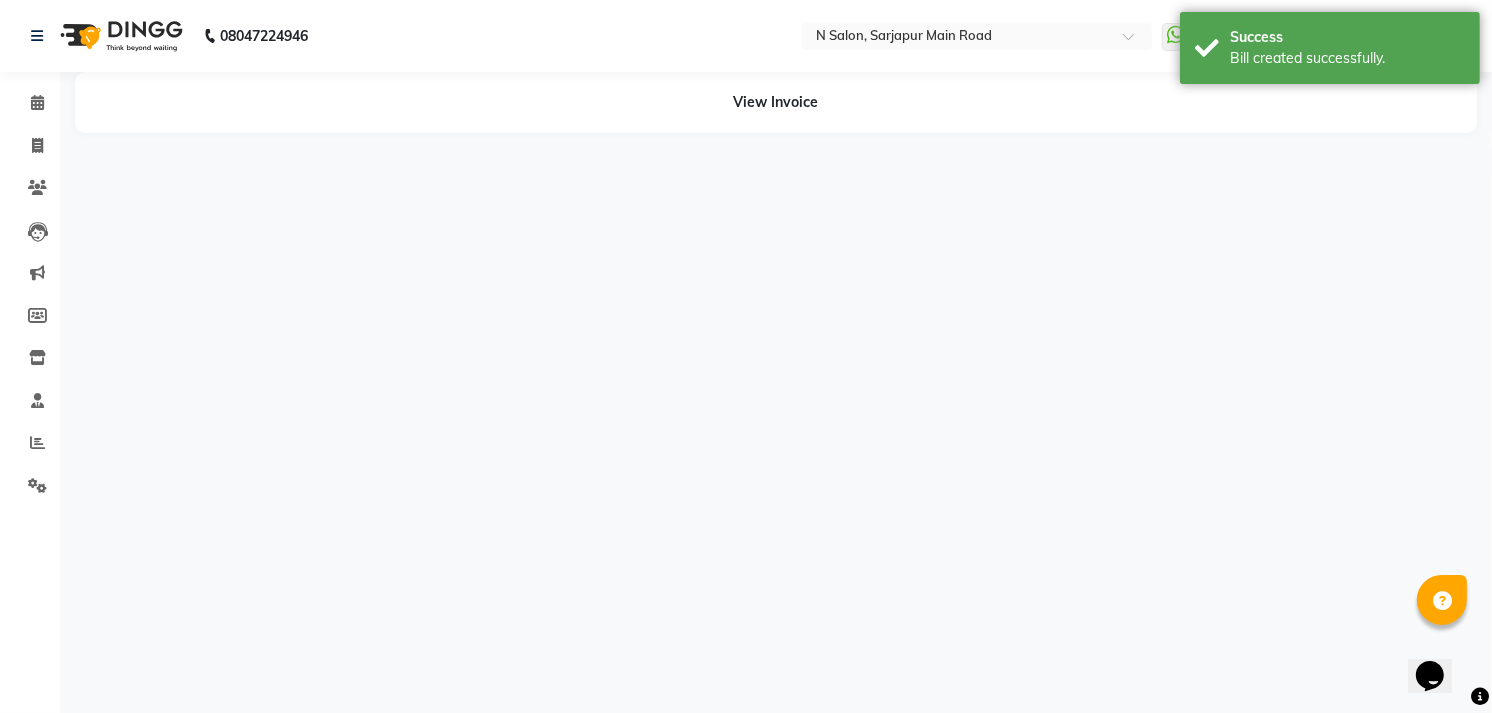 scroll, scrollTop: 0, scrollLeft: 0, axis: both 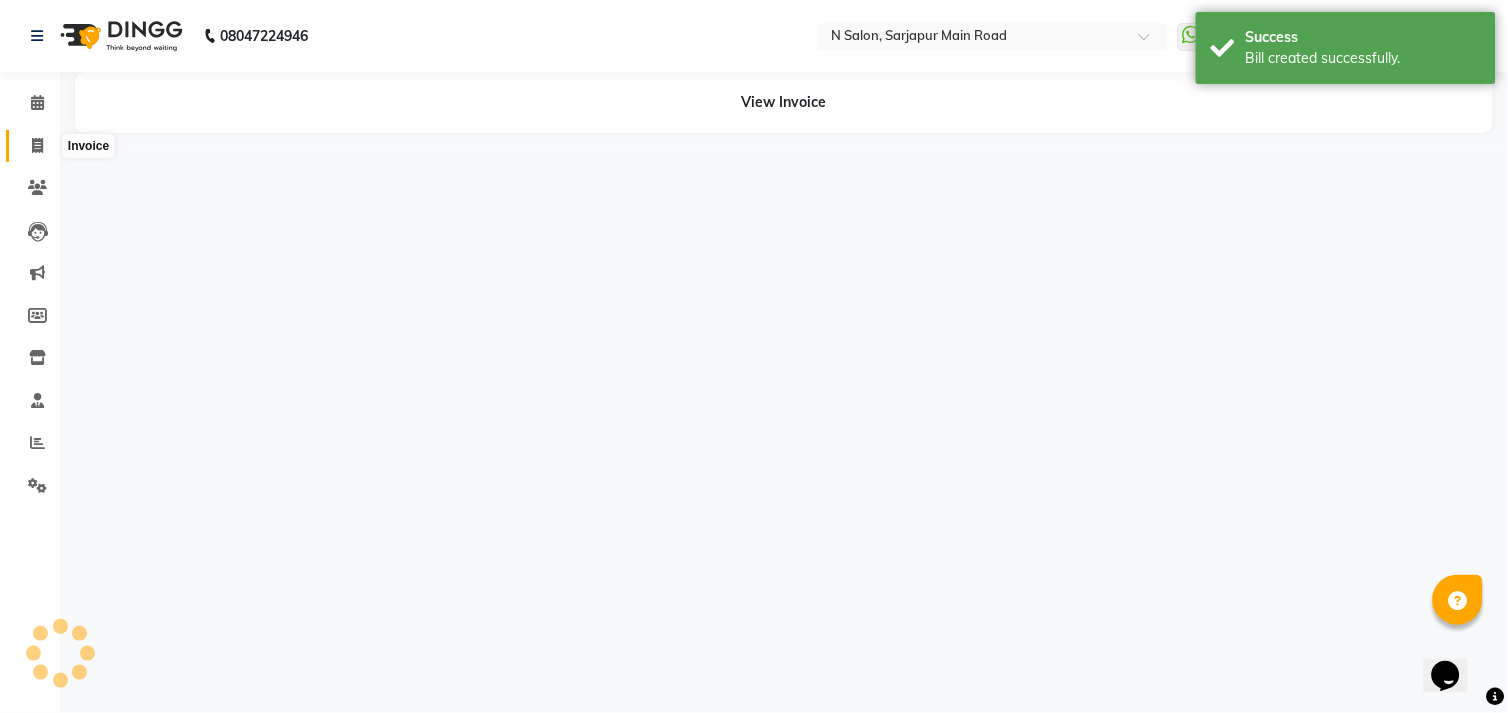 click 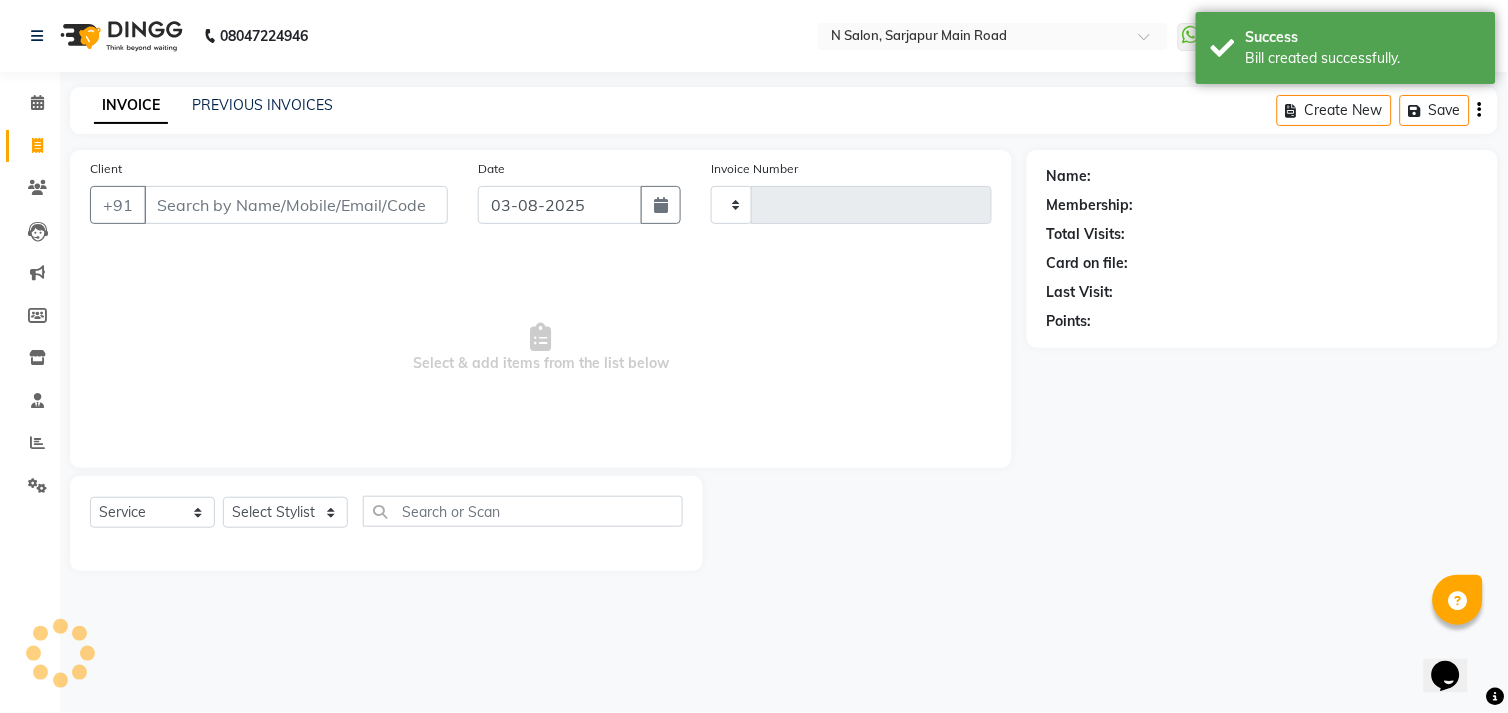 type on "0777" 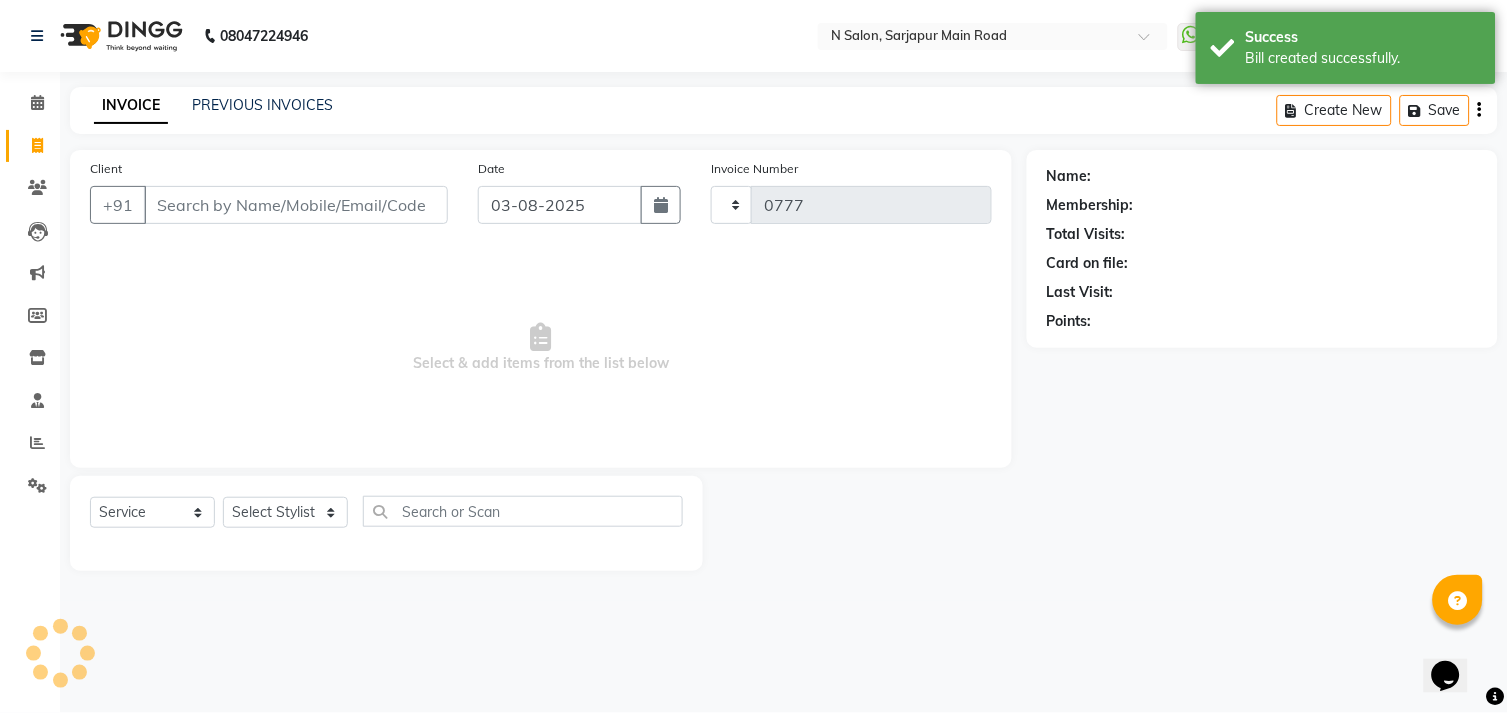 select on "7871" 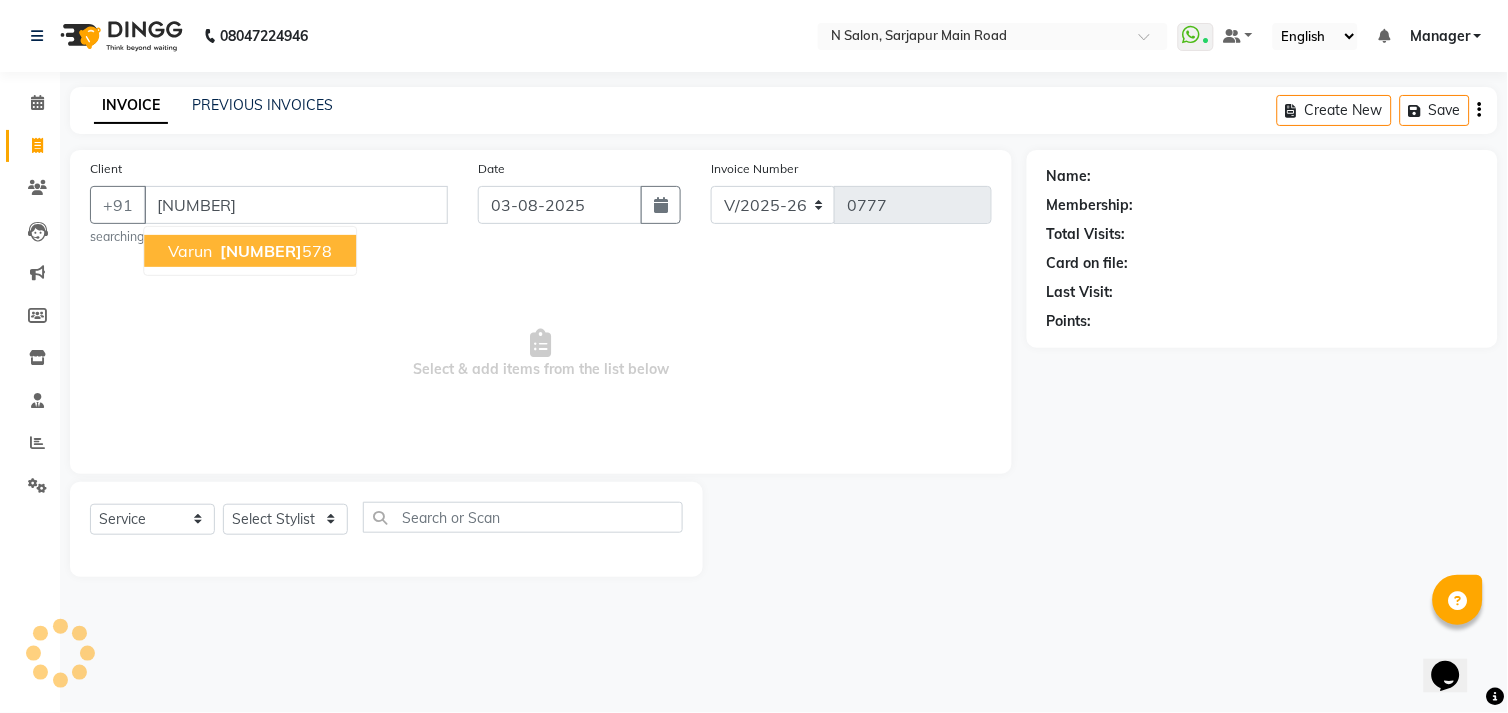 click on "Varun" at bounding box center (190, 251) 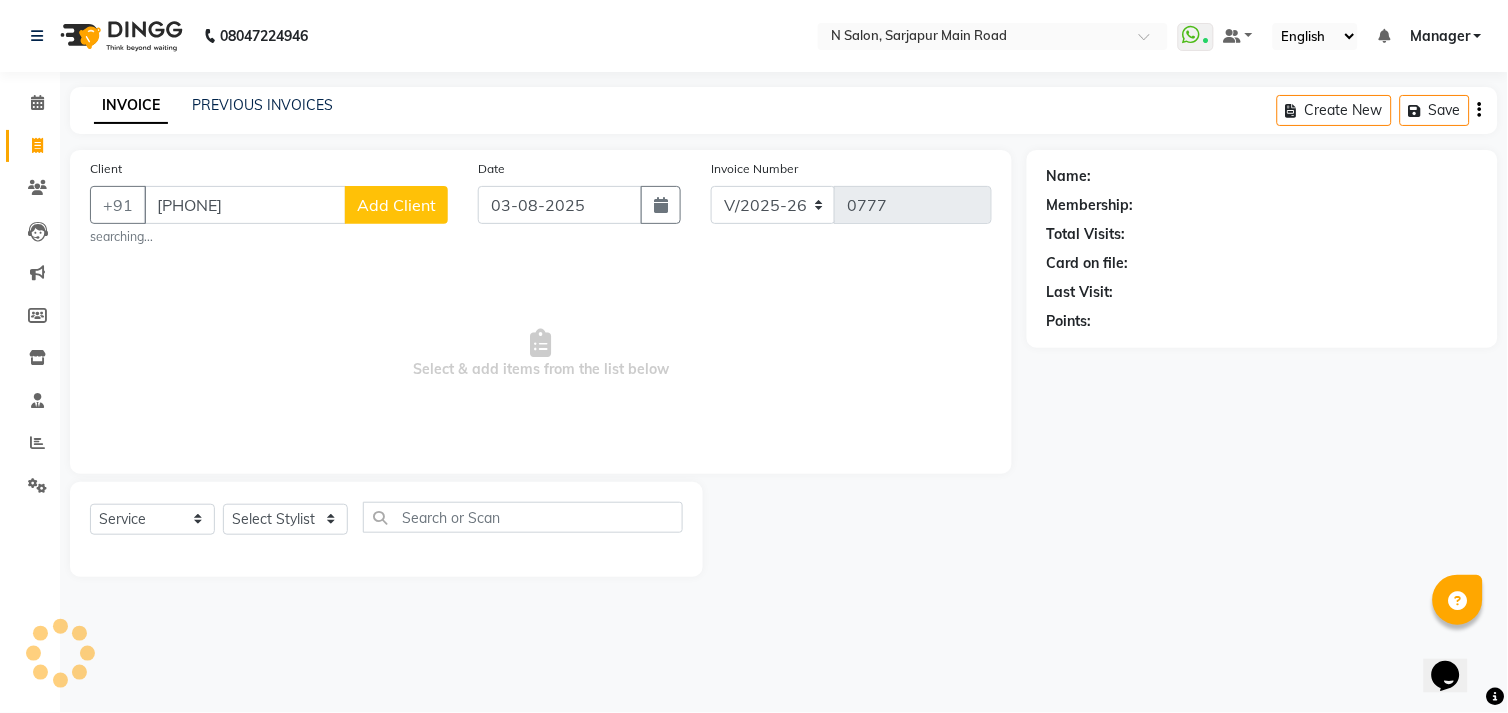type on "[PHONE]" 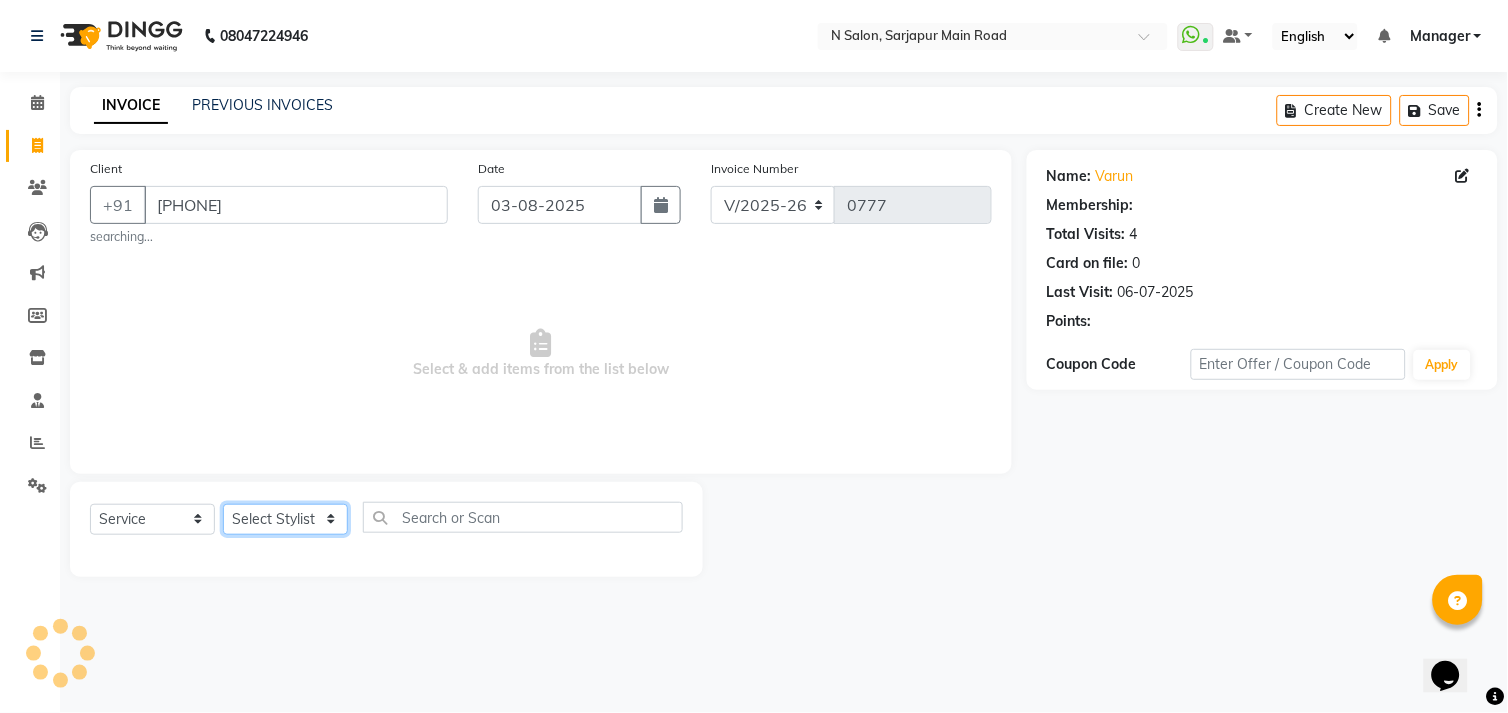 click on "Select Stylist Amgha Arish CHANDU DIPEN kajal kupu  Manager megha Mukul Aggarwal NIRJALA Owner Pankaj Rahul Sir shradha" 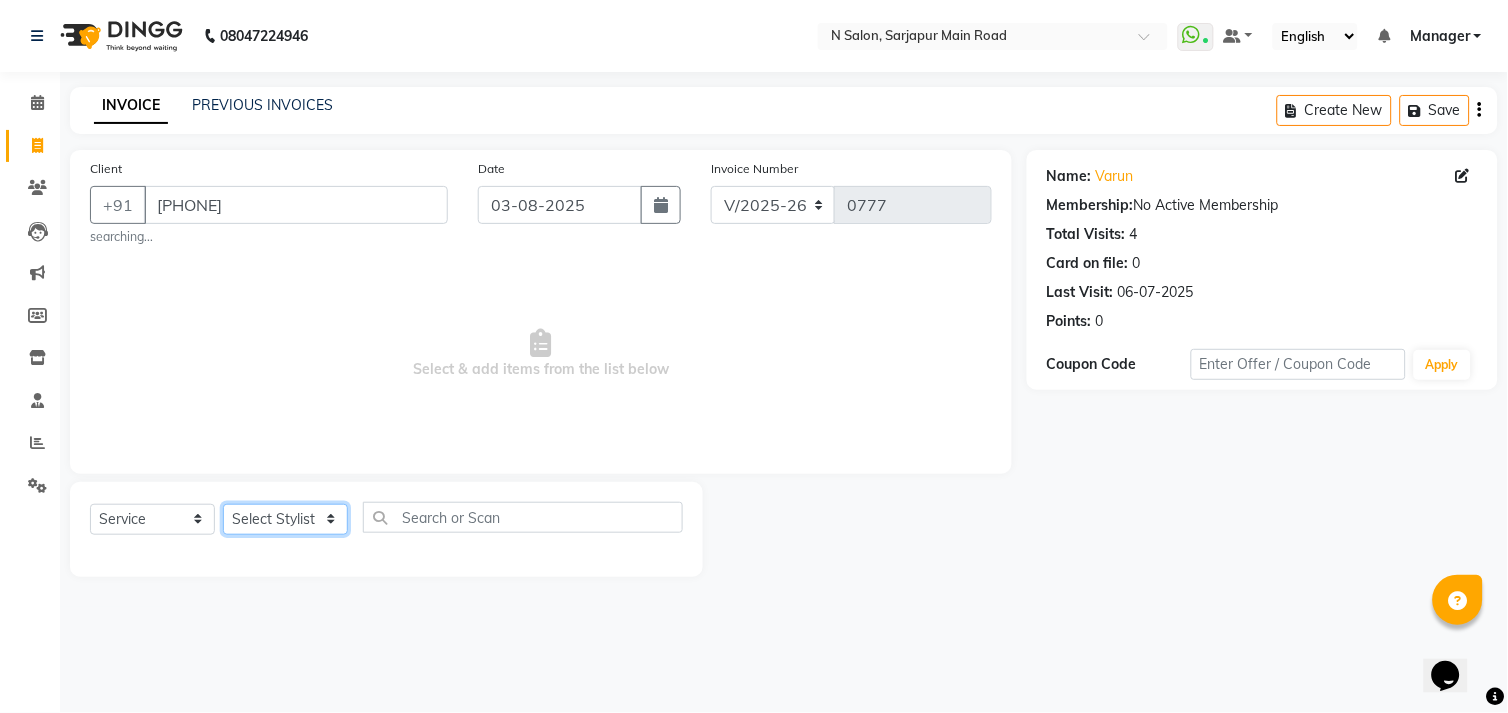 select on "70687" 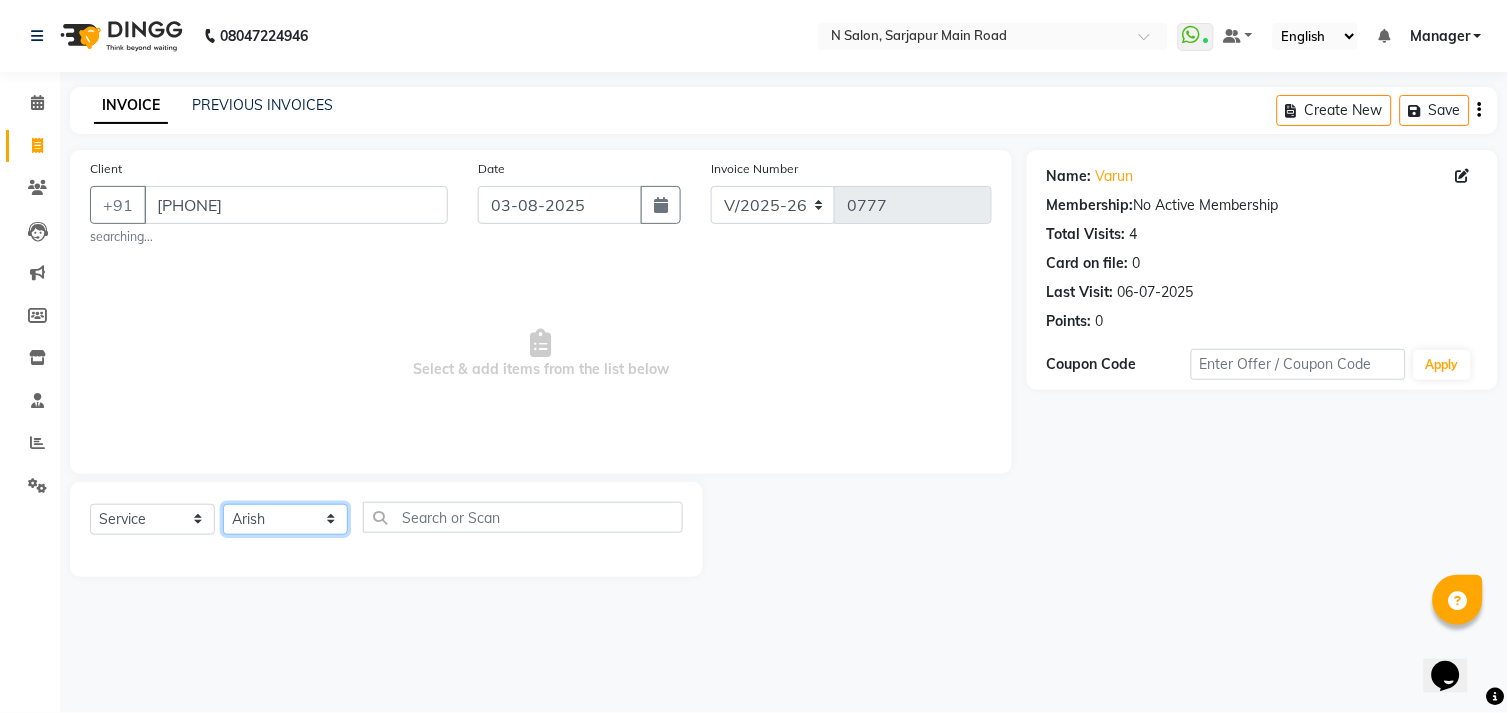 click on "Select Stylist Amgha Arish CHANDU DIPEN kajal kupu  Manager megha Mukul Aggarwal NIRJALA Owner Pankaj Rahul Sir shradha" 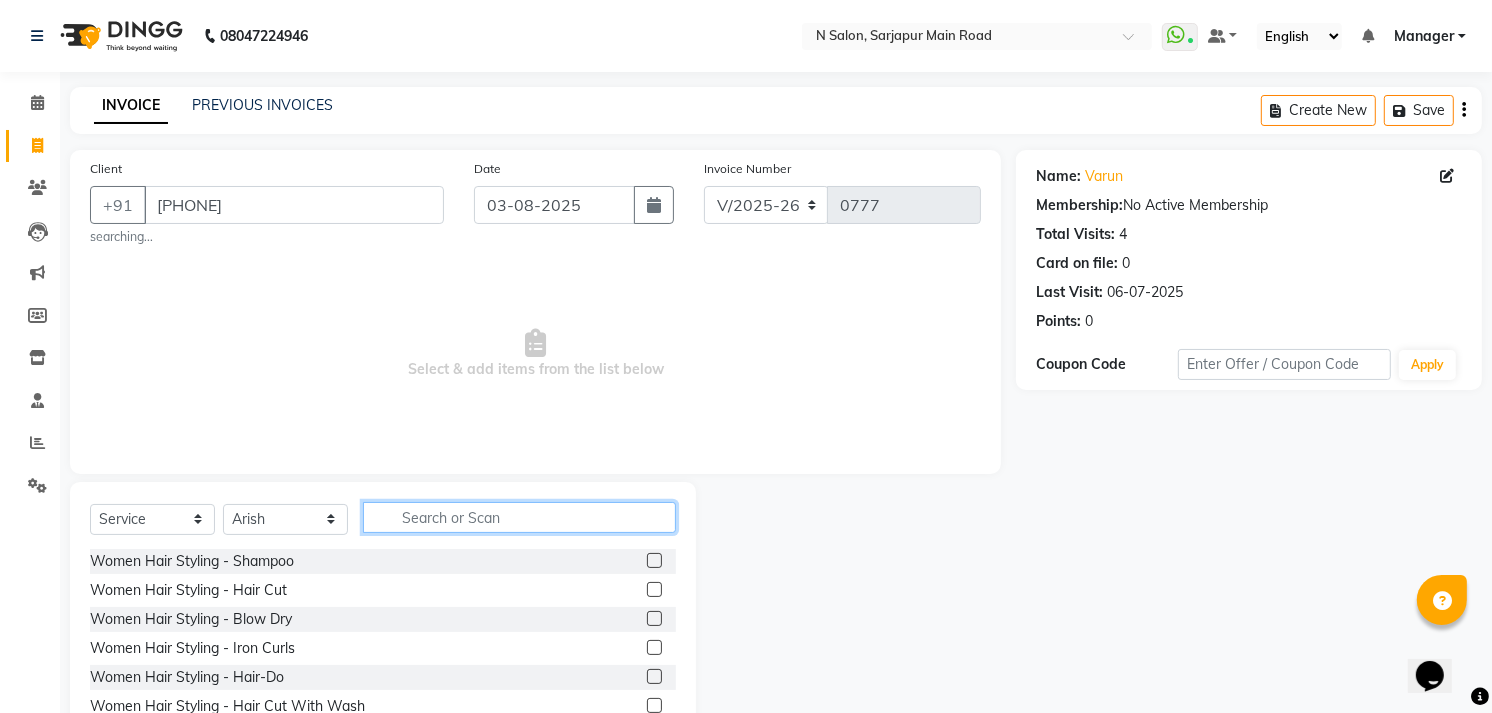 click 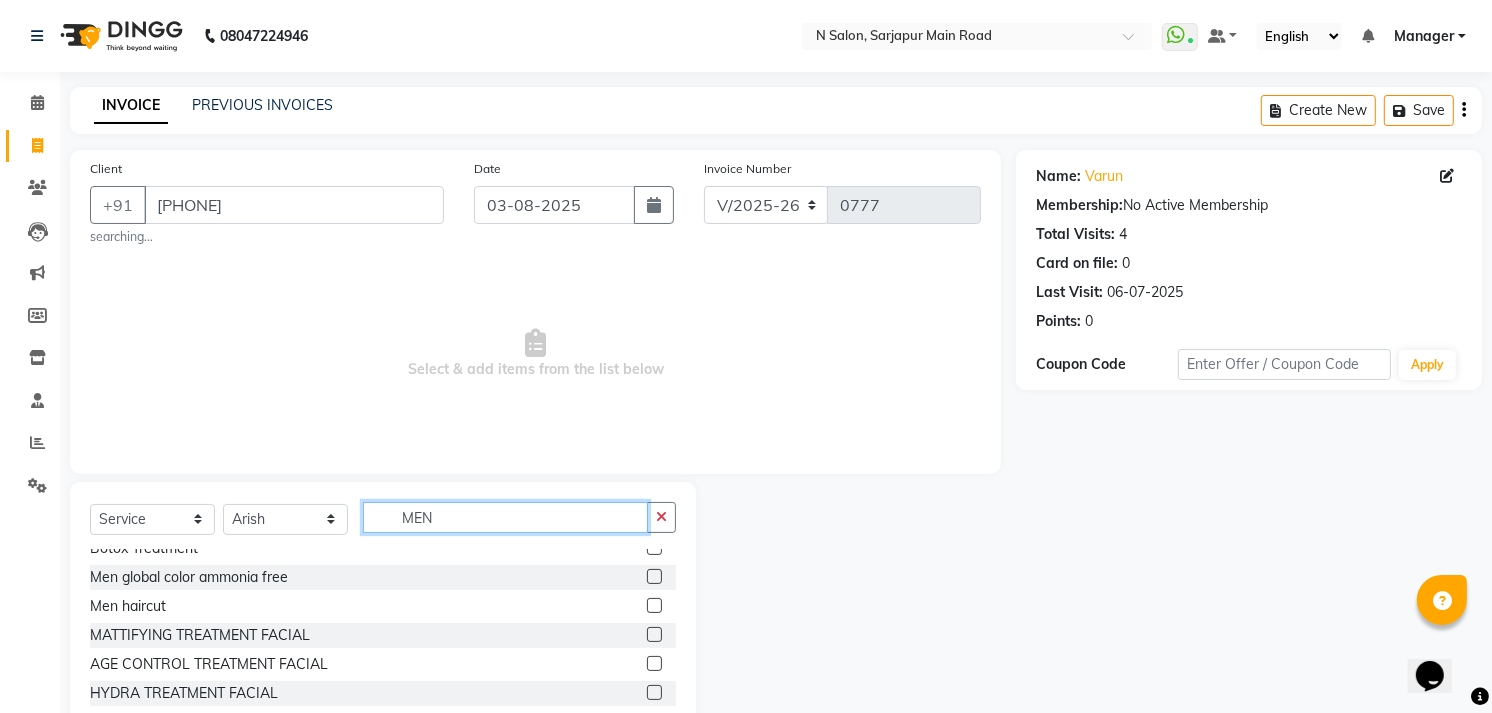 scroll, scrollTop: 222, scrollLeft: 0, axis: vertical 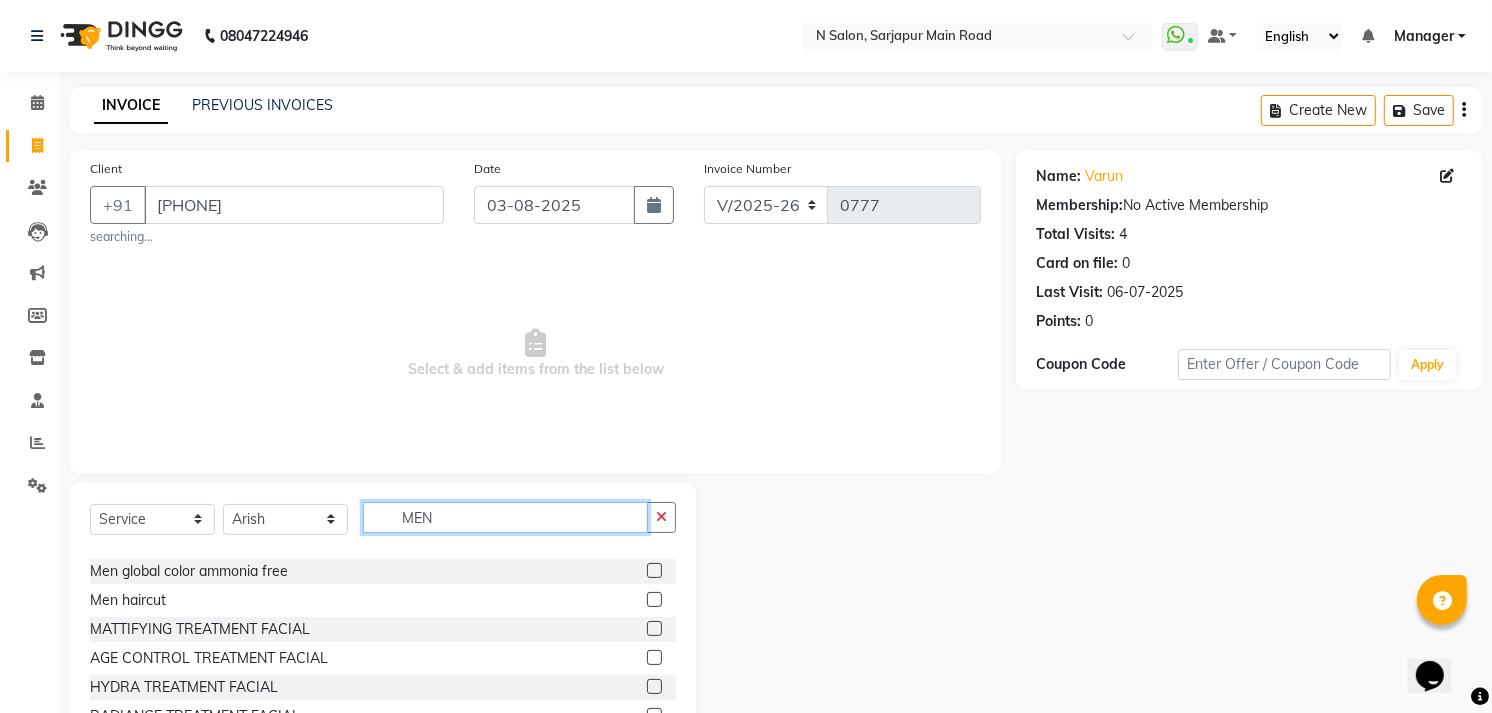 type on "MEN" 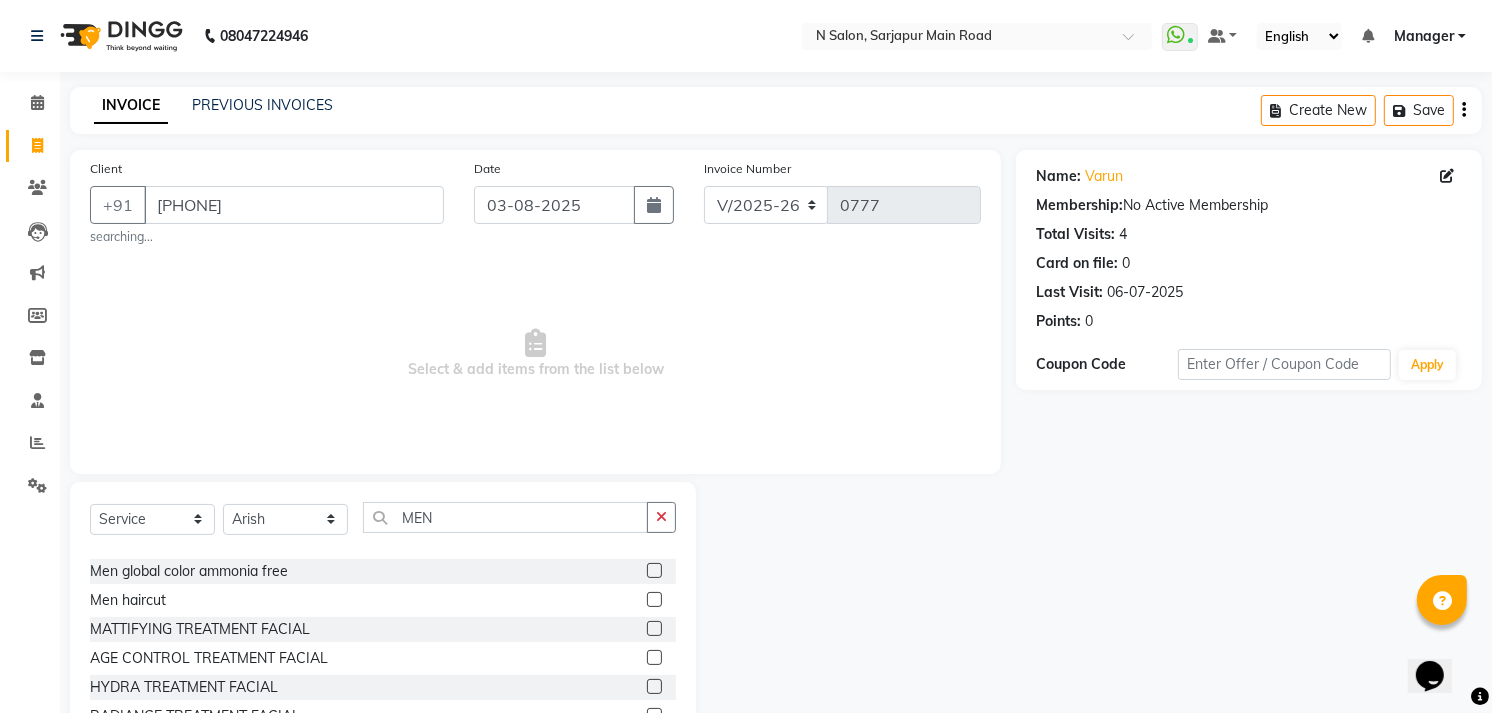 click 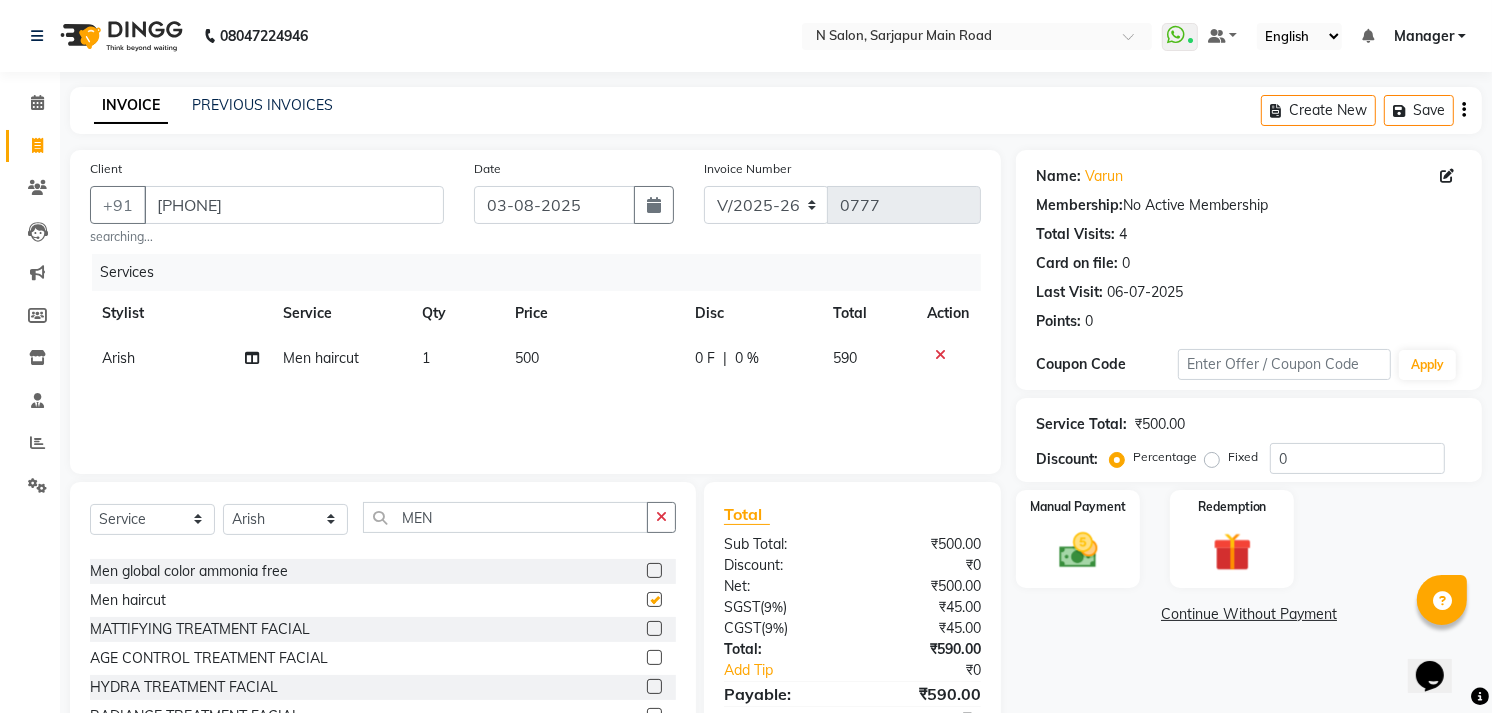 checkbox on "false" 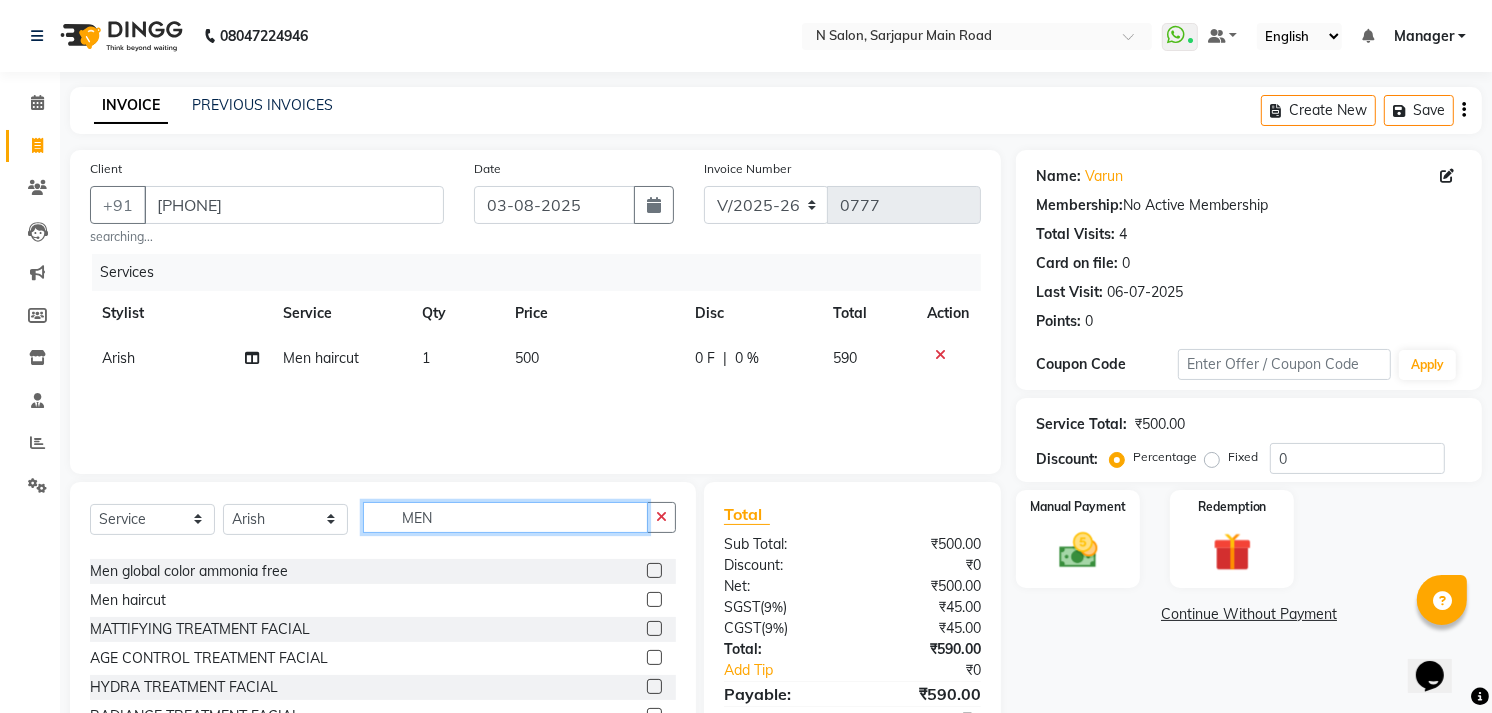 click on "MEN" 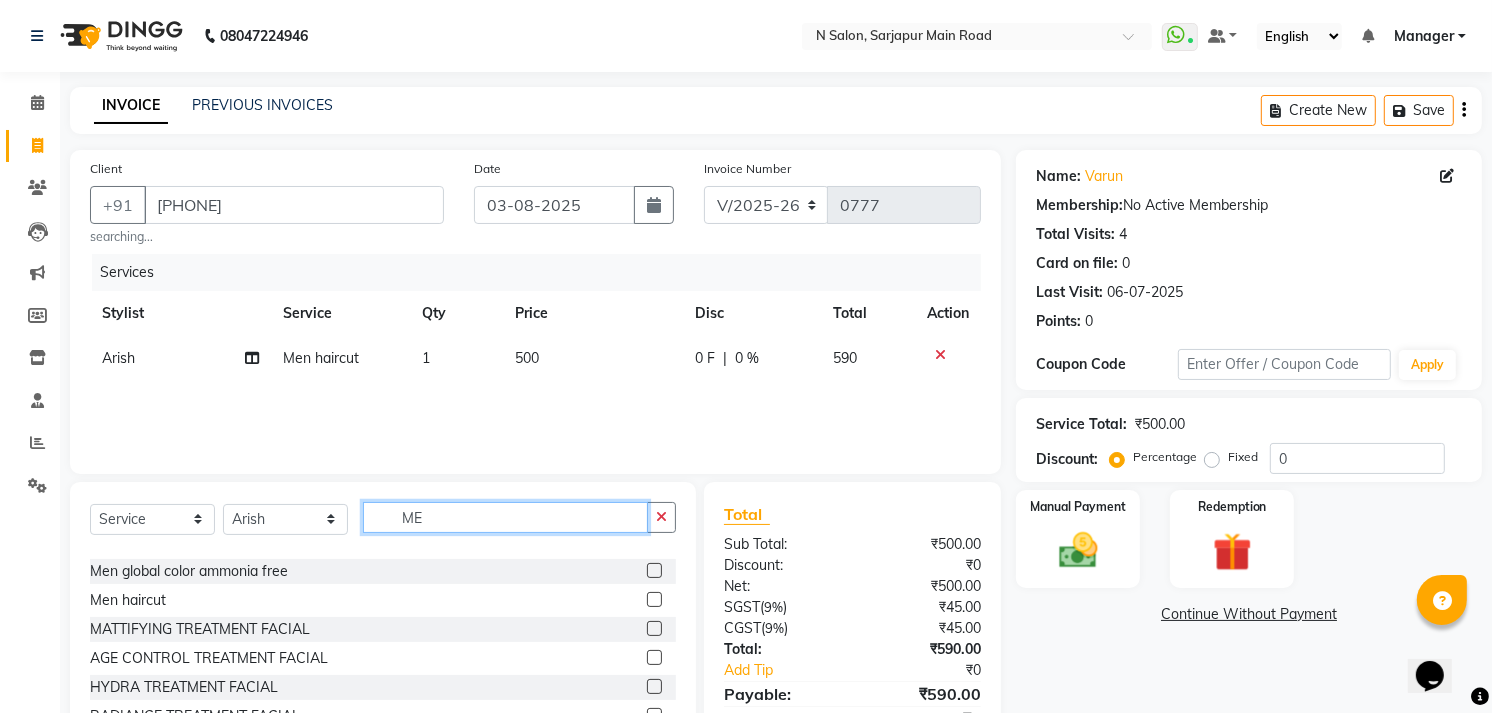 type on "M" 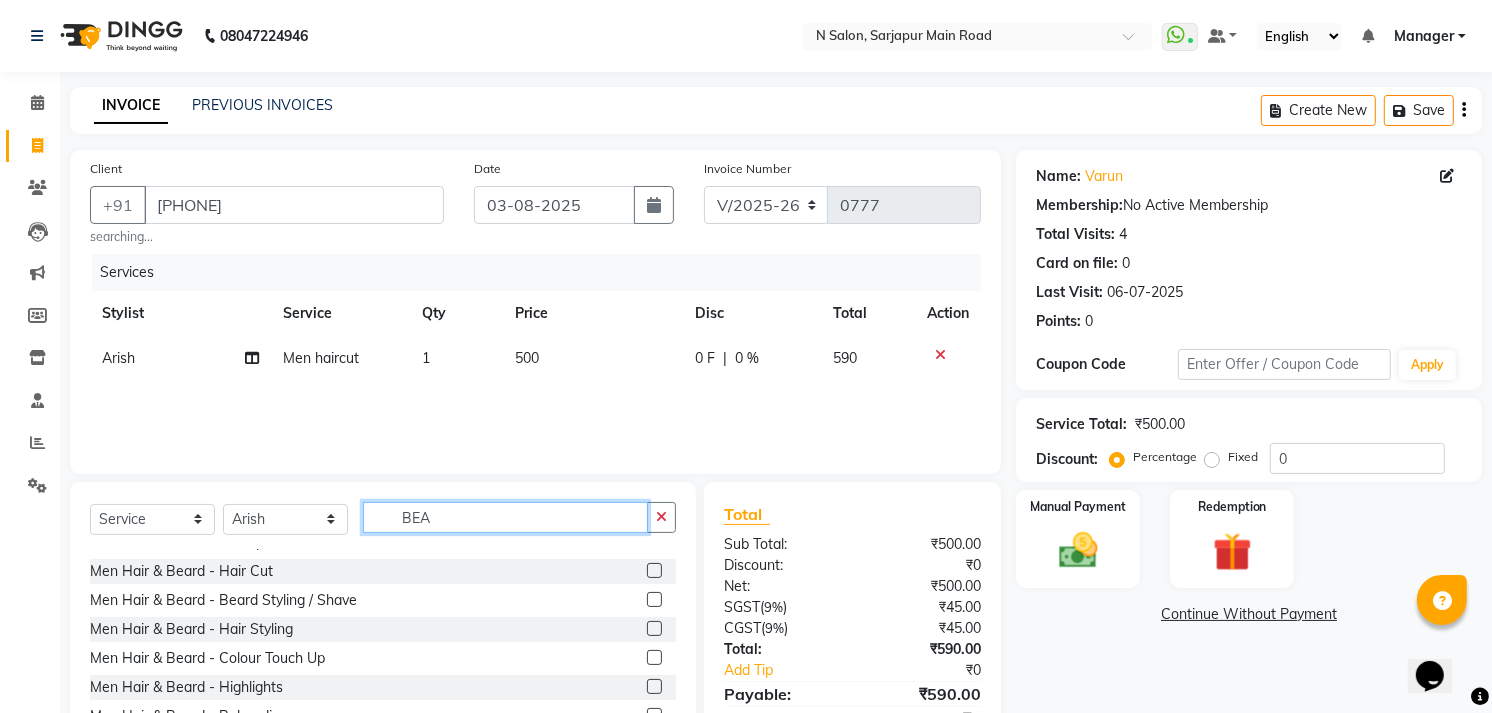 scroll, scrollTop: 0, scrollLeft: 0, axis: both 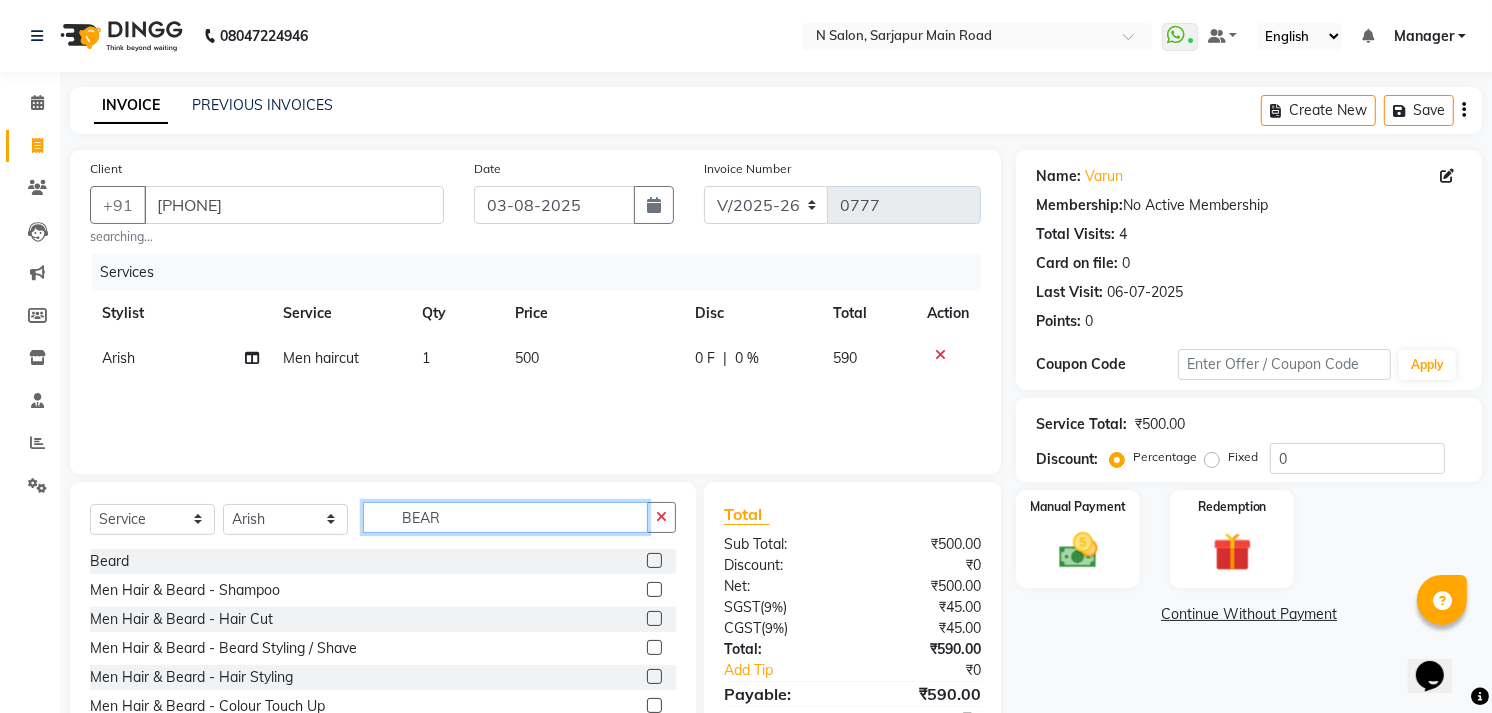 type on "BEAR" 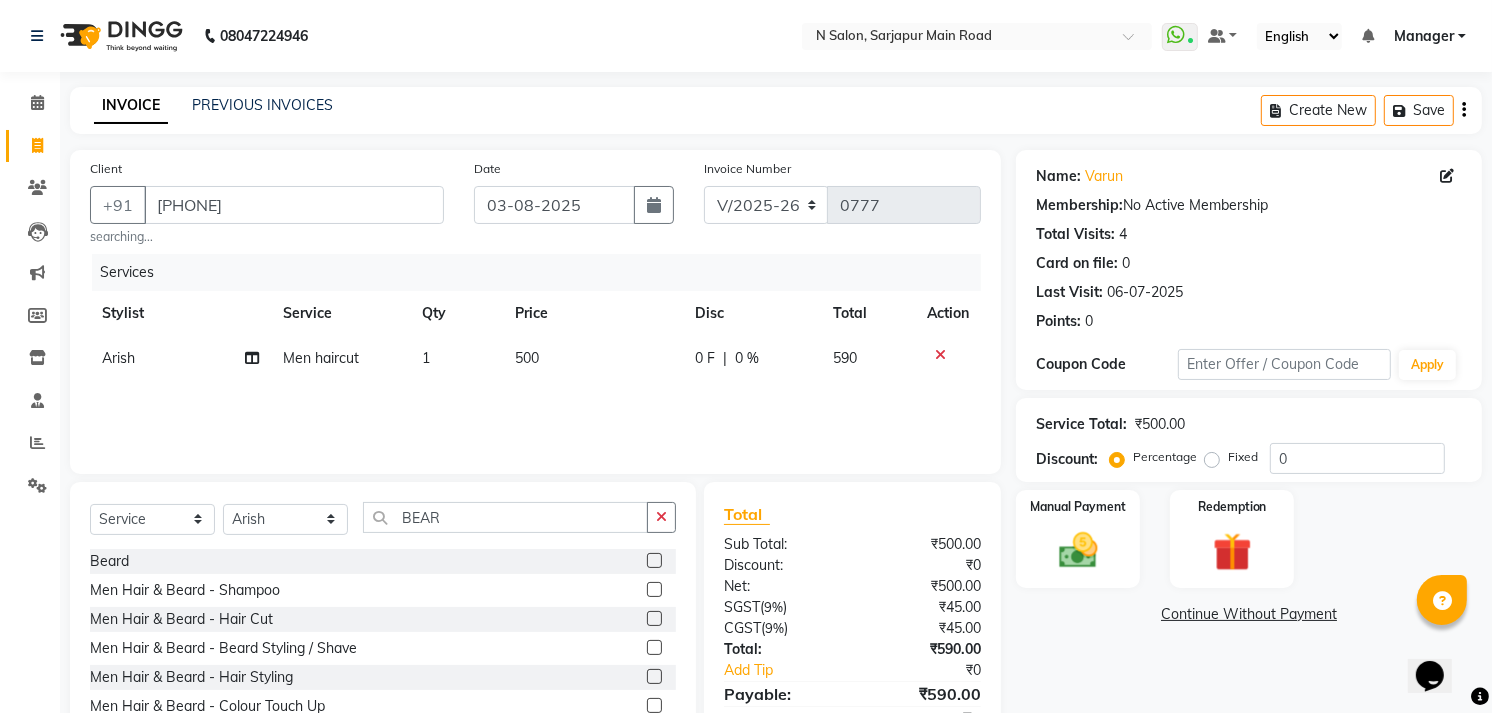 click 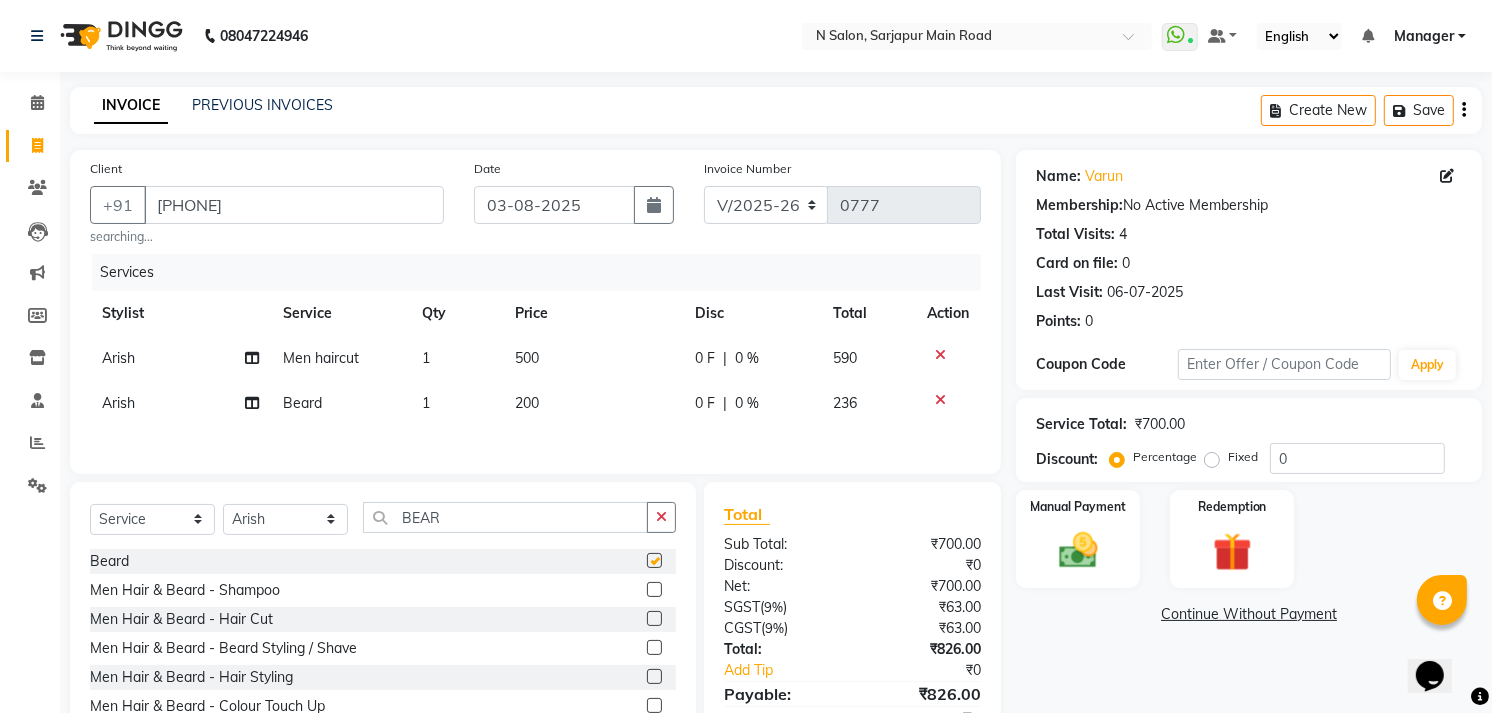 checkbox on "false" 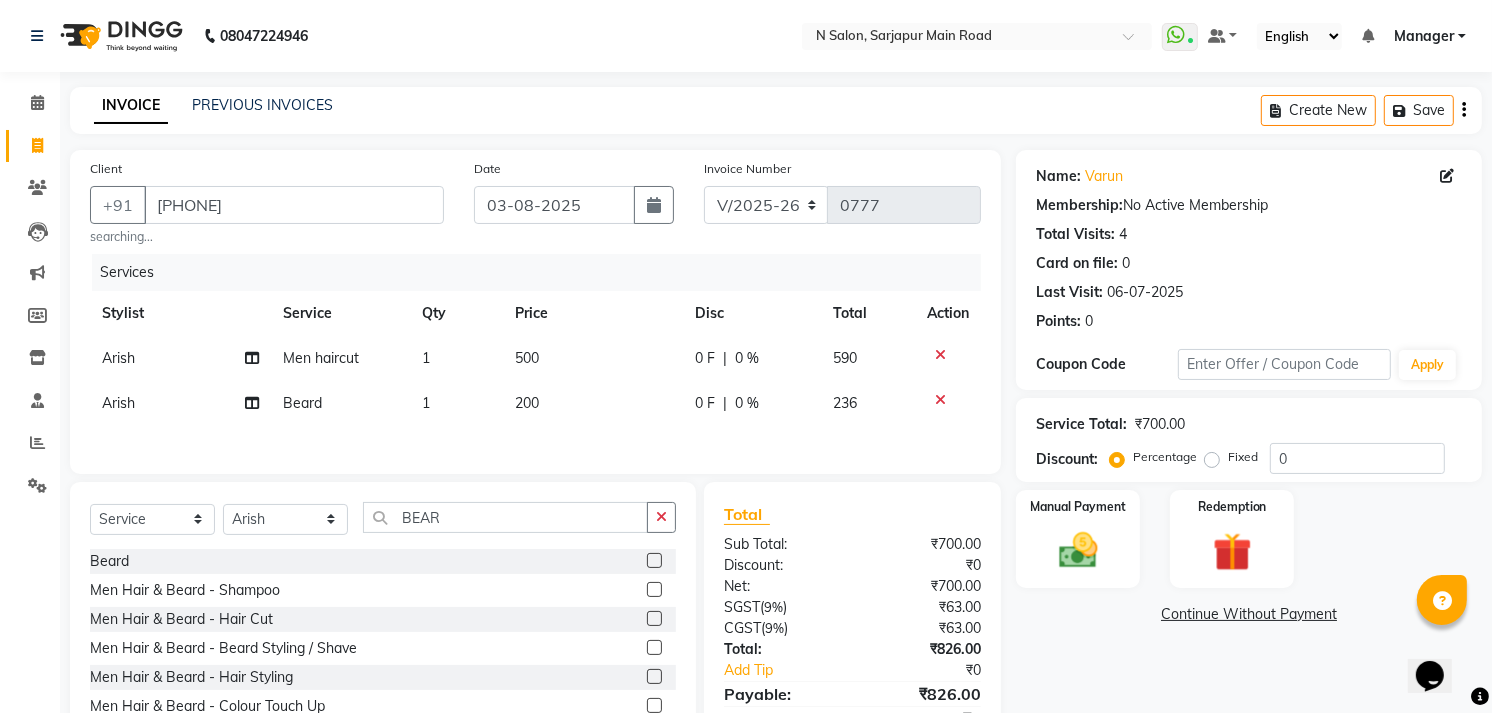 click on "200" 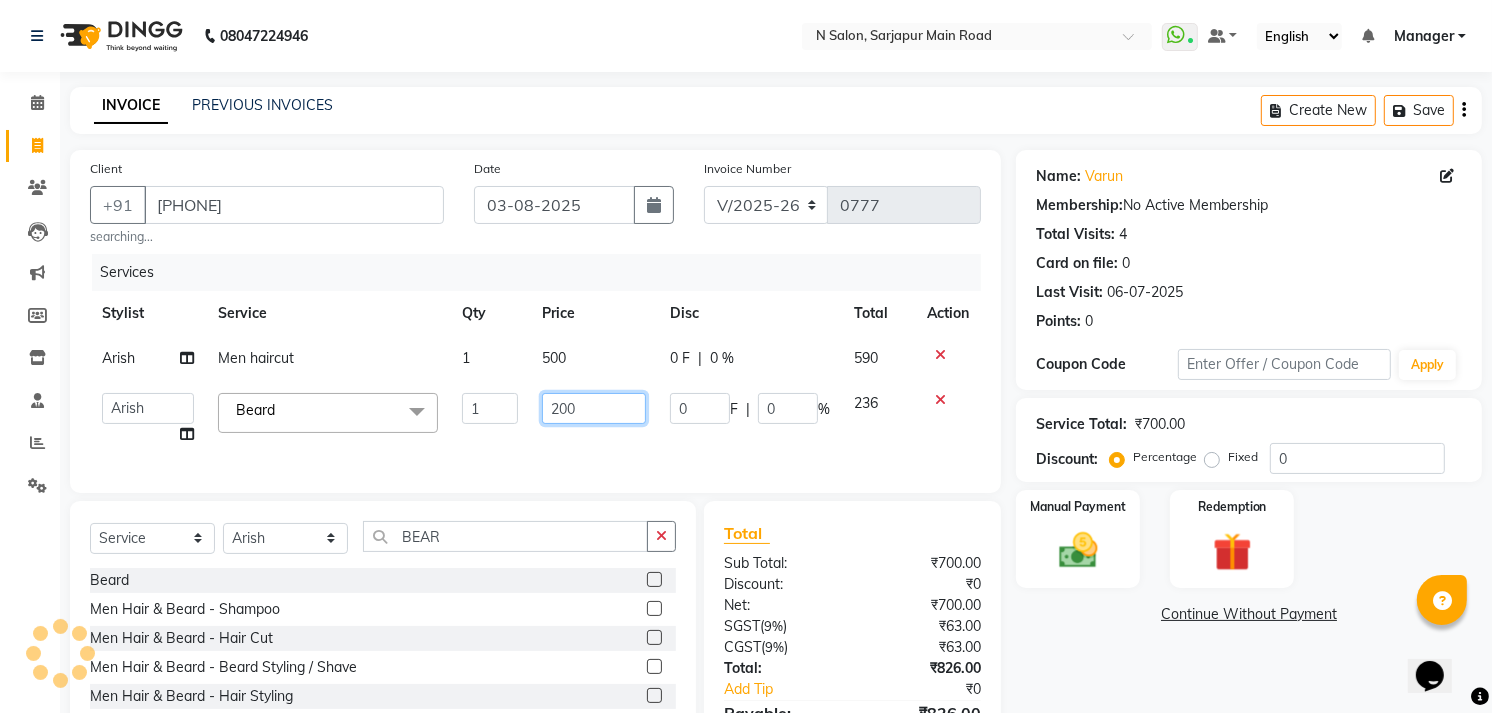 click on "200" 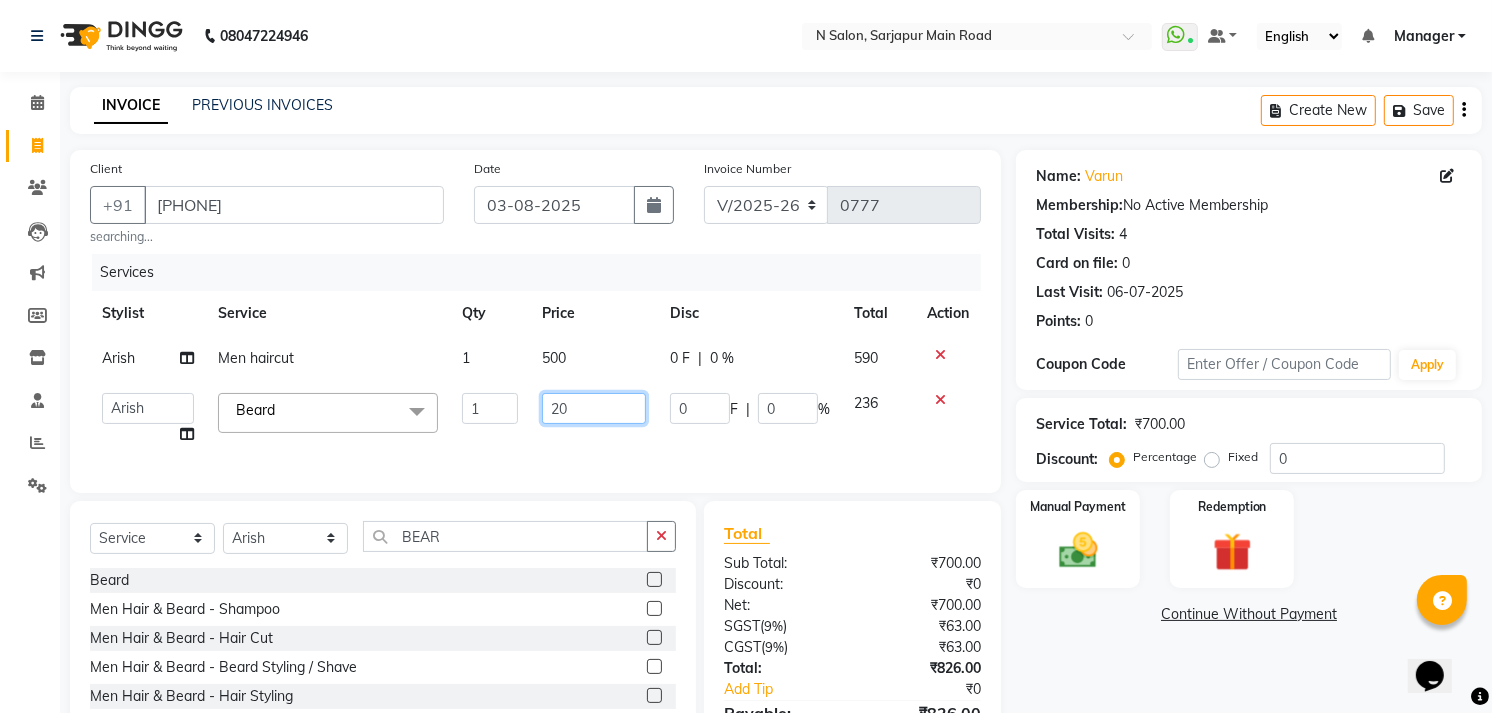 type on "2" 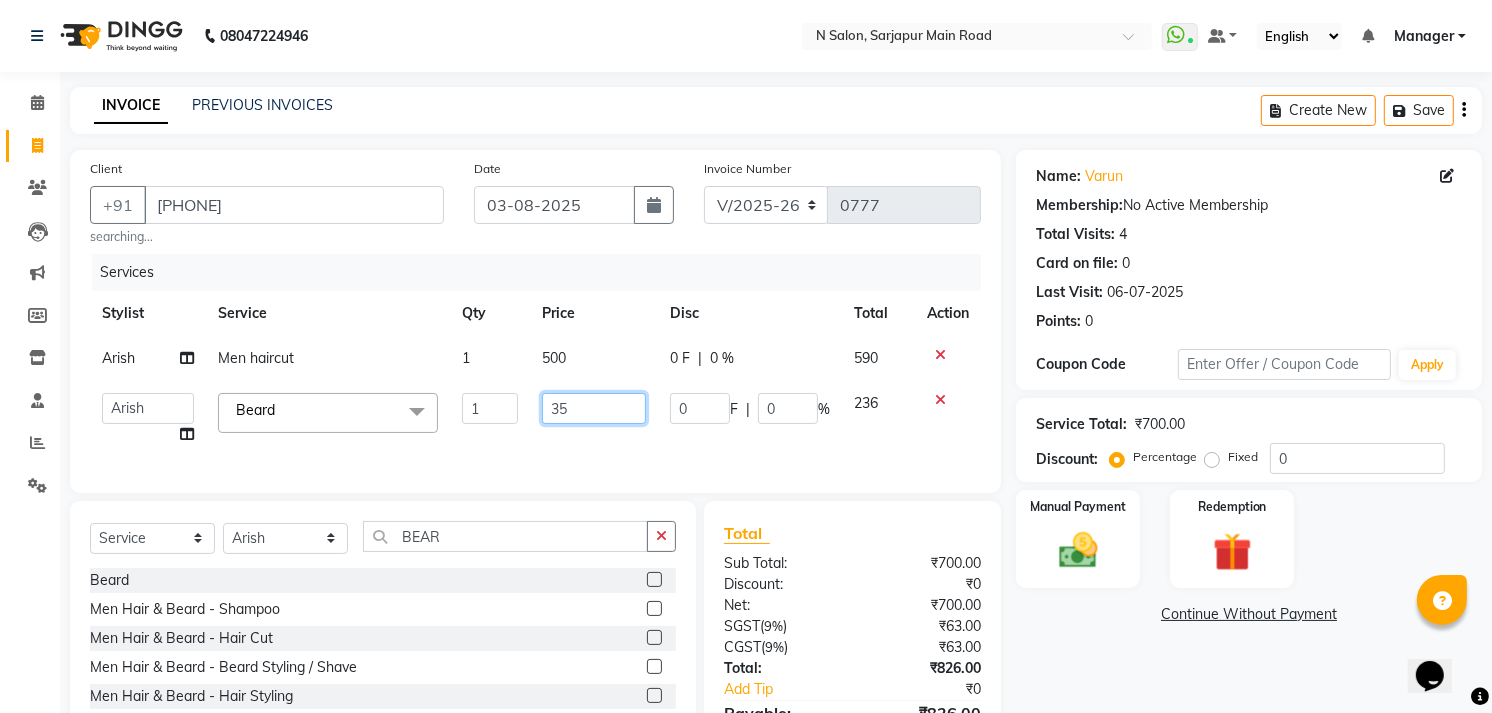 type on "350" 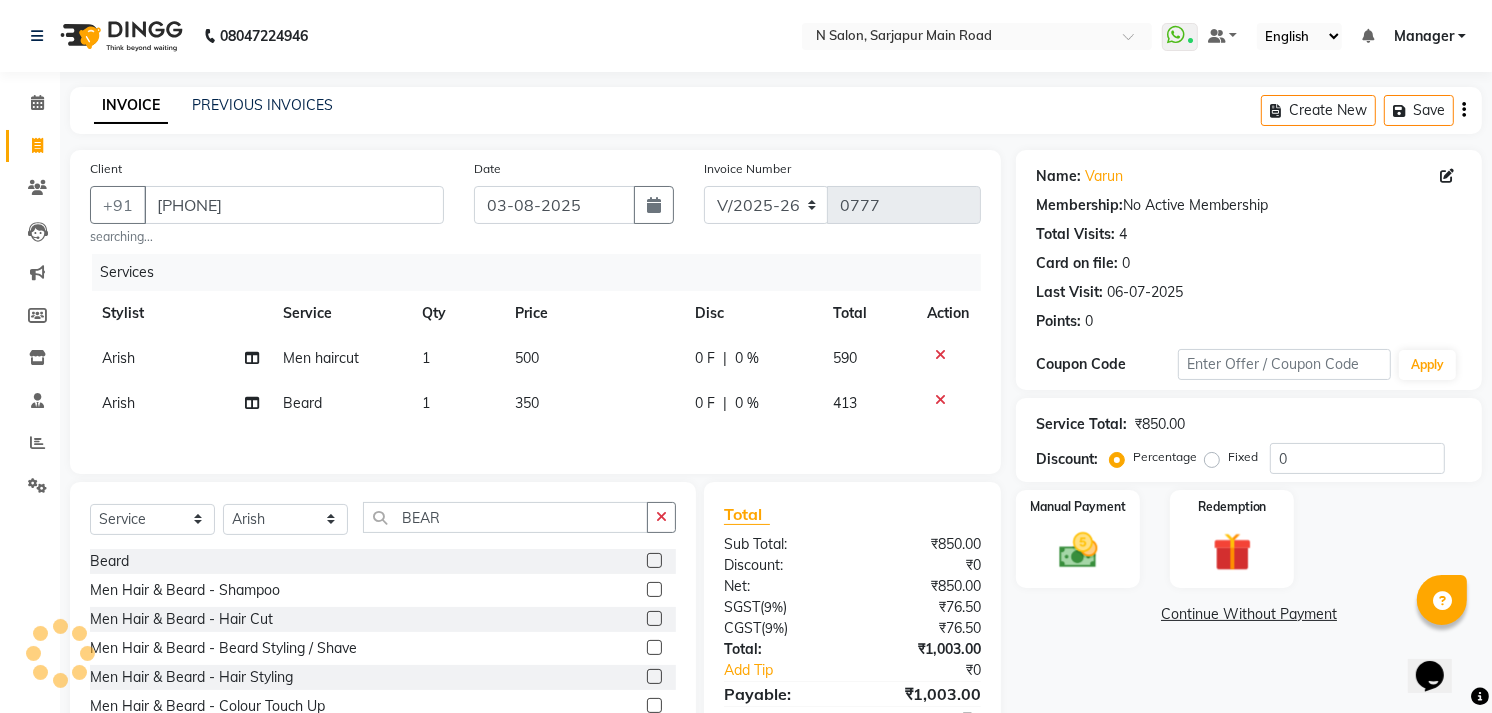 click on "Name: [NAME] Membership: No Active Membership Total Visits: 4 Card on file: 0 Last Visit: [DATE] Points: 0 Coupon Code Apply Service Total: [CURRENCY][PRICE] Discount: Percentage Fixed 0 Manual Payment Redemption Continue Without Payment" 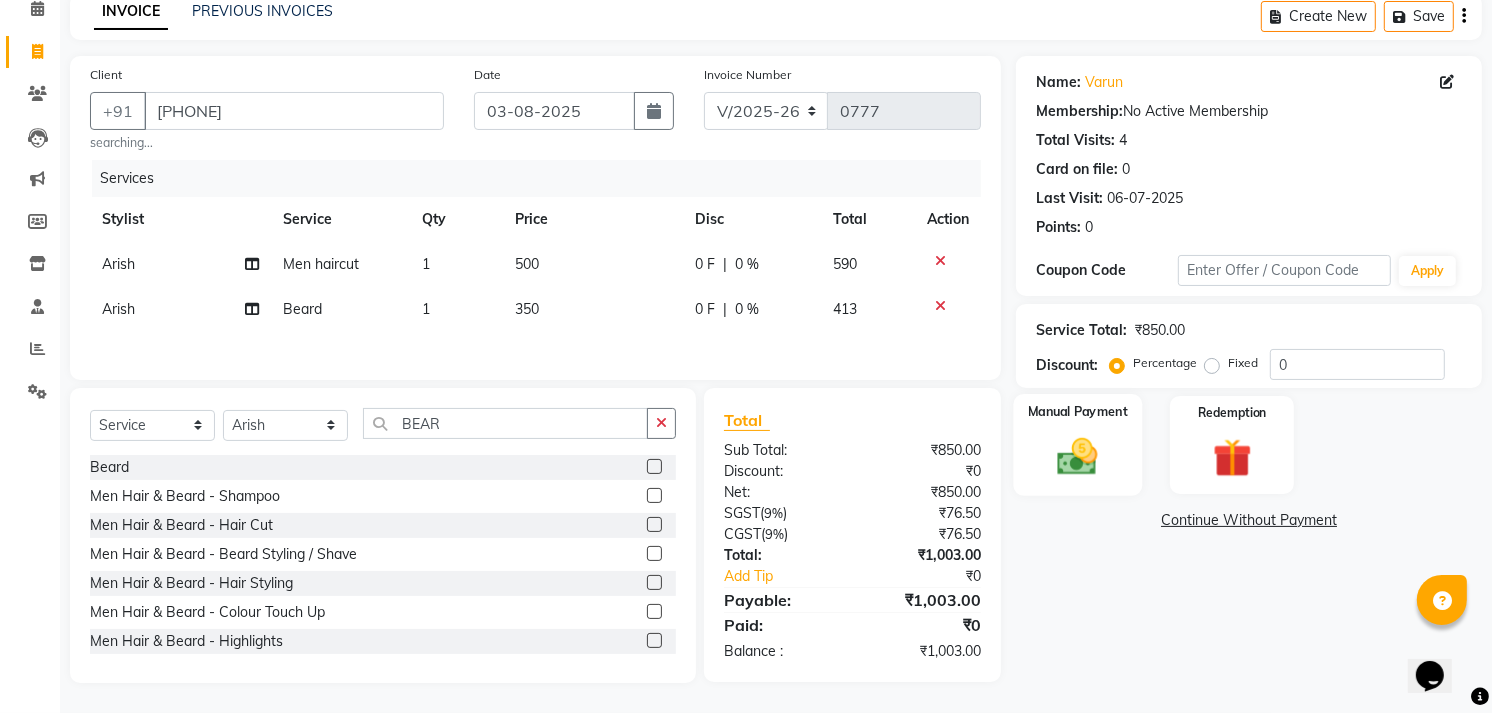 click on "Manual Payment" 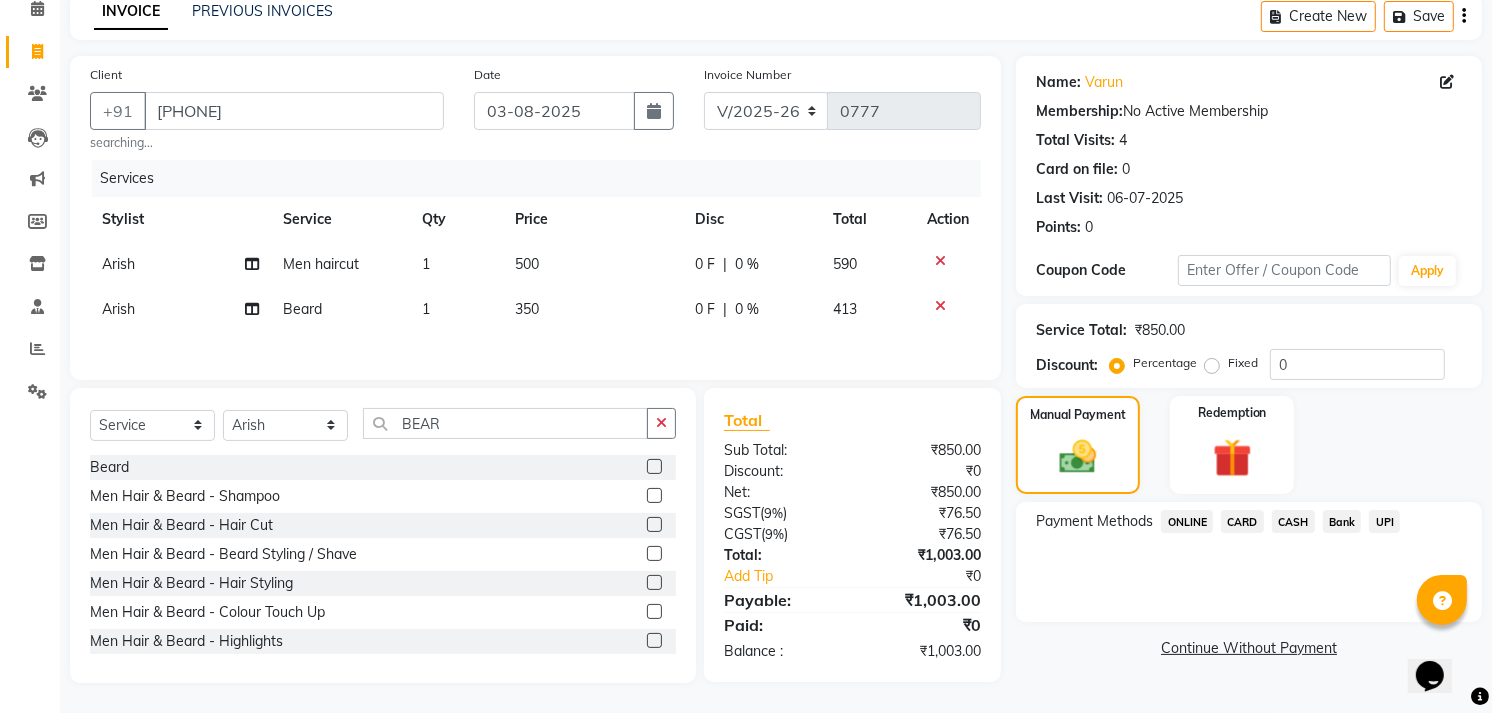 click on "UPI" 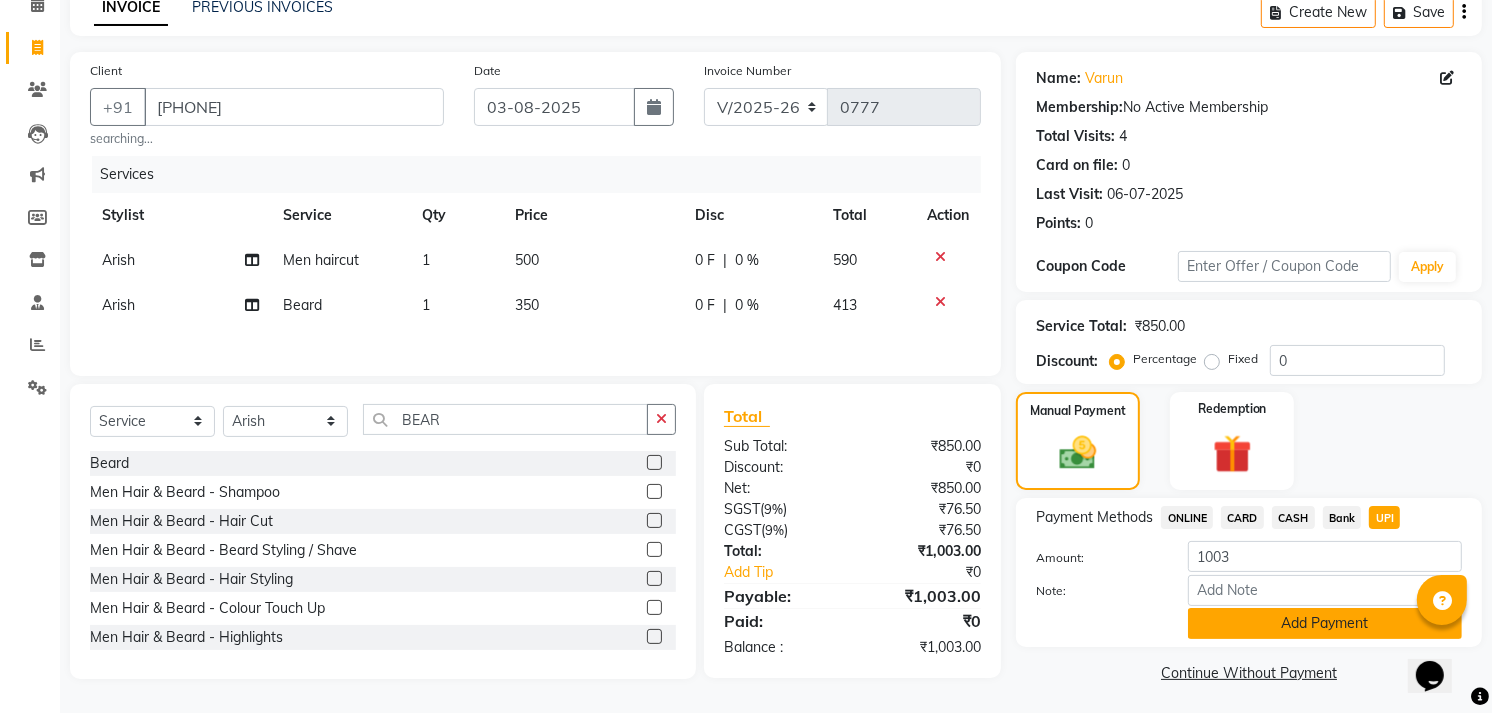 click on "Add Payment" 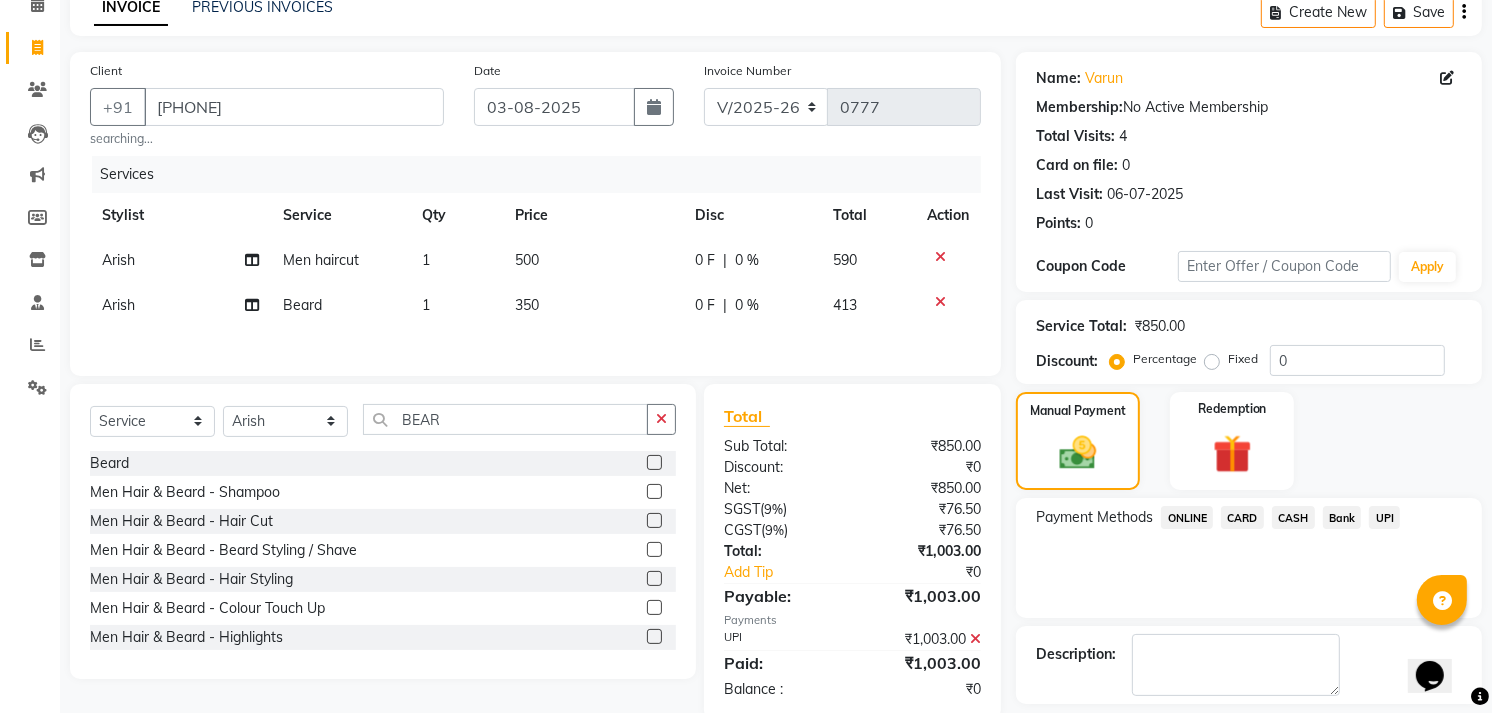 scroll, scrollTop: 186, scrollLeft: 0, axis: vertical 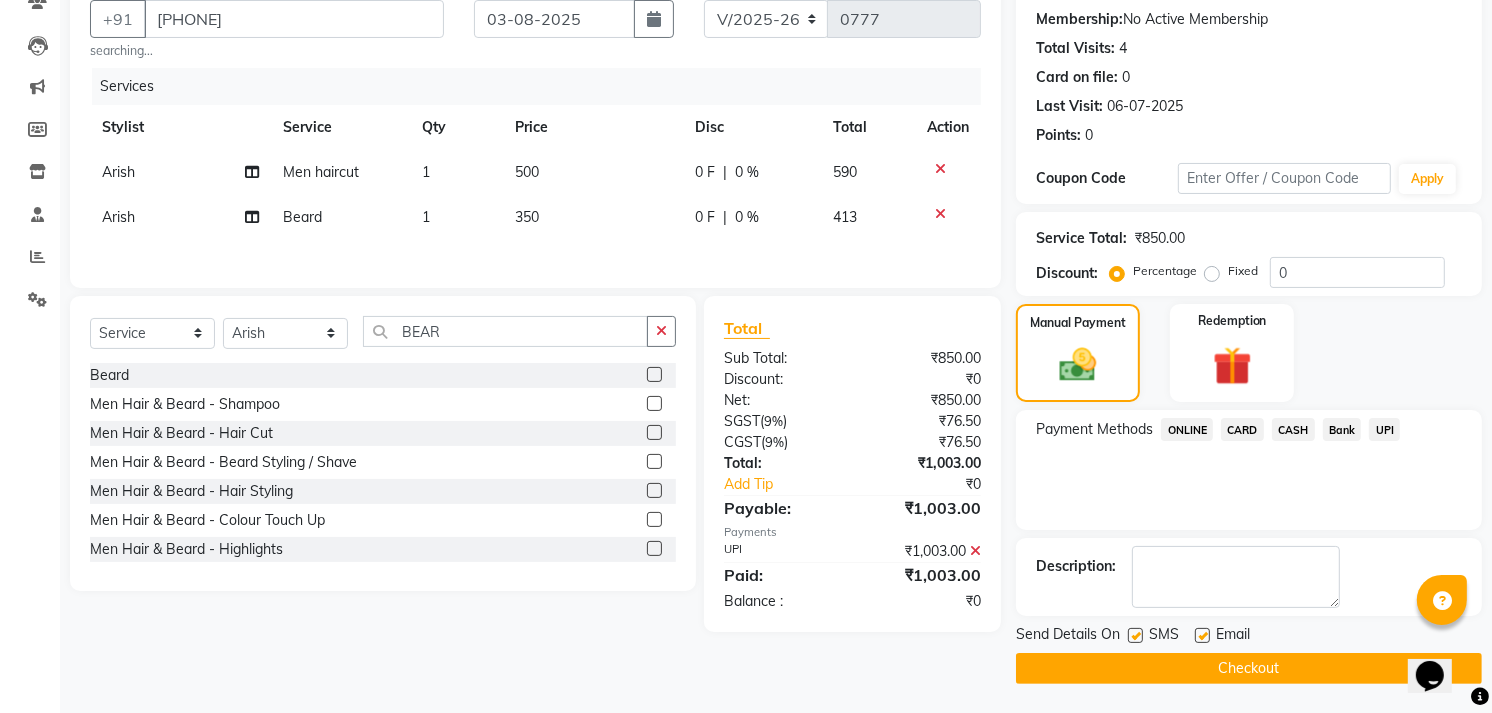 click on "Checkout" 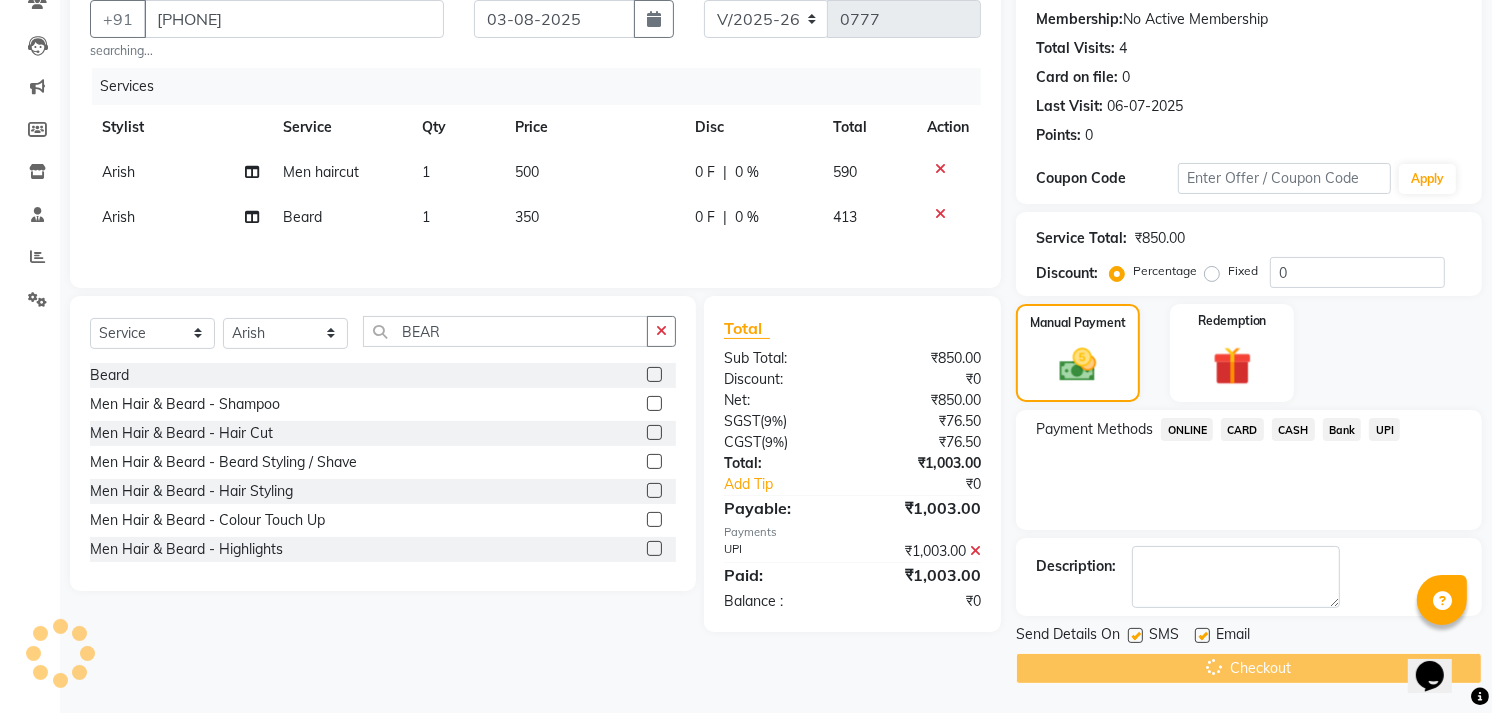 scroll, scrollTop: 0, scrollLeft: 0, axis: both 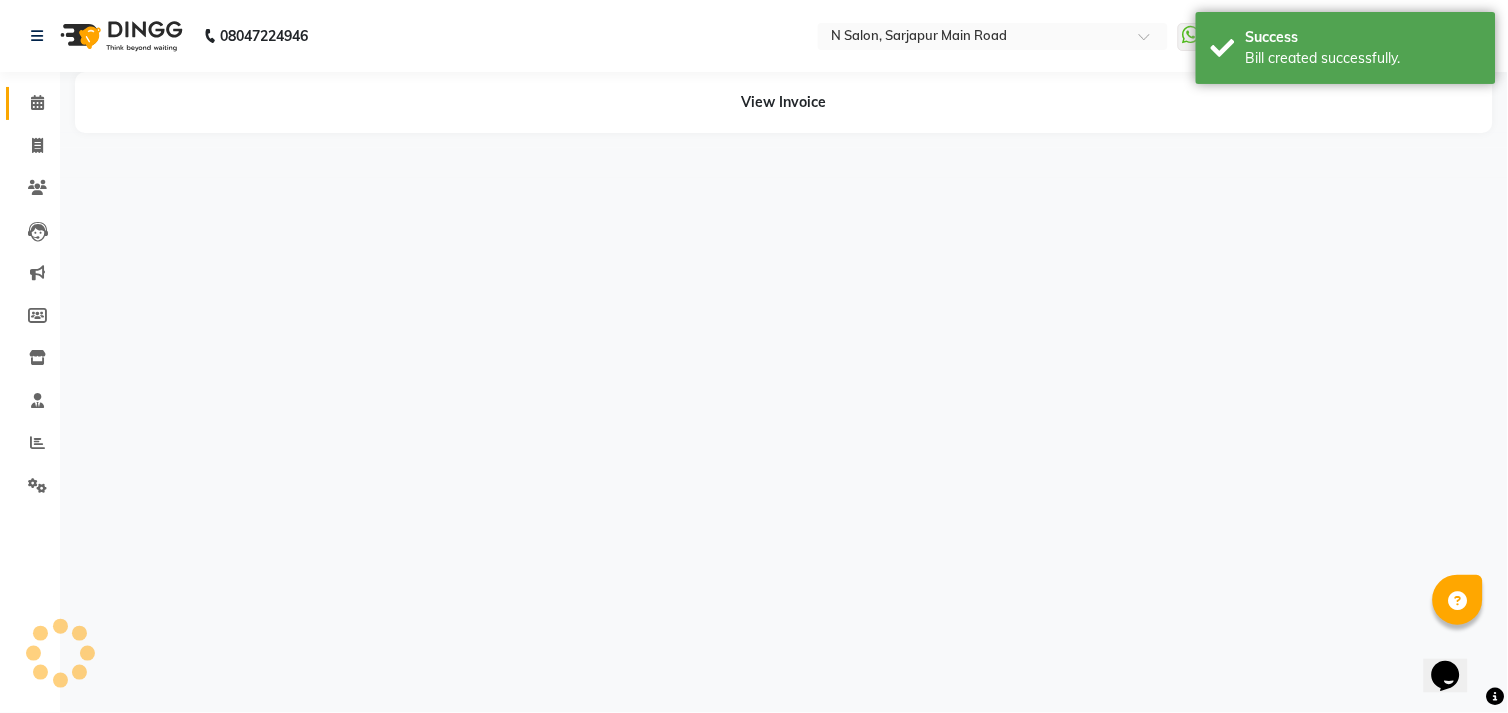 click on "Calendar" 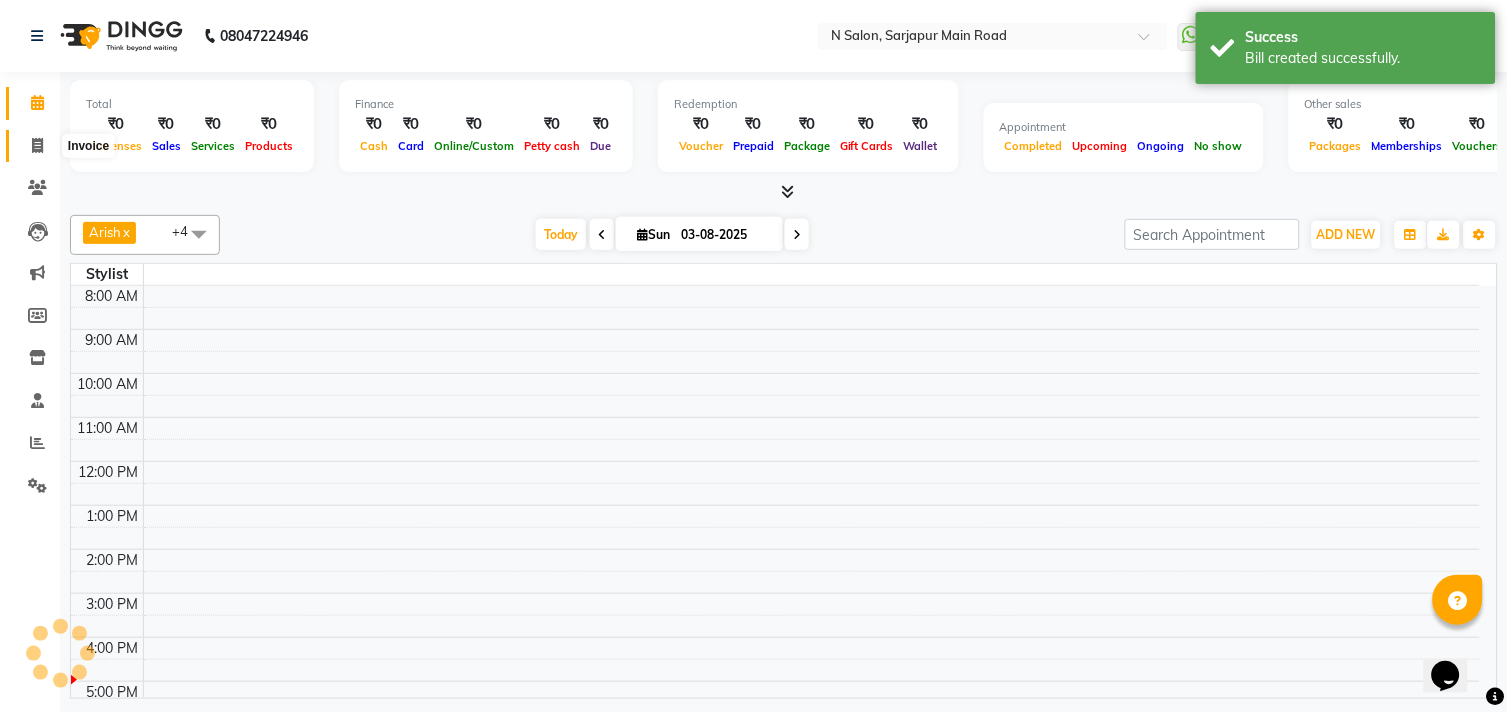 click 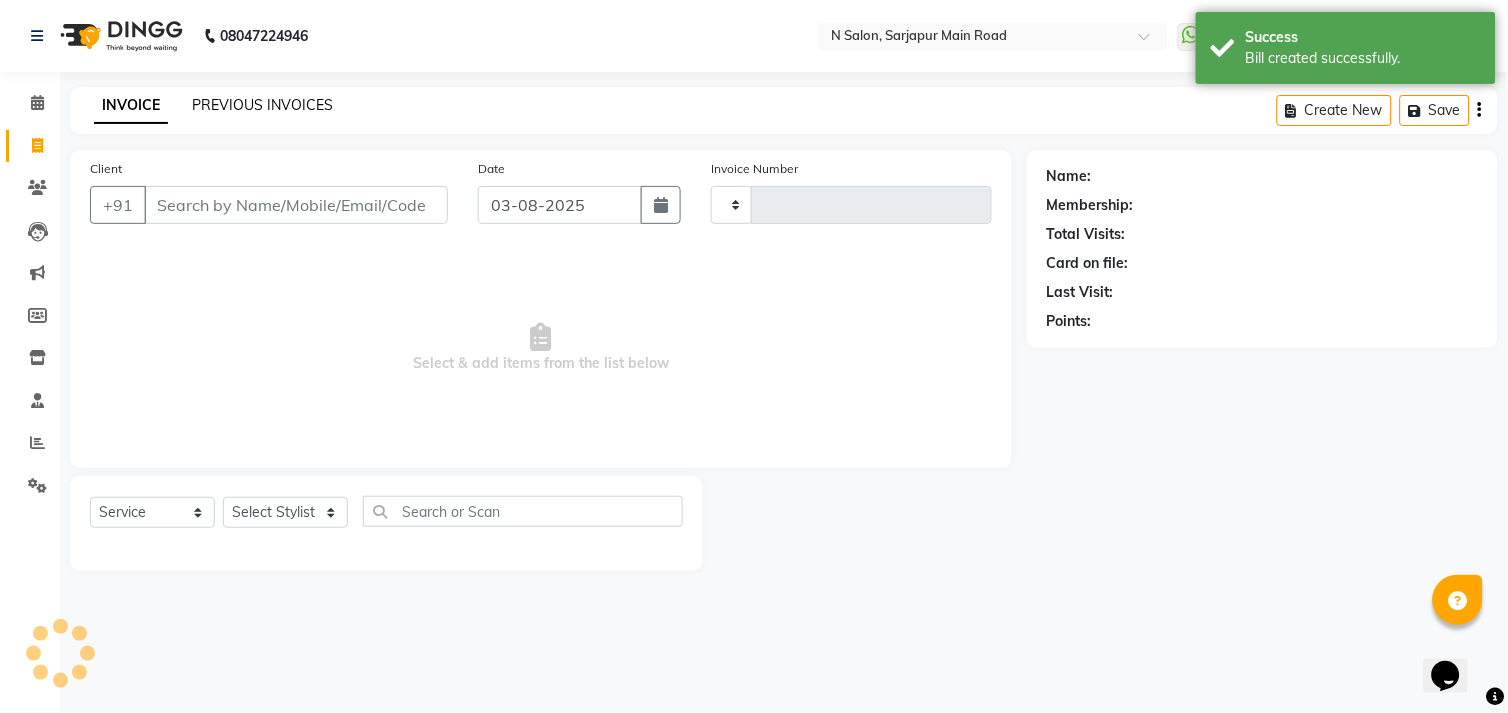 click on "PREVIOUS INVOICES" 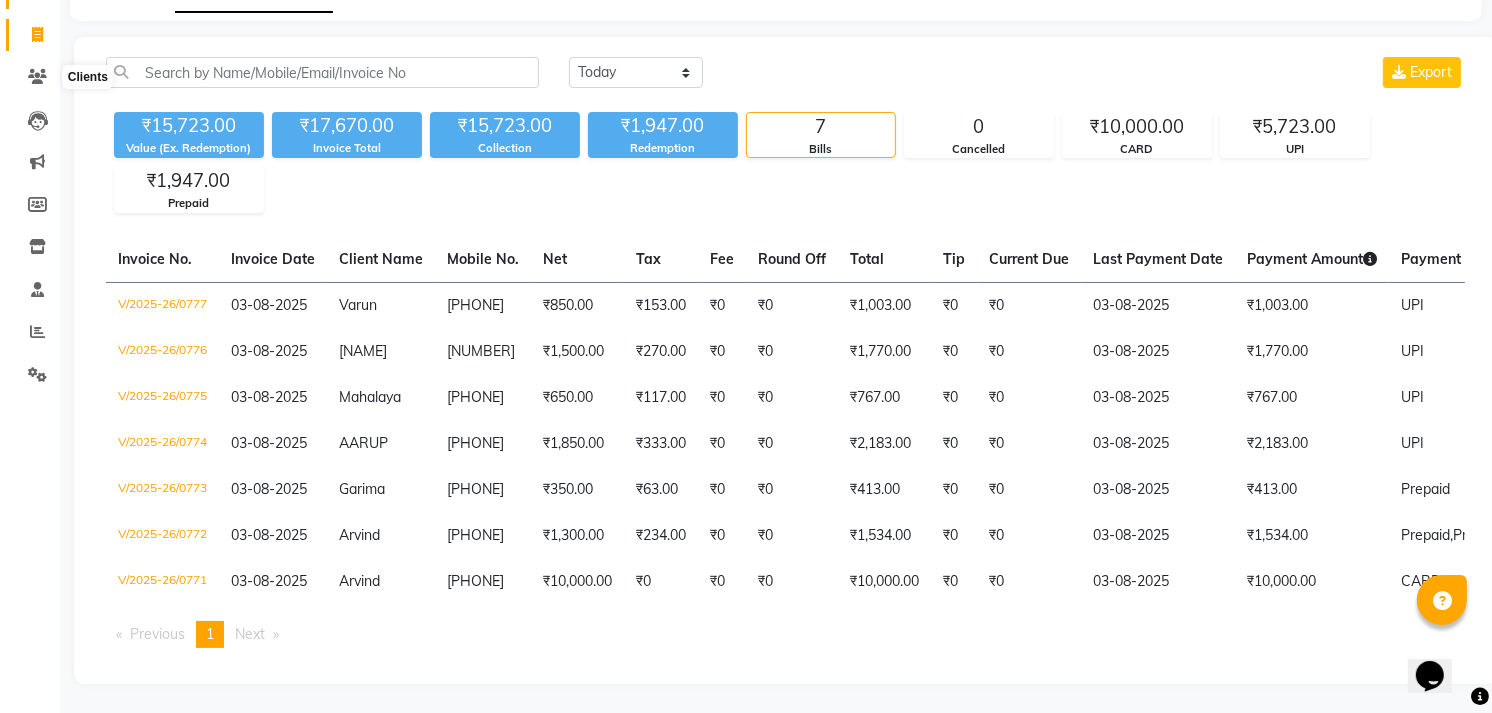 scroll, scrollTop: 0, scrollLeft: 0, axis: both 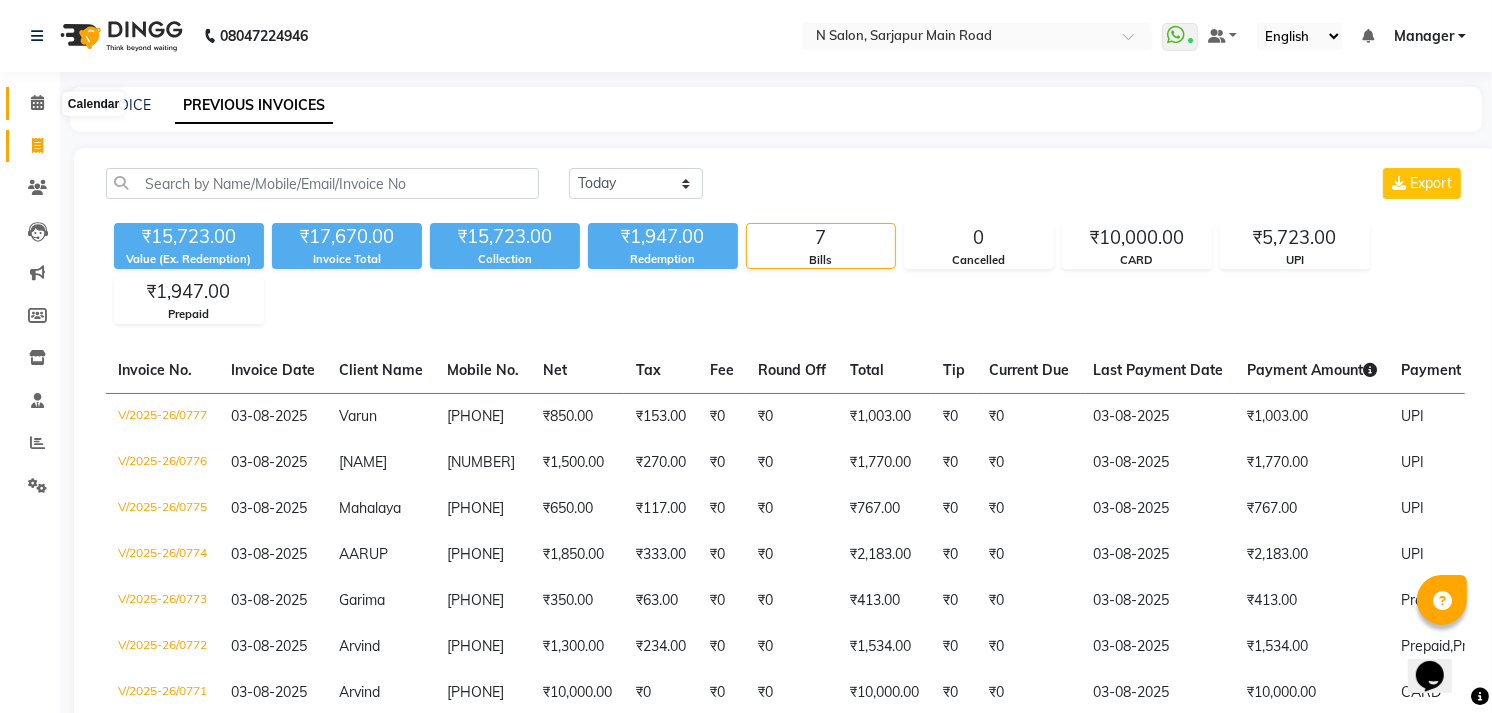 click 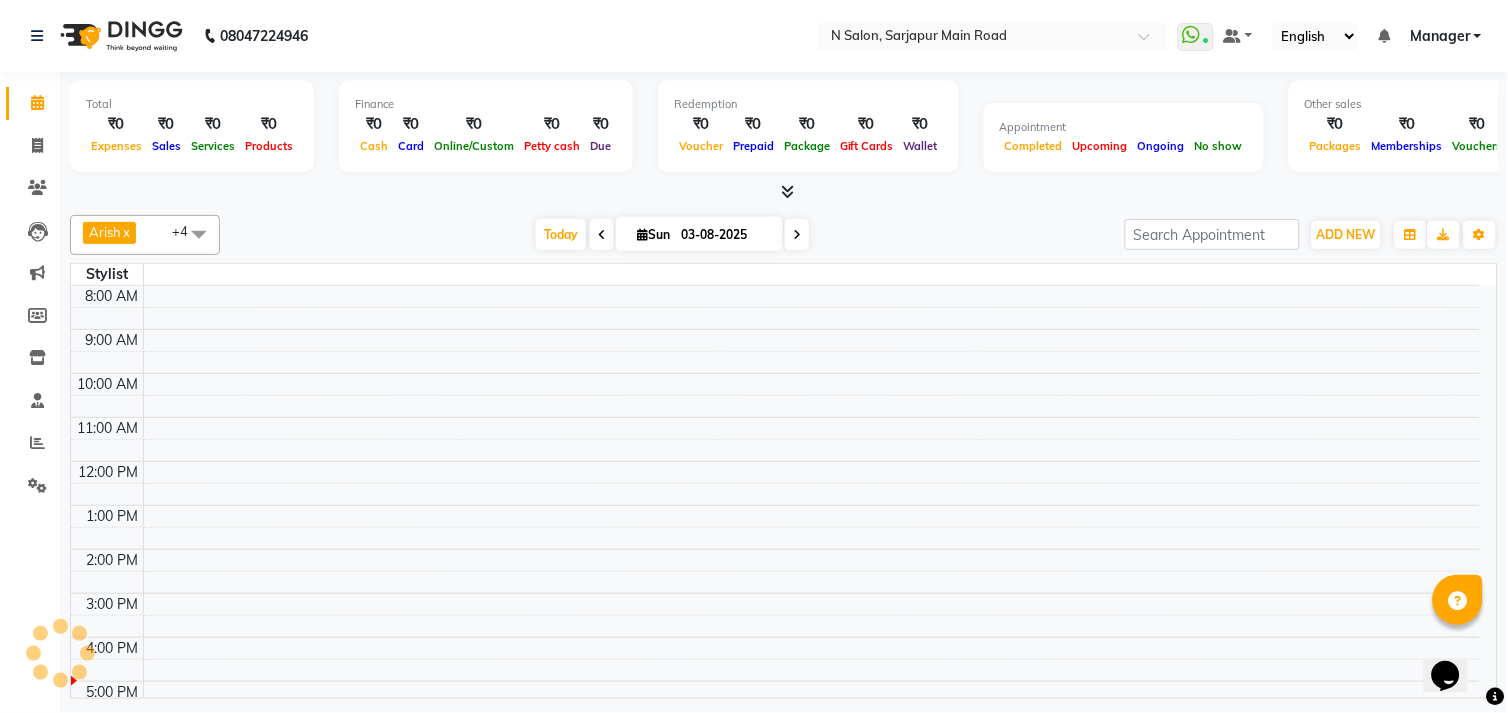 click at bounding box center (788, 191) 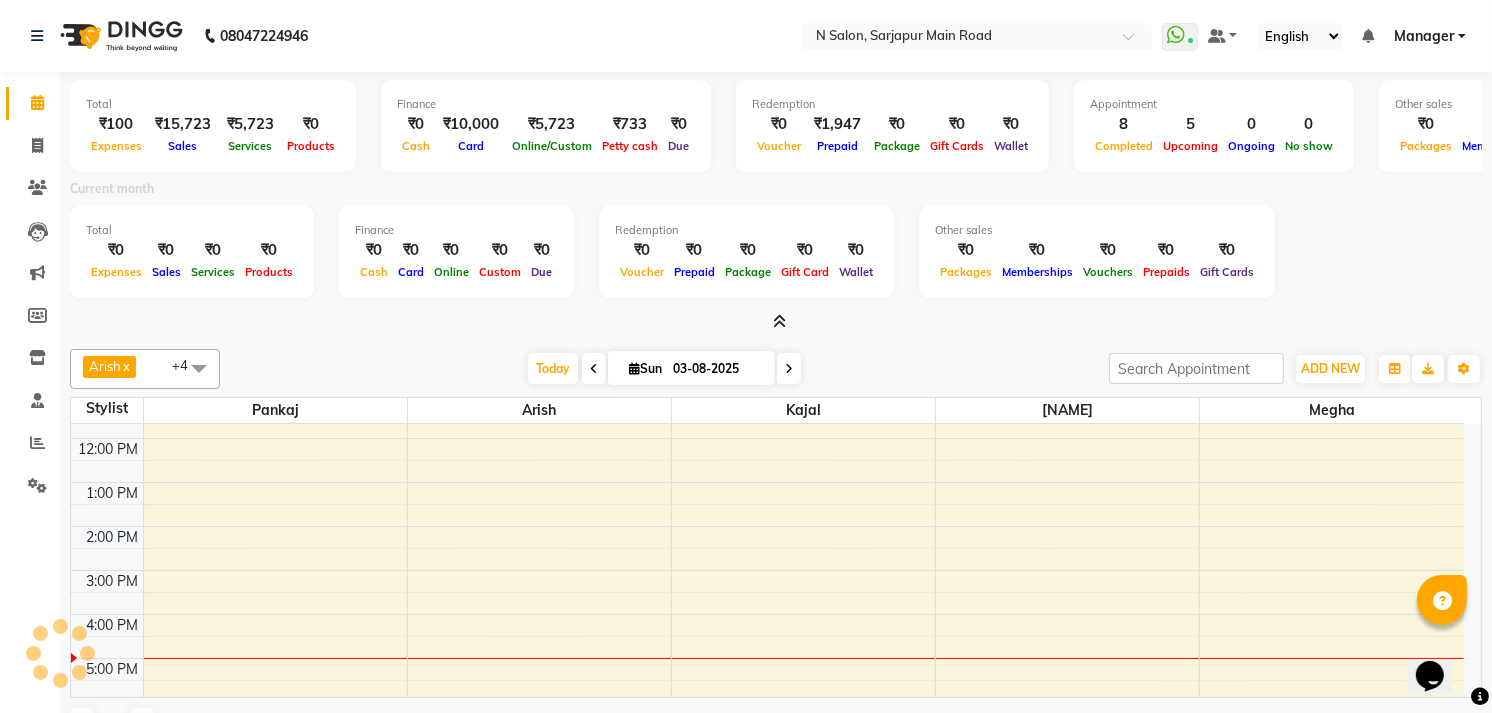 scroll, scrollTop: 0, scrollLeft: 0, axis: both 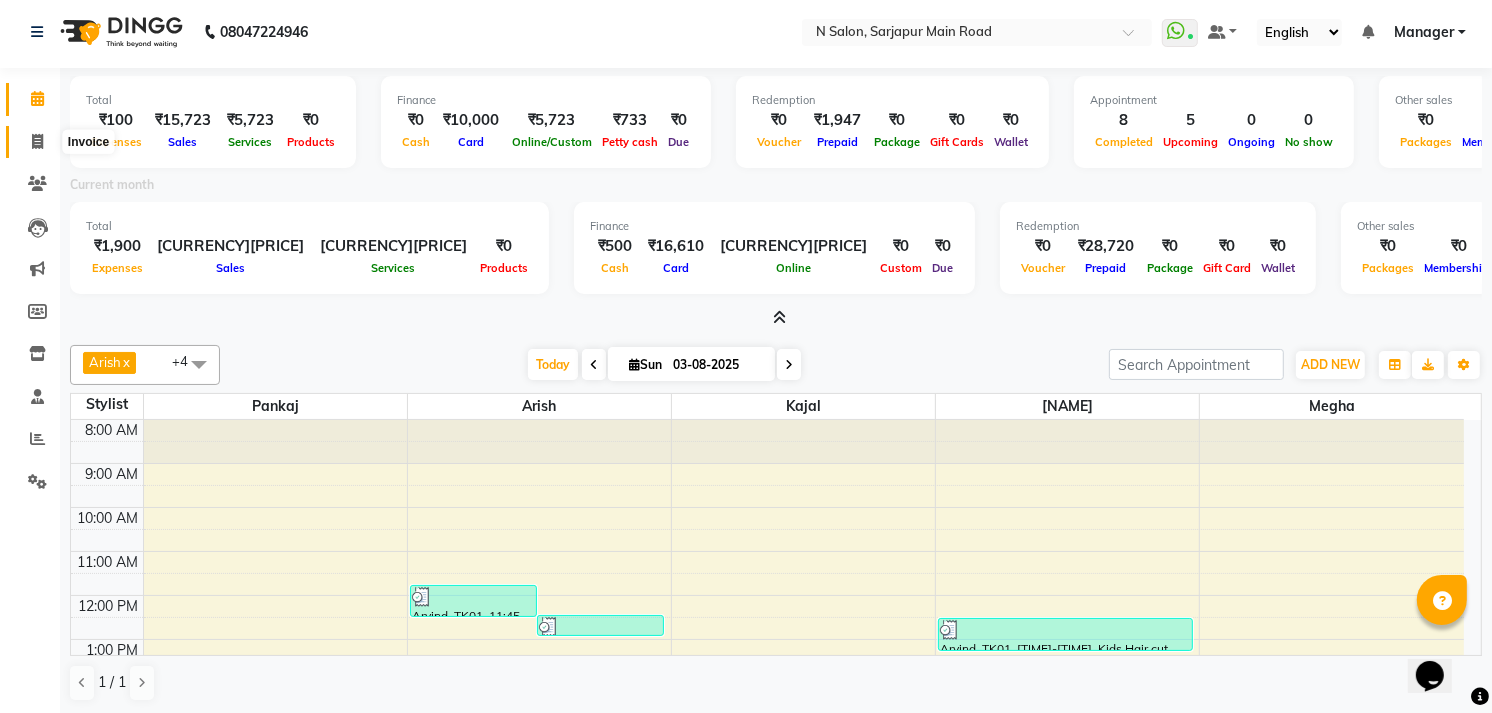 click 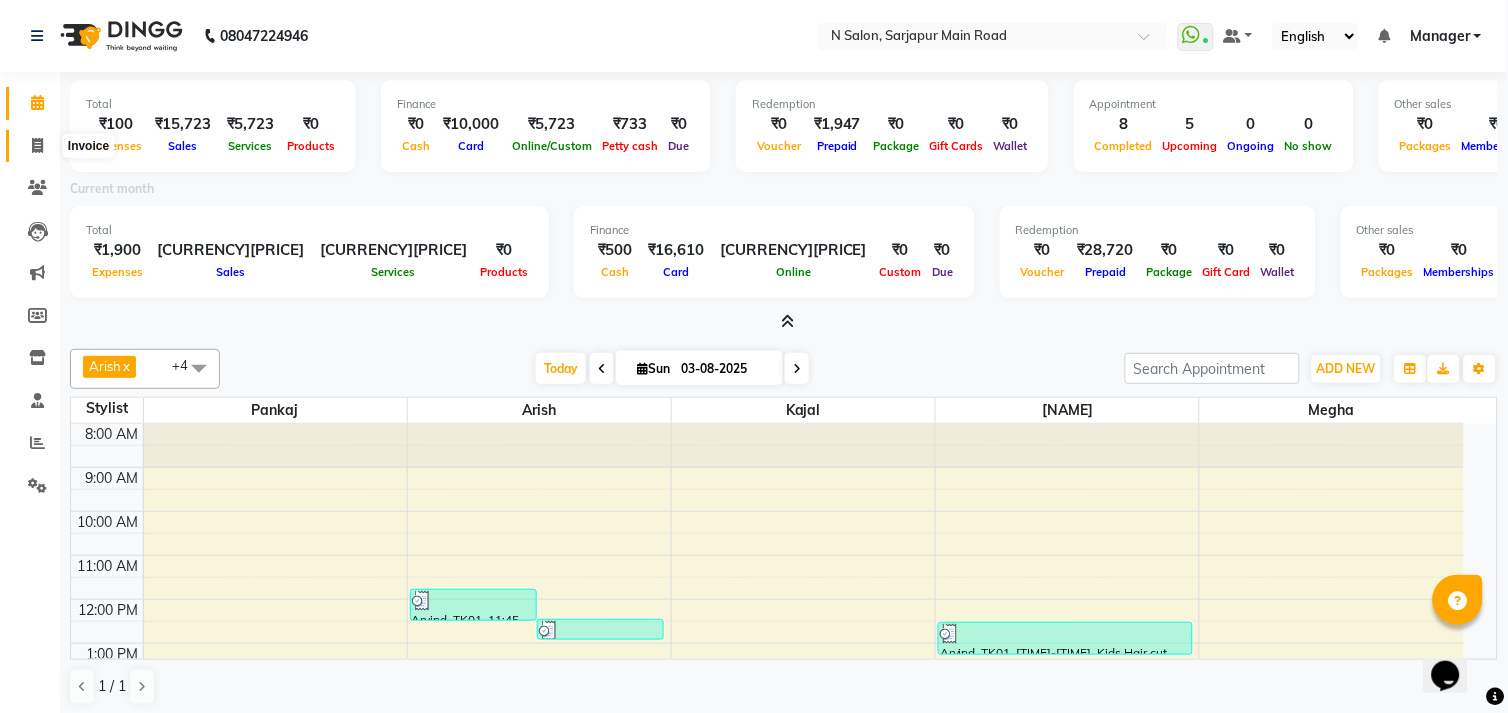select on "service" 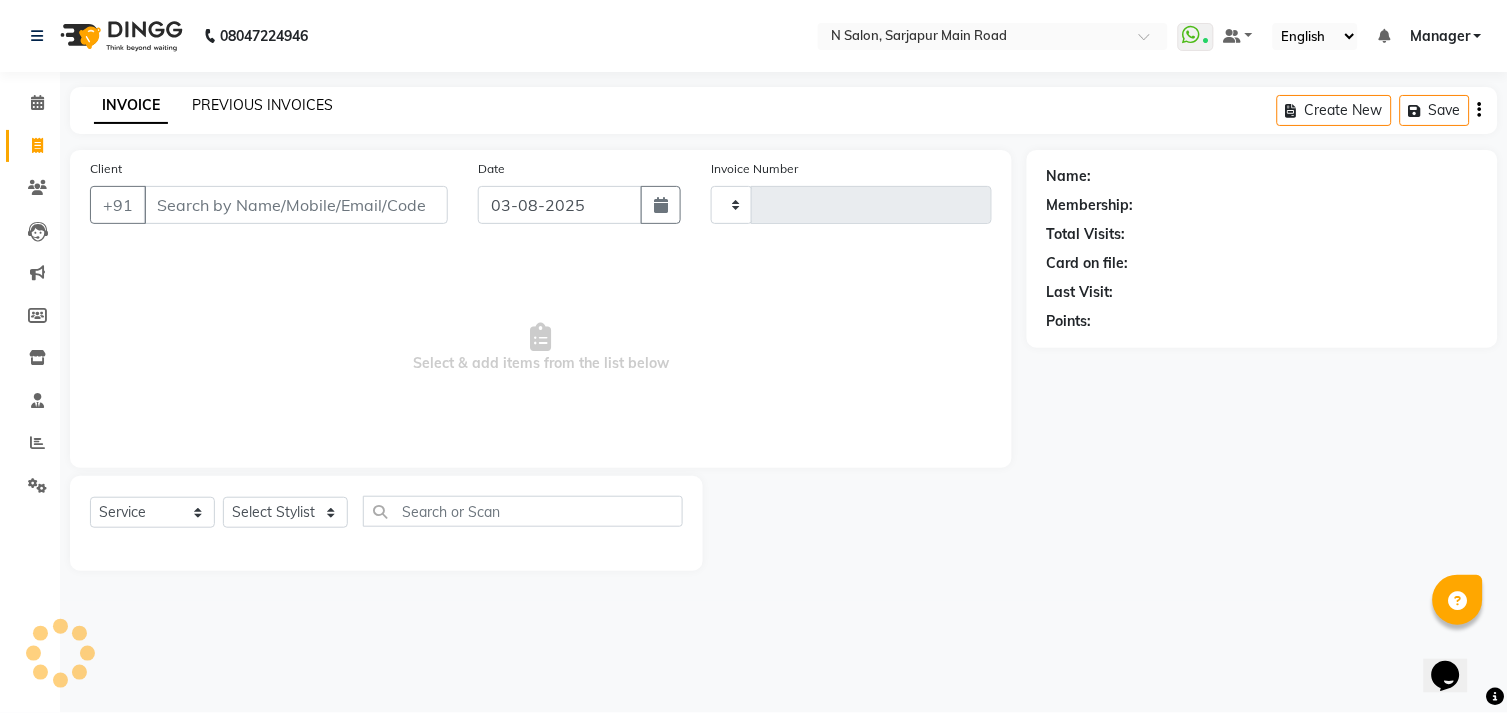 click on "PREVIOUS INVOICES" 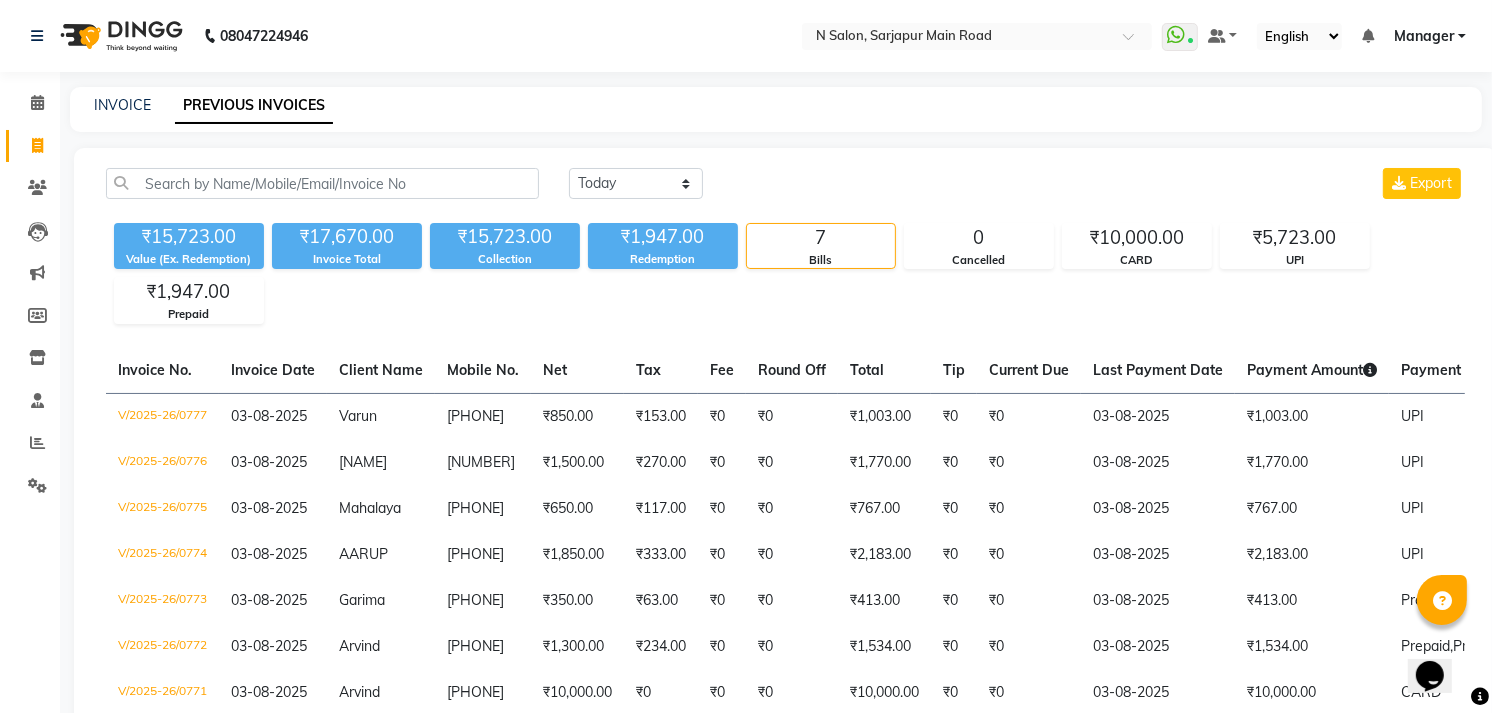 click on "INVOICE PREVIOUS INVOICES" 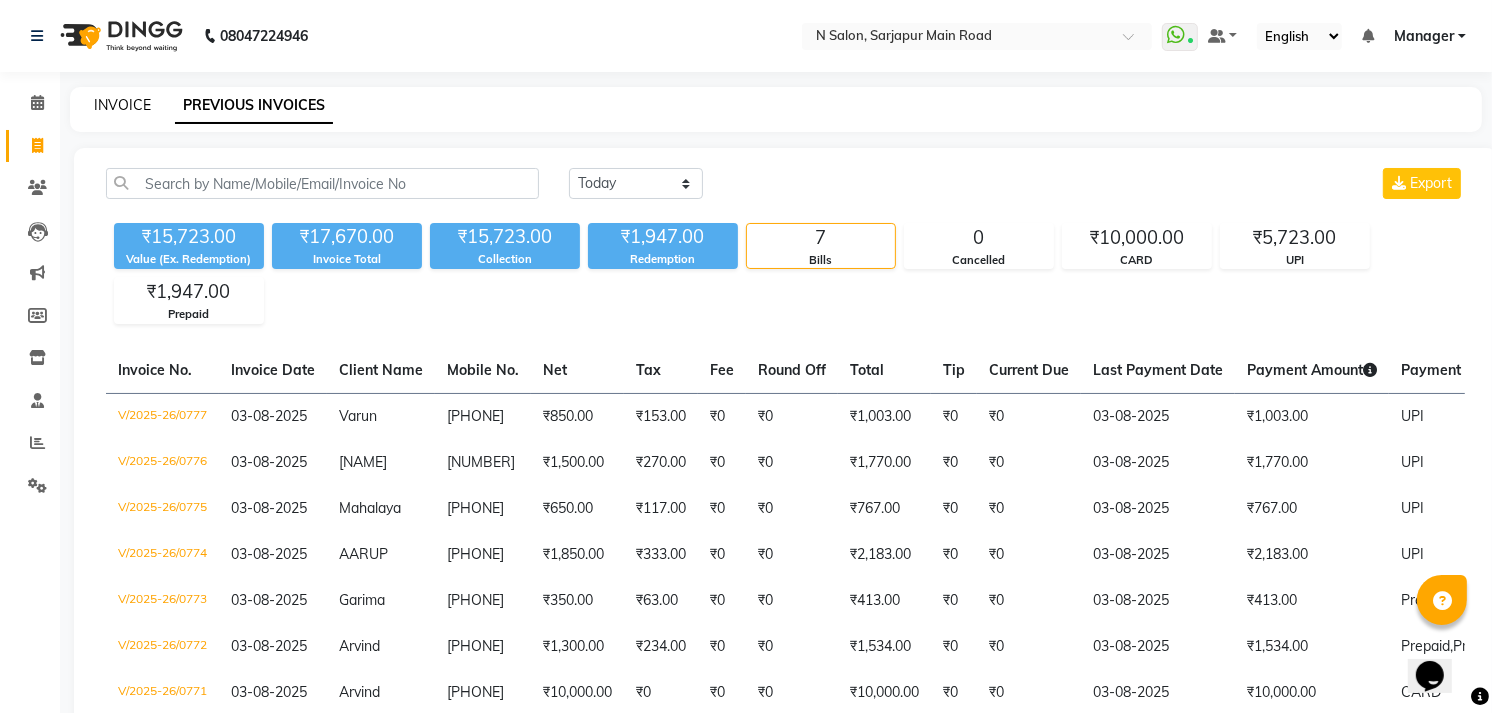 click on "INVOICE" 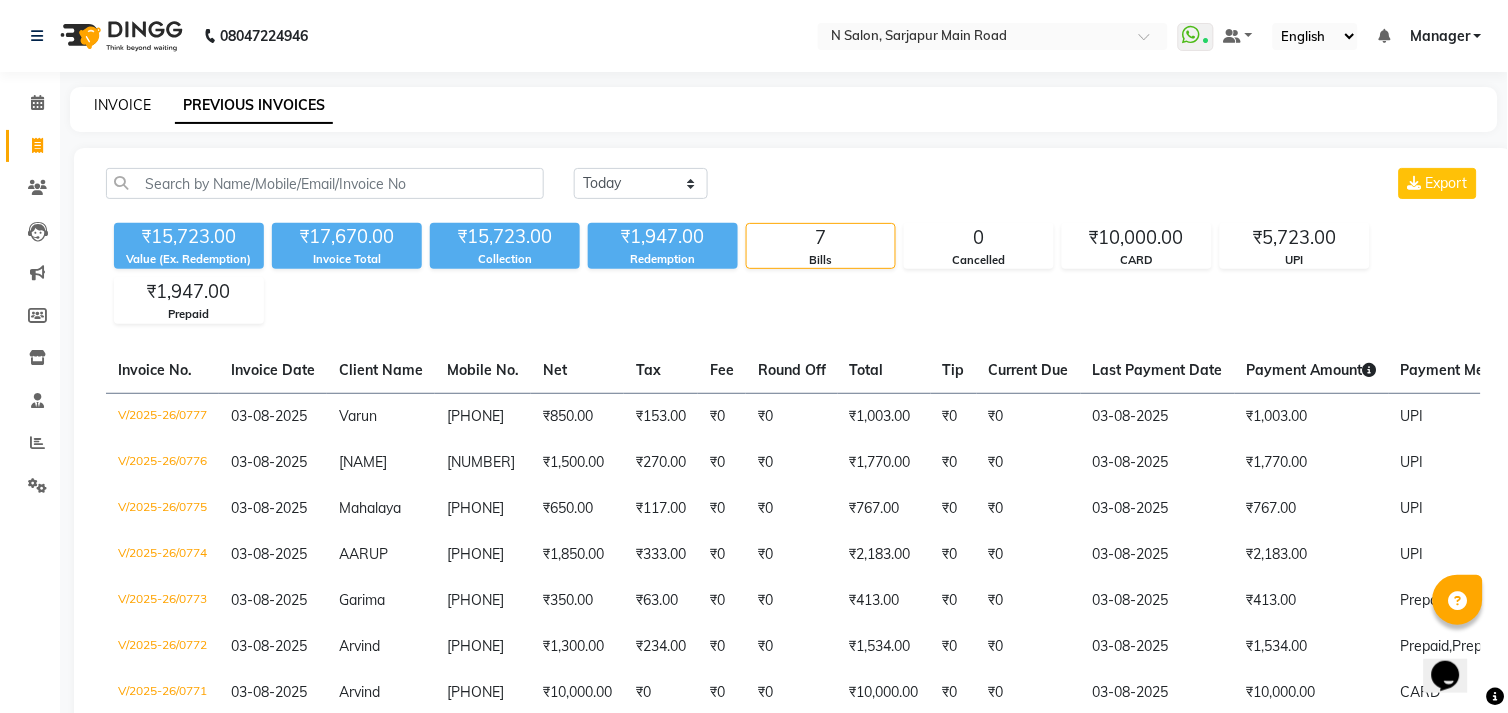 select on "service" 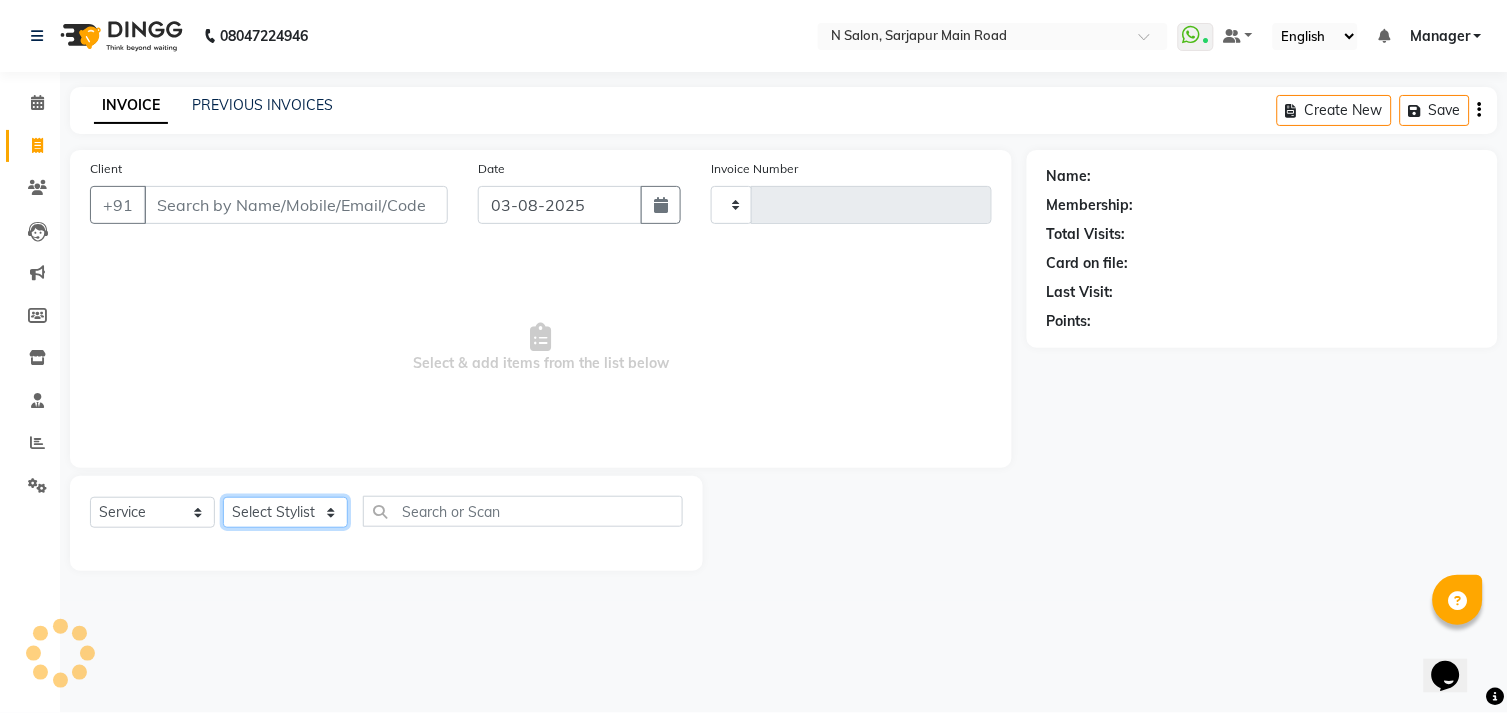 click on "Select Stylist" 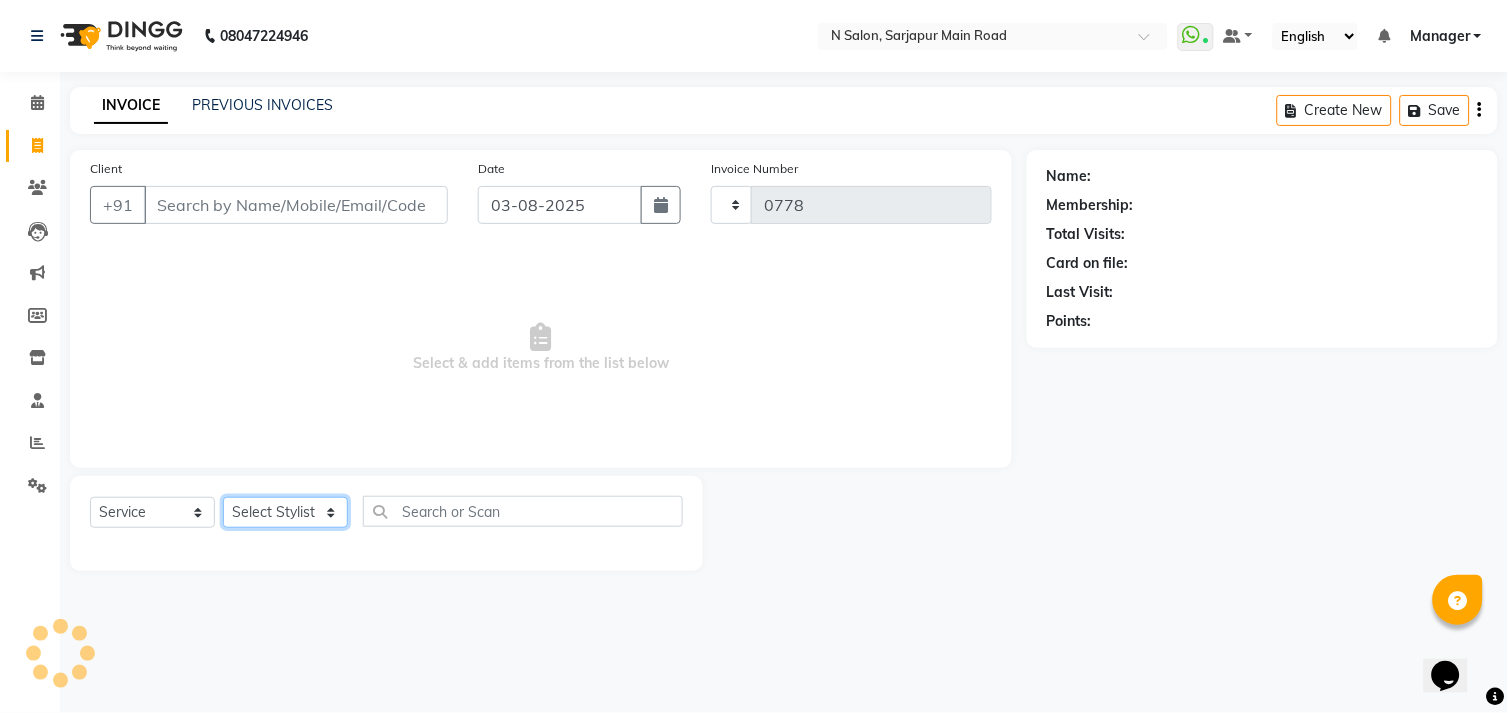 select on "7871" 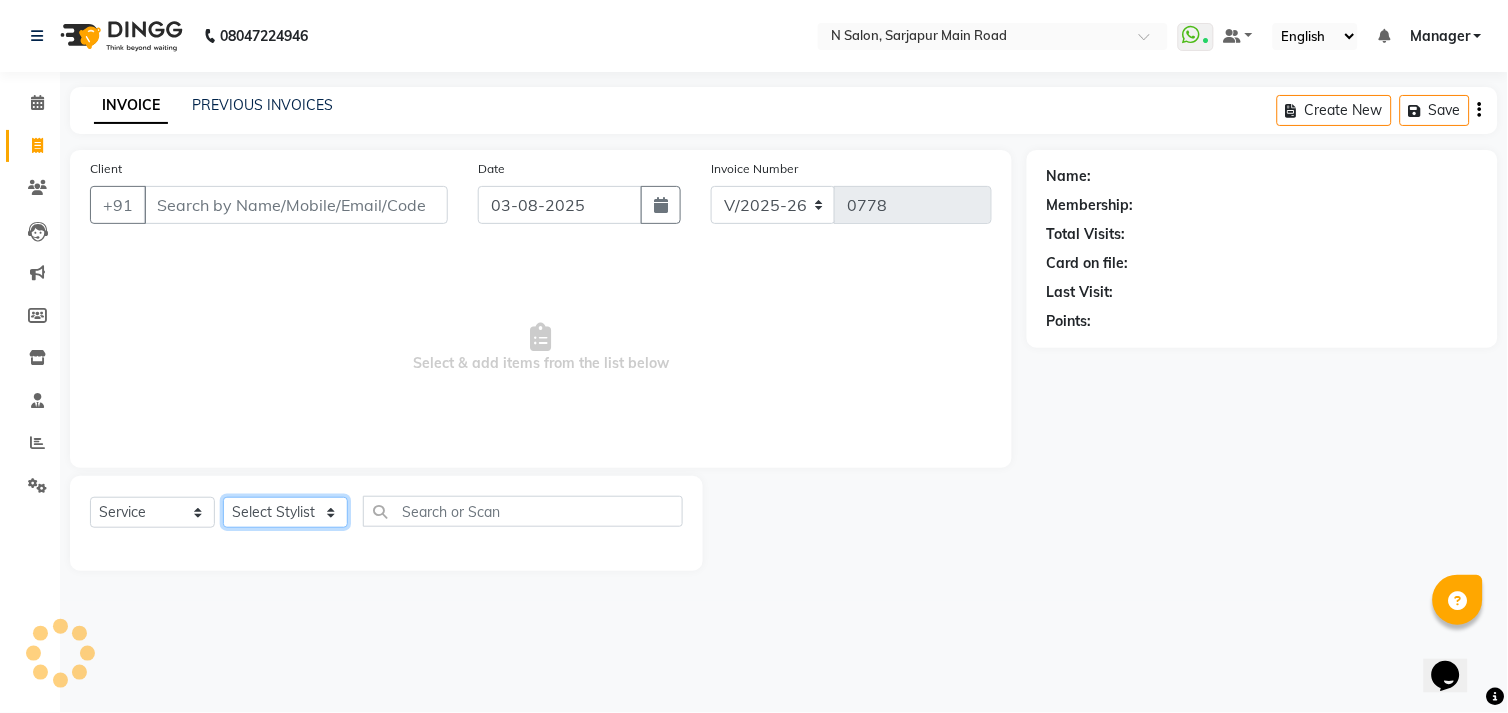 click on "Select Stylist" 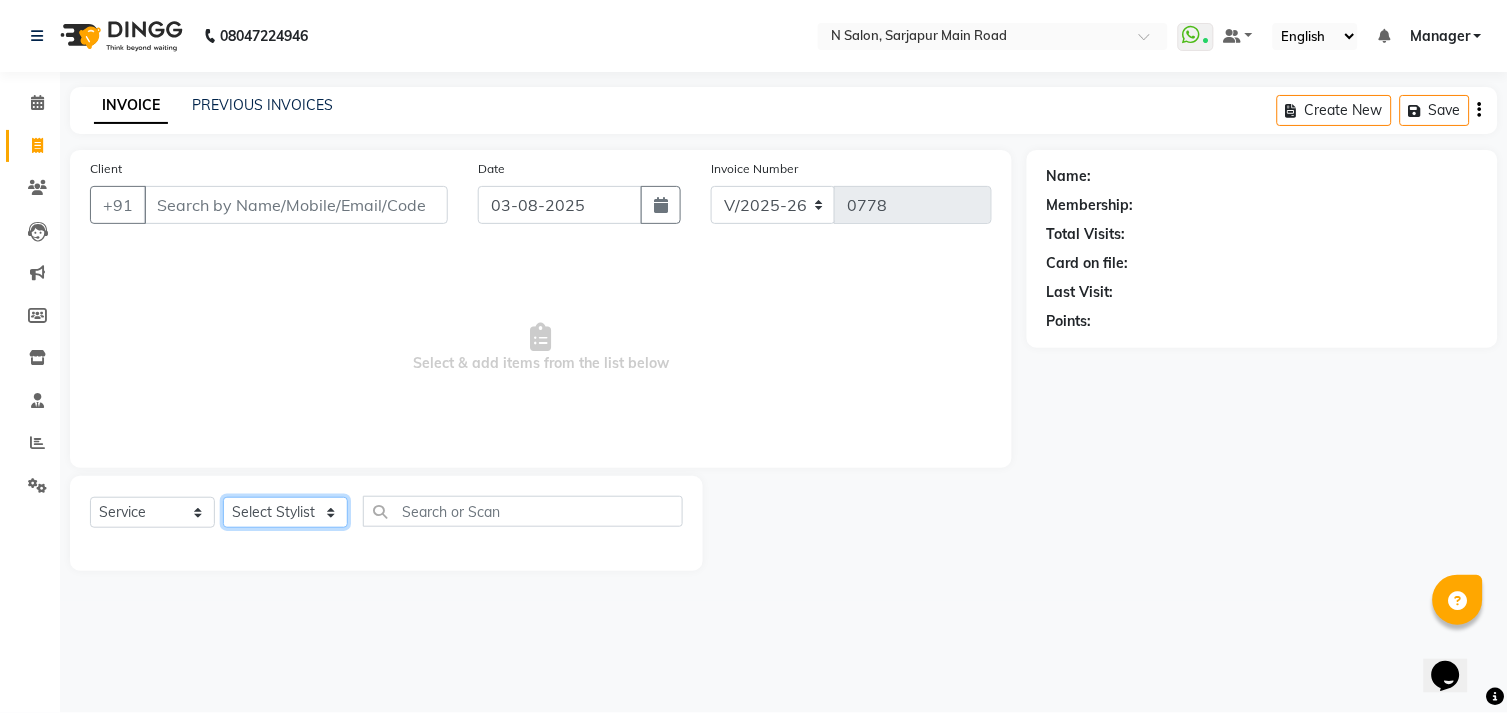 click on "Select Stylist" 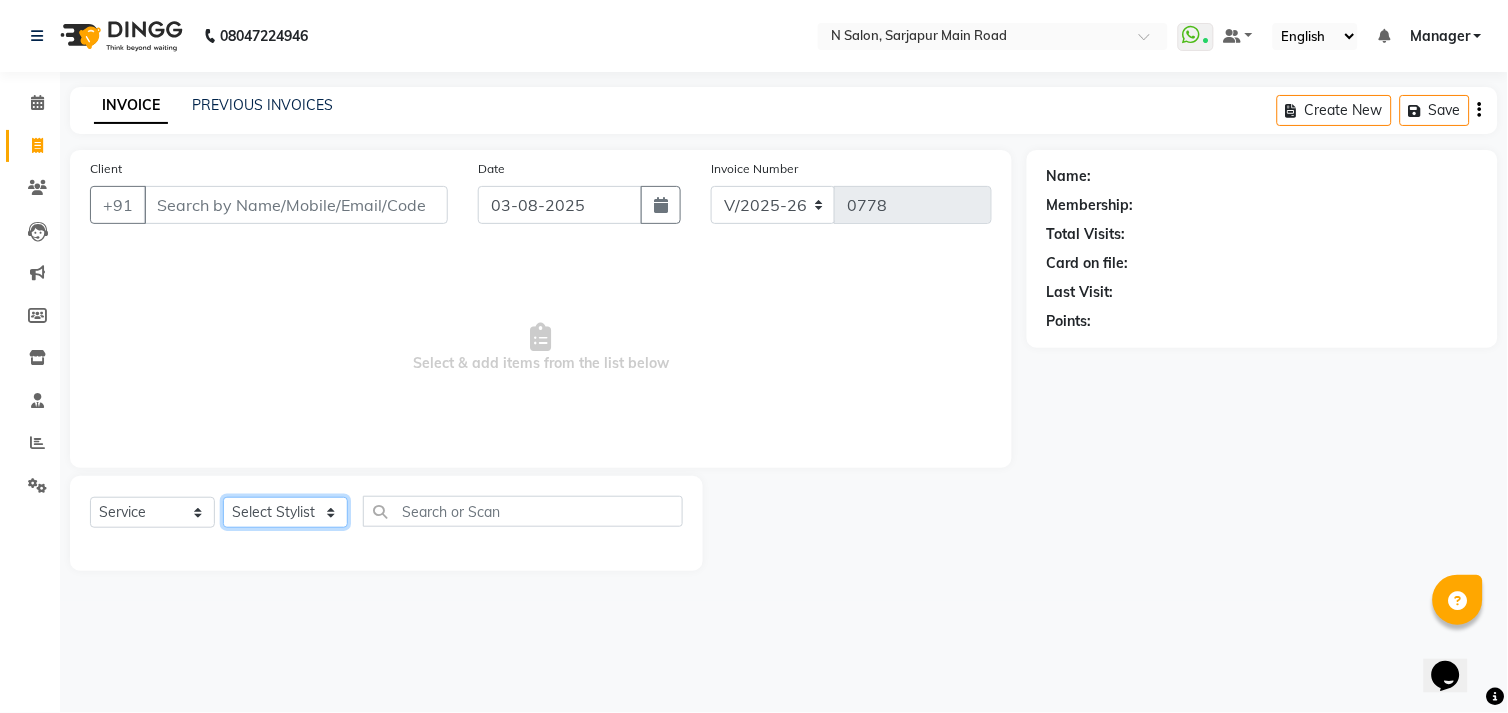 click on "Select Stylist Amgha Arish CHANDU DIPEN kajal kupu  Manager megha Mukul Aggarwal NIRJALA Owner Pankaj Rahul Sir shradha" 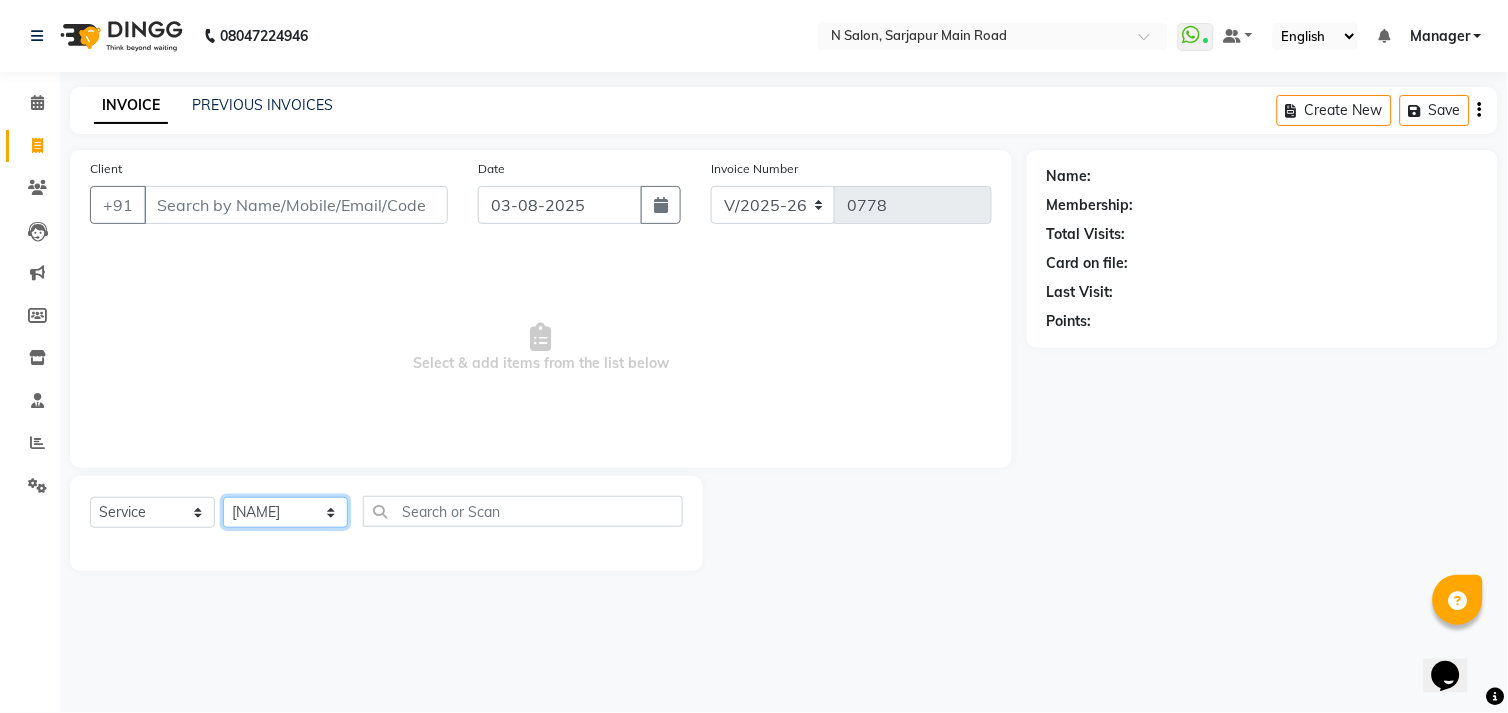 click on "Select Stylist Amgha Arish CHANDU DIPEN kajal kupu  Manager megha Mukul Aggarwal NIRJALA Owner Pankaj Rahul Sir shradha" 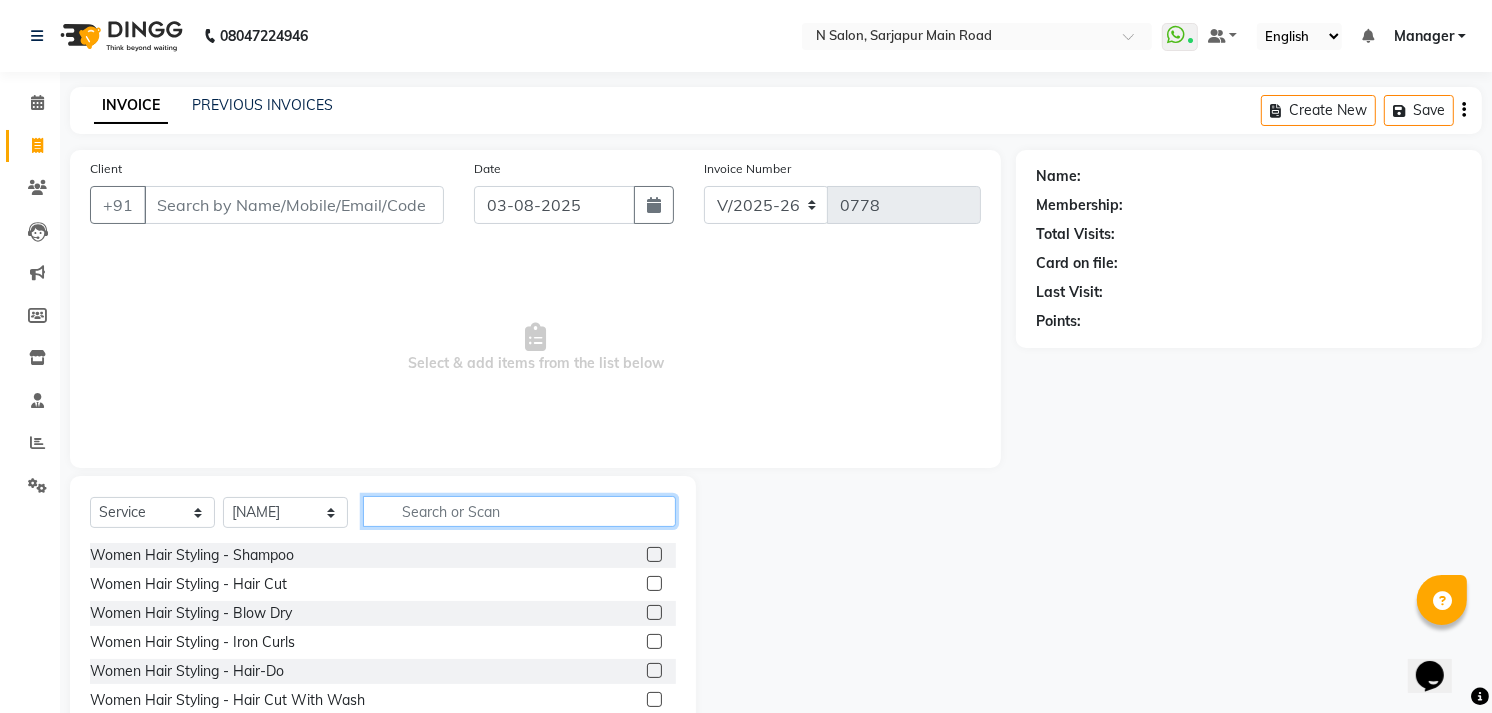 click 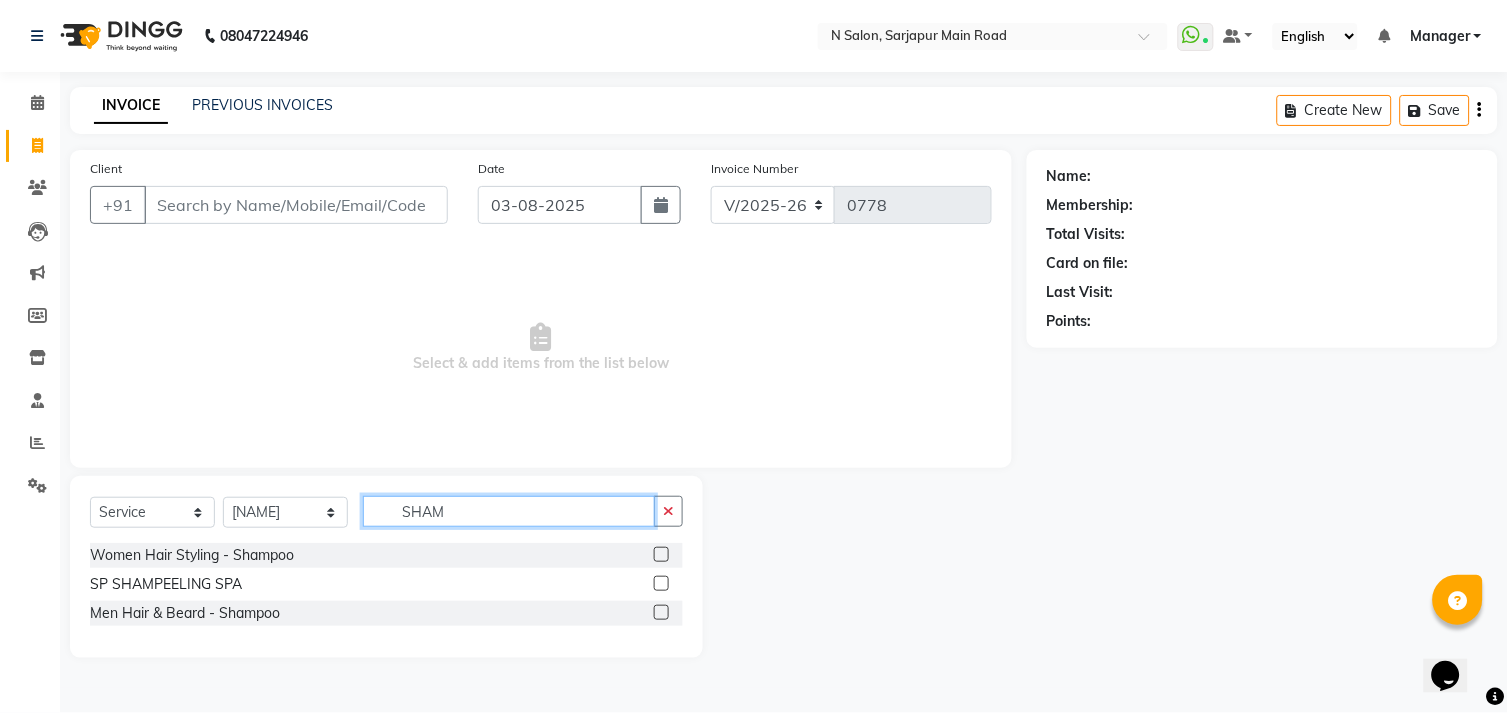 type on "SHAM" 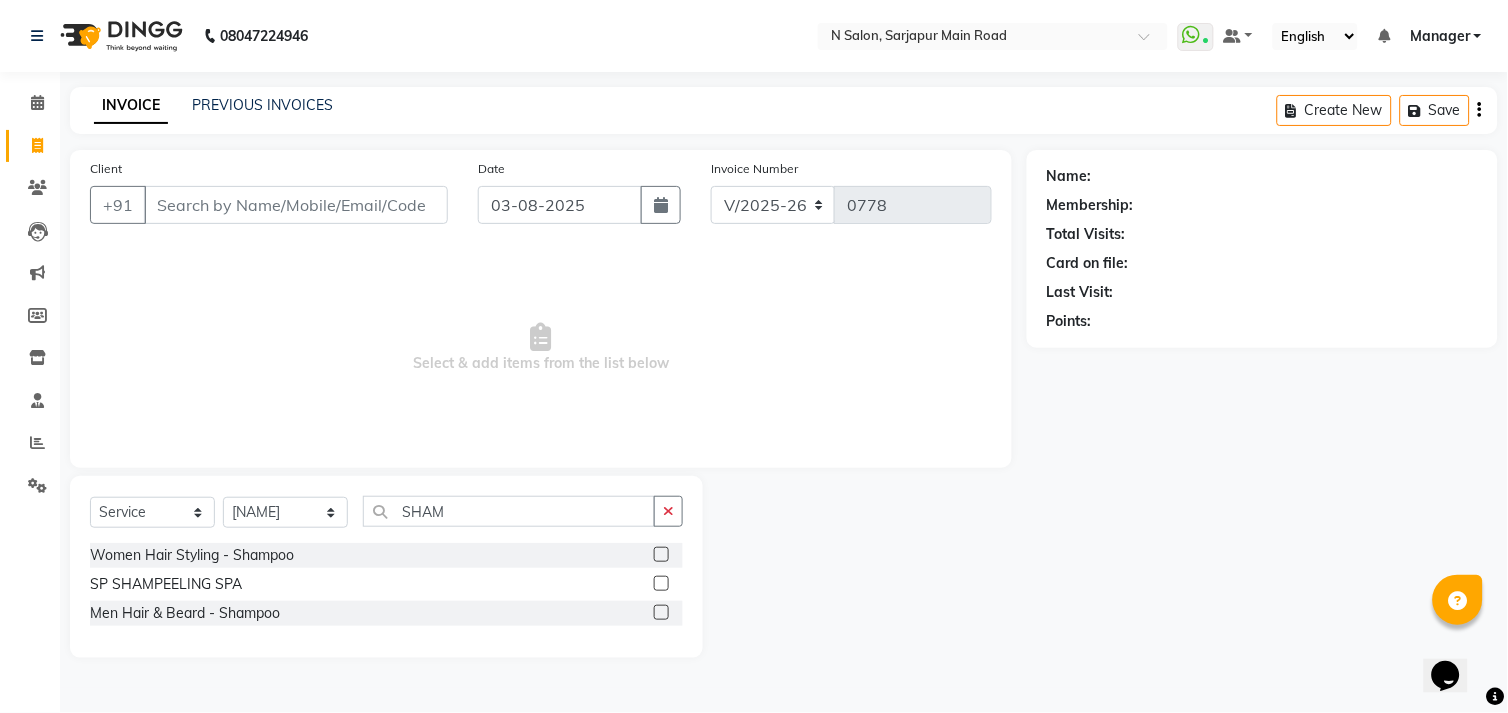 click 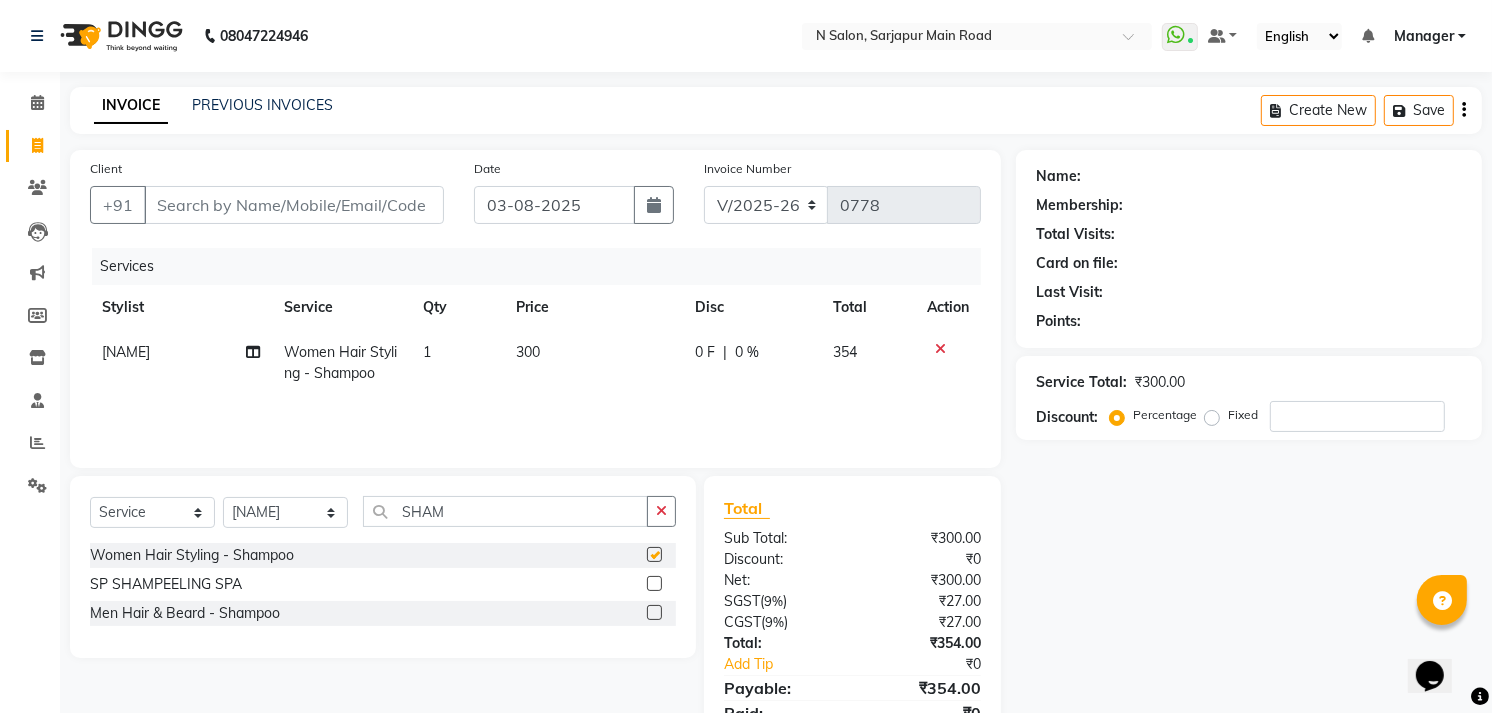 checkbox on "false" 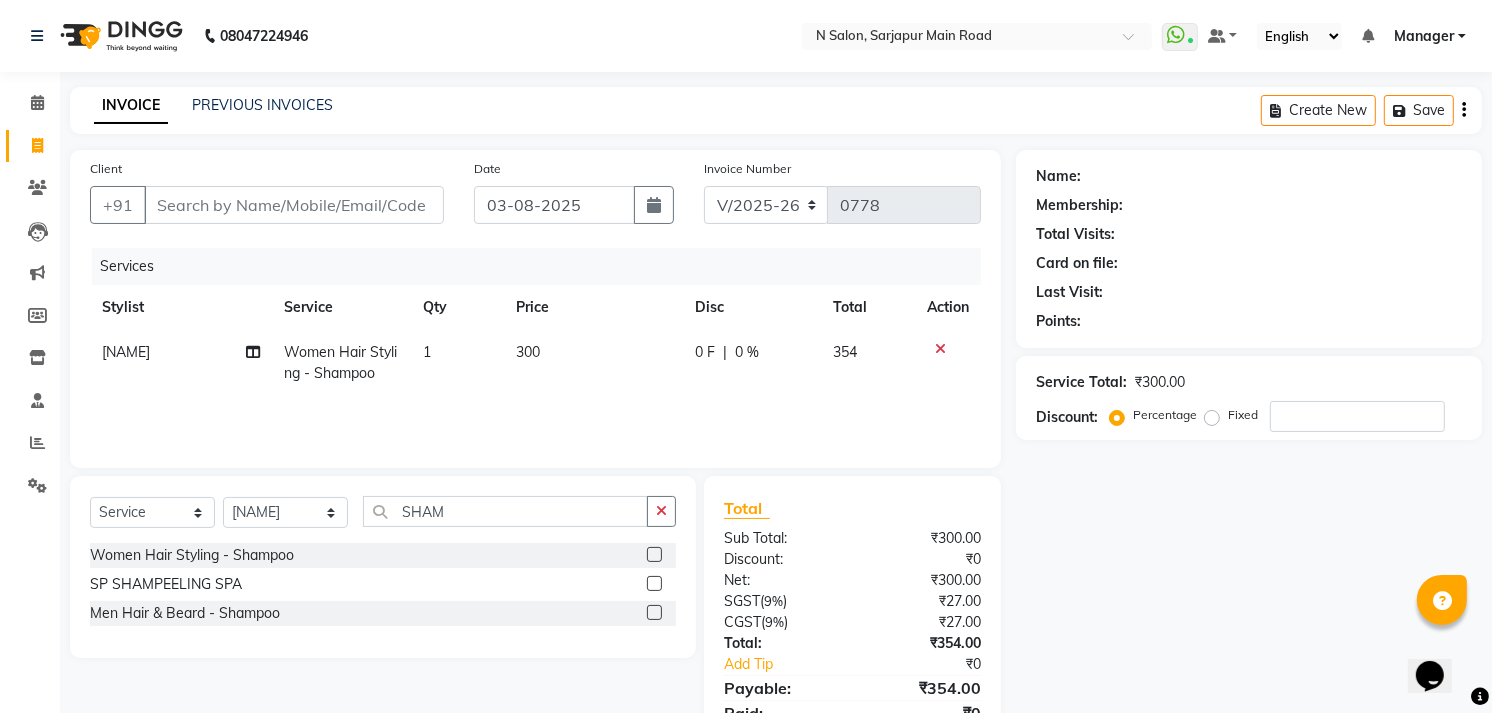 click on "300" 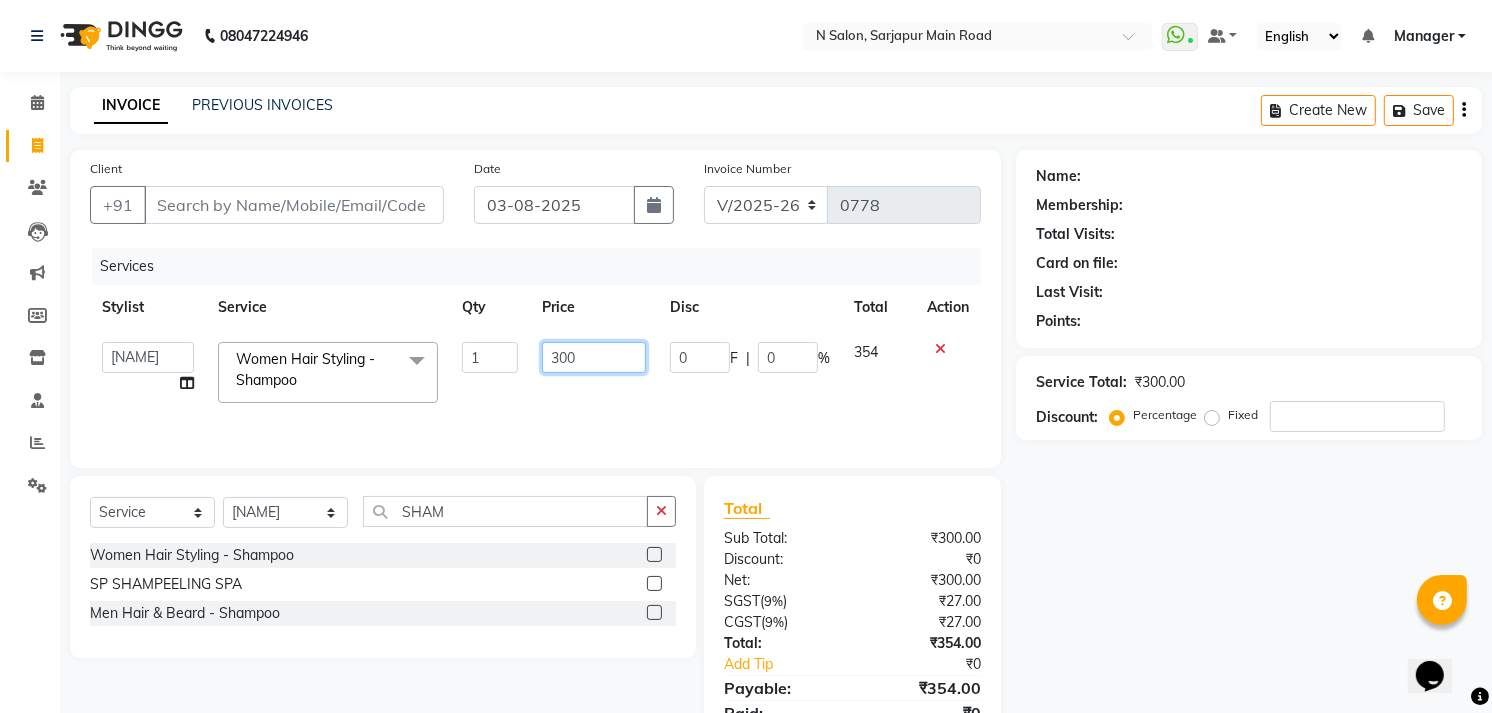 click on "300" 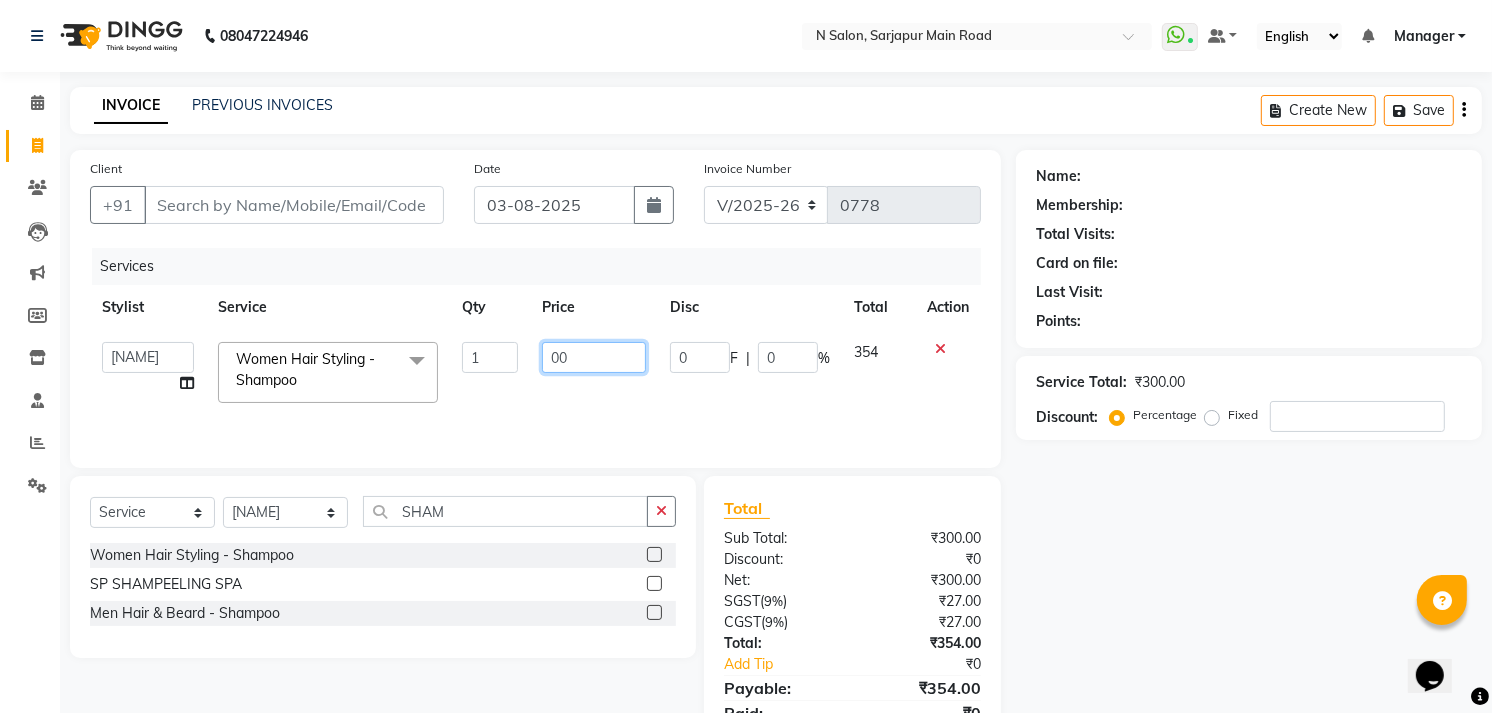 type on "600" 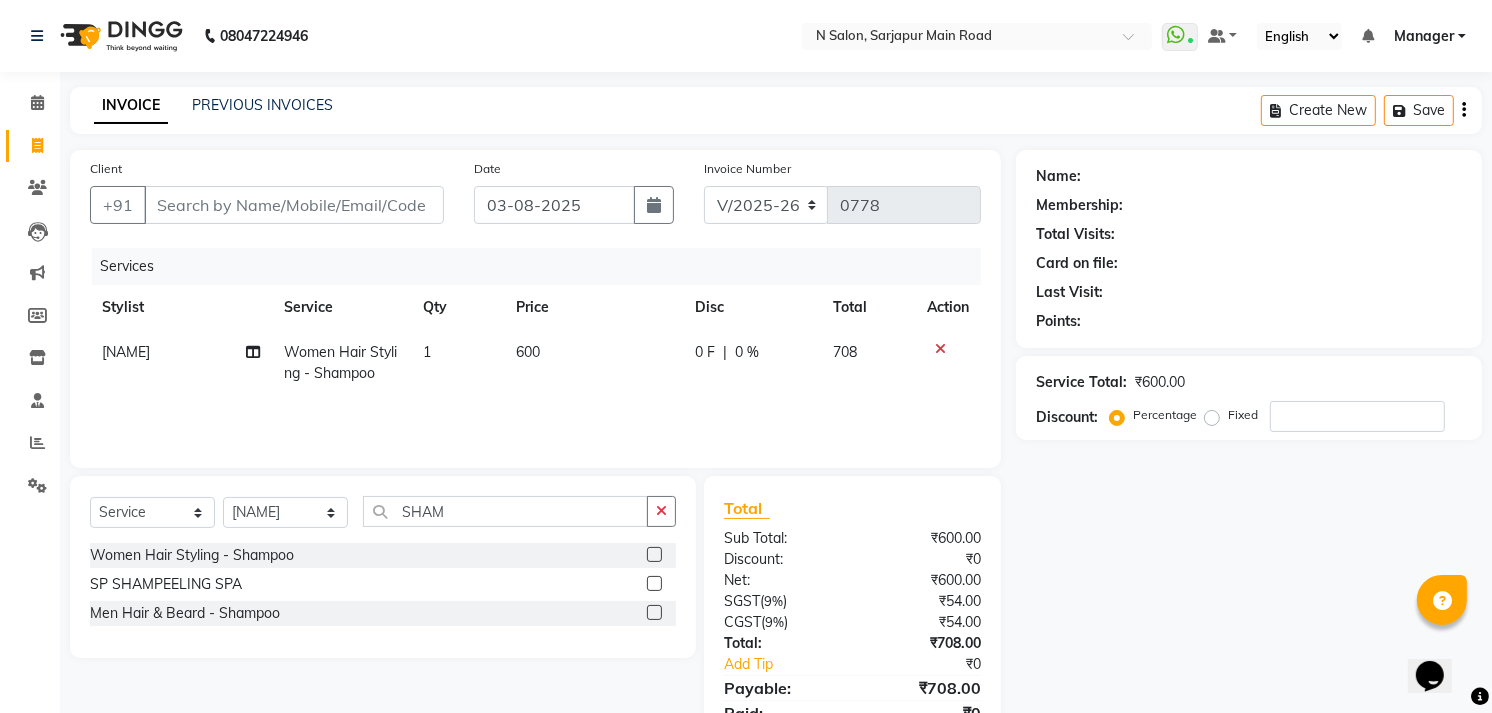 click on "Name: Membership: Total Visits: Card on file: Last Visit:  Points:  Service Total:  ₹600.00  Discount:  Percentage   Fixed" 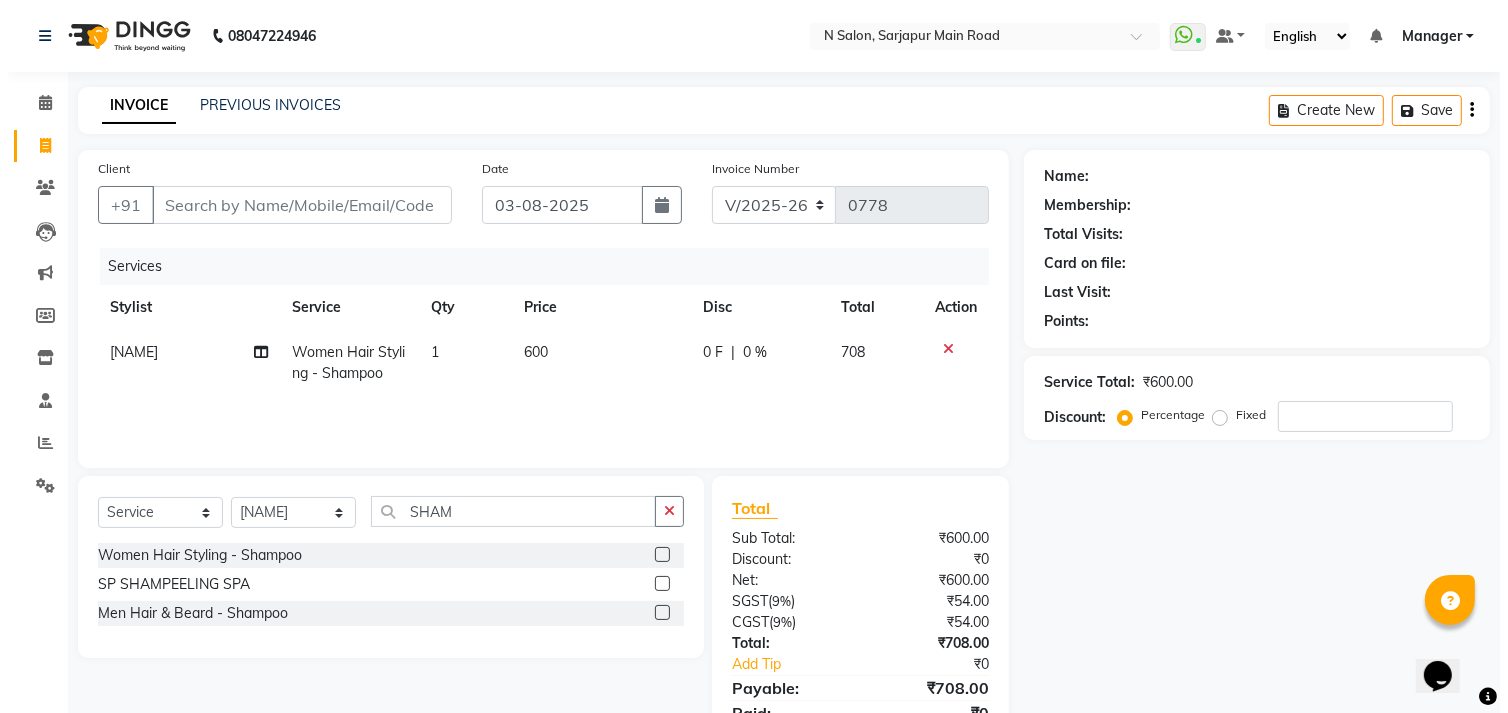 scroll, scrollTop: 86, scrollLeft: 0, axis: vertical 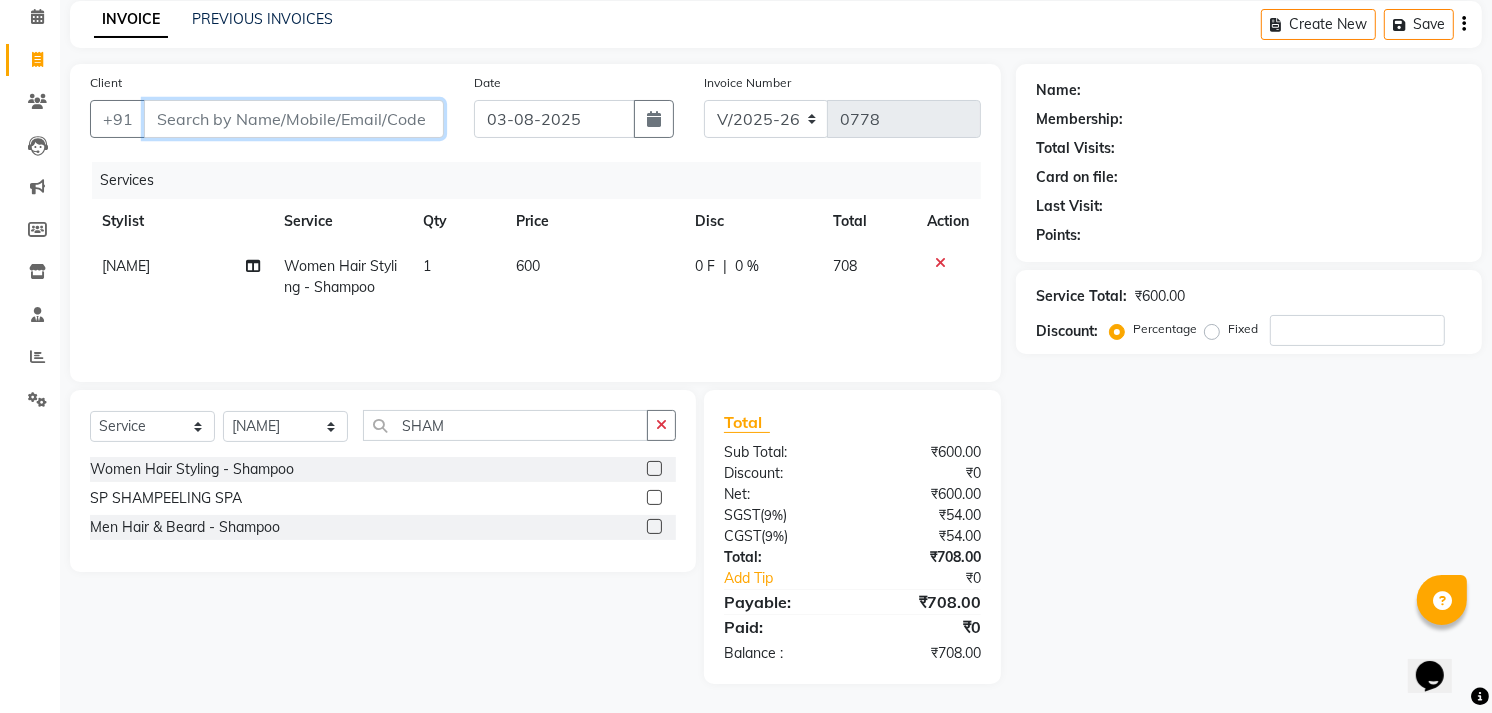 click on "Client" at bounding box center [294, 119] 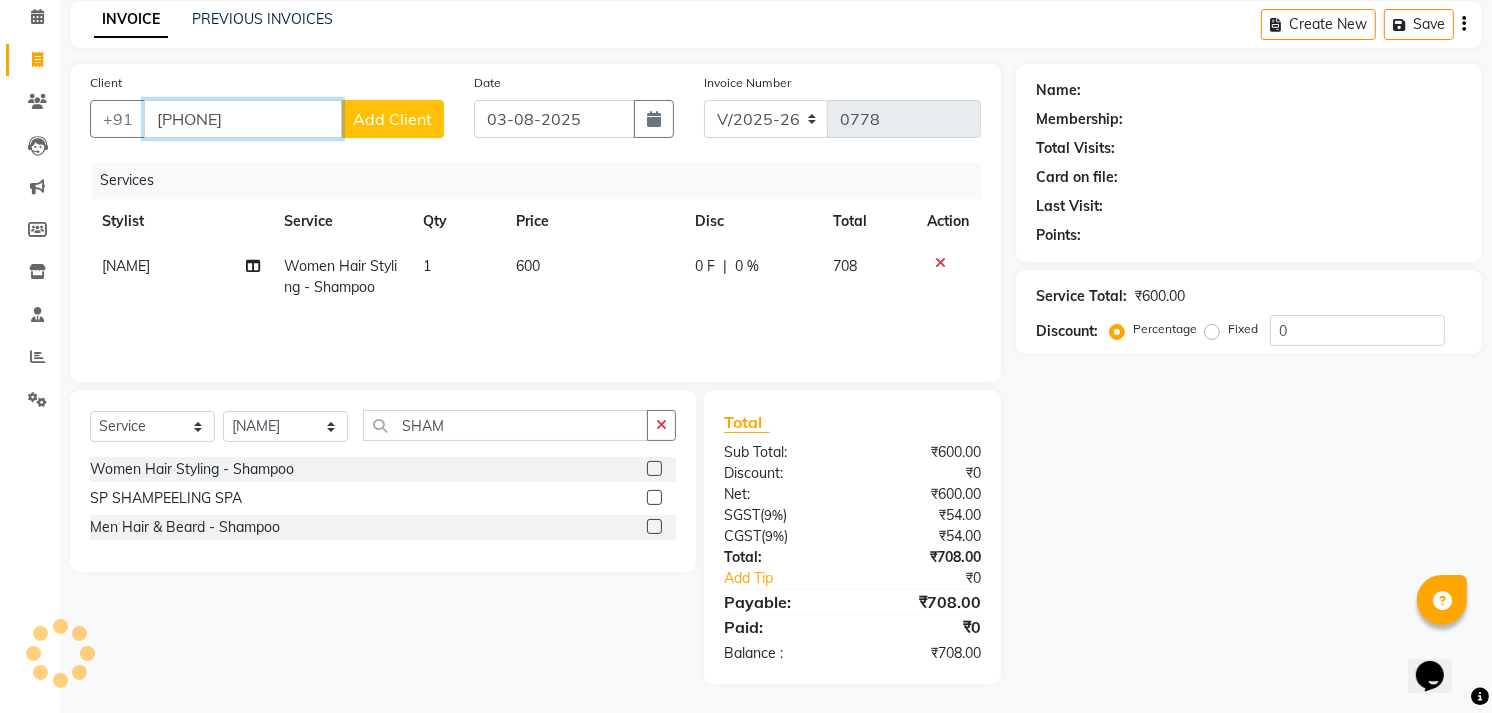 type on "[PHONE]" 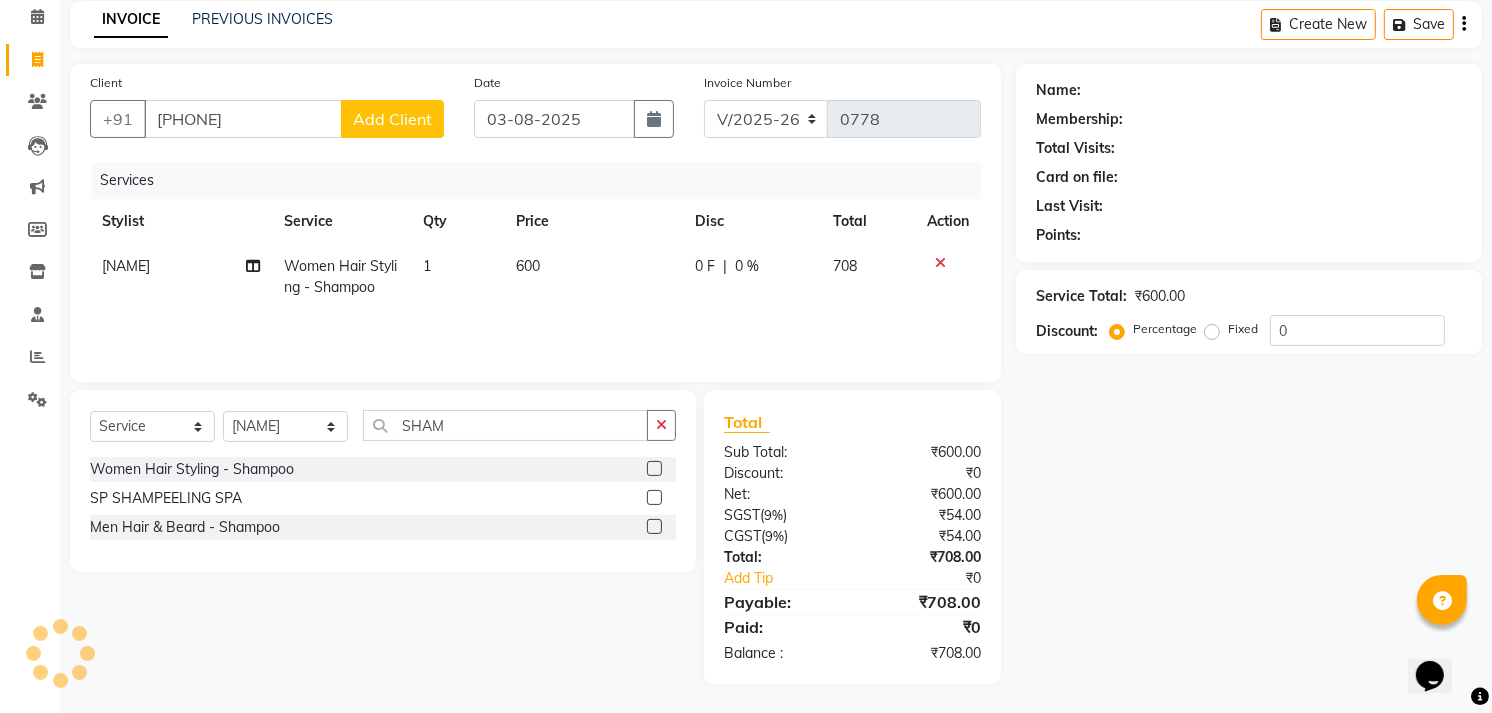 click on "Add Client" 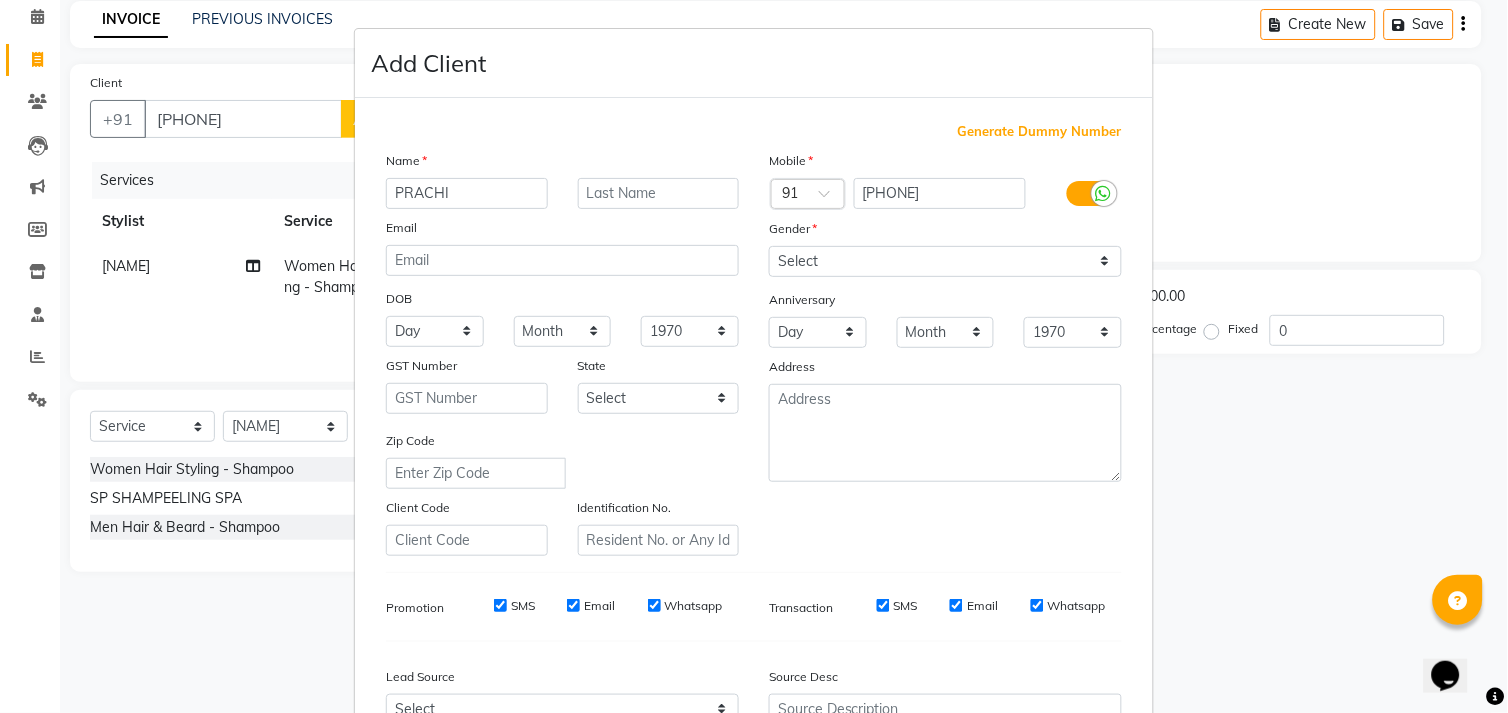 type on "PRACHI" 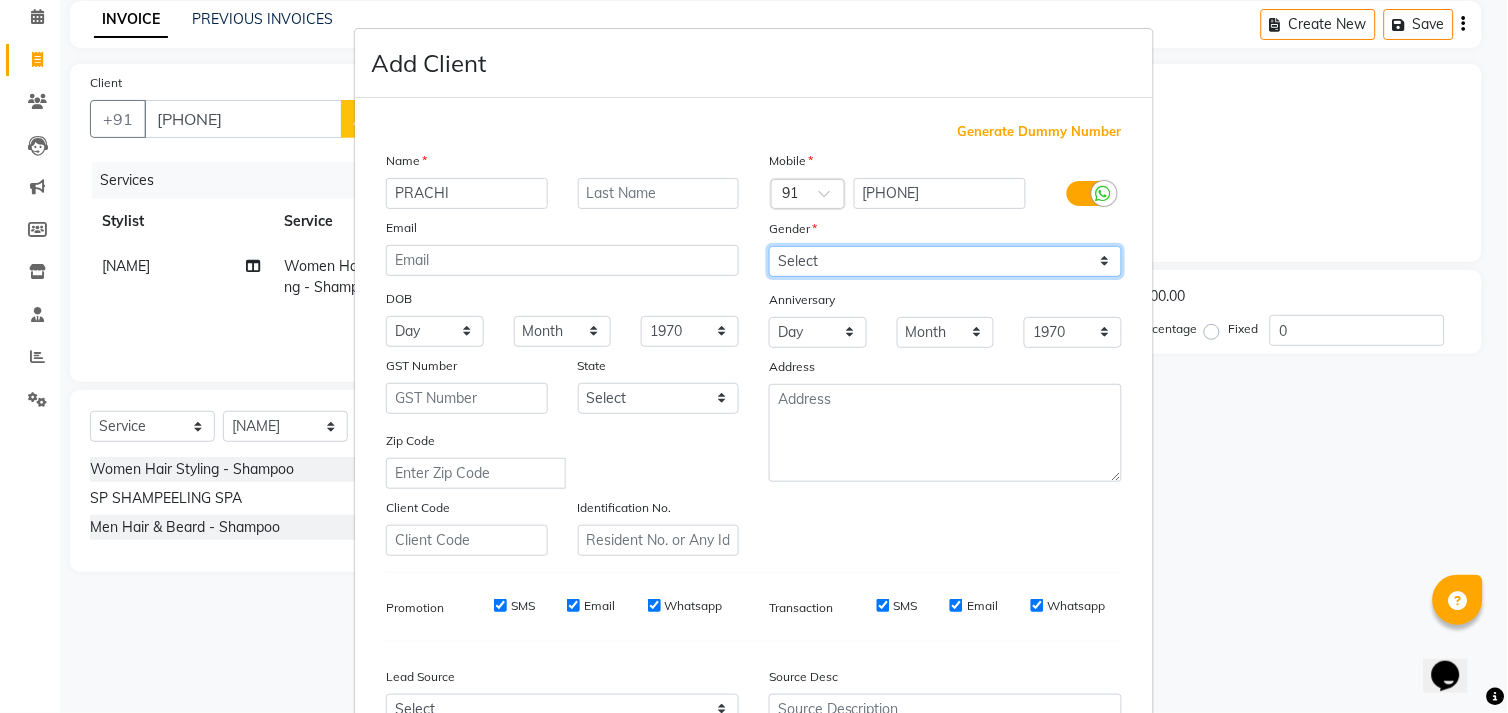 click on "Select Male Female Other Prefer Not To Say" at bounding box center [945, 261] 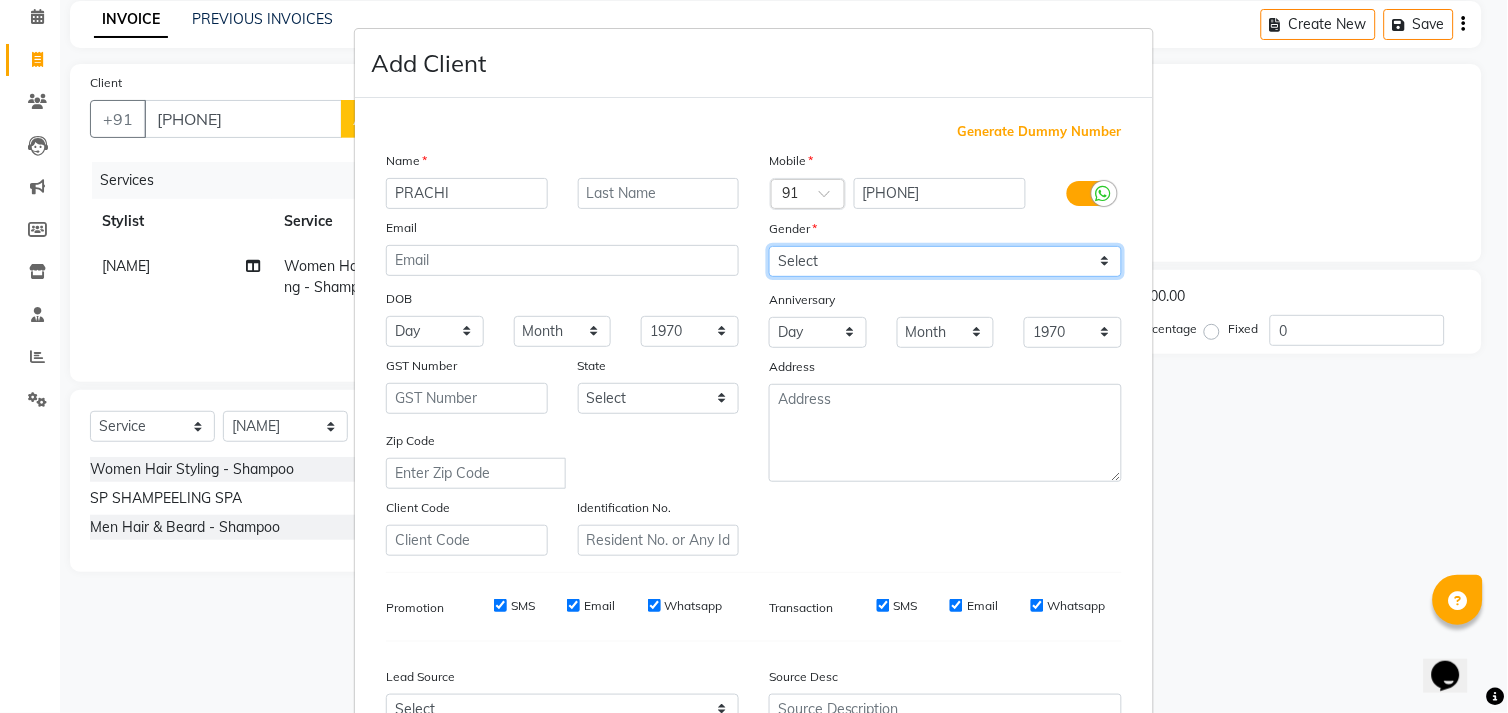 select on "female" 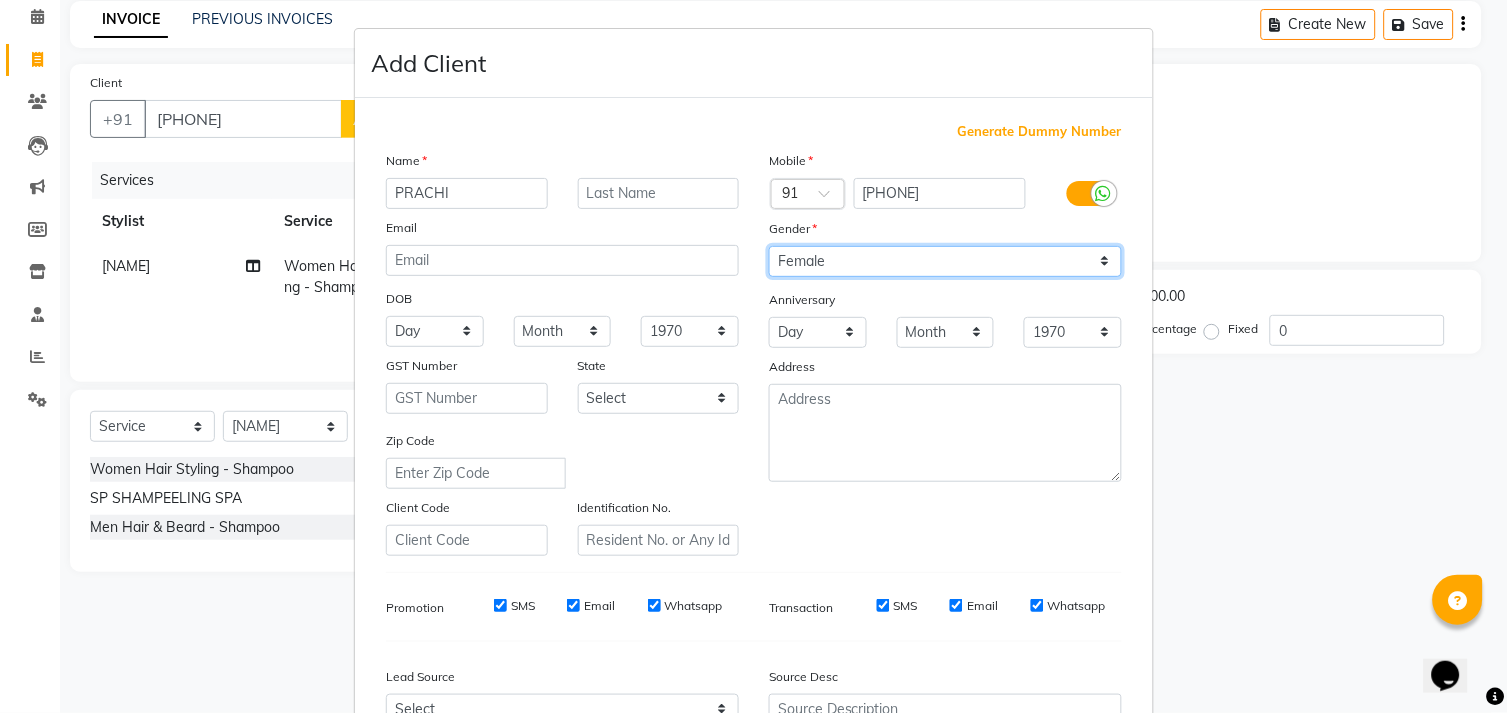 click on "Select Male Female Other Prefer Not To Say" at bounding box center [945, 261] 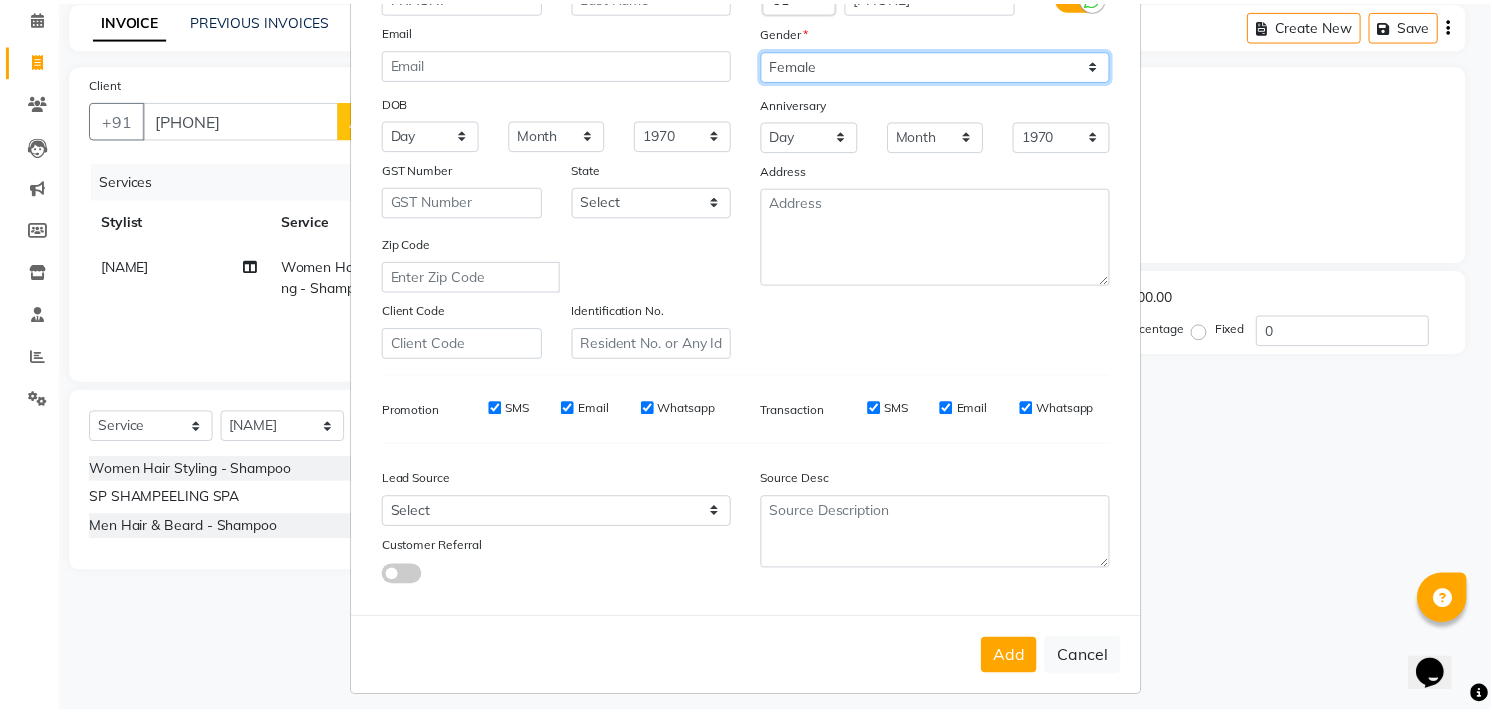 scroll, scrollTop: 211, scrollLeft: 0, axis: vertical 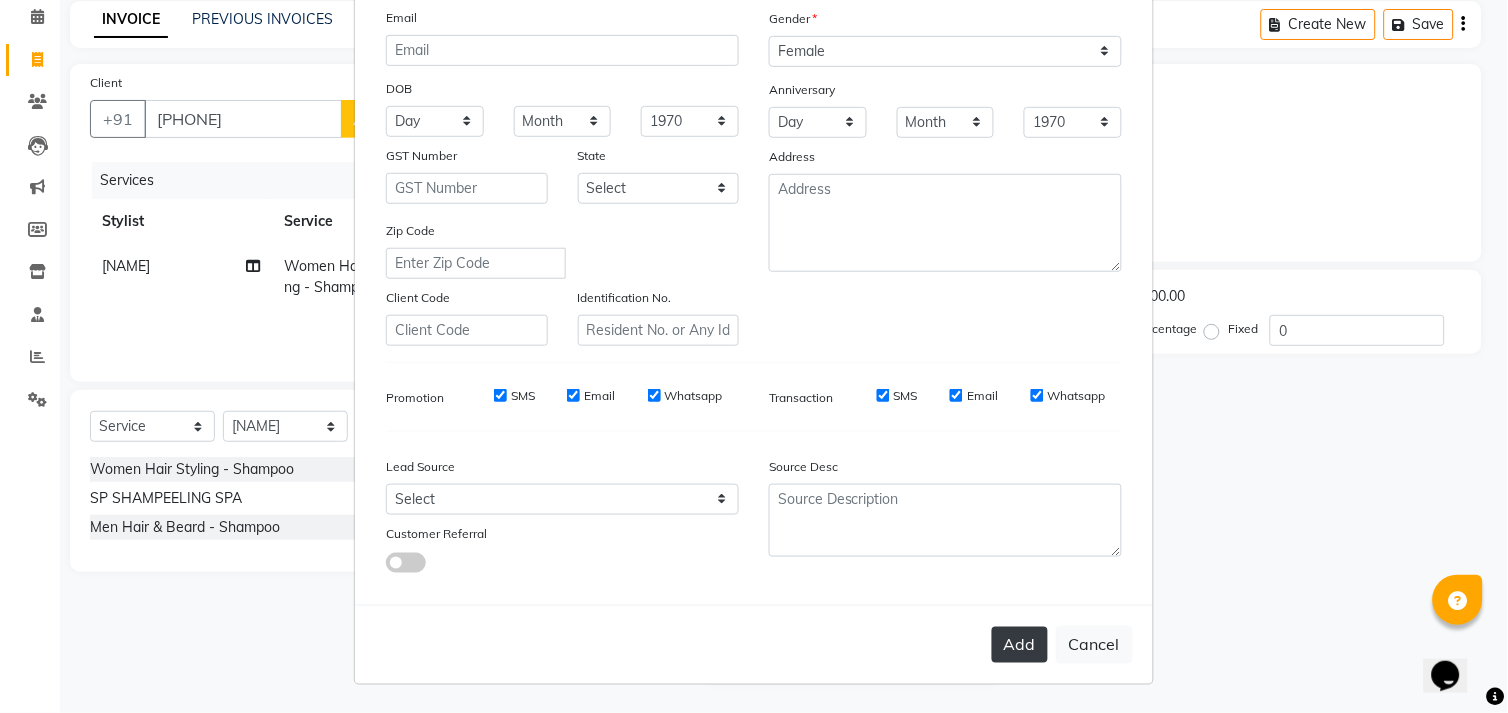 click on "Add" at bounding box center [1020, 645] 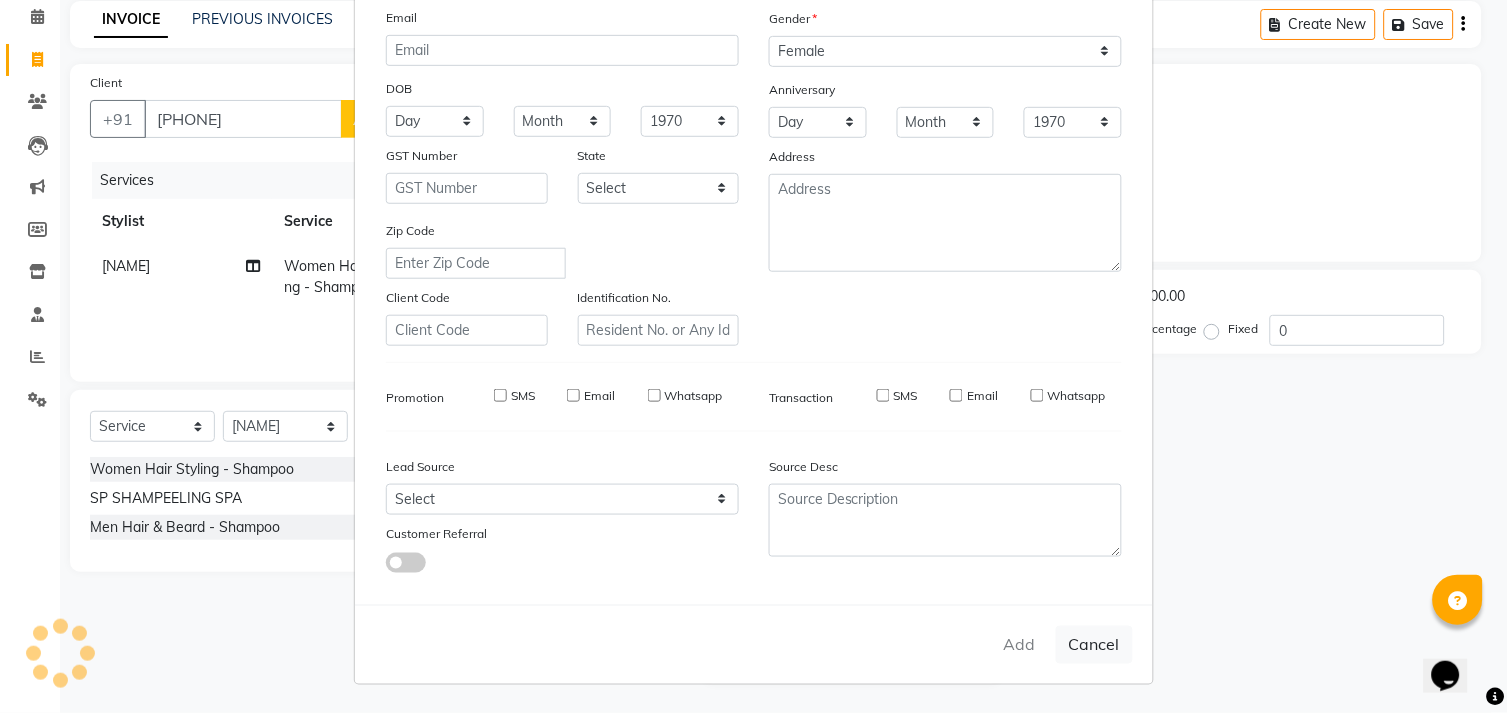 type 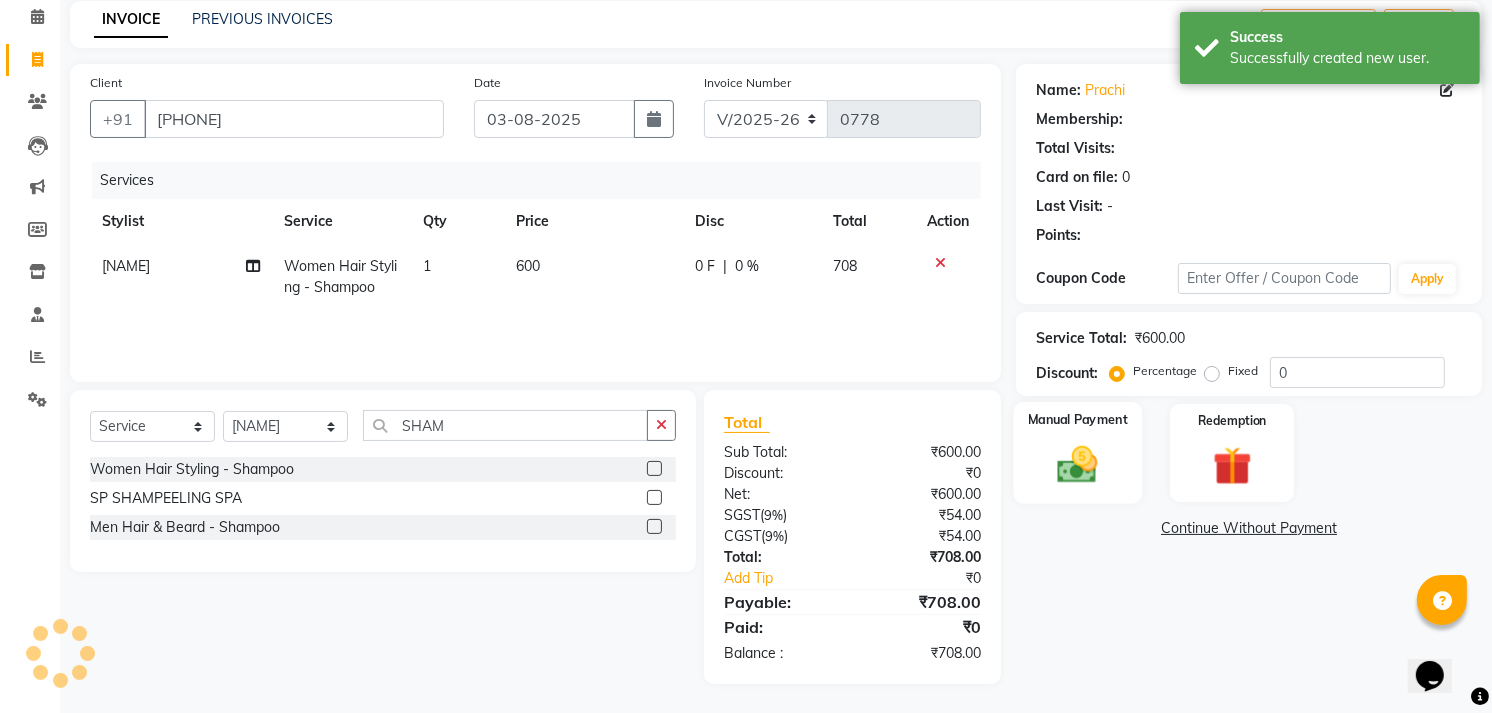 click on "Manual Payment" 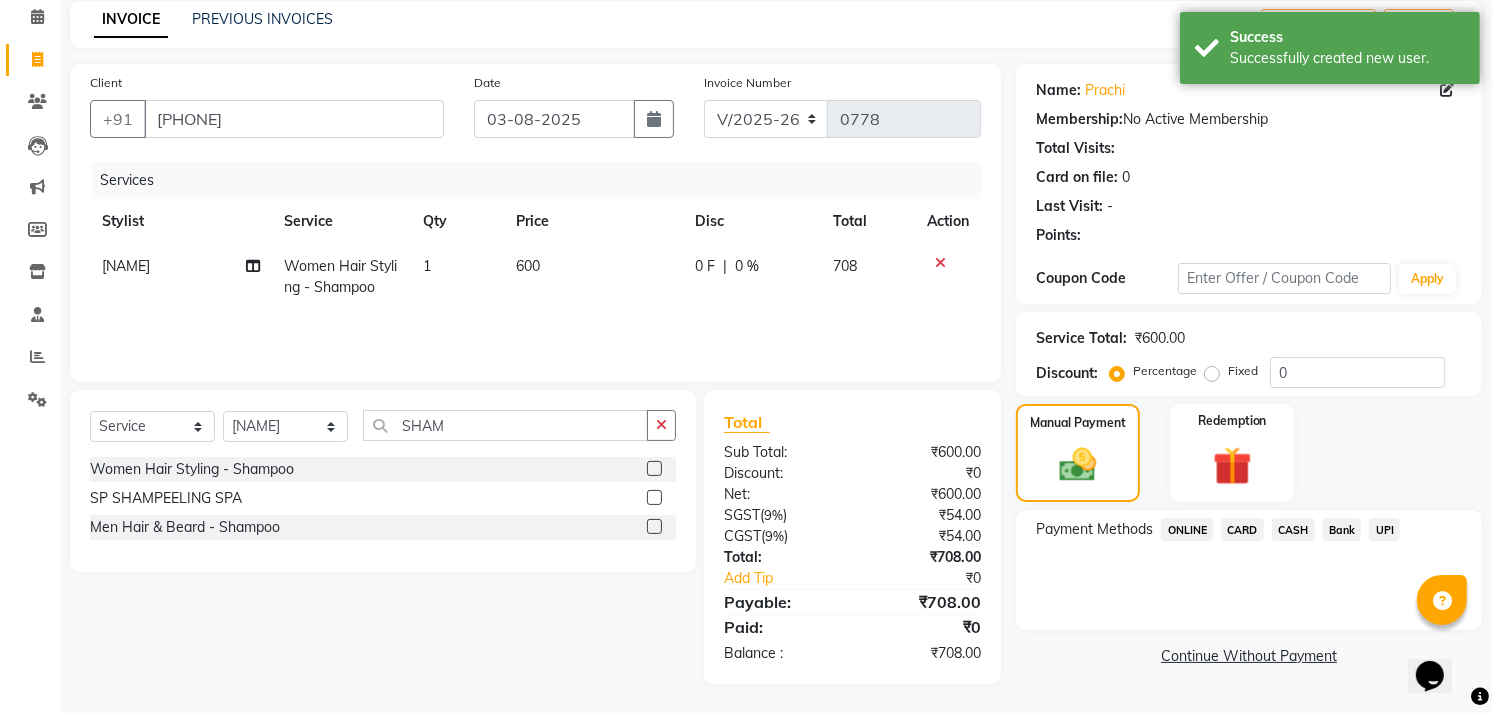 click on "UPI" 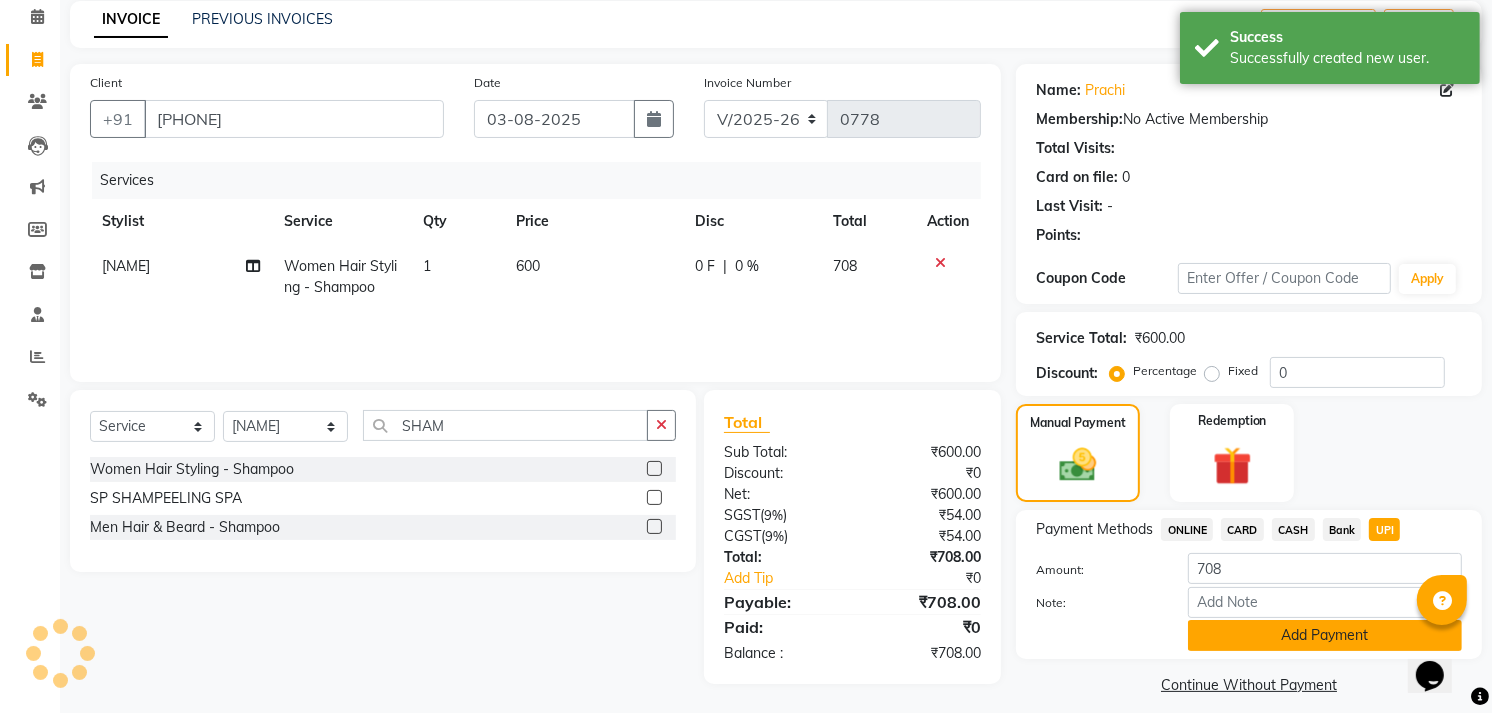 click on "Add Payment" 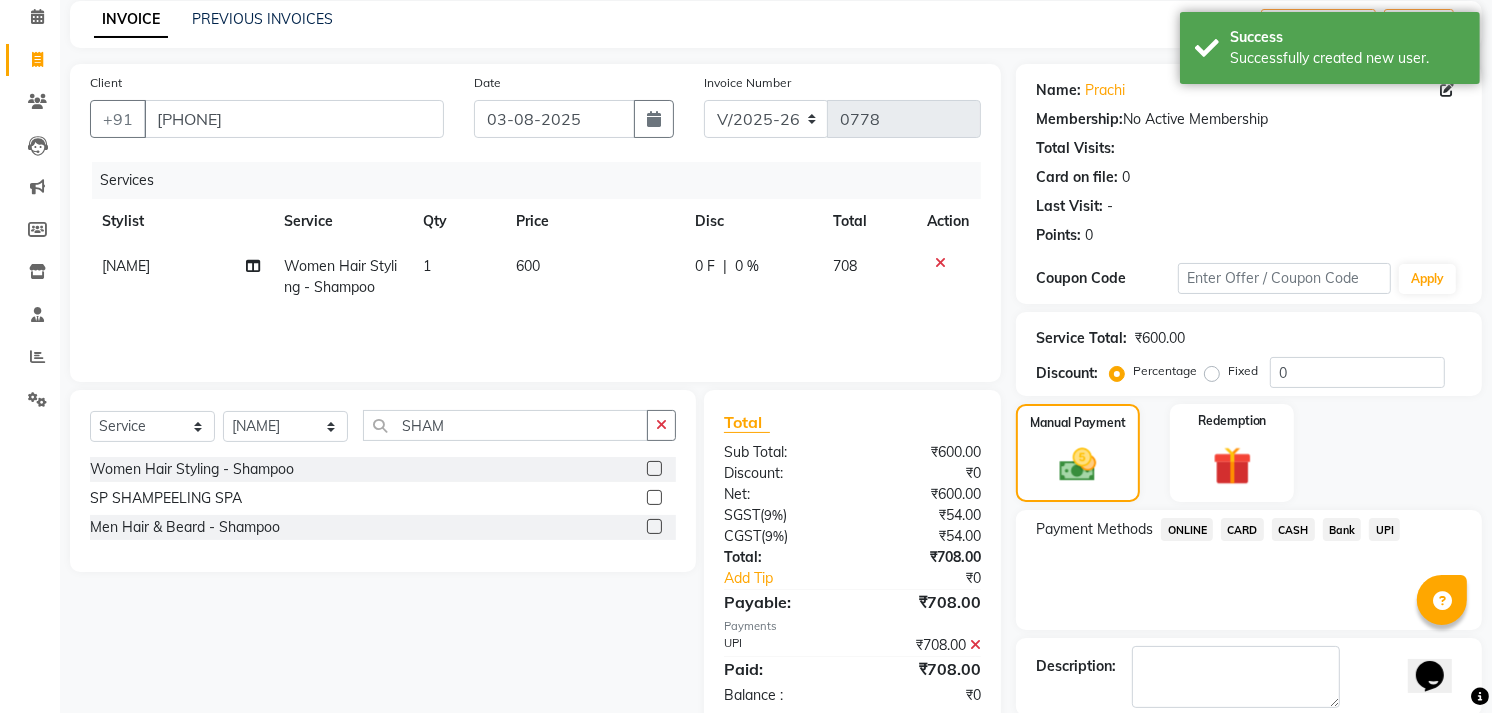scroll, scrollTop: 186, scrollLeft: 0, axis: vertical 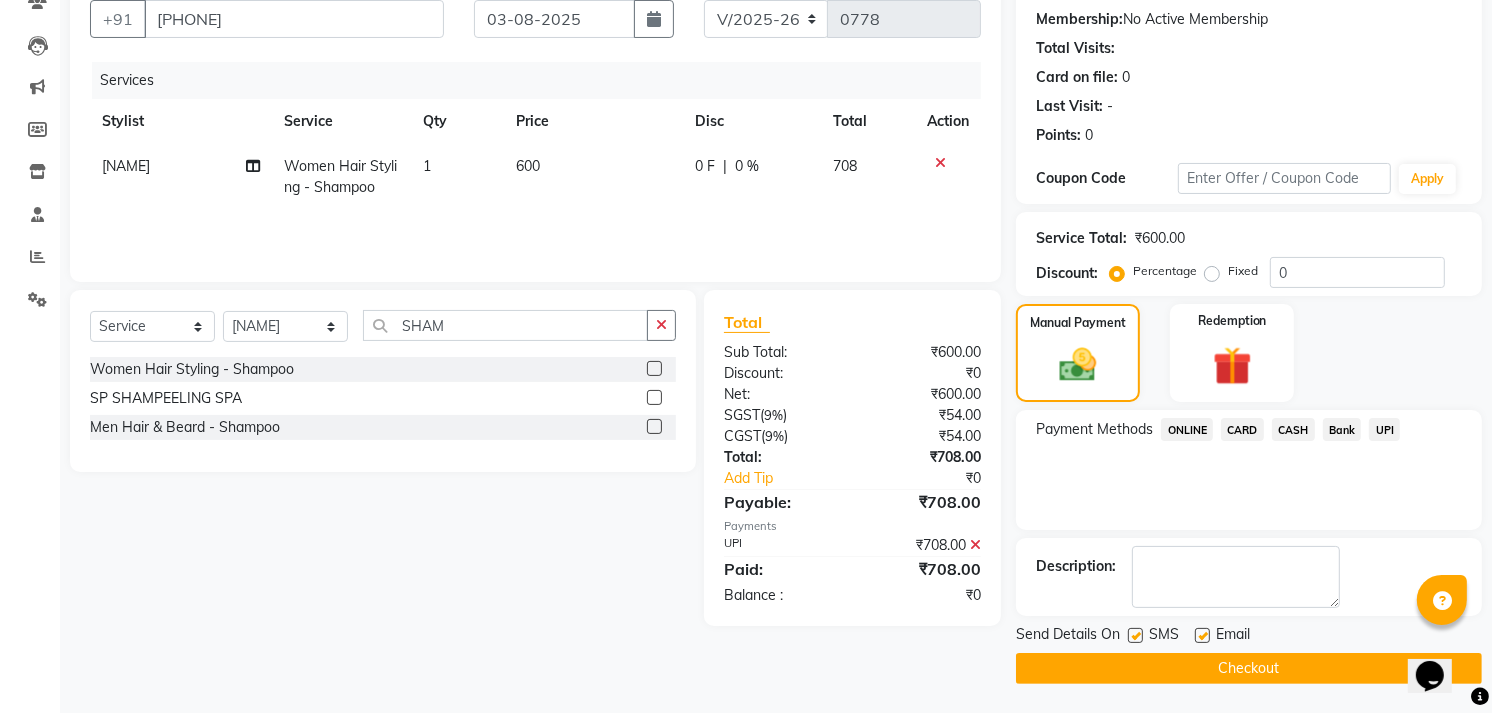 click on "Checkout" 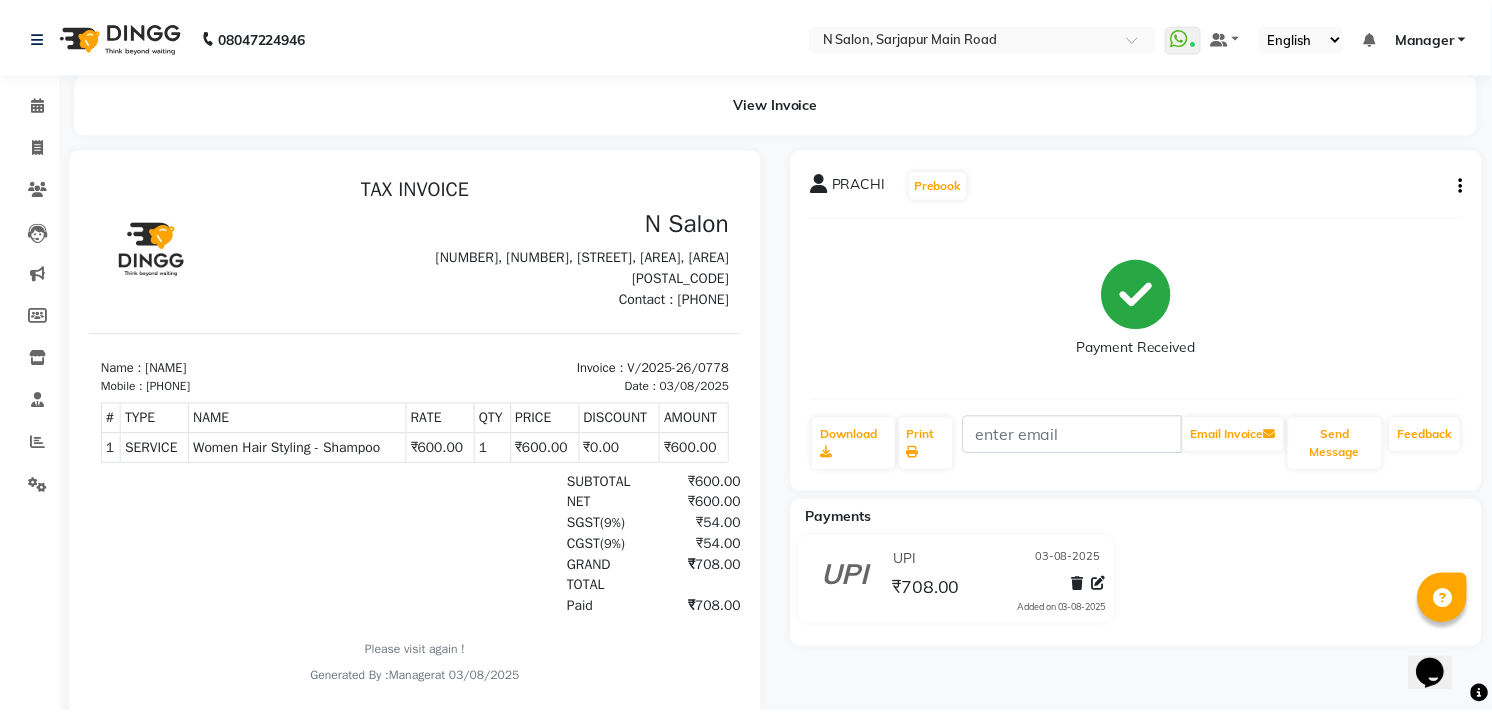 scroll, scrollTop: 0, scrollLeft: 0, axis: both 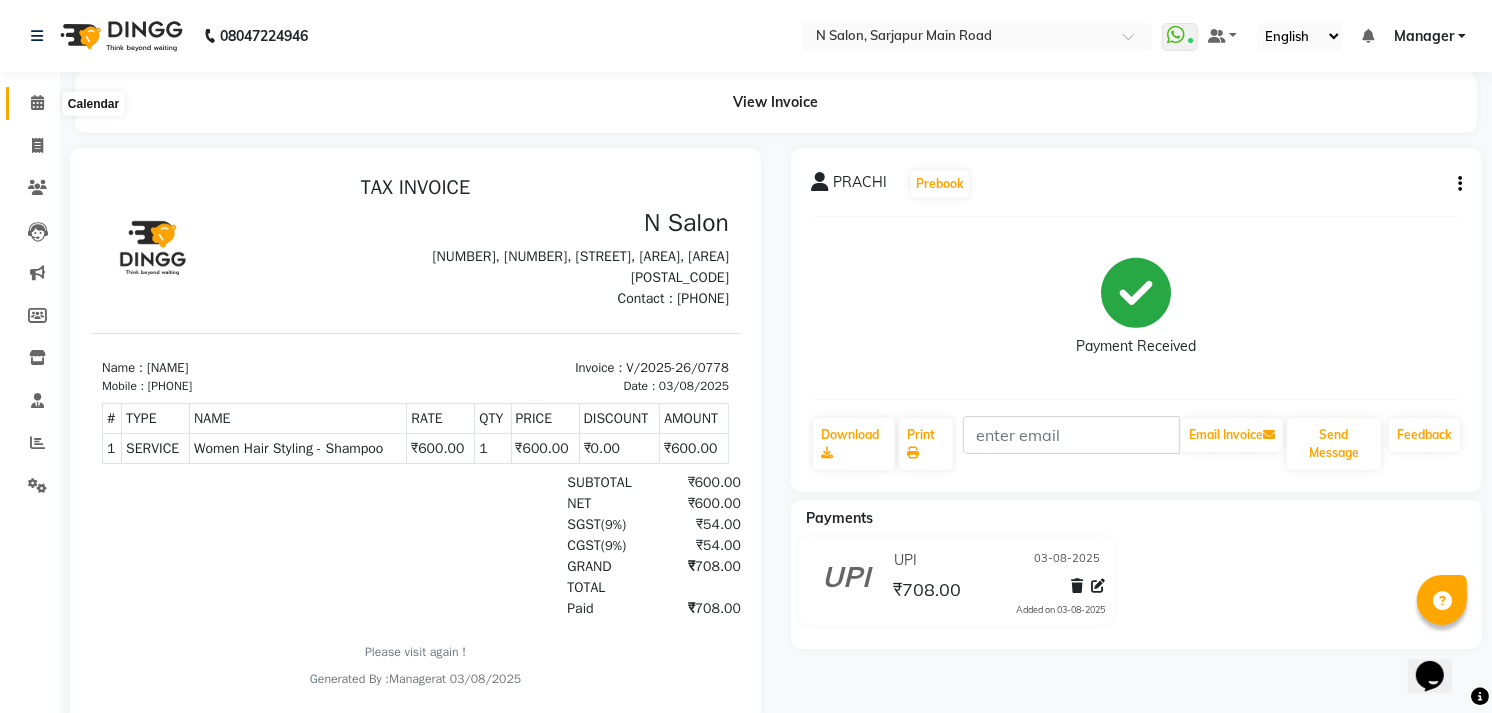 click 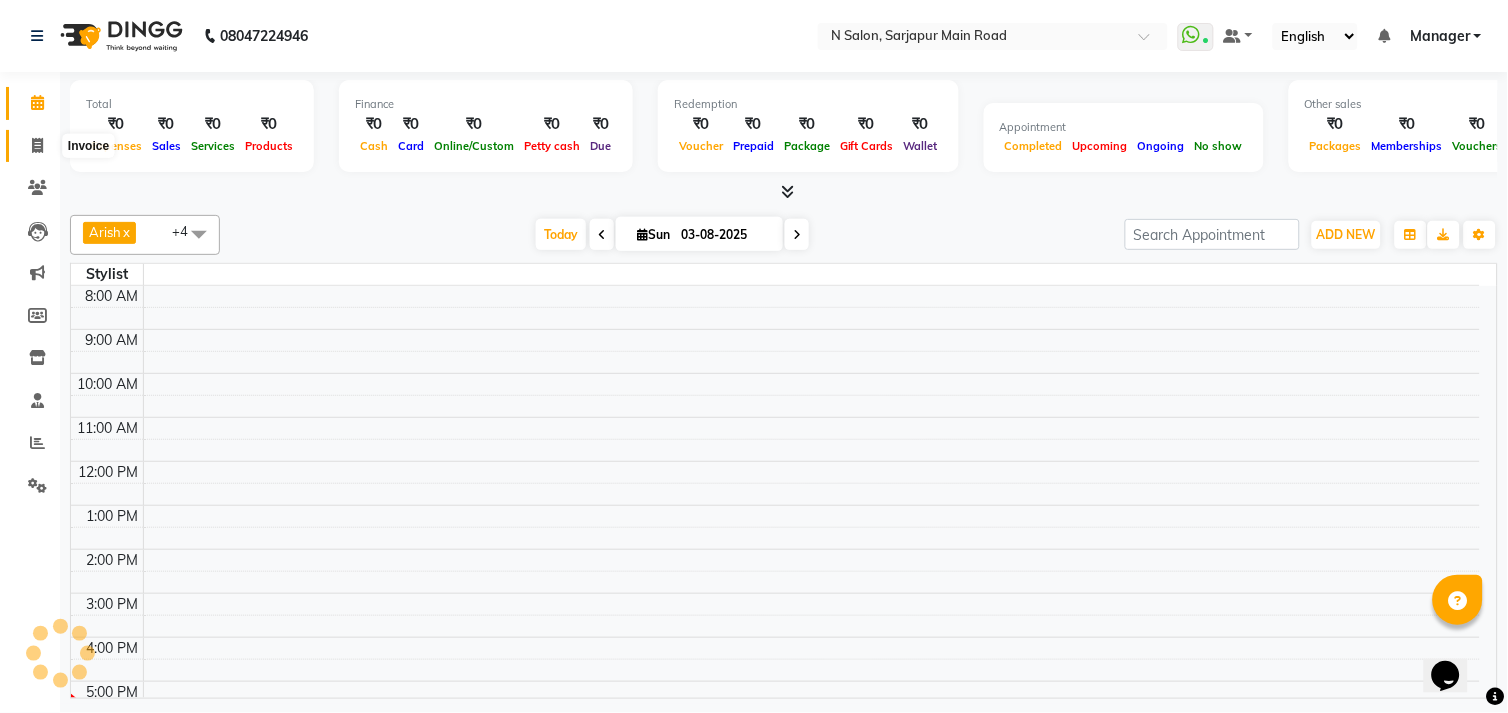 click 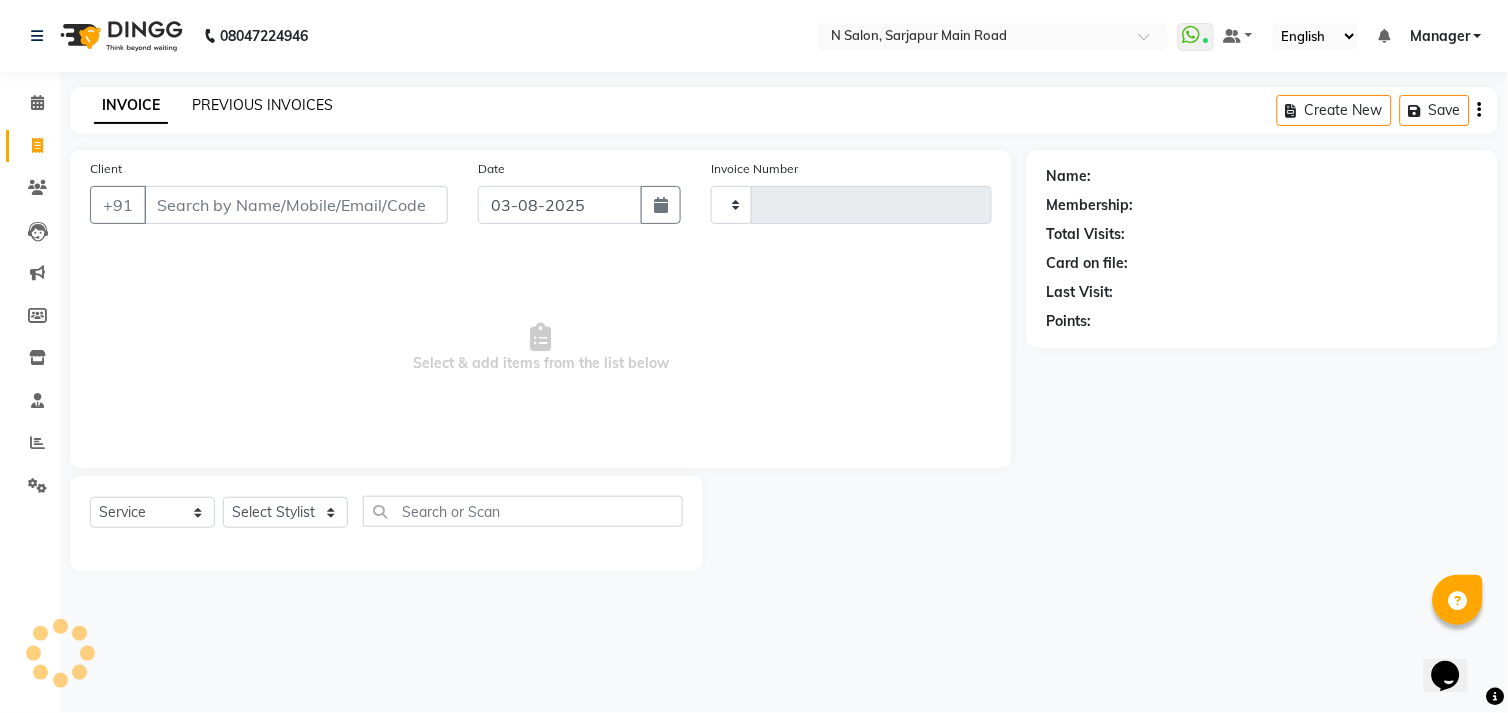 click on "PREVIOUS INVOICES" 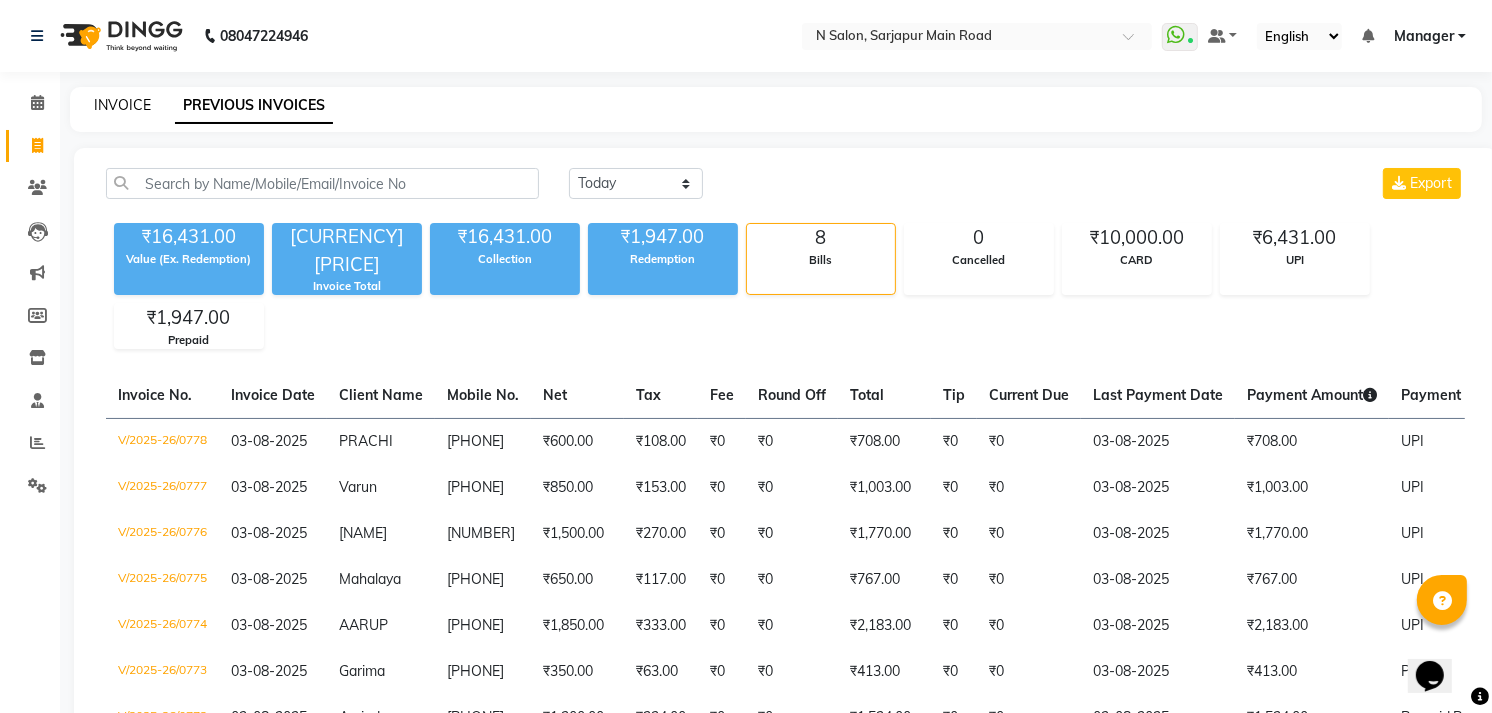 click on "INVOICE" 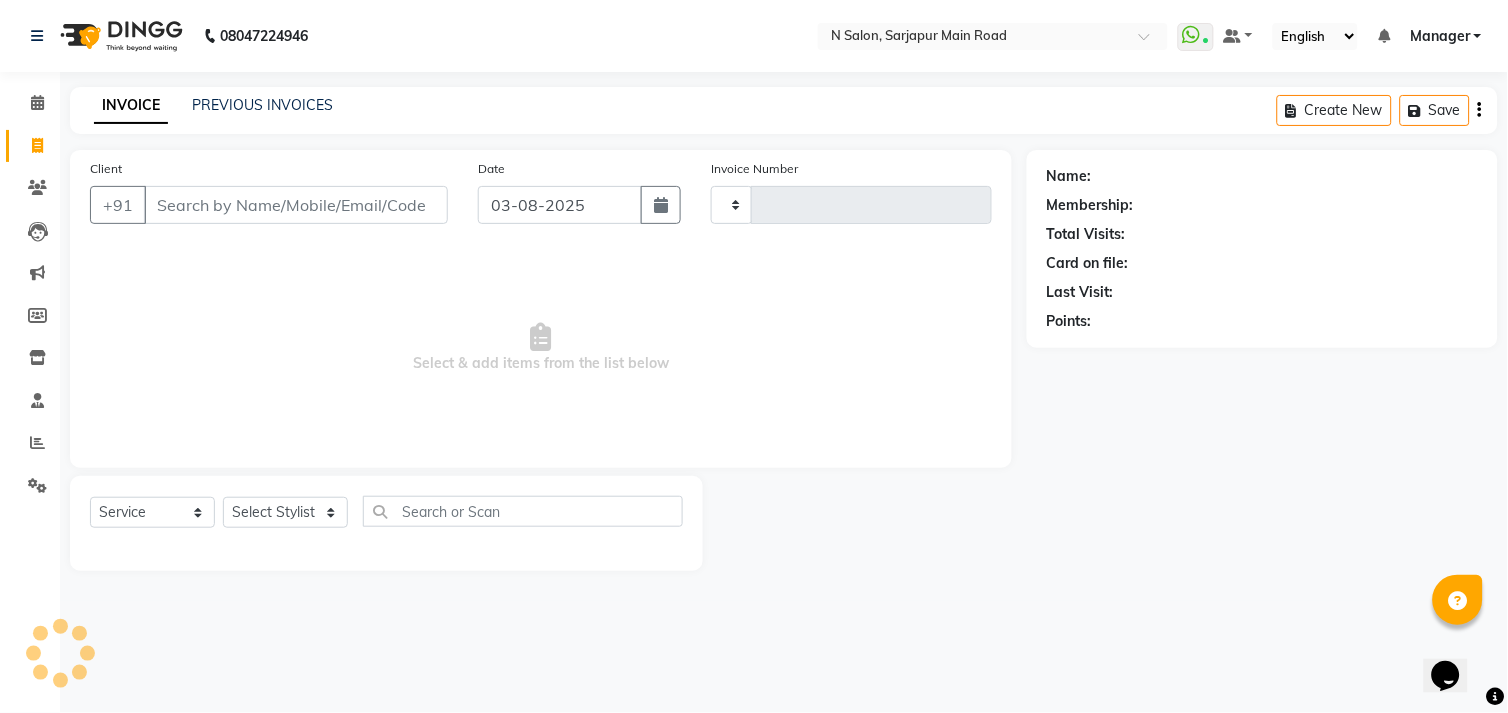 type on "0779" 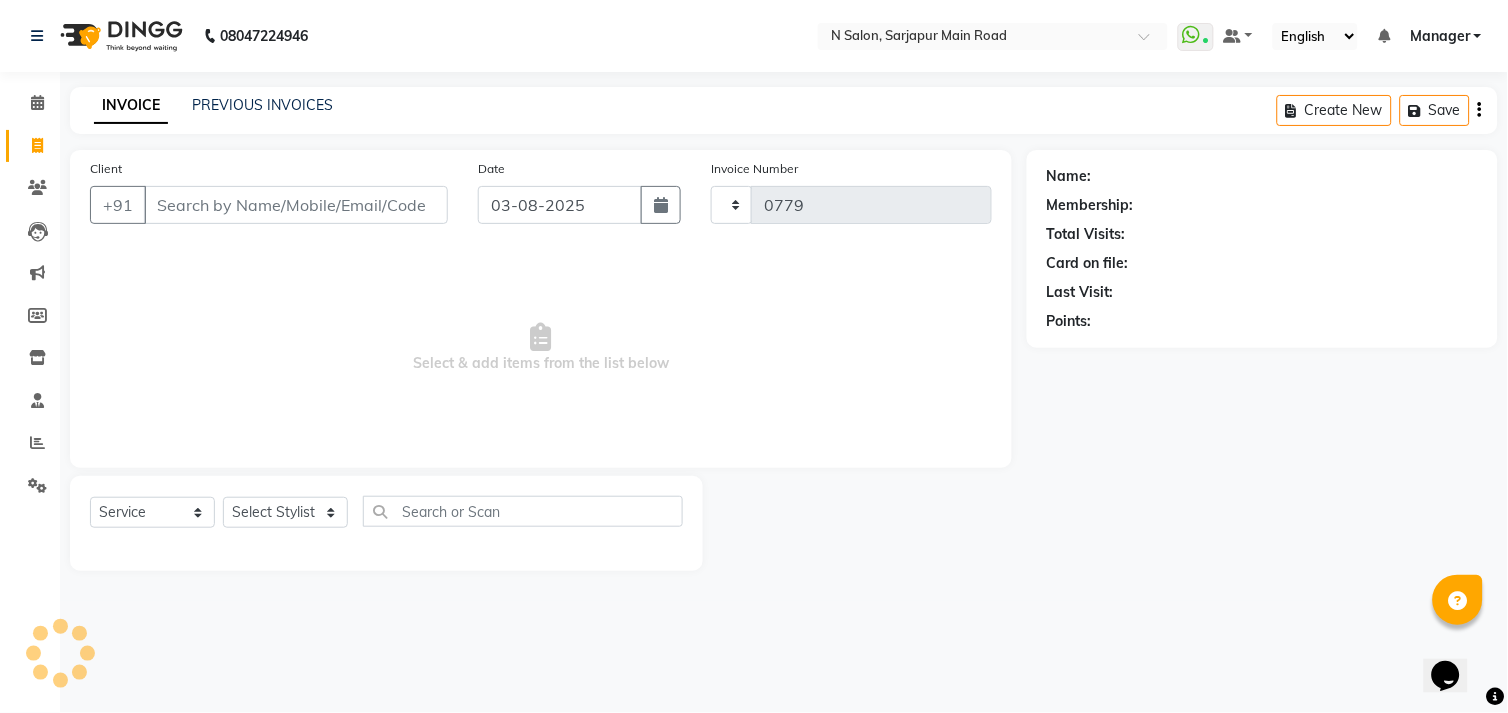 select on "7871" 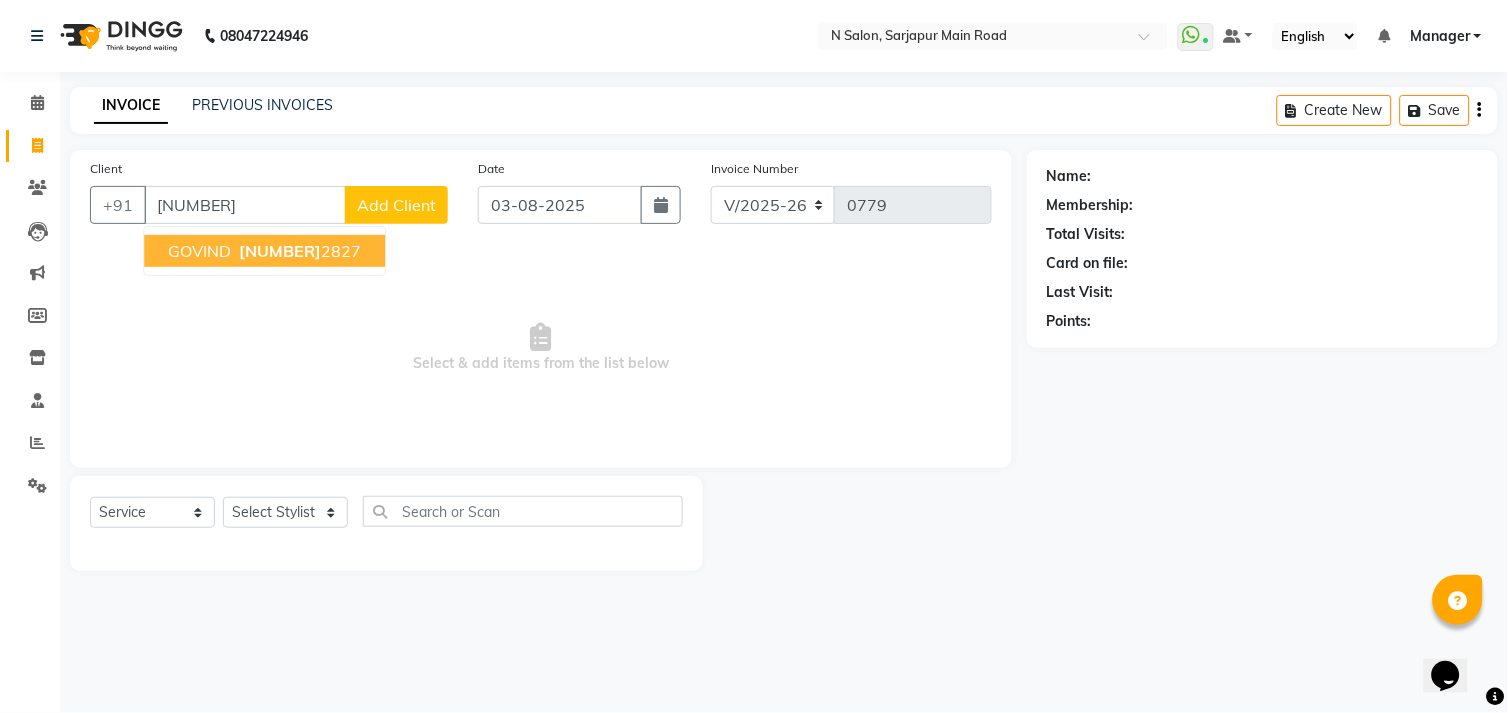 type on "[NUMBER]" 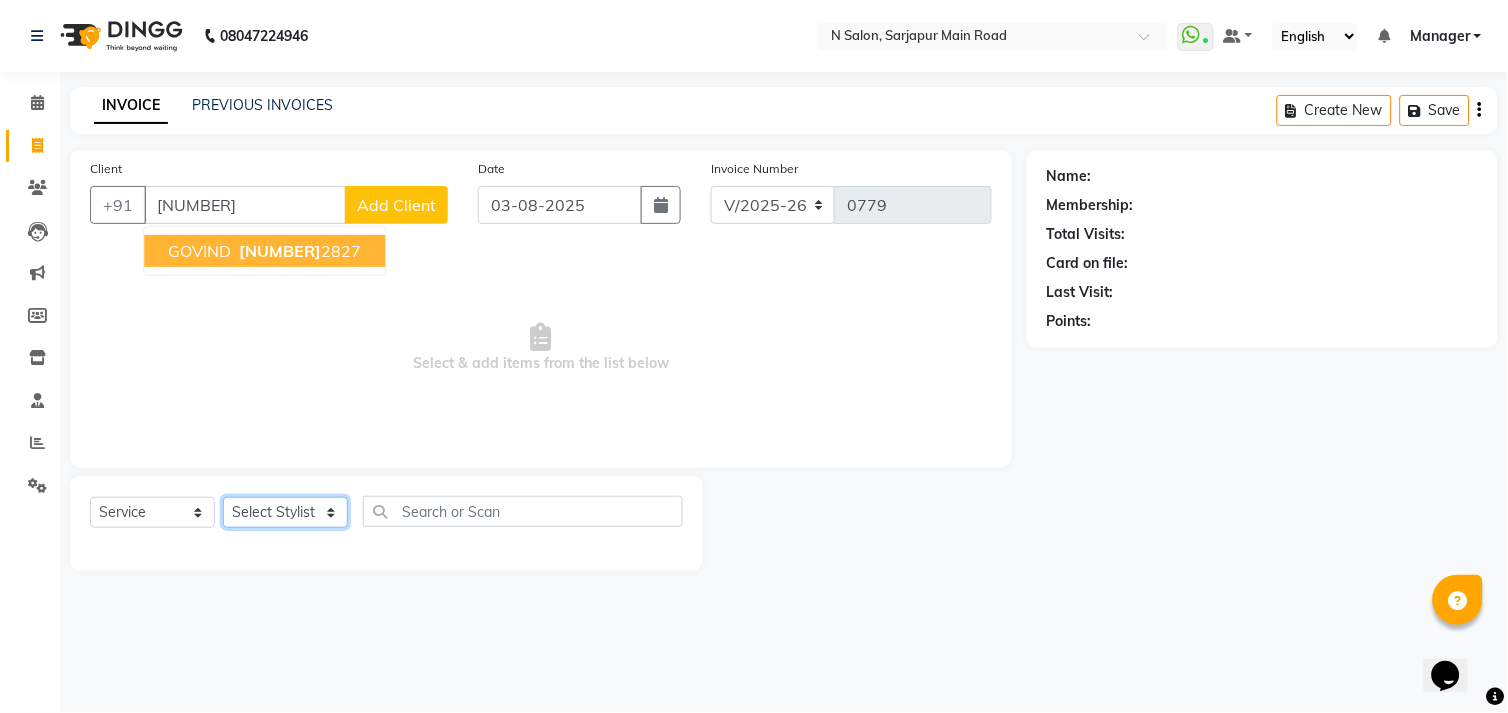 click on "Select Stylist Amgha Arish CHANDU DIPEN kajal kupu  Manager megha Mukul Aggarwal NIRJALA Owner Pankaj Rahul Sir shradha" 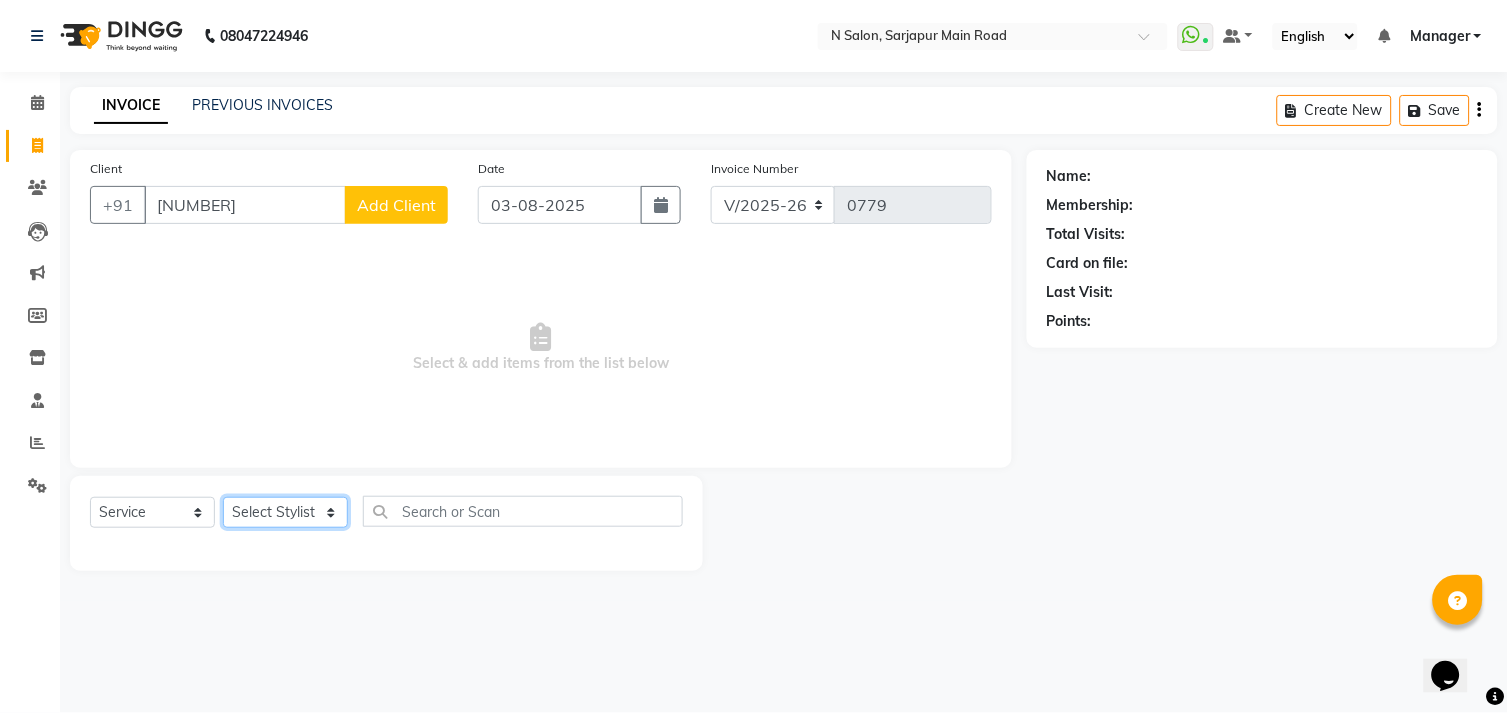 select on "70687" 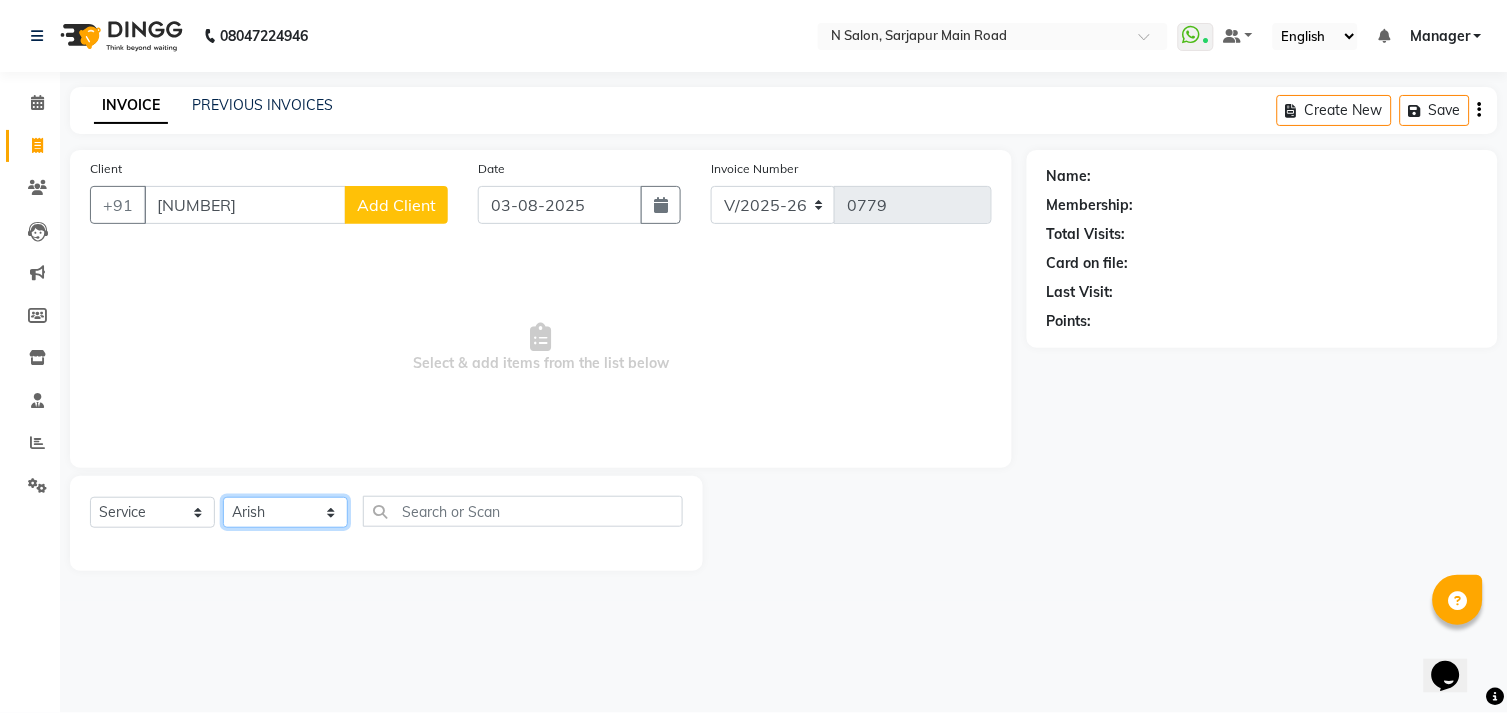 click on "Select Stylist Amgha Arish CHANDU DIPEN kajal kupu  Manager megha Mukul Aggarwal NIRJALA Owner Pankaj Rahul Sir shradha" 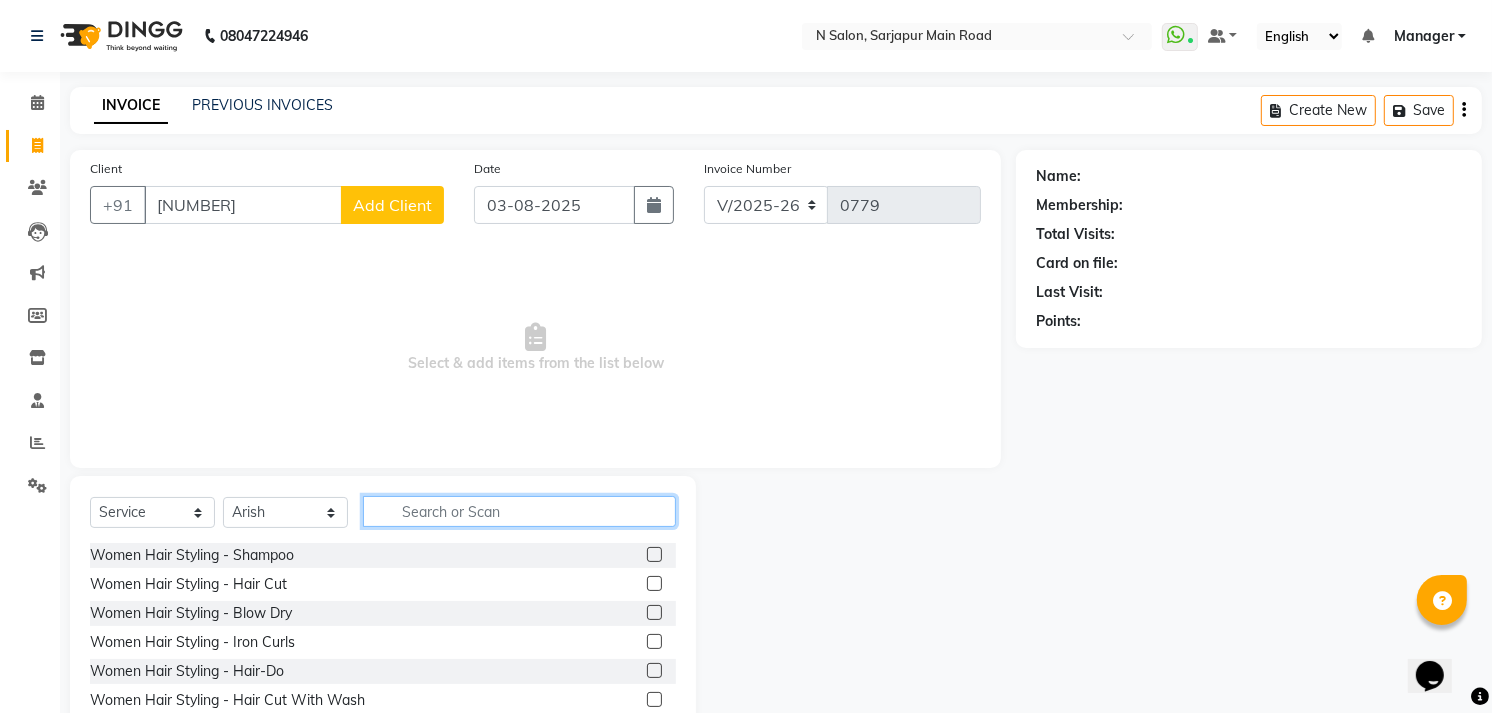 click 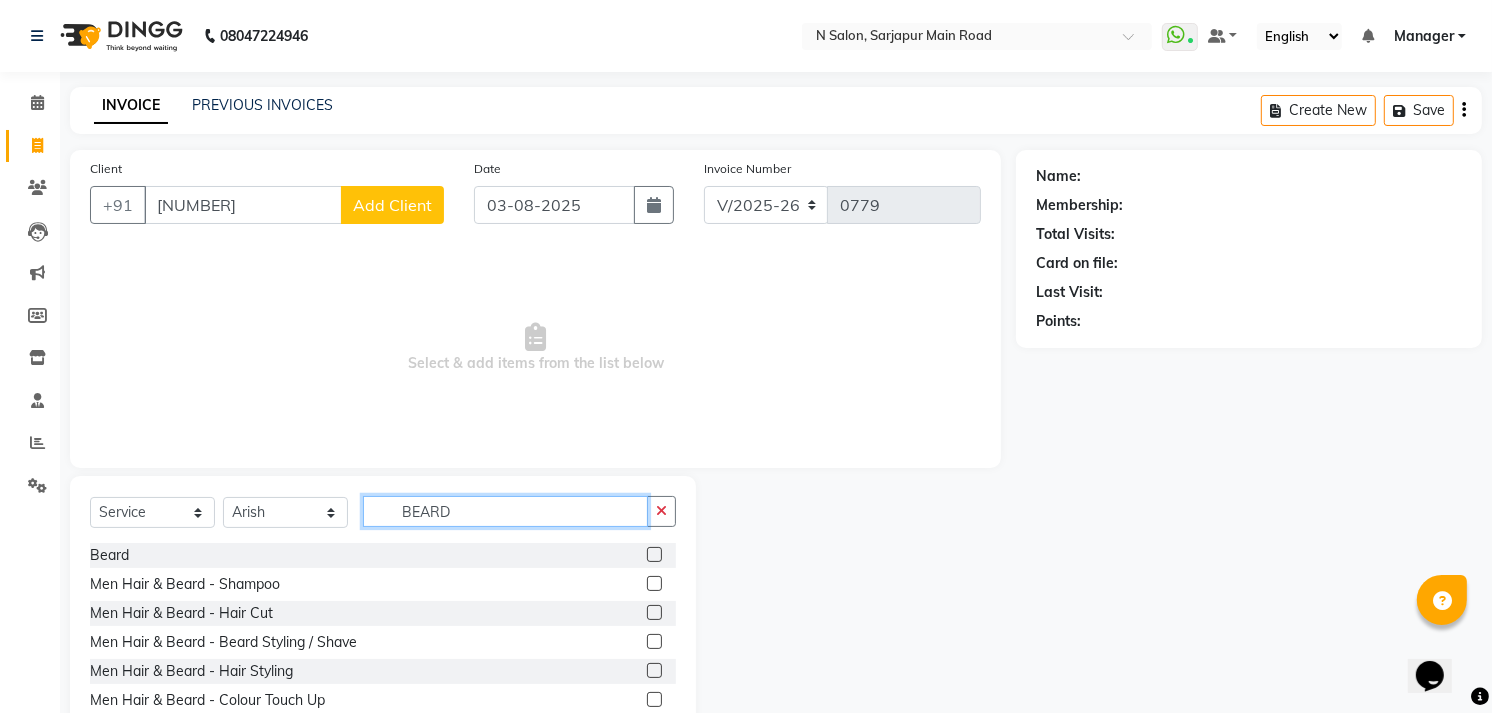 type on "BEARD" 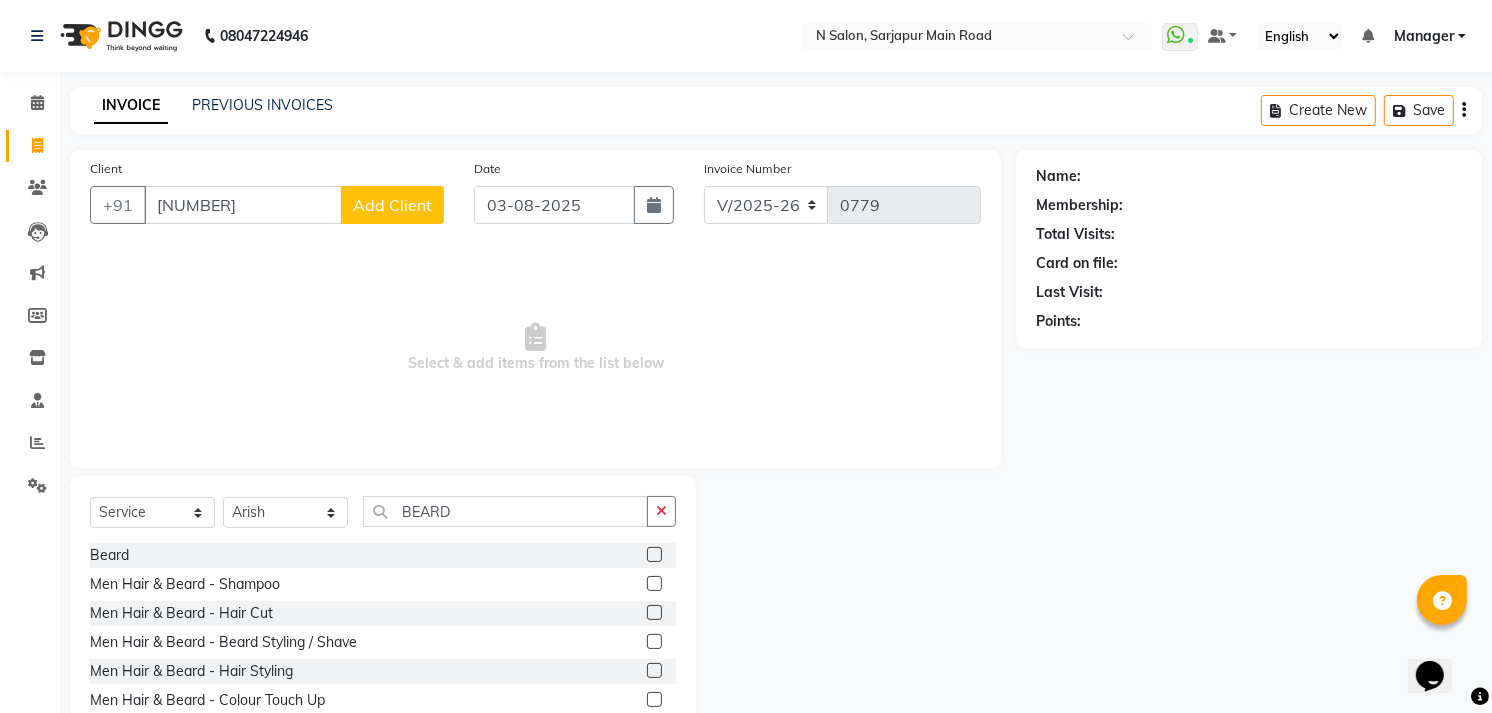 click 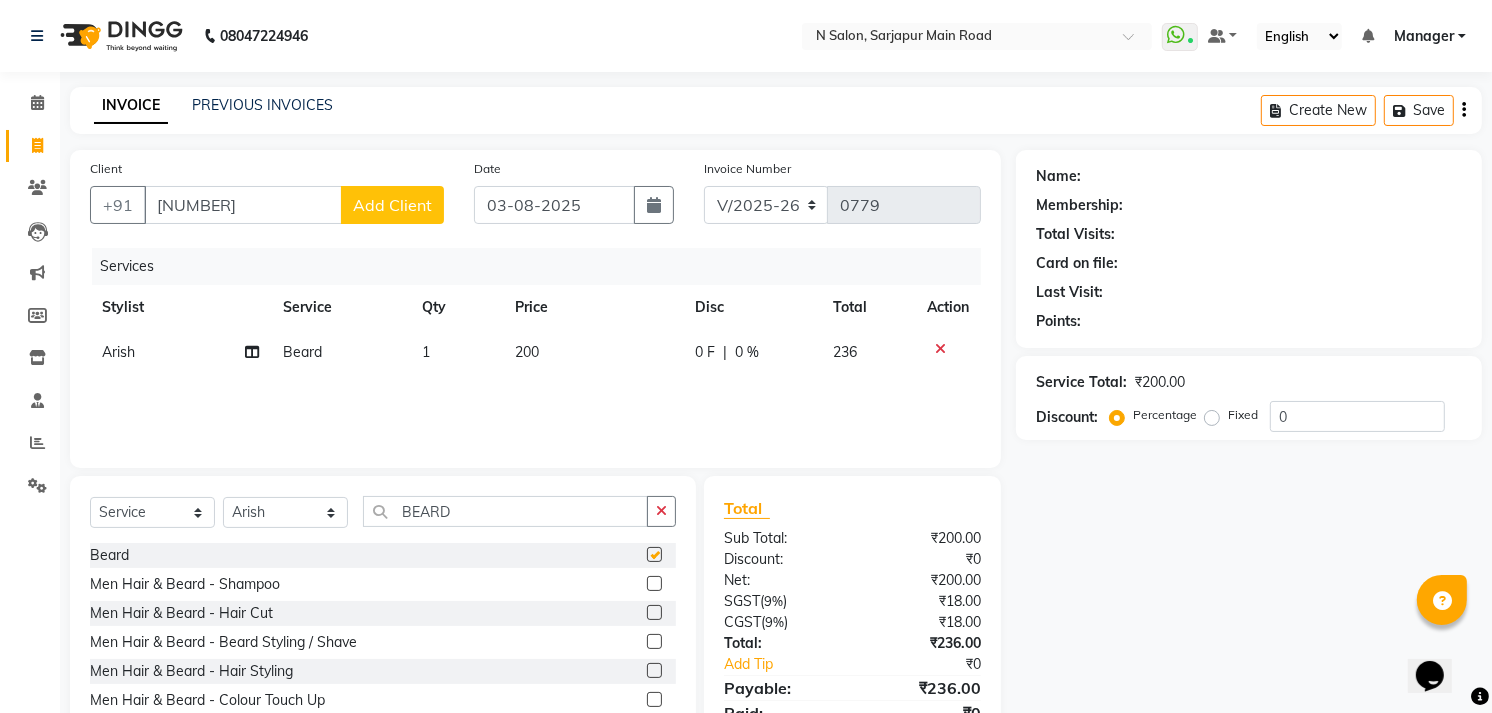 checkbox on "false" 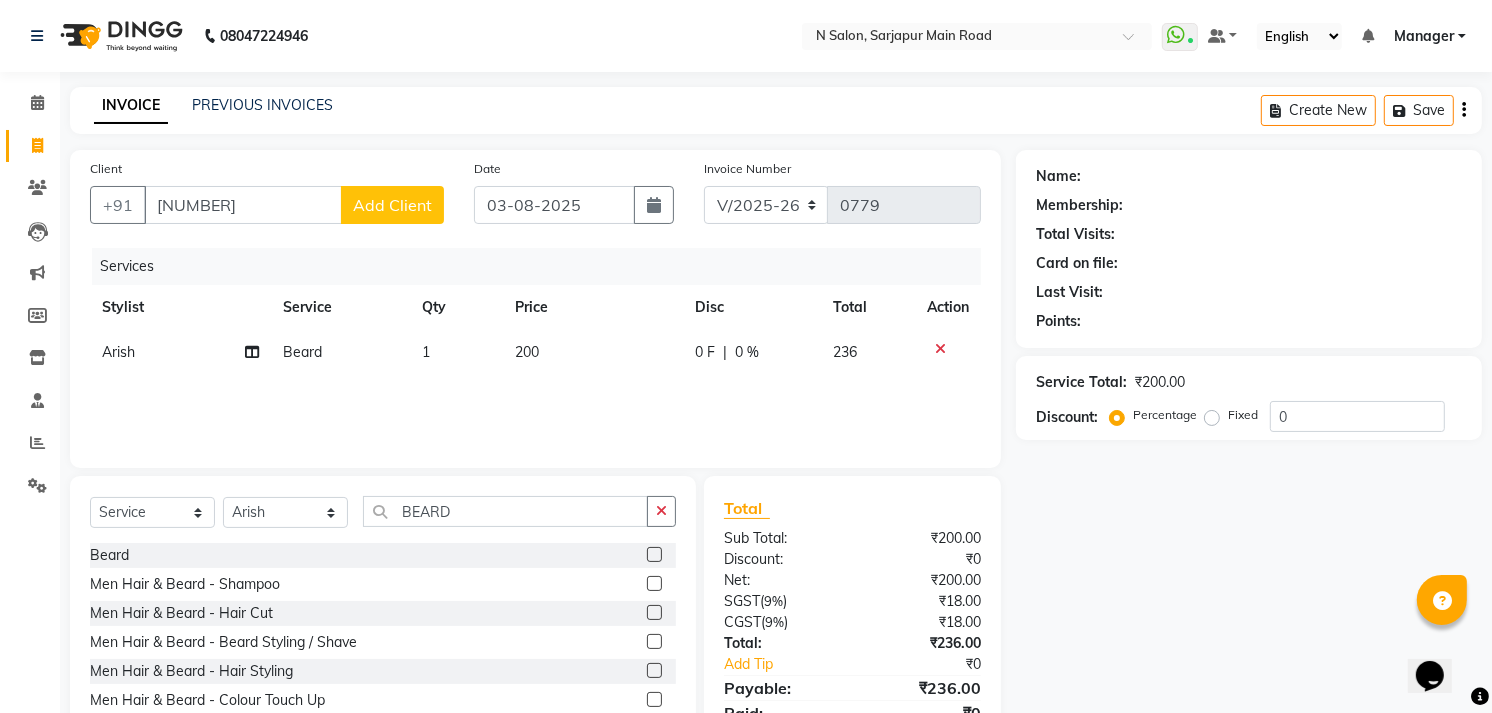 click on "200" 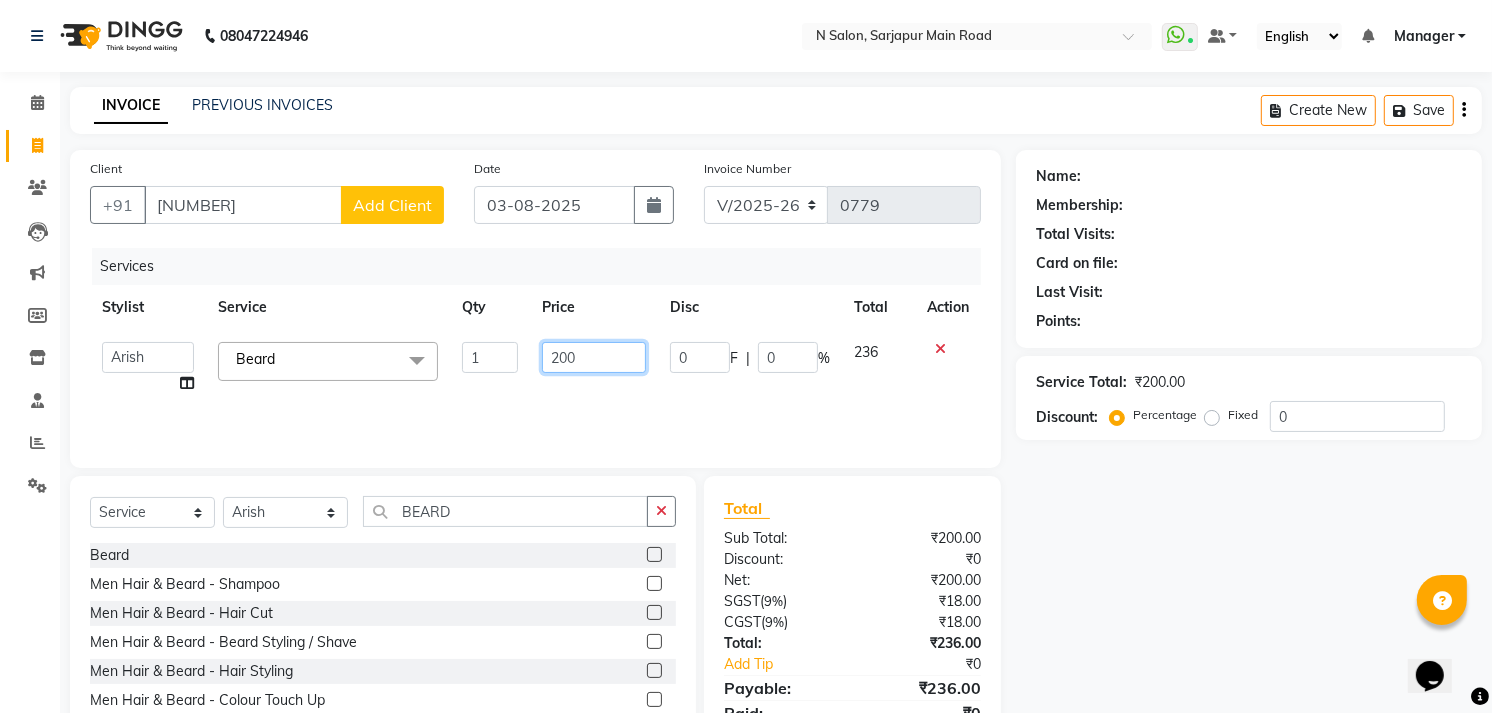 click on "200" 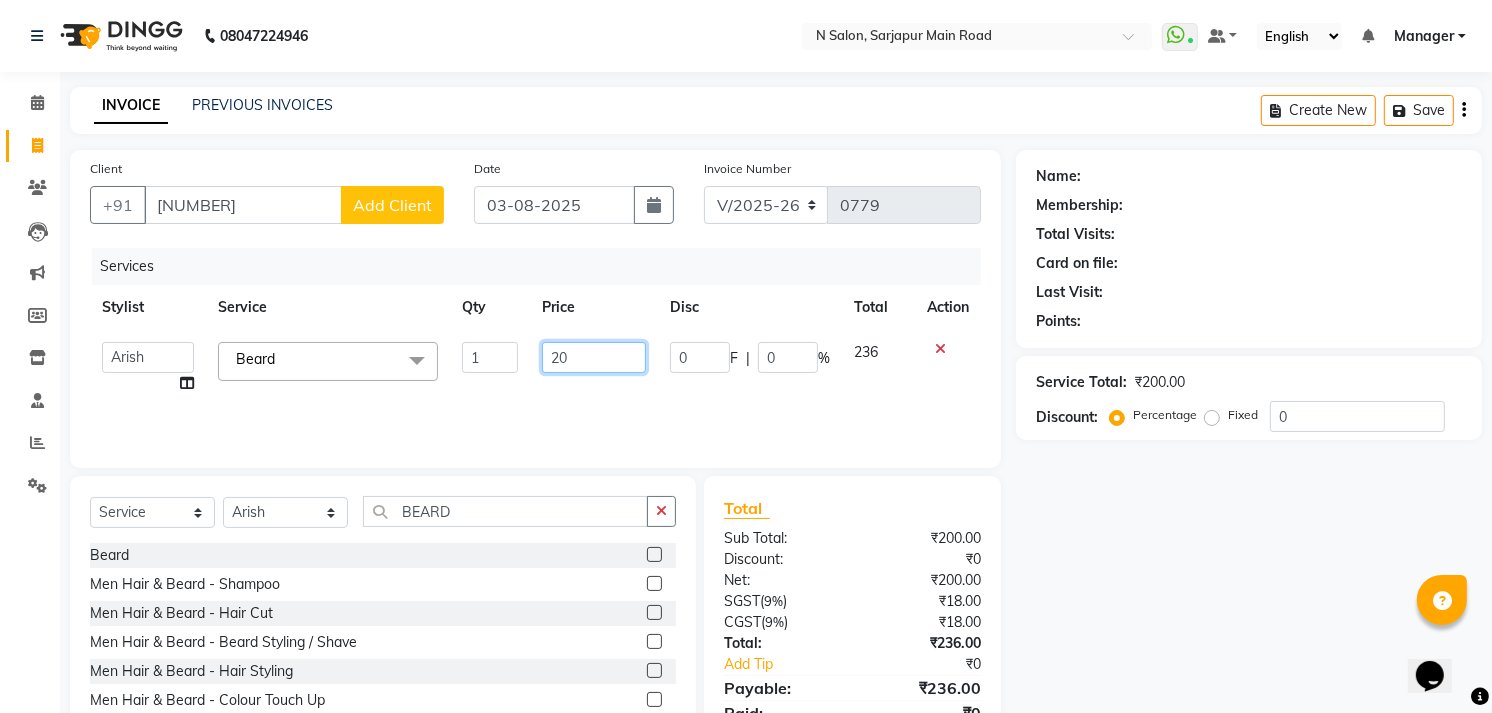 type on "2" 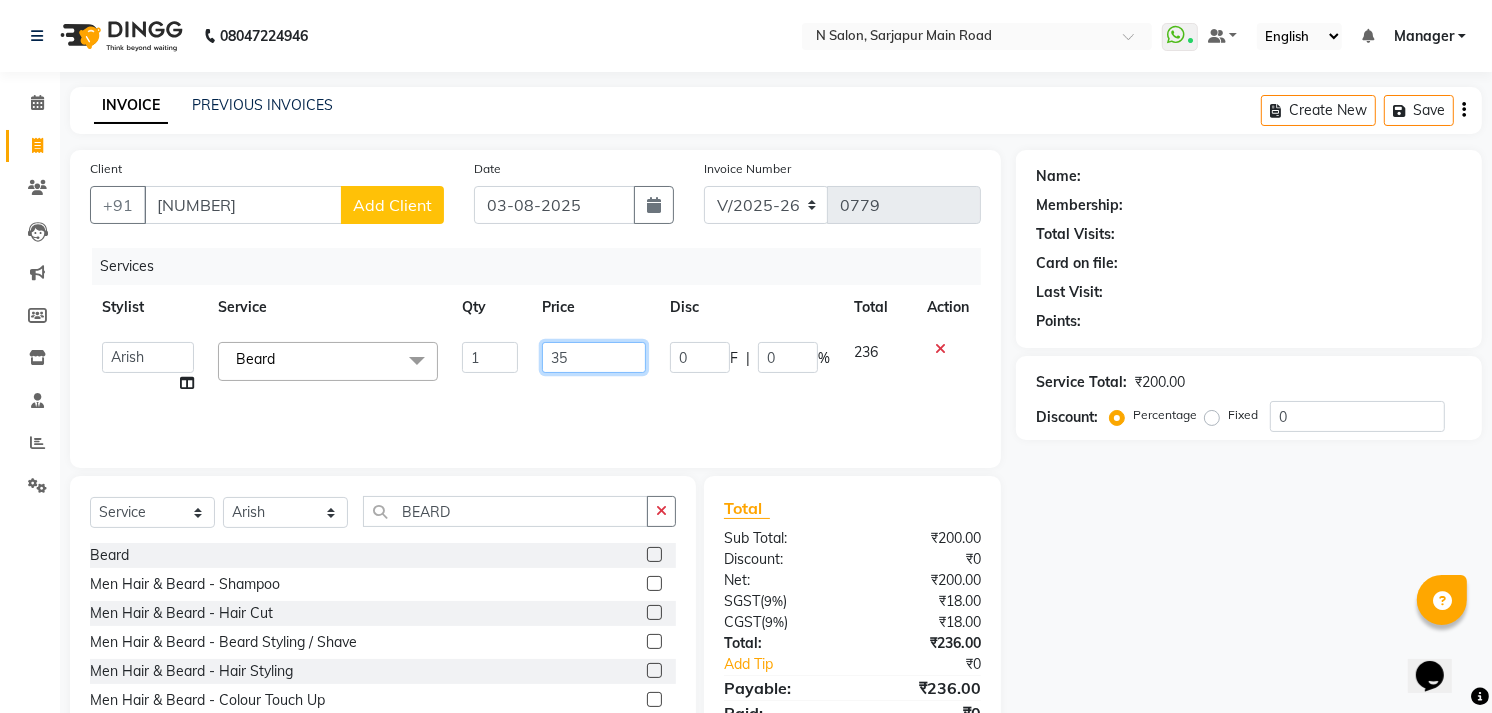 type on "350" 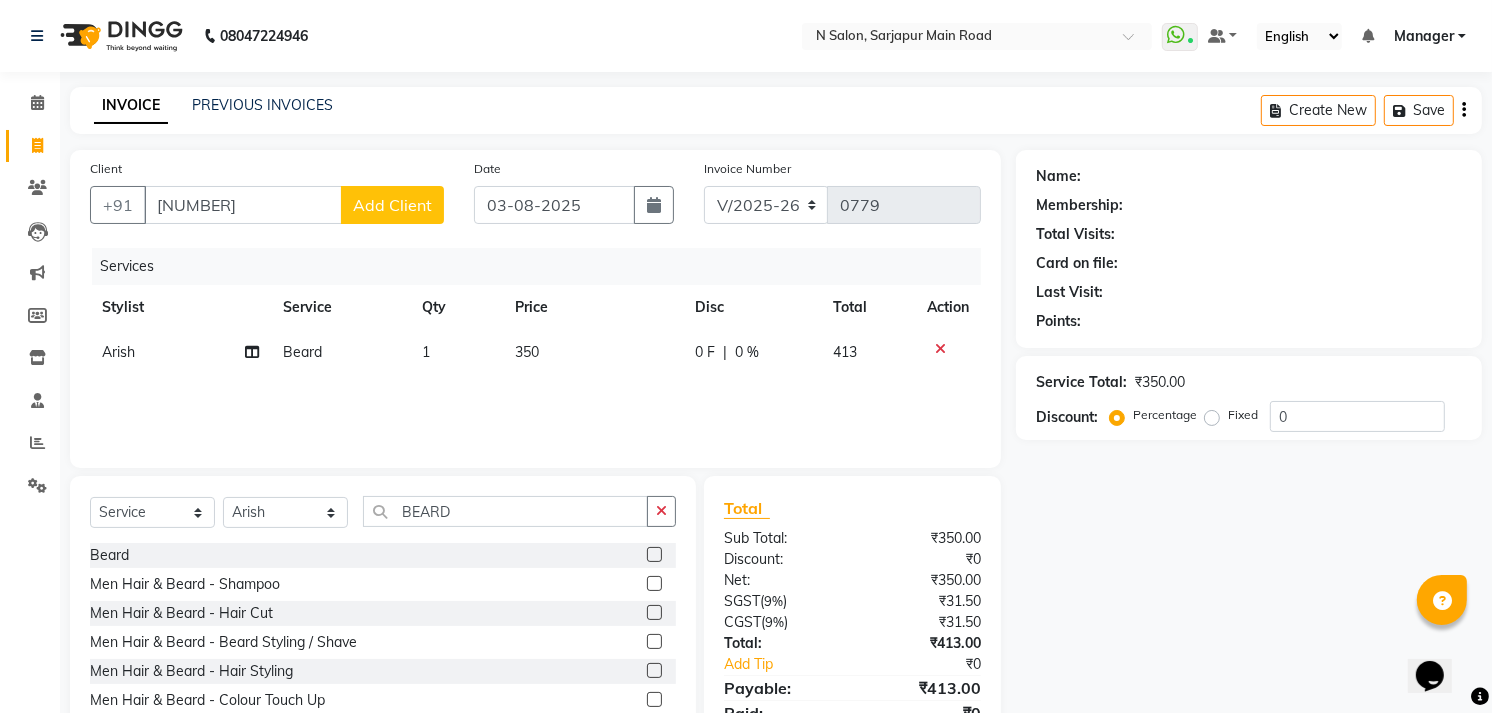 click on "Name: Membership: Total Visits: Card on file: Last Visit:  Points:  Service Total:  ₹350.00  Discount:  Percentage   Fixed  0" 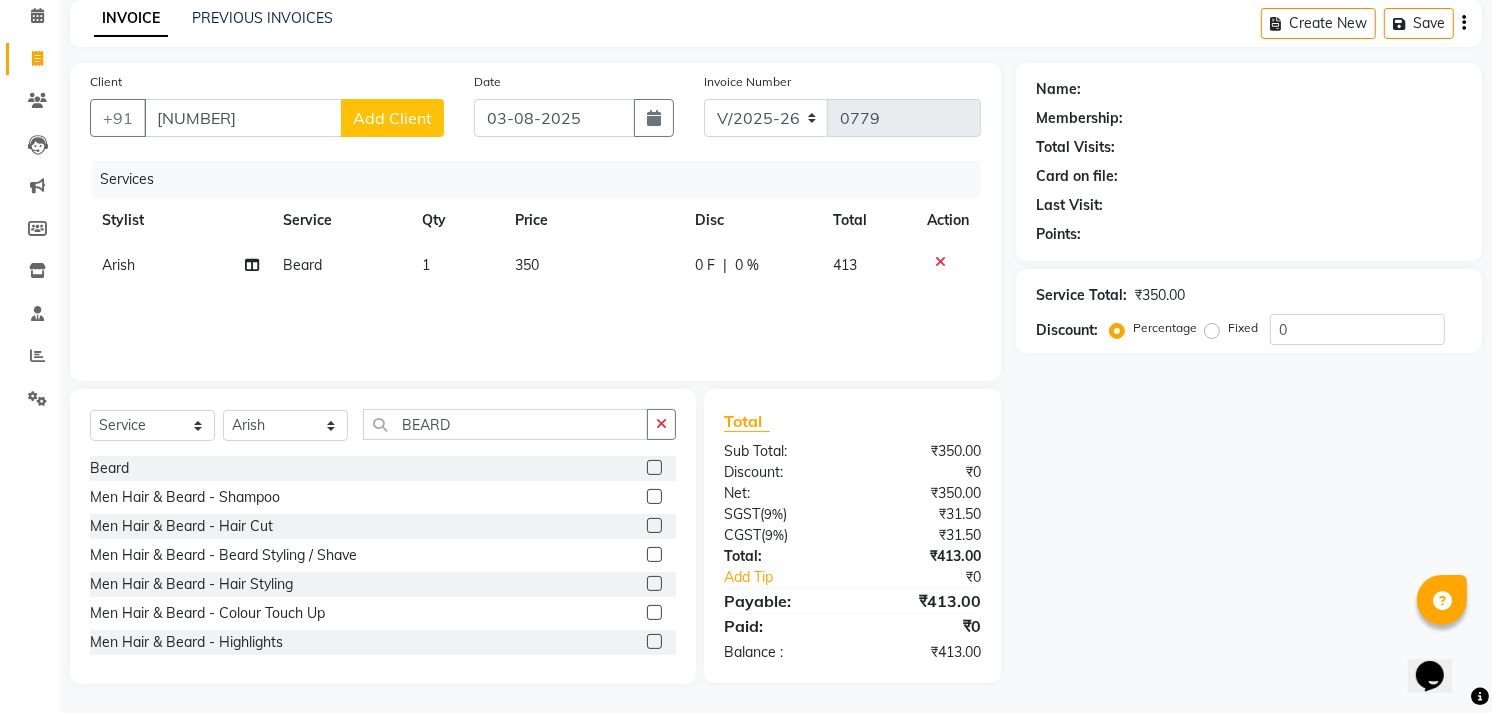 scroll, scrollTop: 0, scrollLeft: 0, axis: both 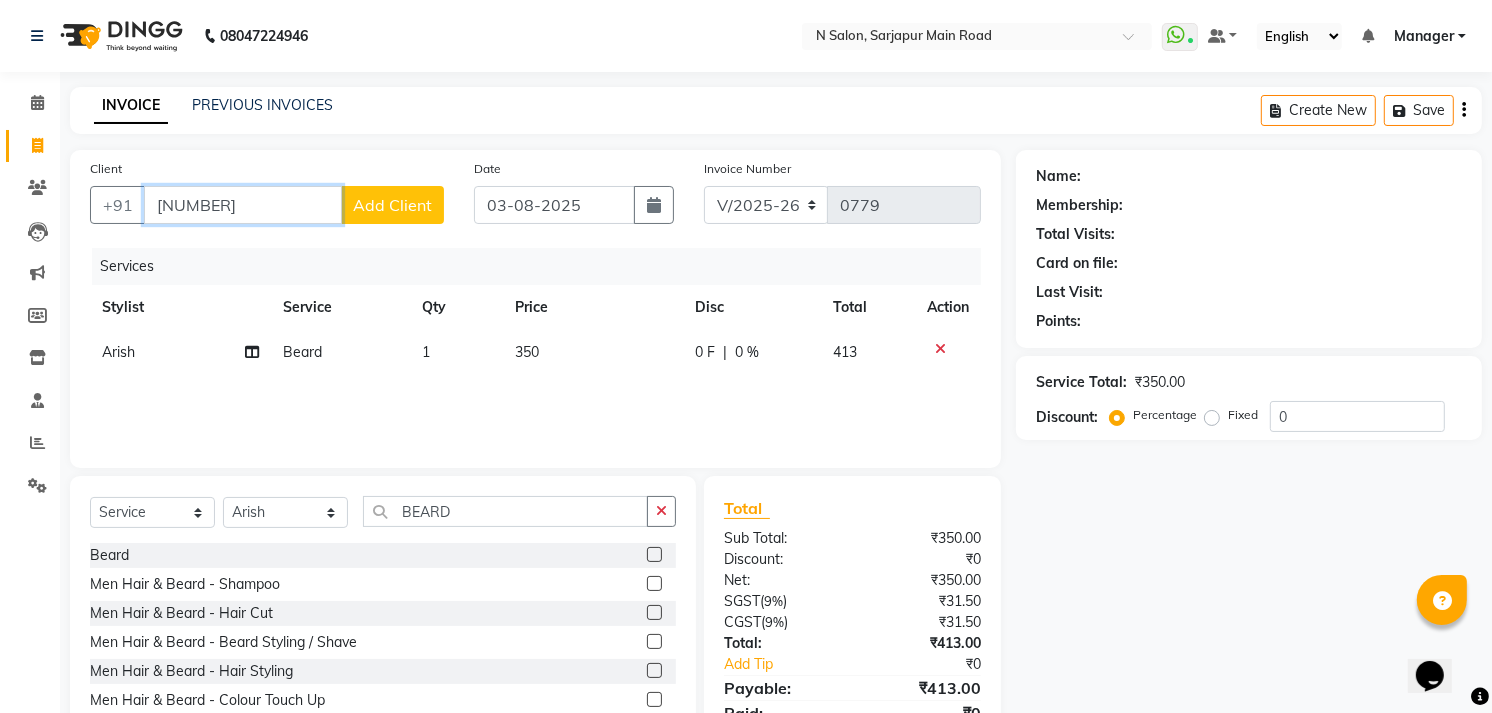 click on "[NUMBER]" at bounding box center [243, 205] 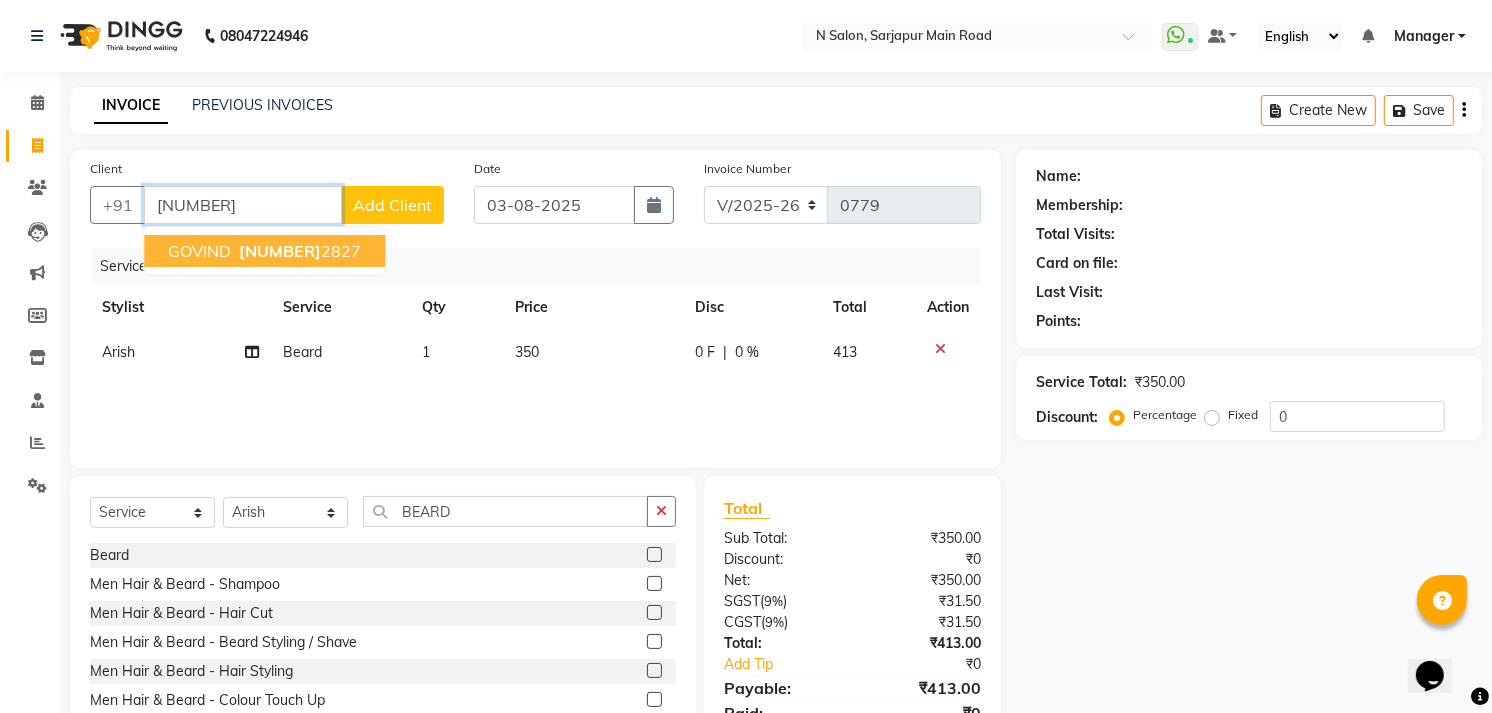 click on "[NUMBER]" at bounding box center (280, 251) 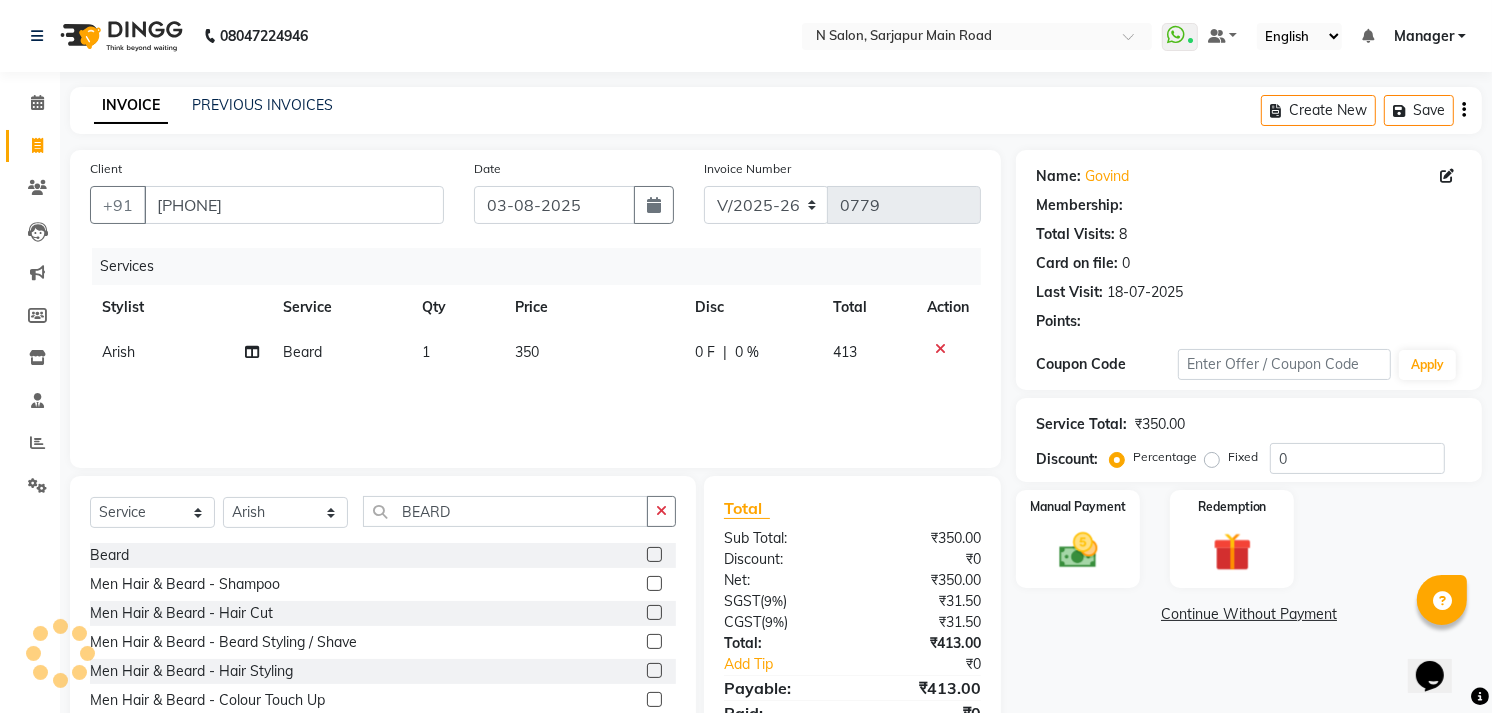 scroll, scrollTop: 87, scrollLeft: 0, axis: vertical 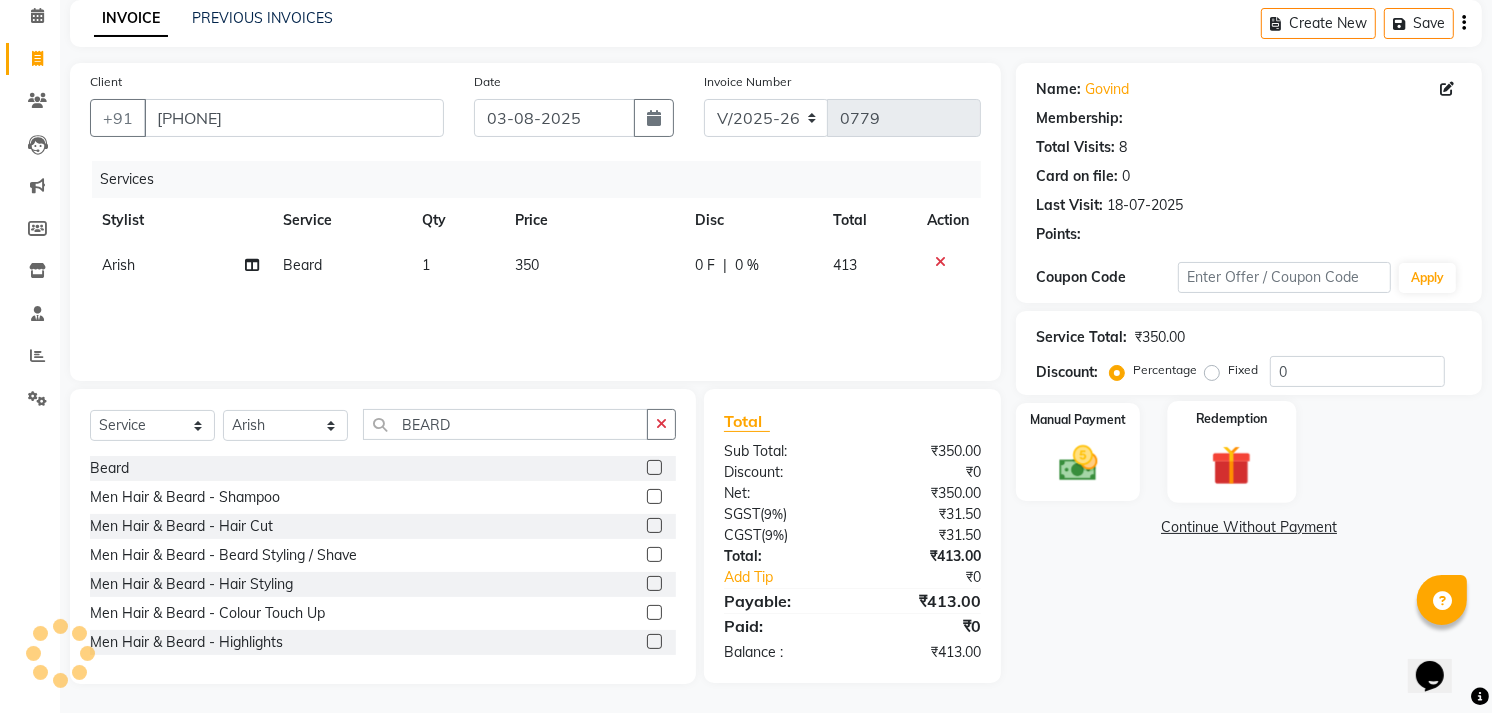 click 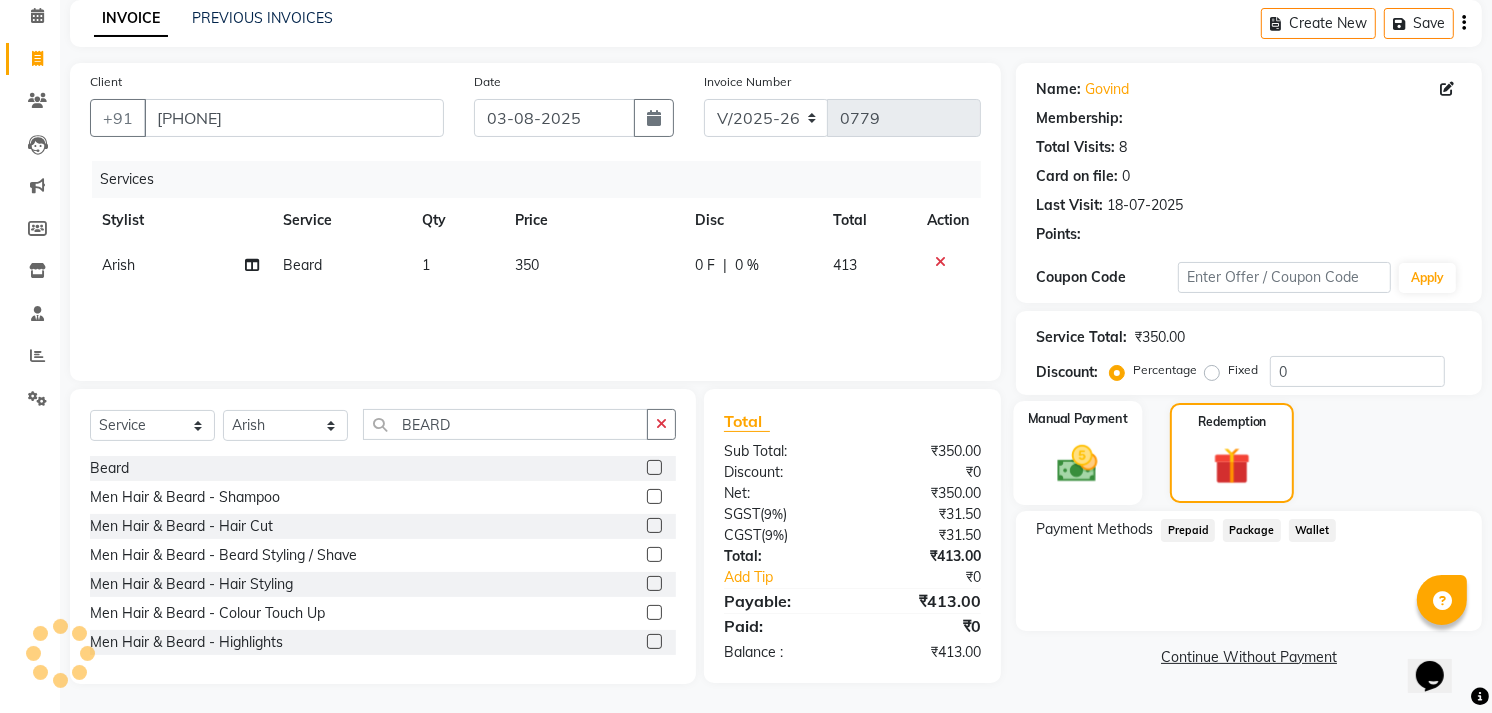 drag, startPoint x: 993, startPoint y: 484, endPoint x: 1084, endPoint y: 463, distance: 93.39165 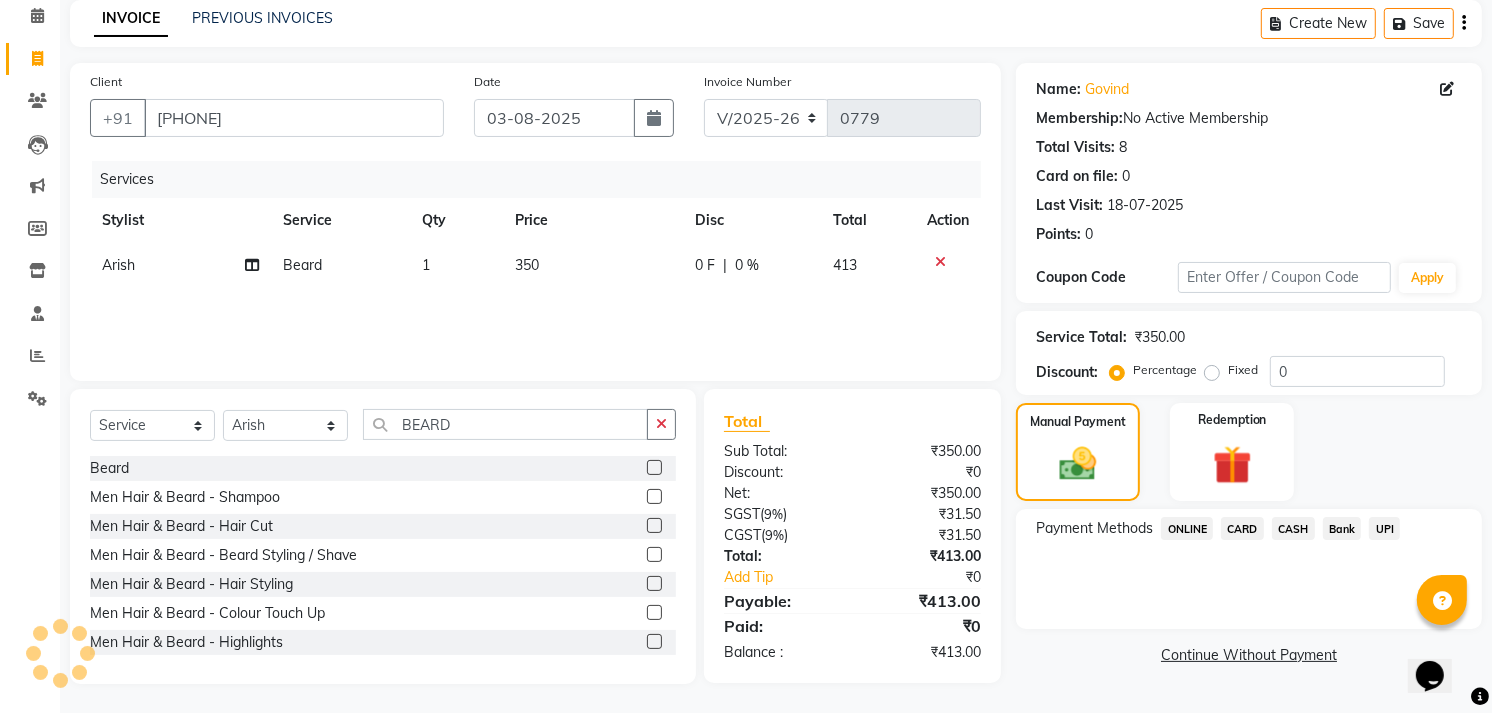 click on "UPI" 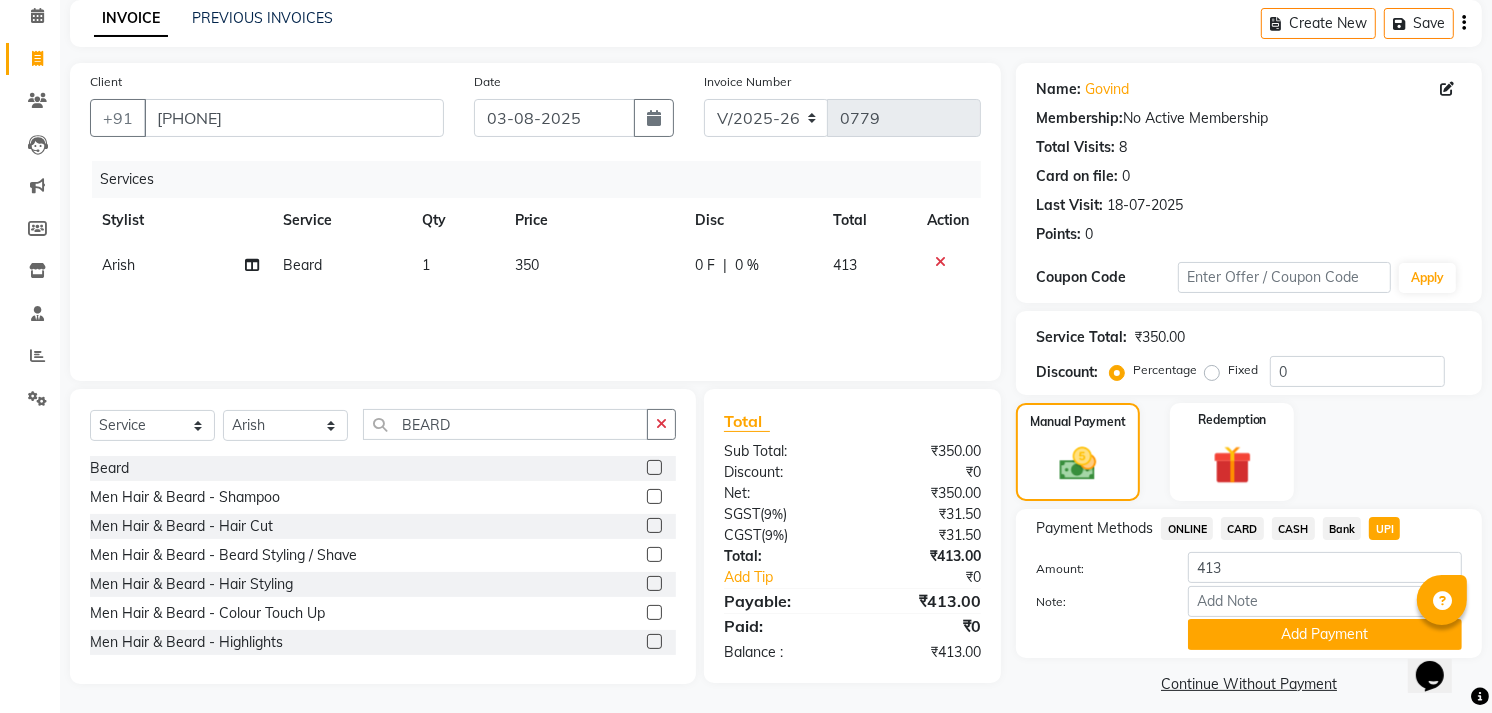 scroll, scrollTop: 103, scrollLeft: 0, axis: vertical 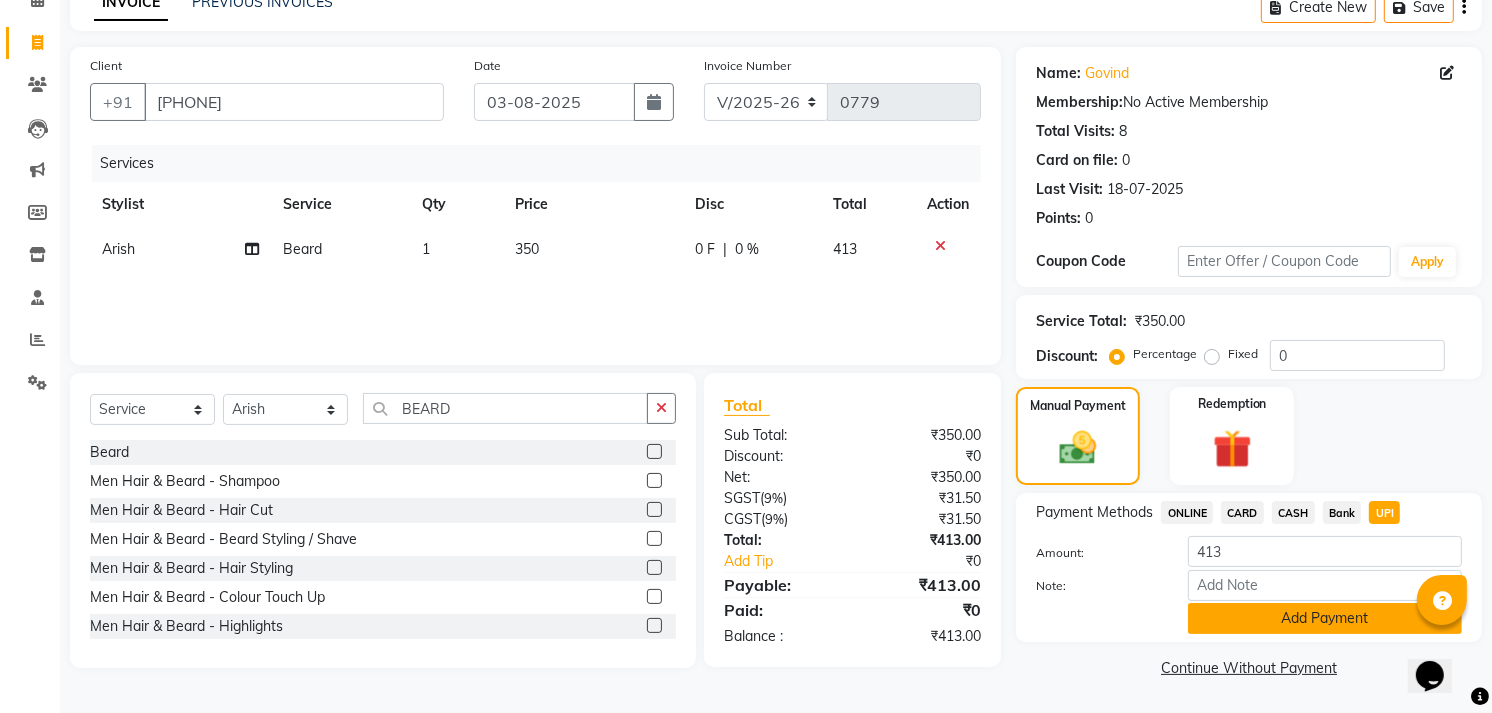 click on "Add Payment" 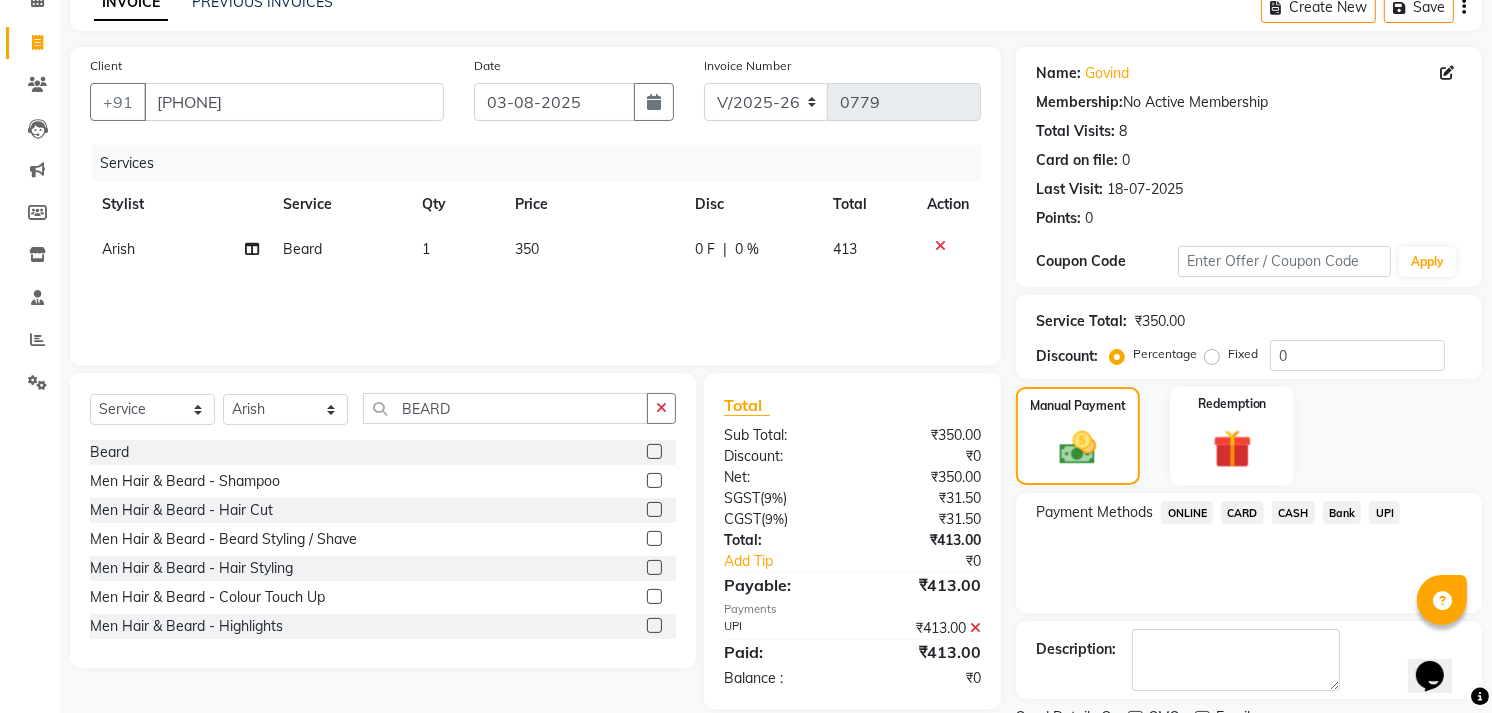 scroll, scrollTop: 186, scrollLeft: 0, axis: vertical 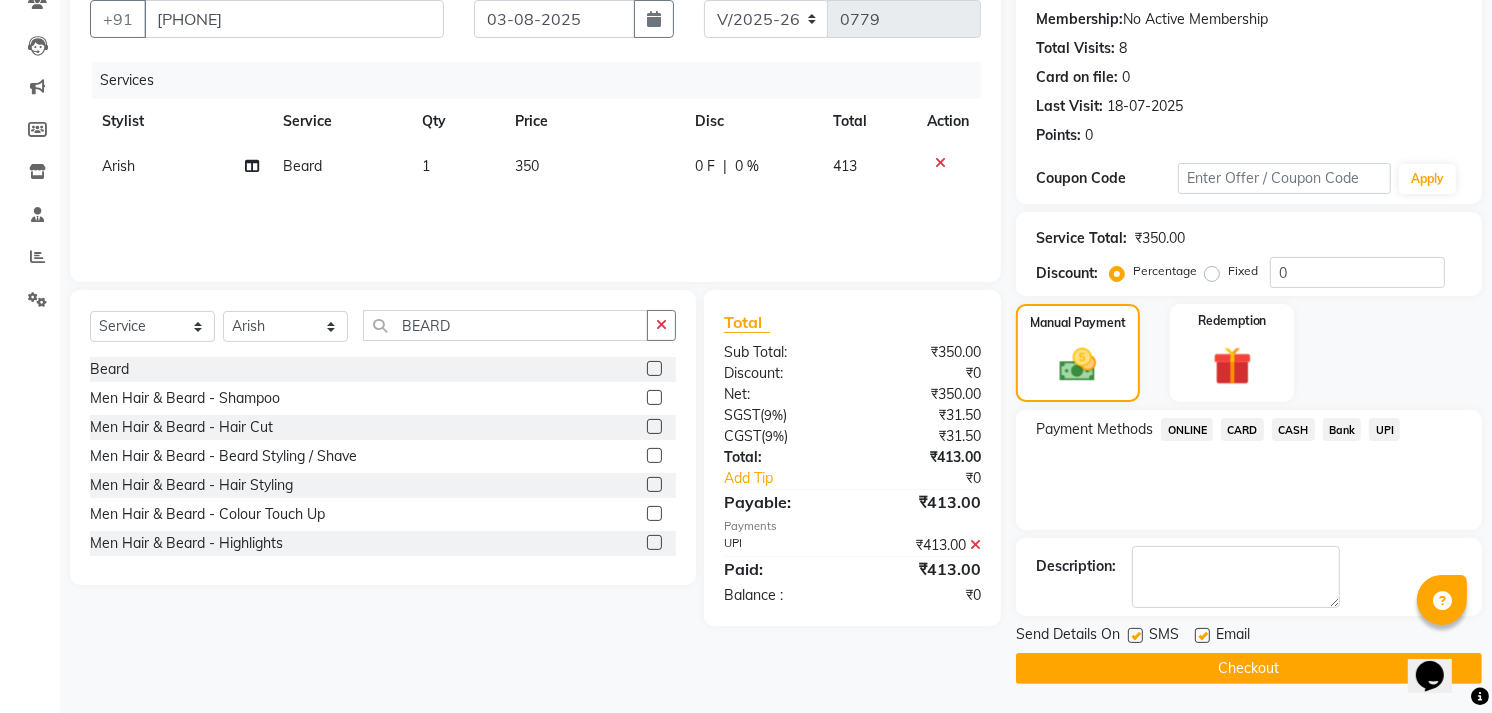 click on "Checkout" 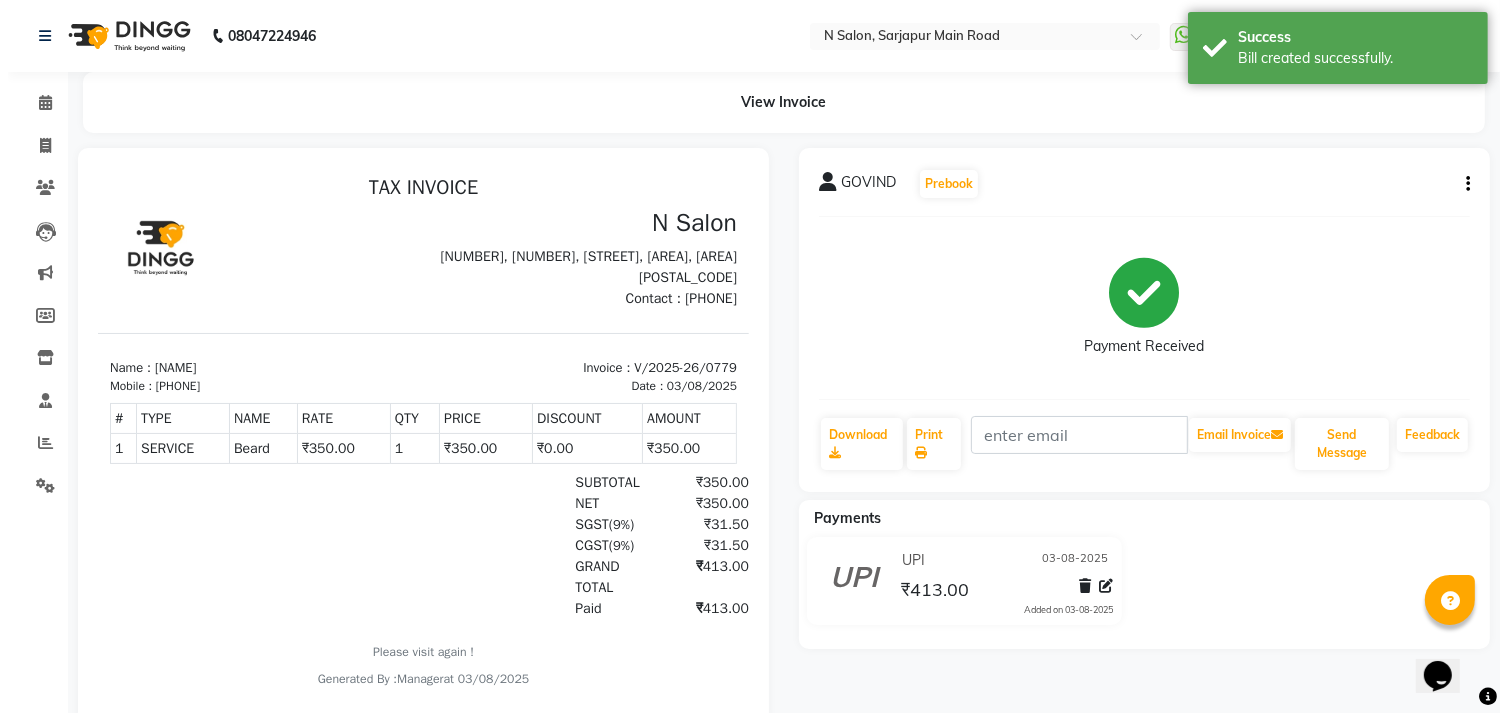 scroll, scrollTop: 0, scrollLeft: 0, axis: both 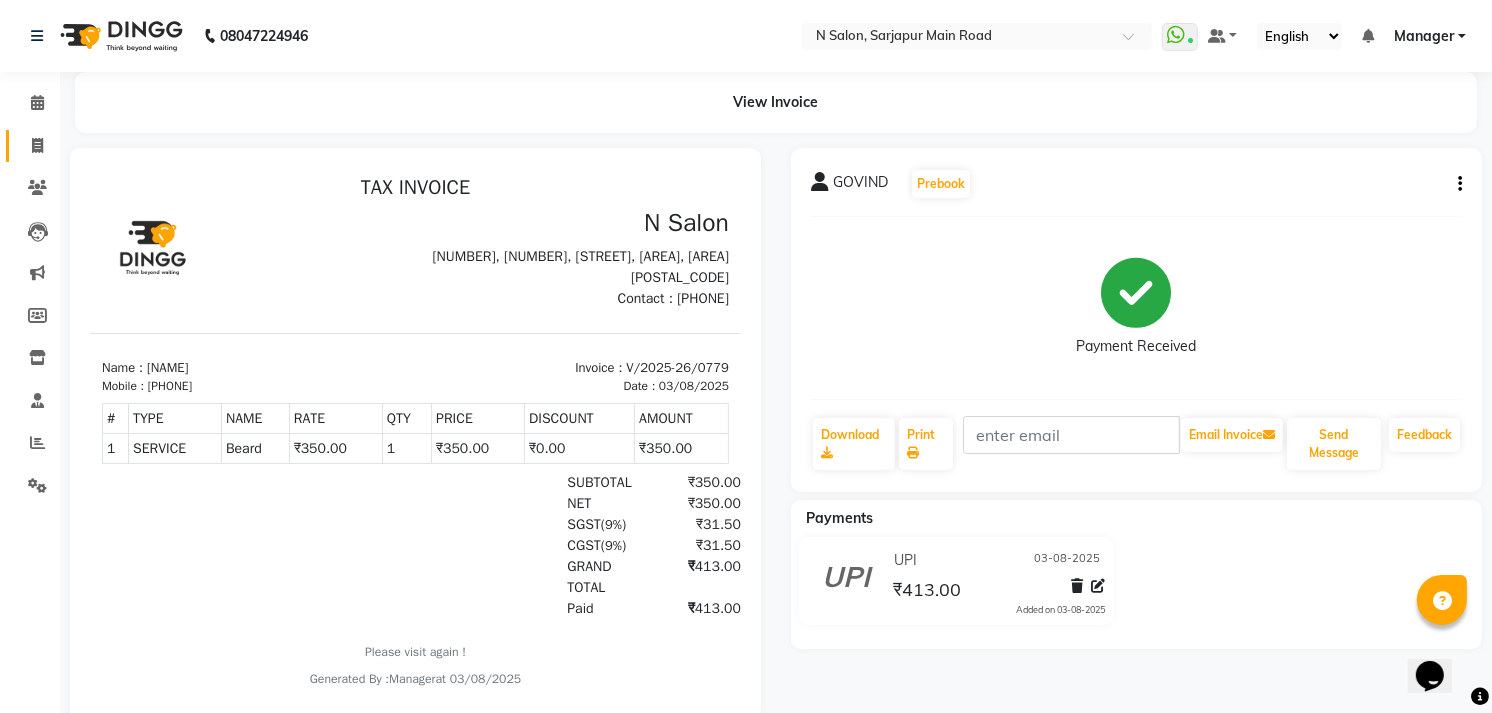 click on "Invoice" 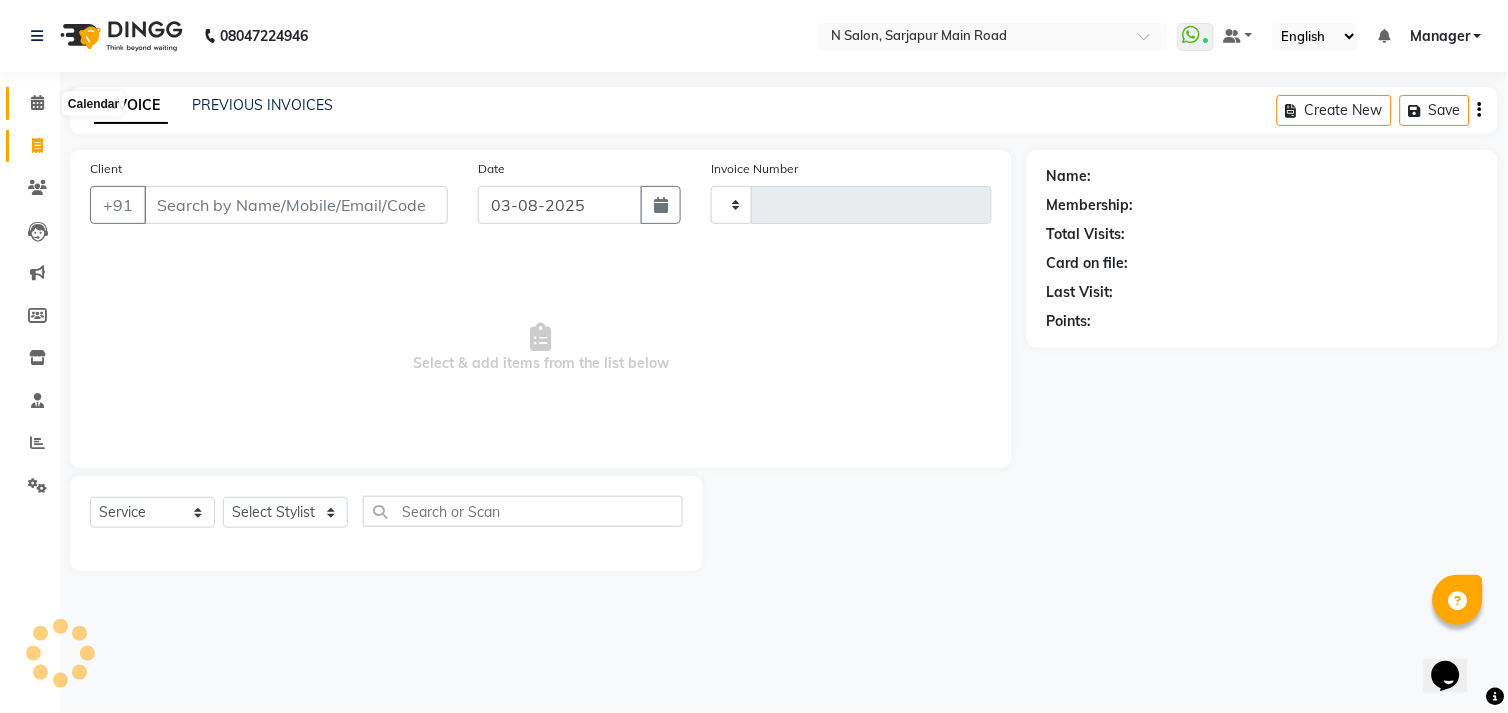 click 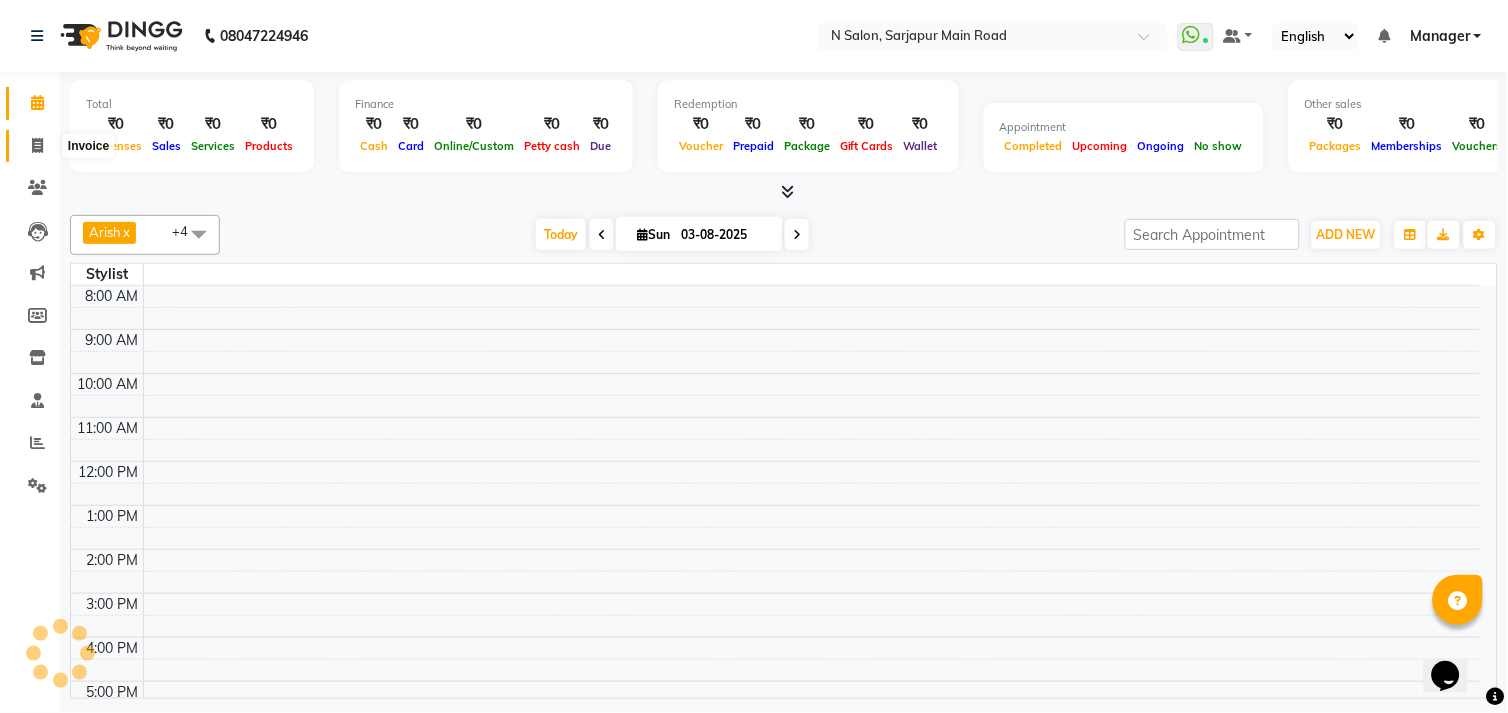 click 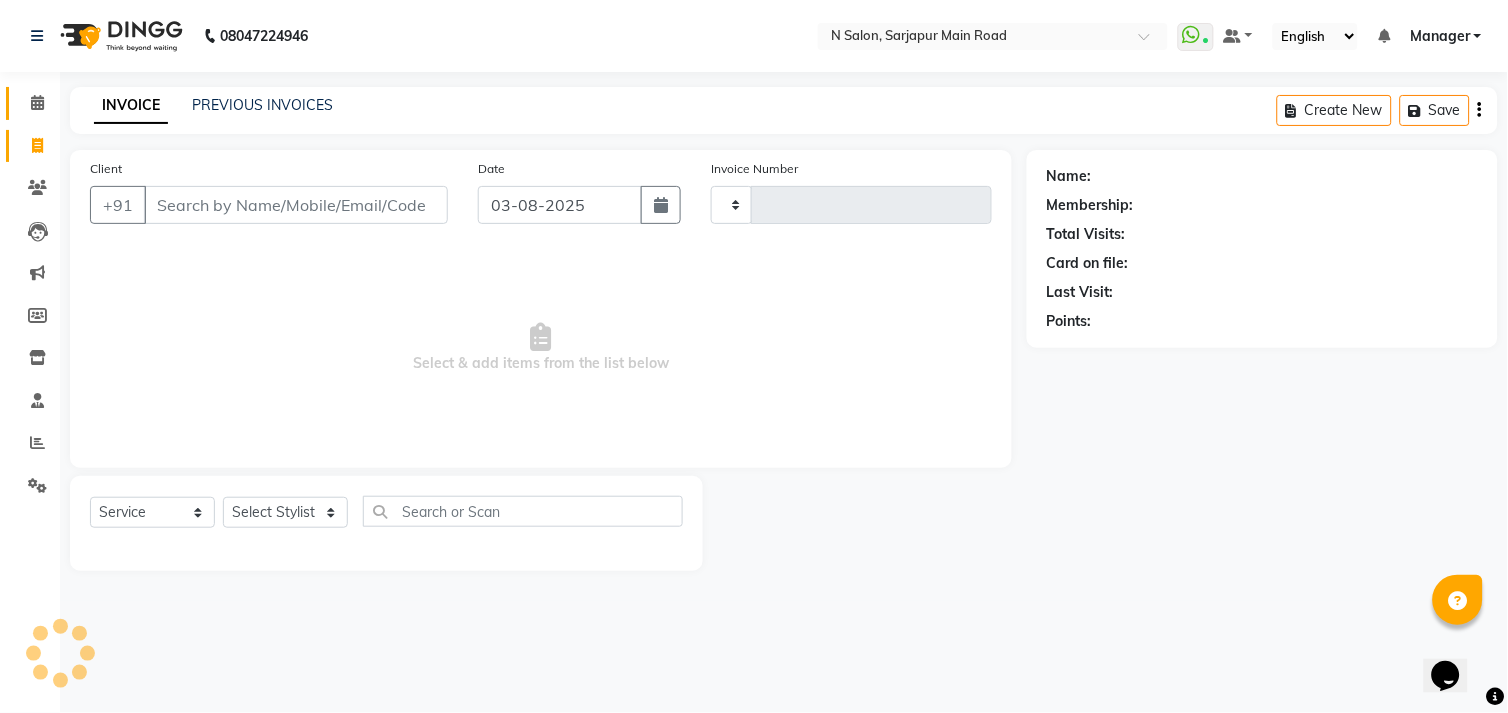 type on "0780" 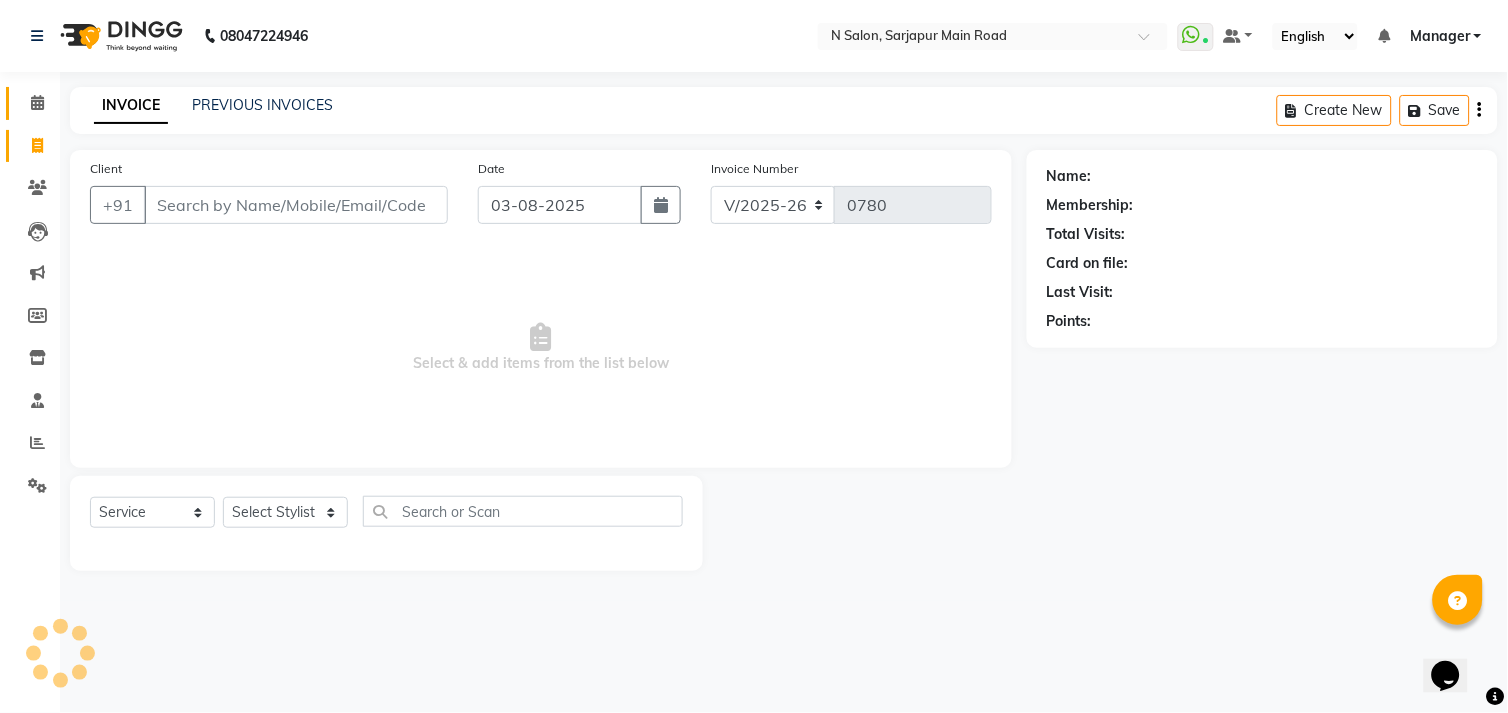 click on "Calendar" 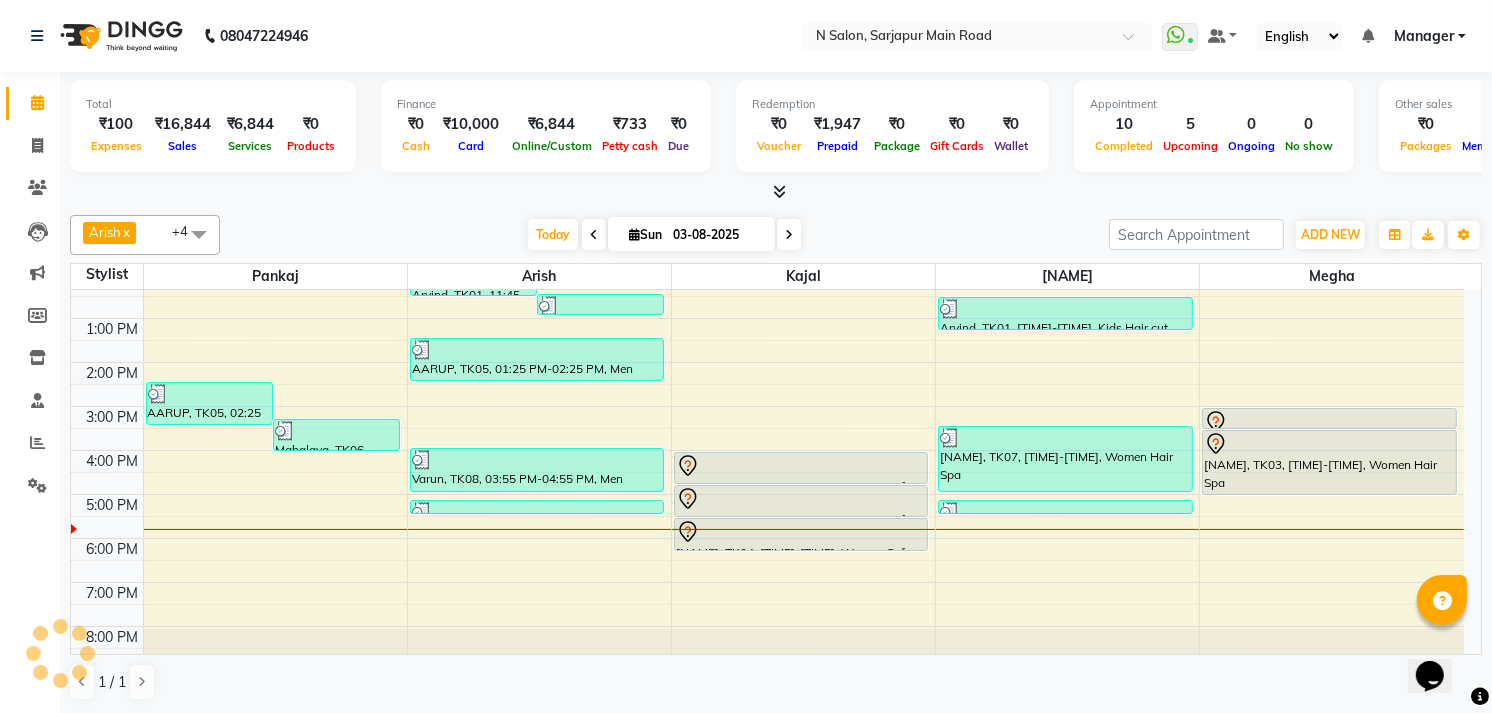 scroll, scrollTop: 208, scrollLeft: 0, axis: vertical 